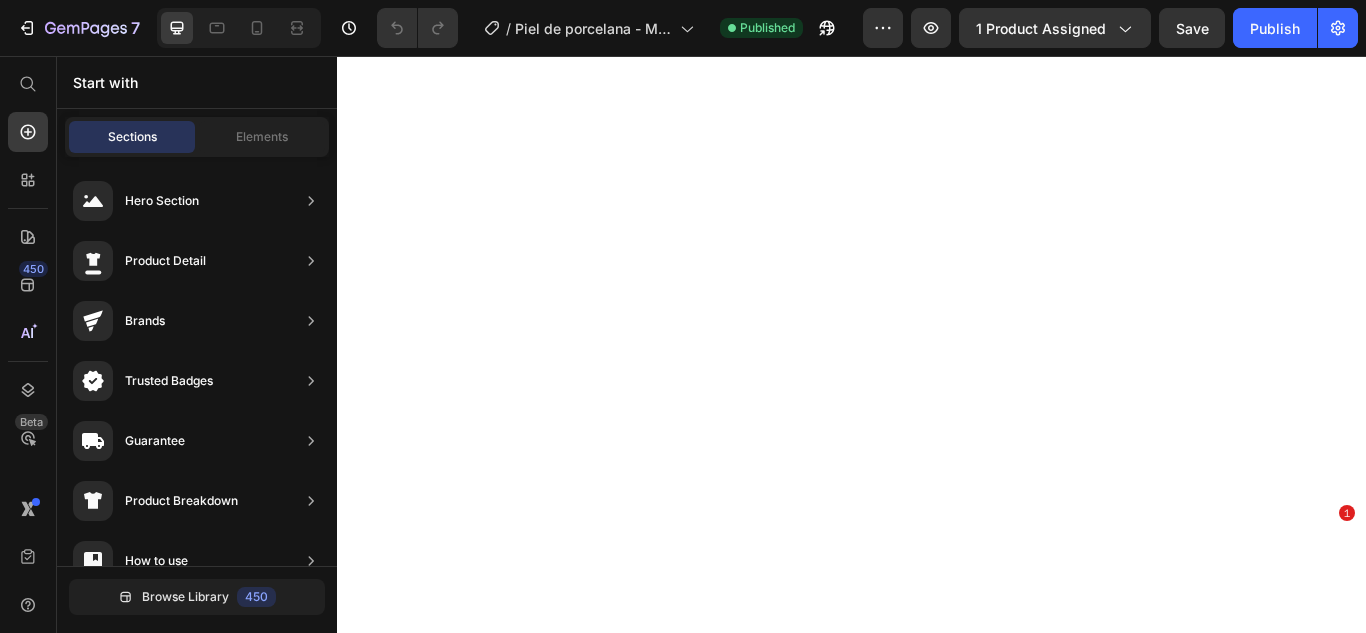 scroll, scrollTop: 0, scrollLeft: 0, axis: both 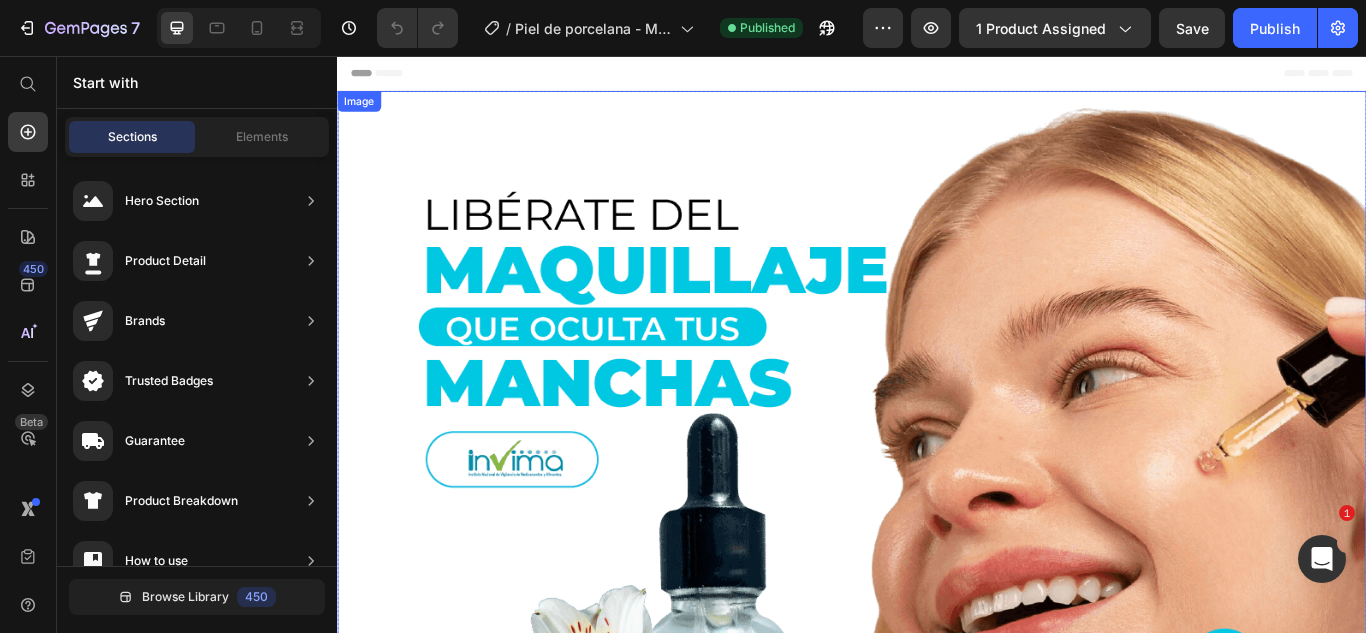click at bounding box center (937, 935) 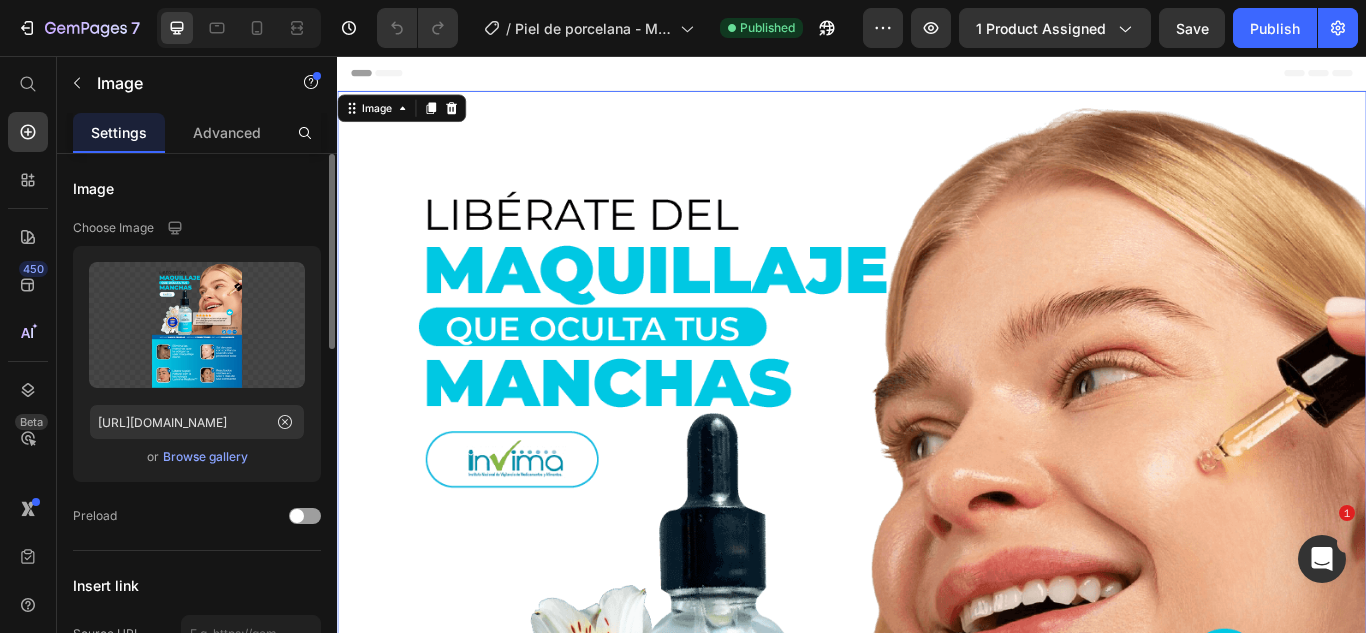 click on "Browse gallery" at bounding box center [205, 457] 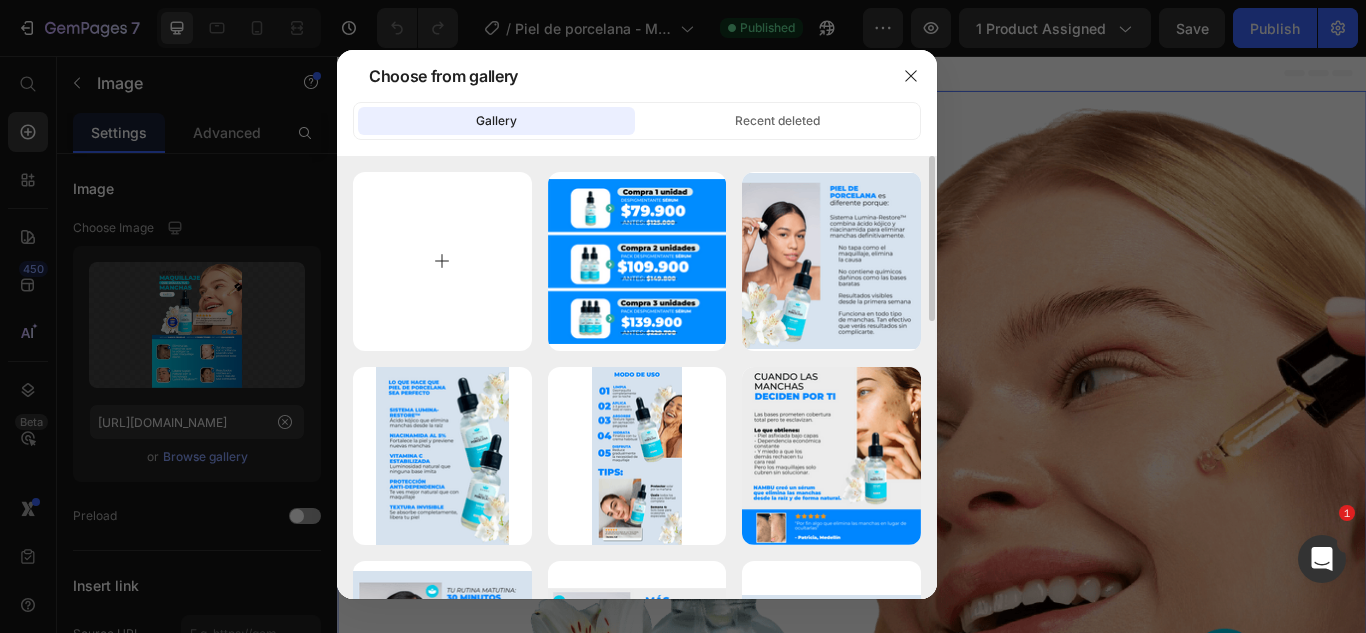 click at bounding box center (442, 261) 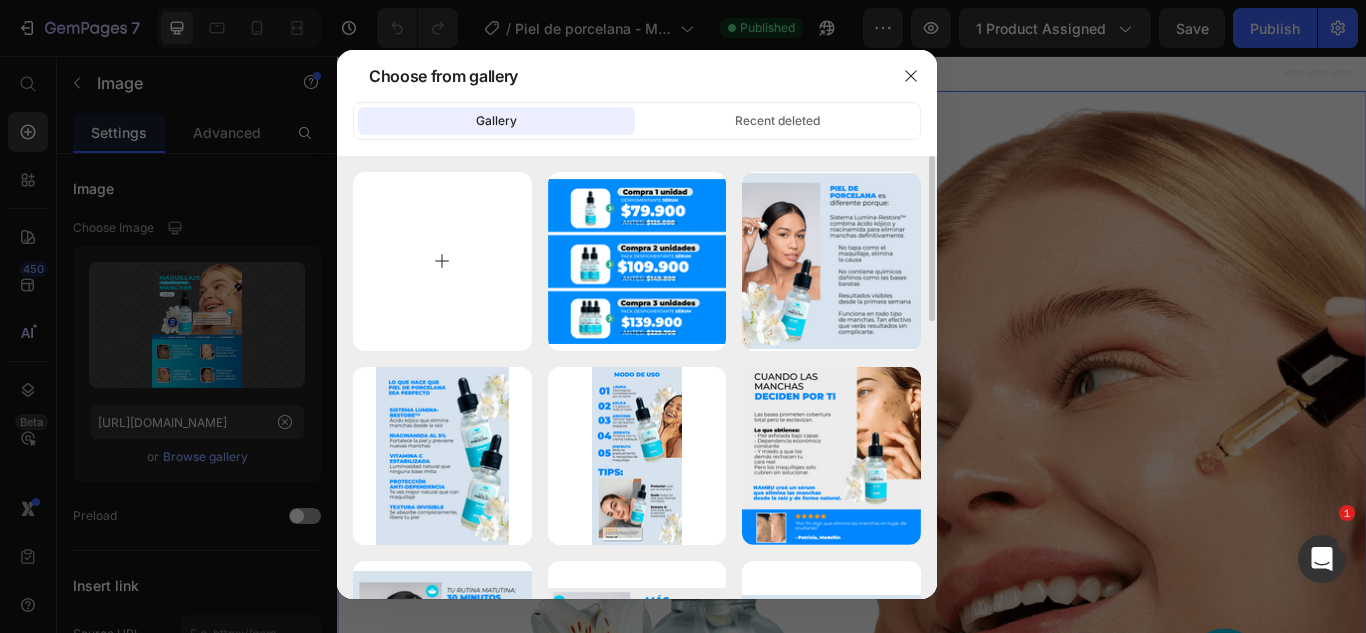 type on "C:\fakepath\Recurso 63-8-min-min_1_11zon.jpg" 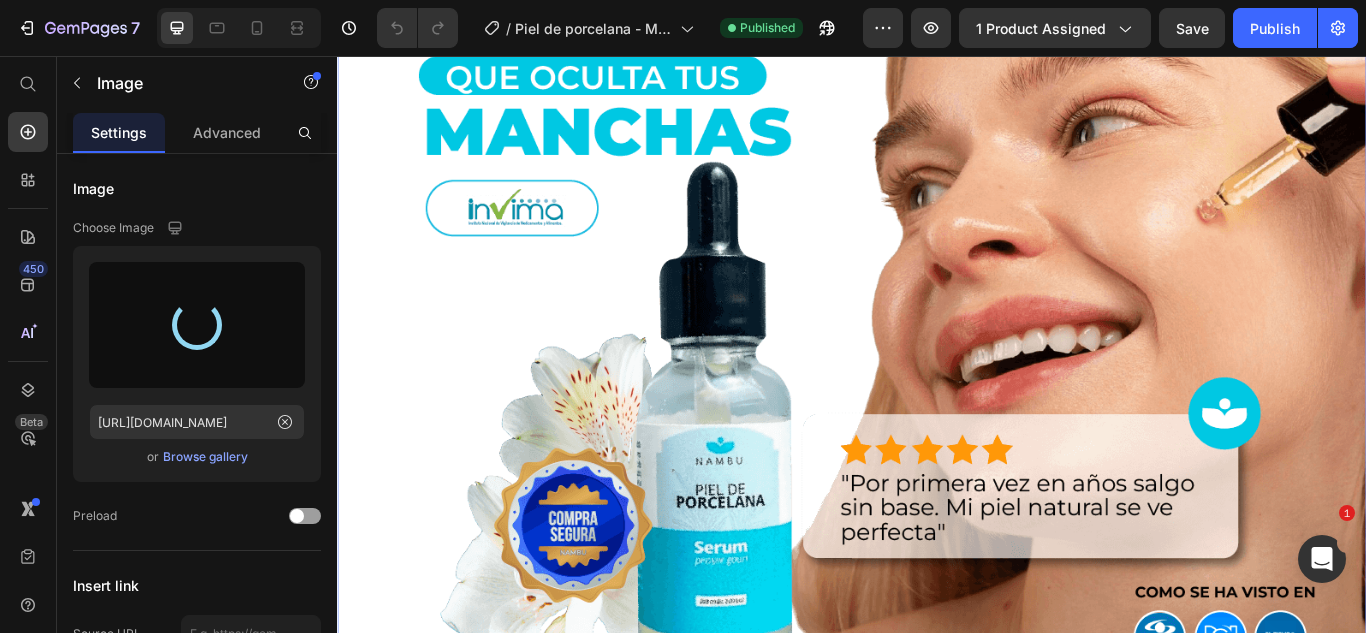 scroll, scrollTop: 300, scrollLeft: 0, axis: vertical 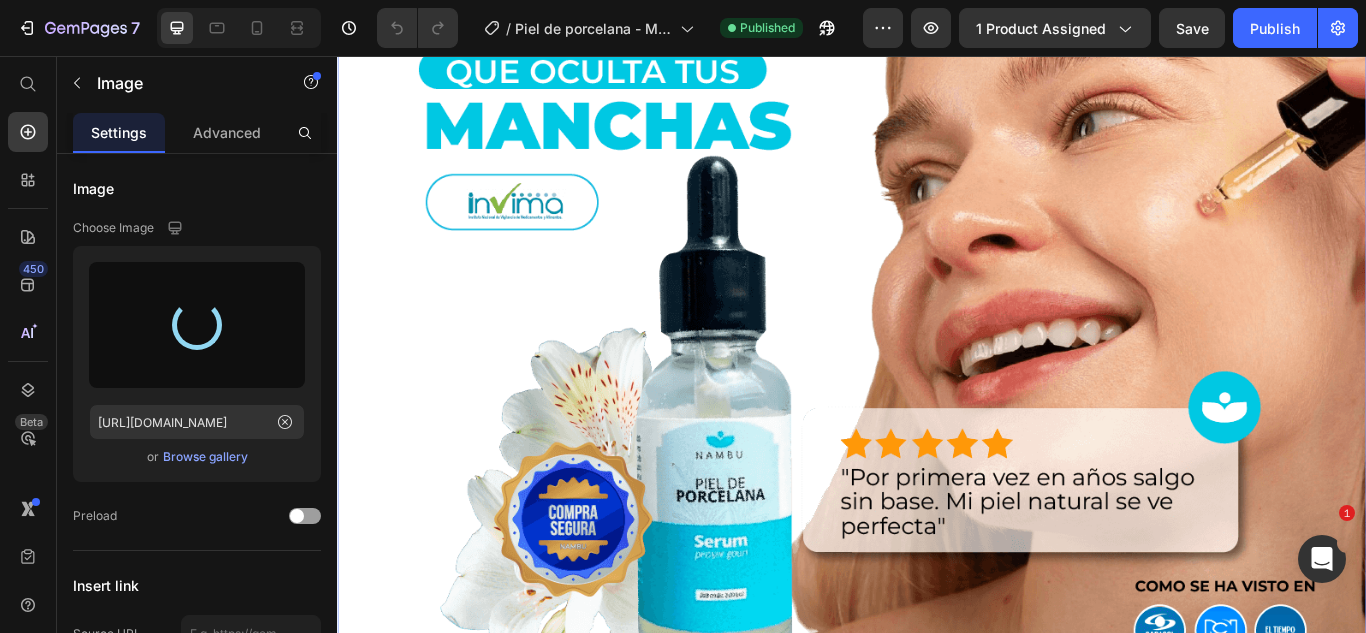 type on "https://cdn.shopify.com/s/files/1/0661/2670/8896/files/gempages_557582480312370309-28c081a4-a865-482c-a74d-f38abd90c46c.jpg" 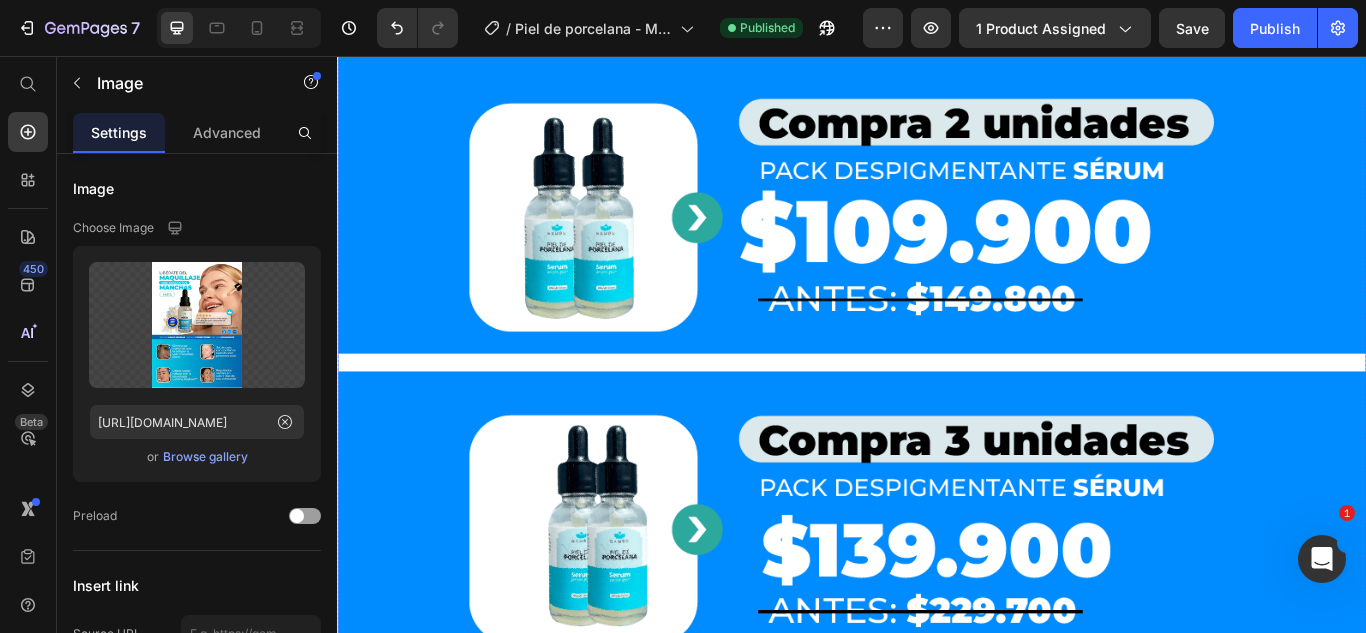 scroll, scrollTop: 2200, scrollLeft: 0, axis: vertical 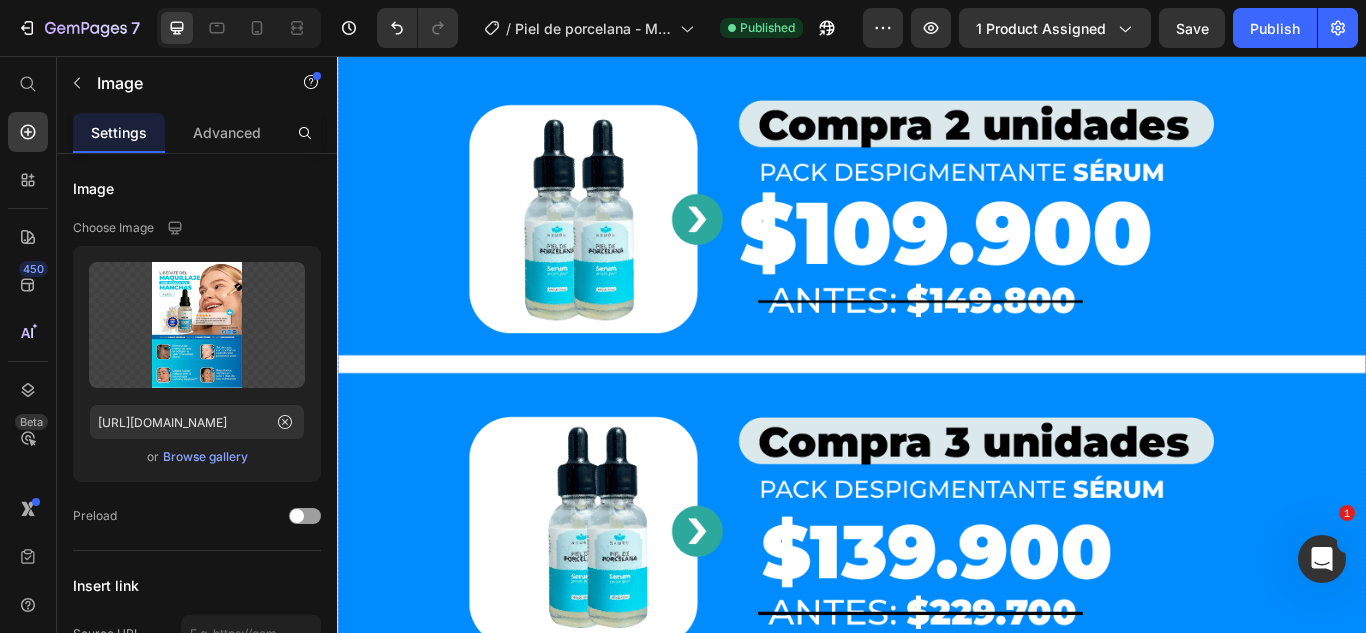 click at bounding box center (937, 227) 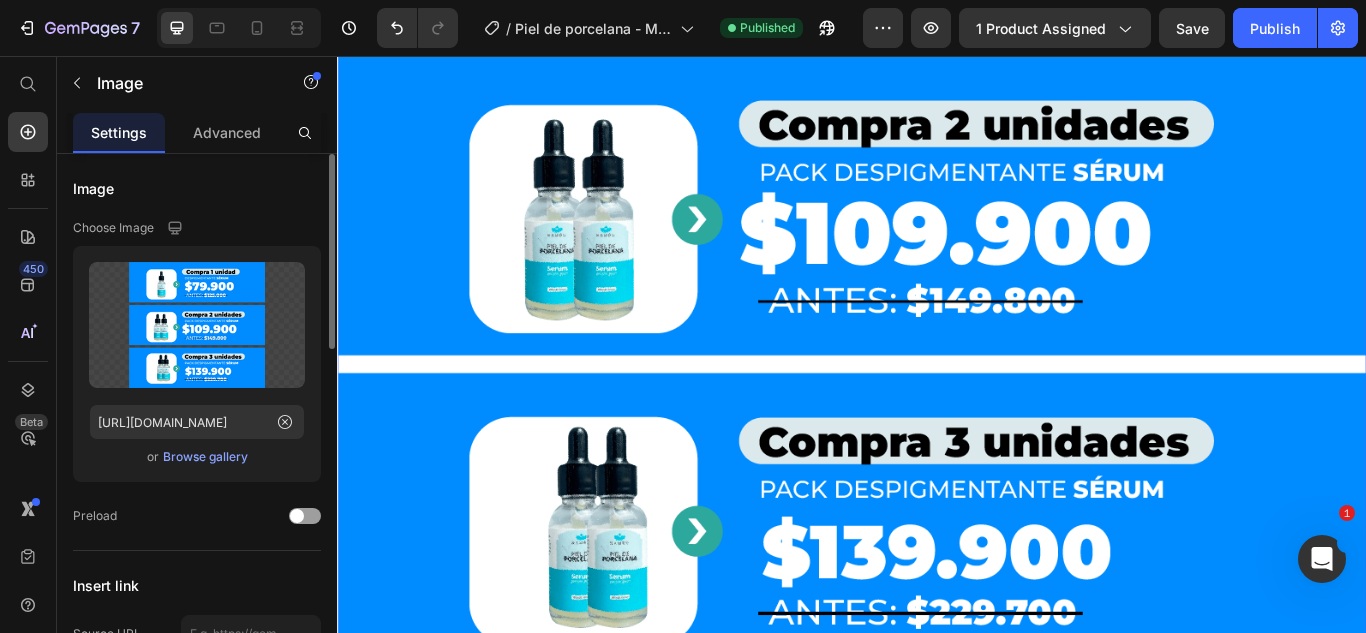 click on "Browse gallery" at bounding box center (205, 457) 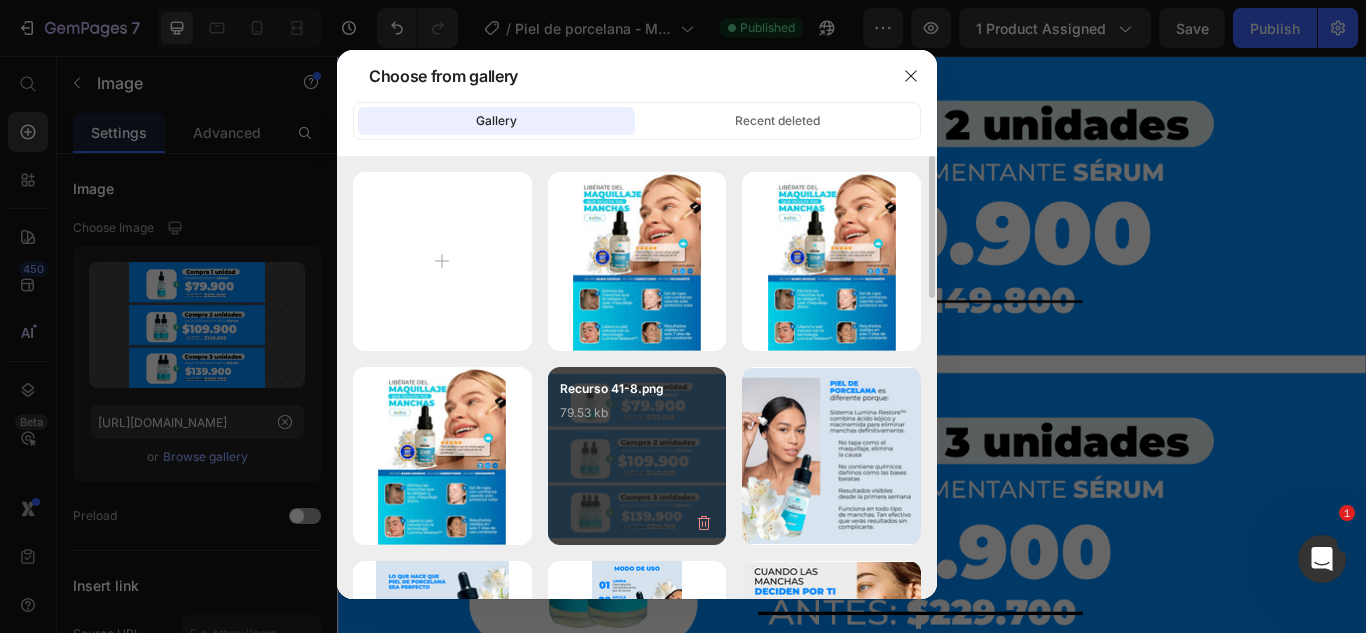 click on "Recurso 41-8.png 79.53 kb" at bounding box center [637, 456] 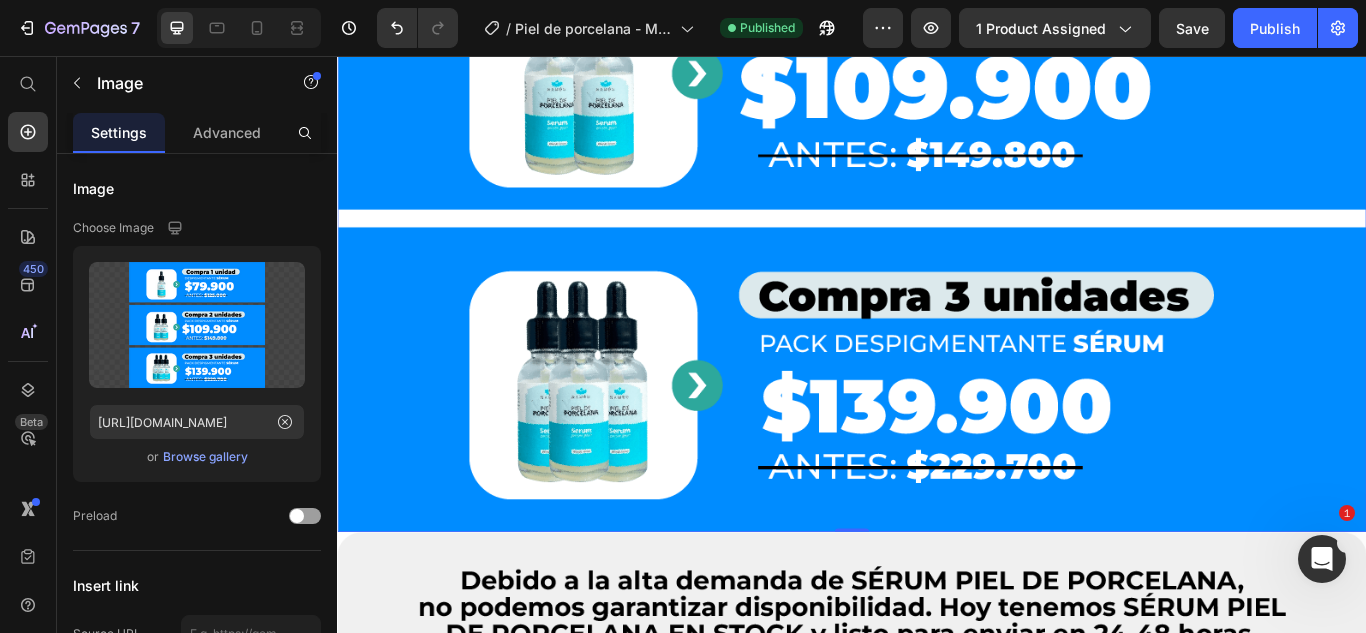 scroll, scrollTop: 2400, scrollLeft: 0, axis: vertical 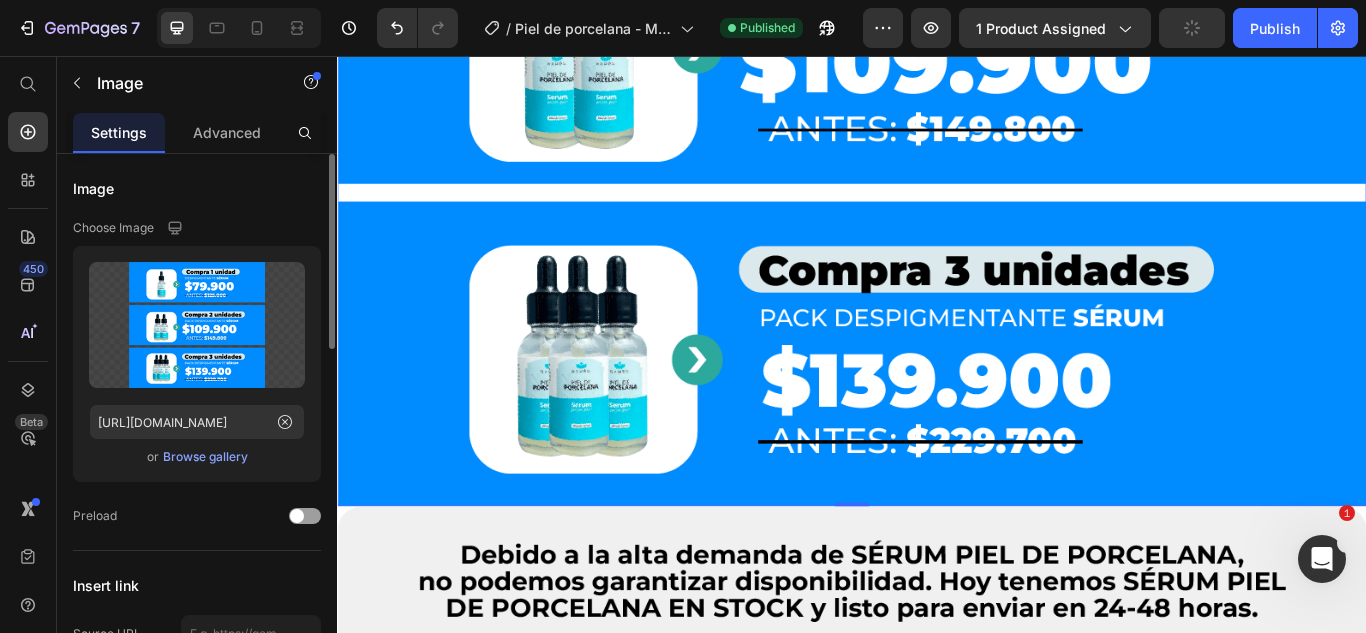 click on "Browse gallery" at bounding box center (205, 457) 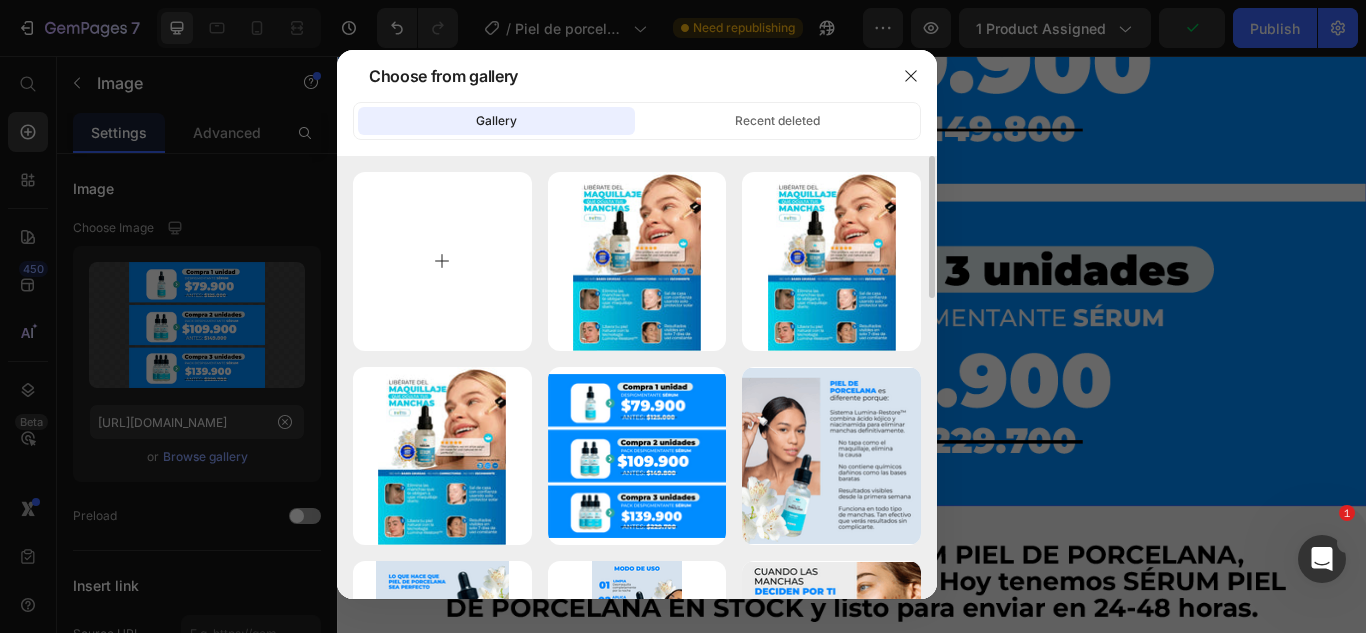 click at bounding box center (442, 261) 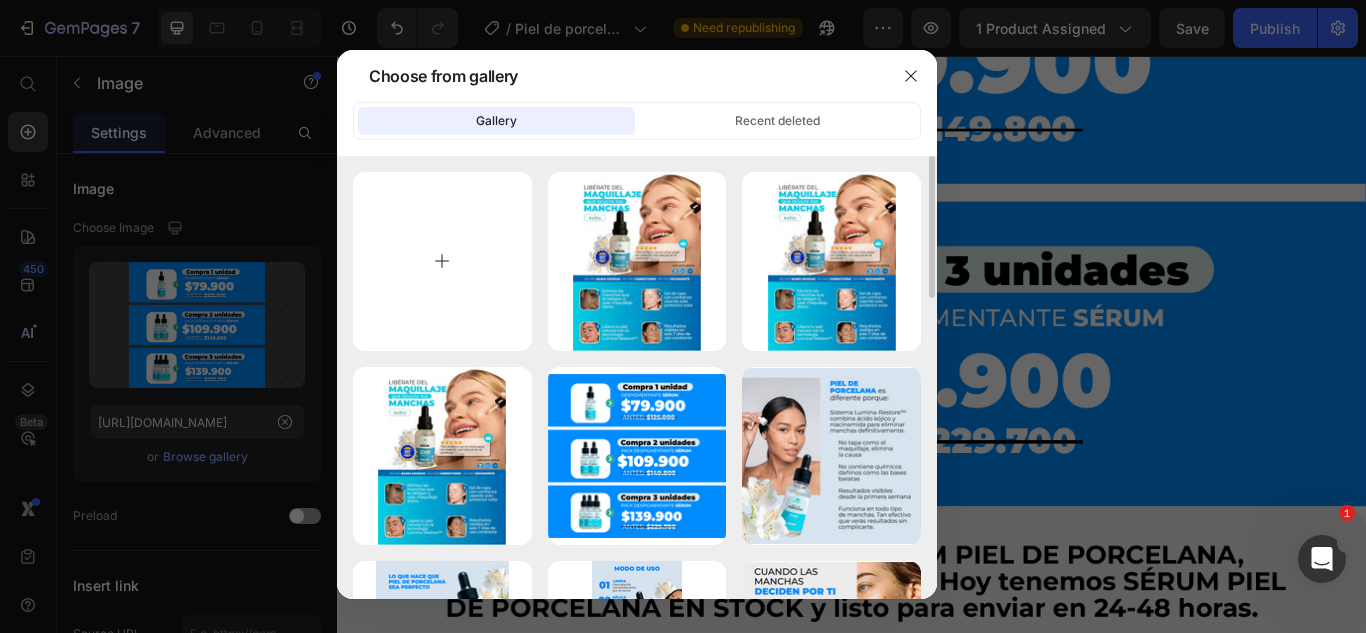 click at bounding box center [442, 261] 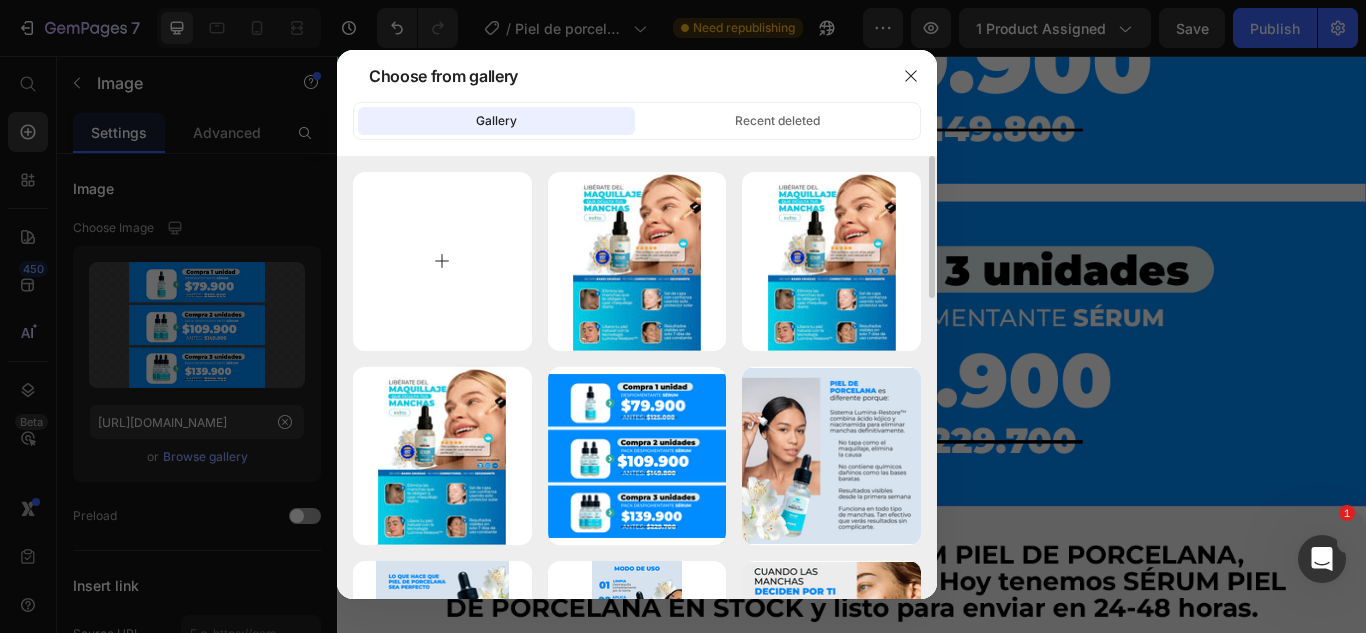 type on "C:\fakepath\Recurso 70-8-min.png" 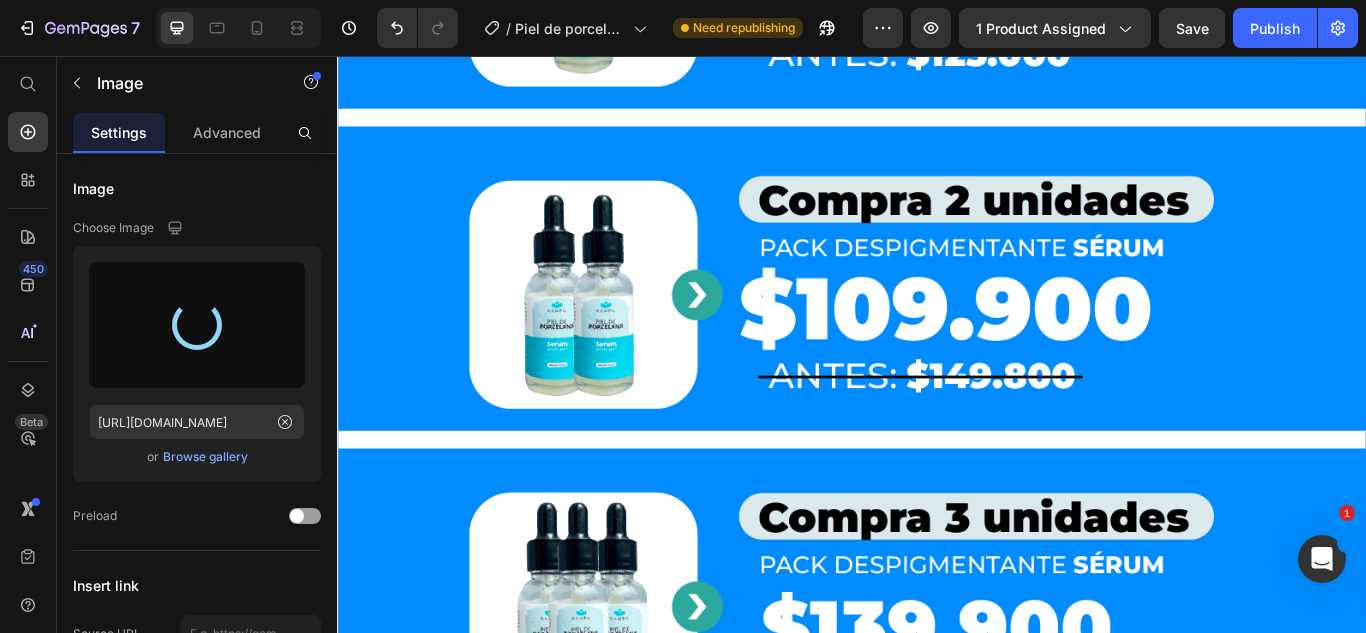 scroll, scrollTop: 2100, scrollLeft: 0, axis: vertical 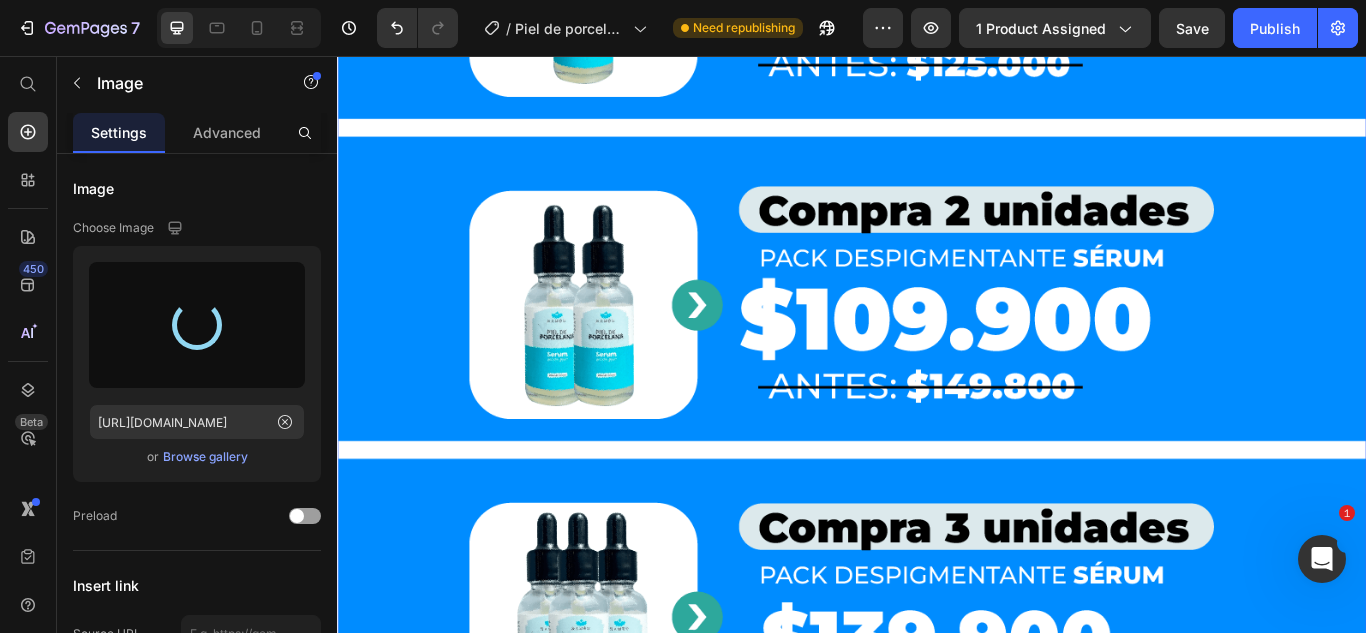 type on "[URL][DOMAIN_NAME]" 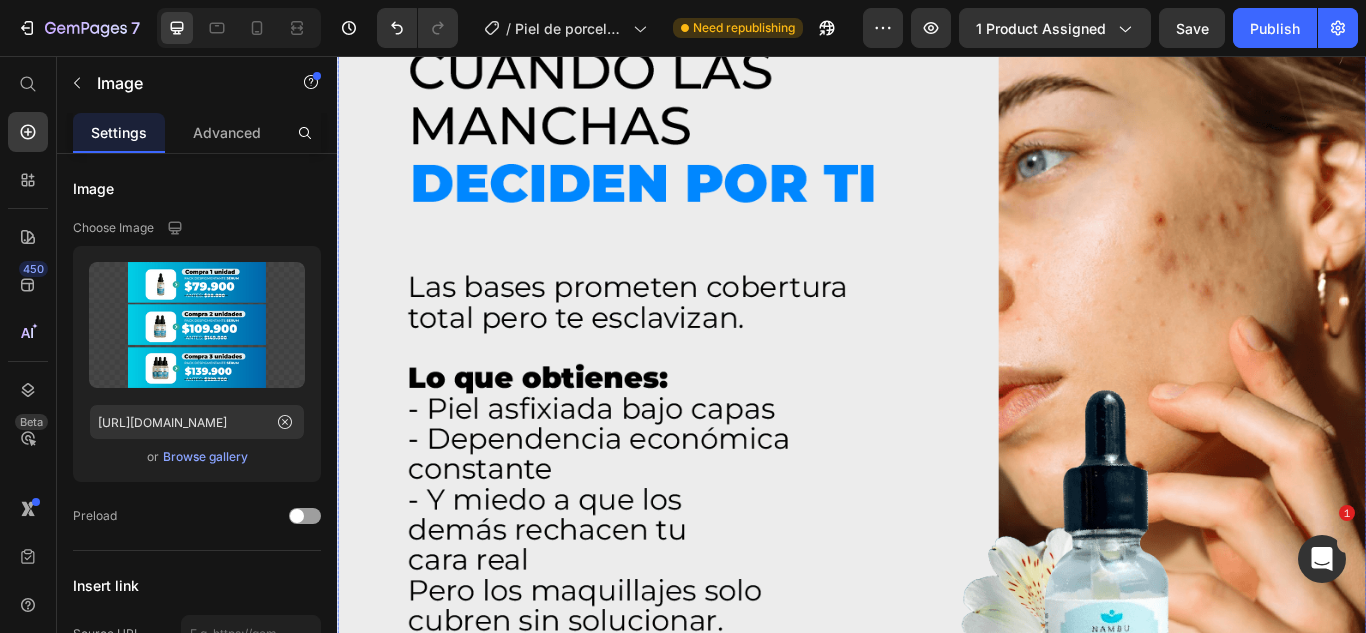 scroll, scrollTop: 6200, scrollLeft: 0, axis: vertical 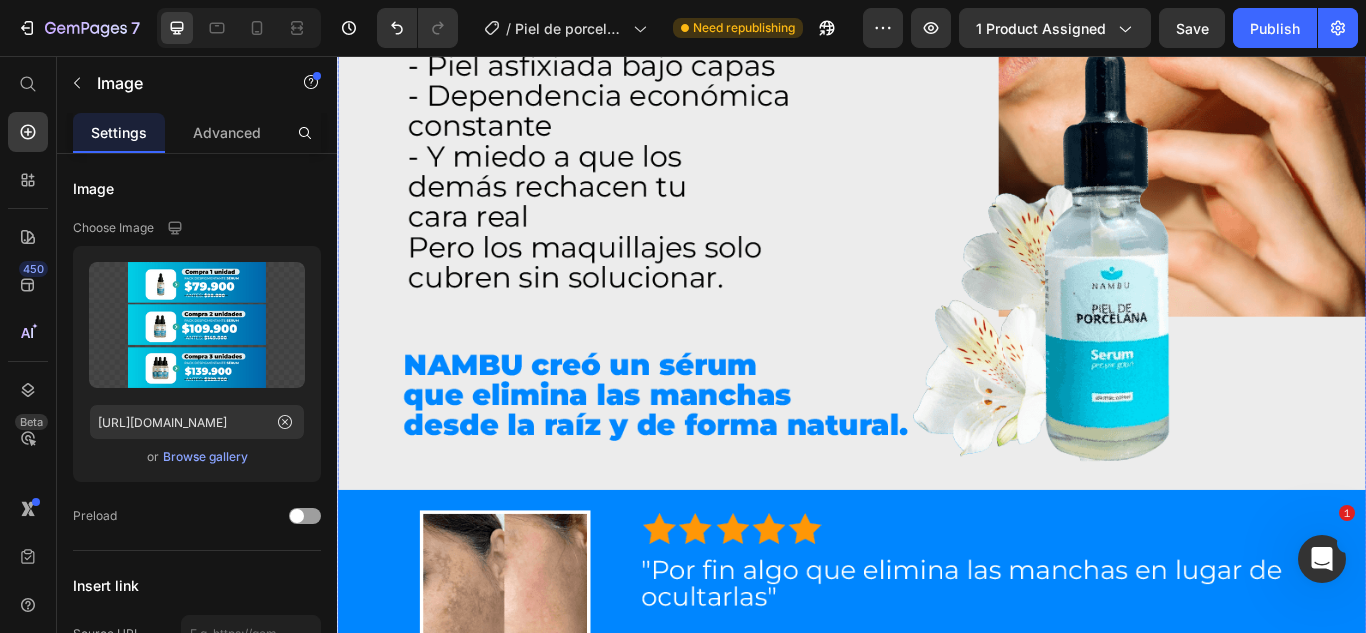 click at bounding box center [937, 204] 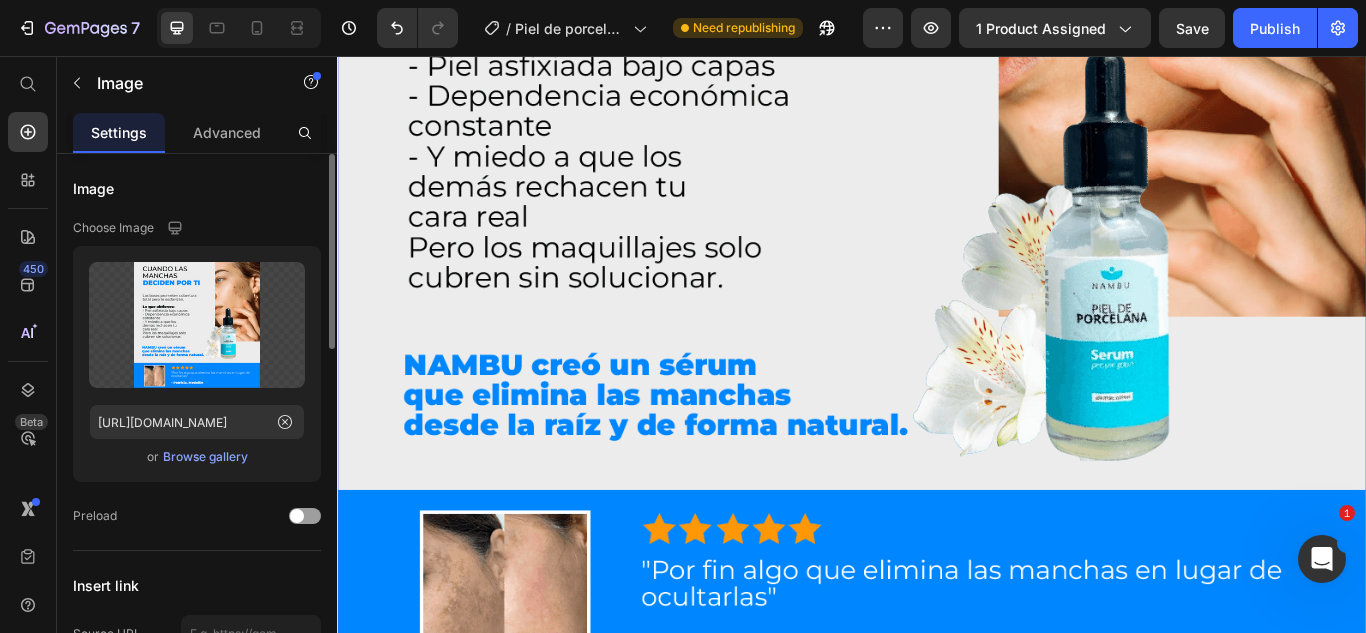 click on "Browse gallery" at bounding box center [205, 457] 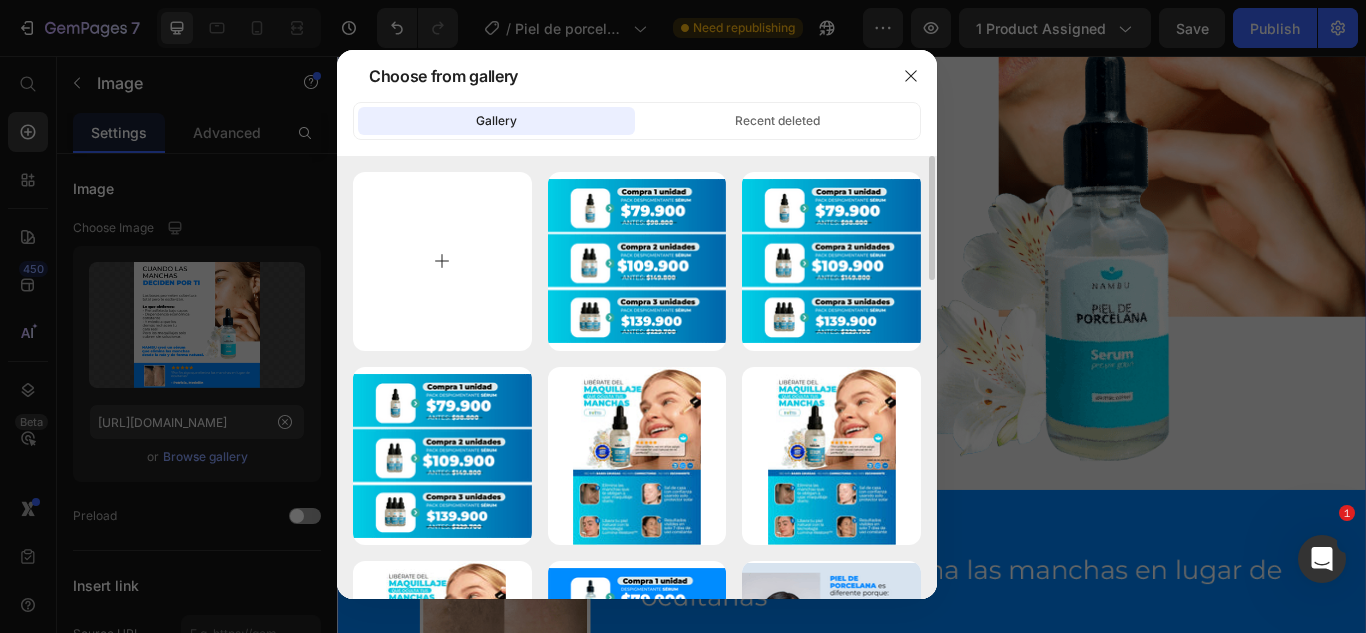 click at bounding box center [442, 261] 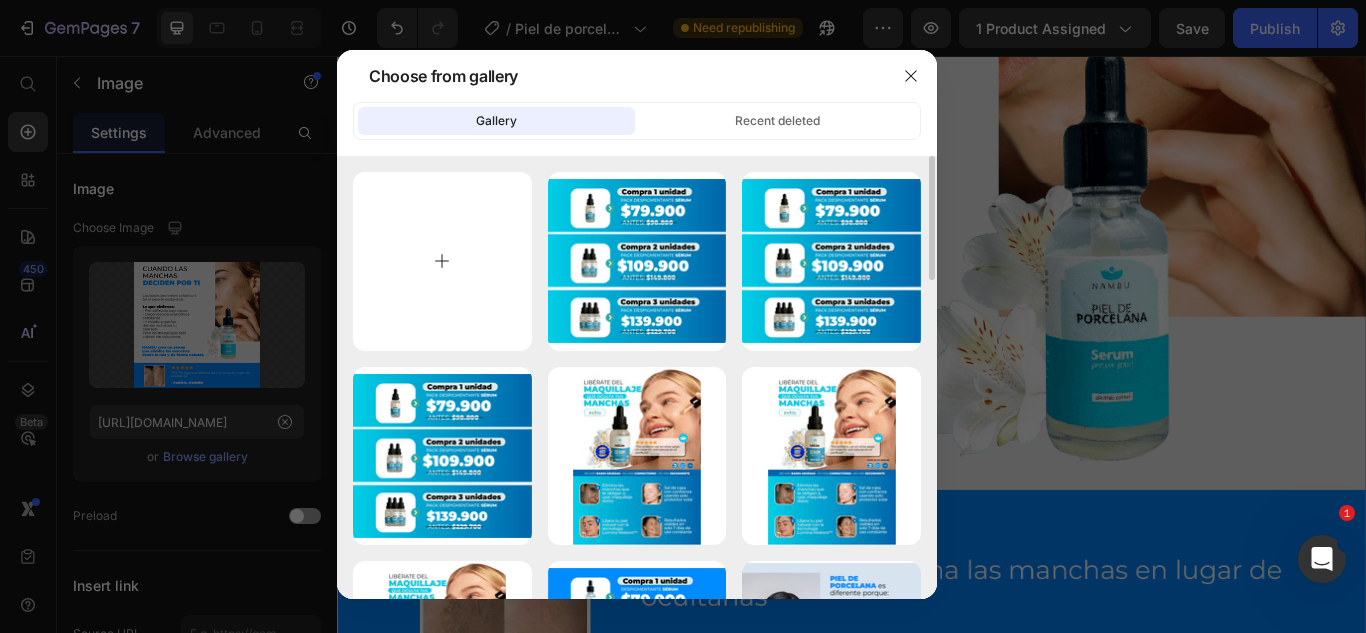 type on "C:\fakepath\Recurso 64-8-min-min_2_11zon.jpg" 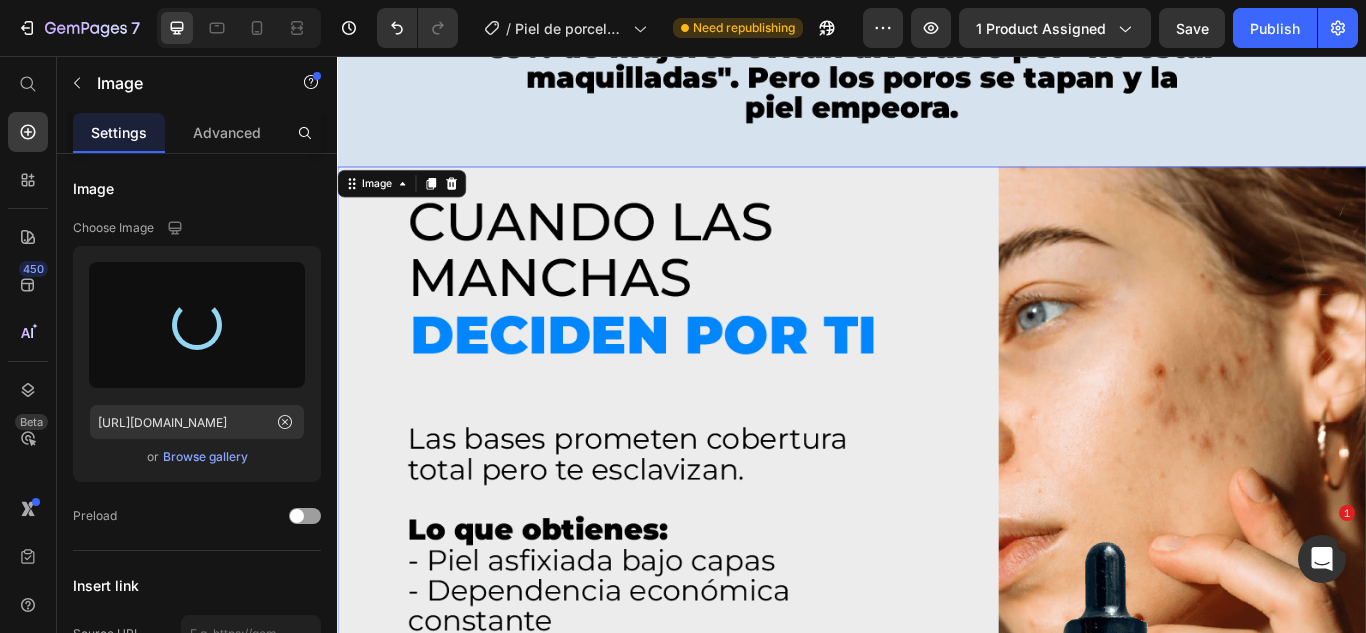 scroll, scrollTop: 5600, scrollLeft: 0, axis: vertical 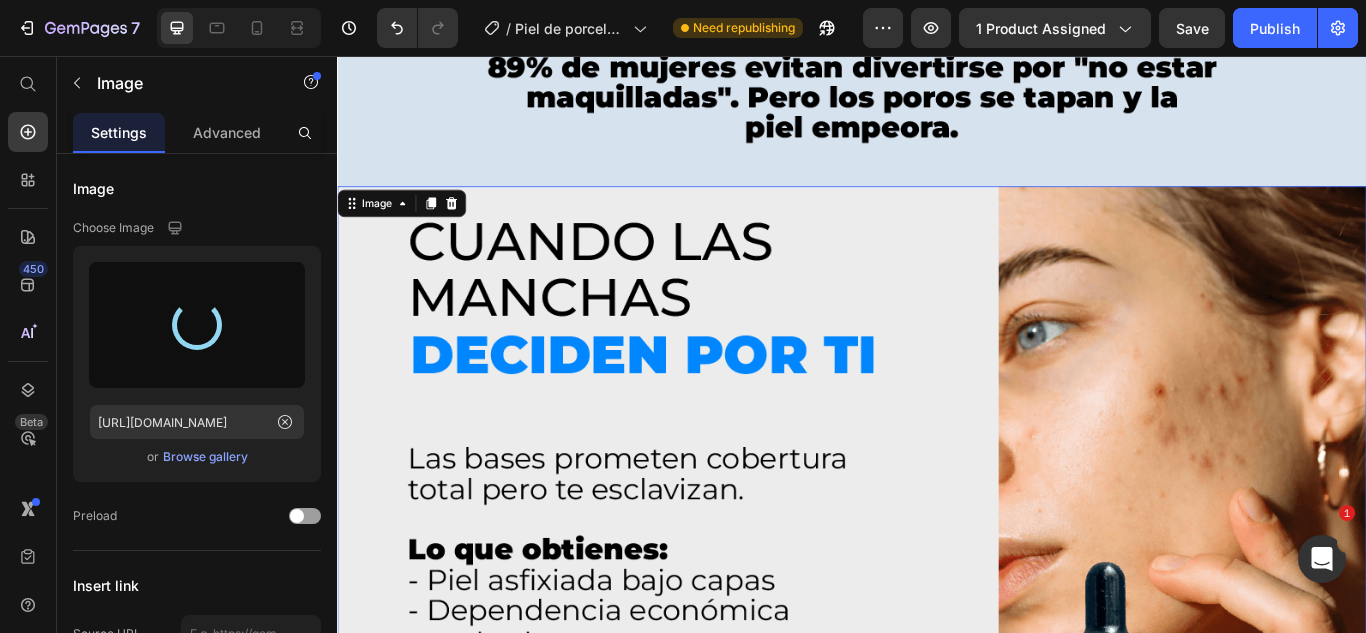 type on "https://cdn.shopify.com/s/files/1/0661/2670/8896/files/gempages_557582480312370309-53b8114a-b952-417f-b3d0-8590795f583f.jpg" 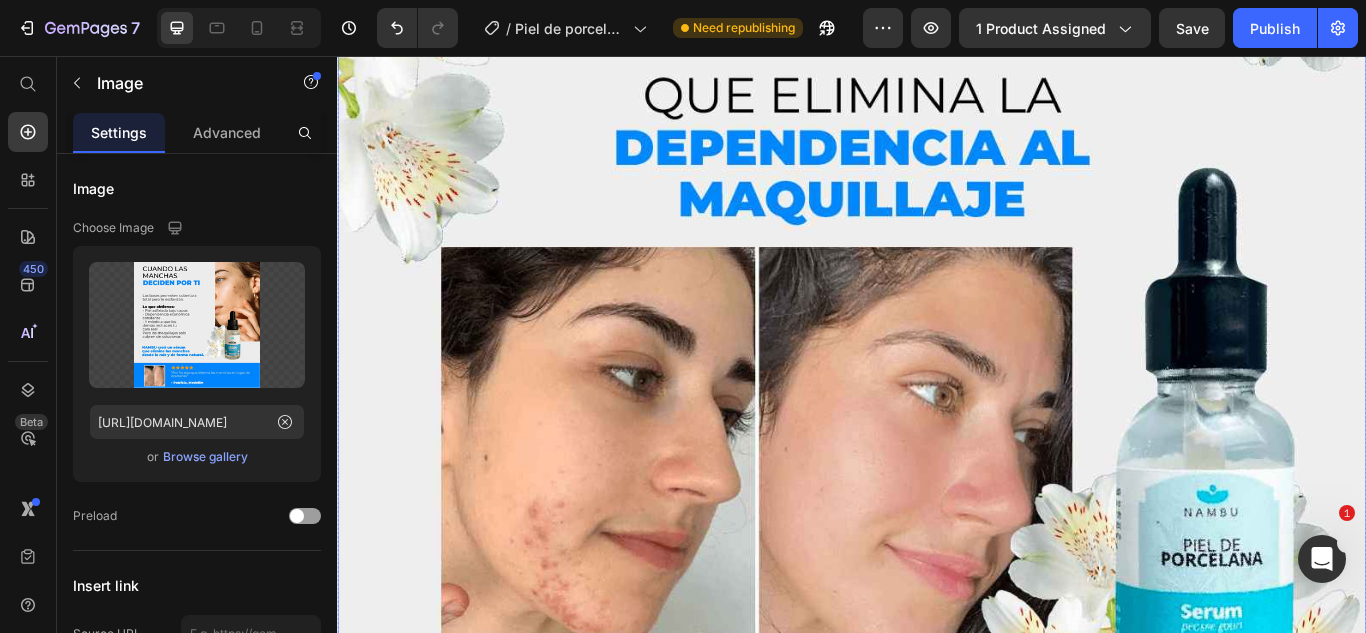 scroll, scrollTop: 7200, scrollLeft: 0, axis: vertical 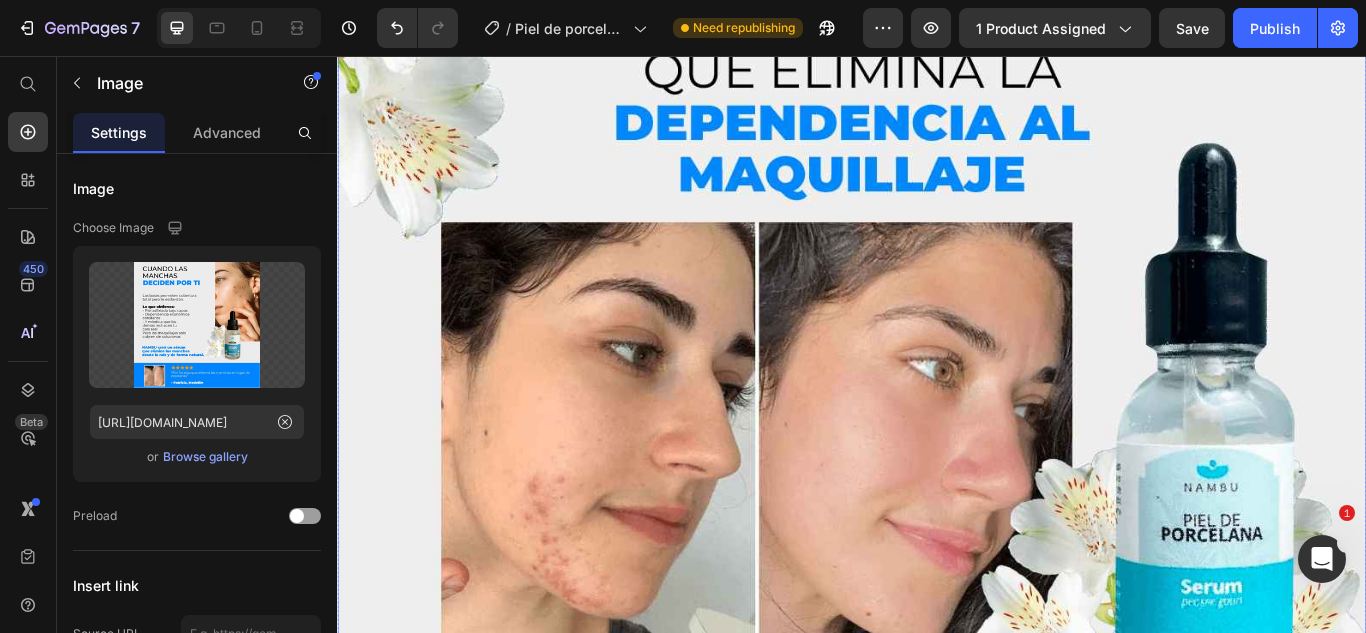 click at bounding box center [937, 583] 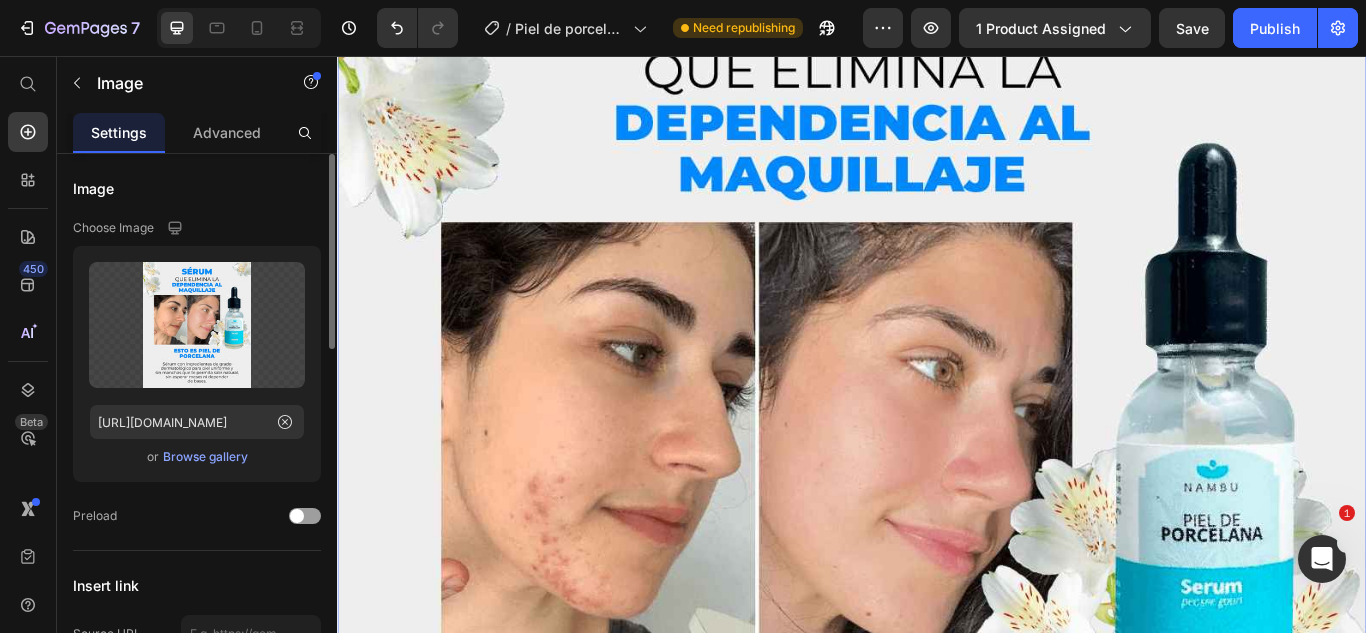 click on "Browse gallery" at bounding box center (205, 457) 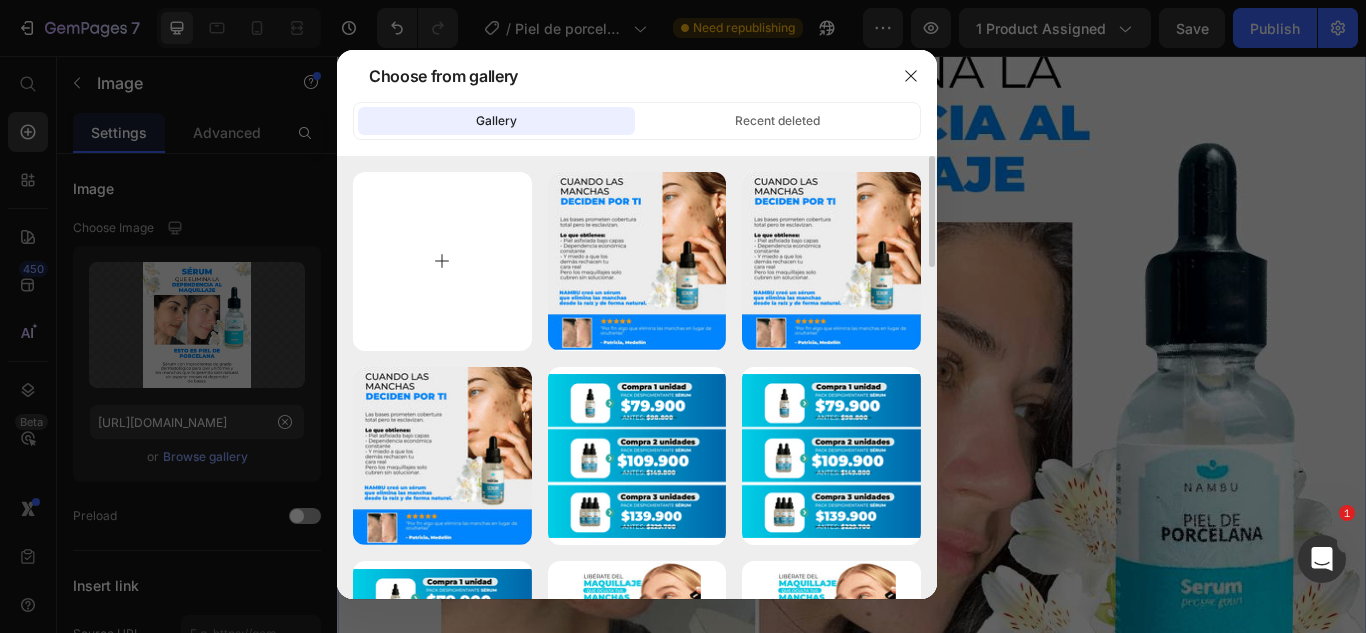 click at bounding box center [442, 261] 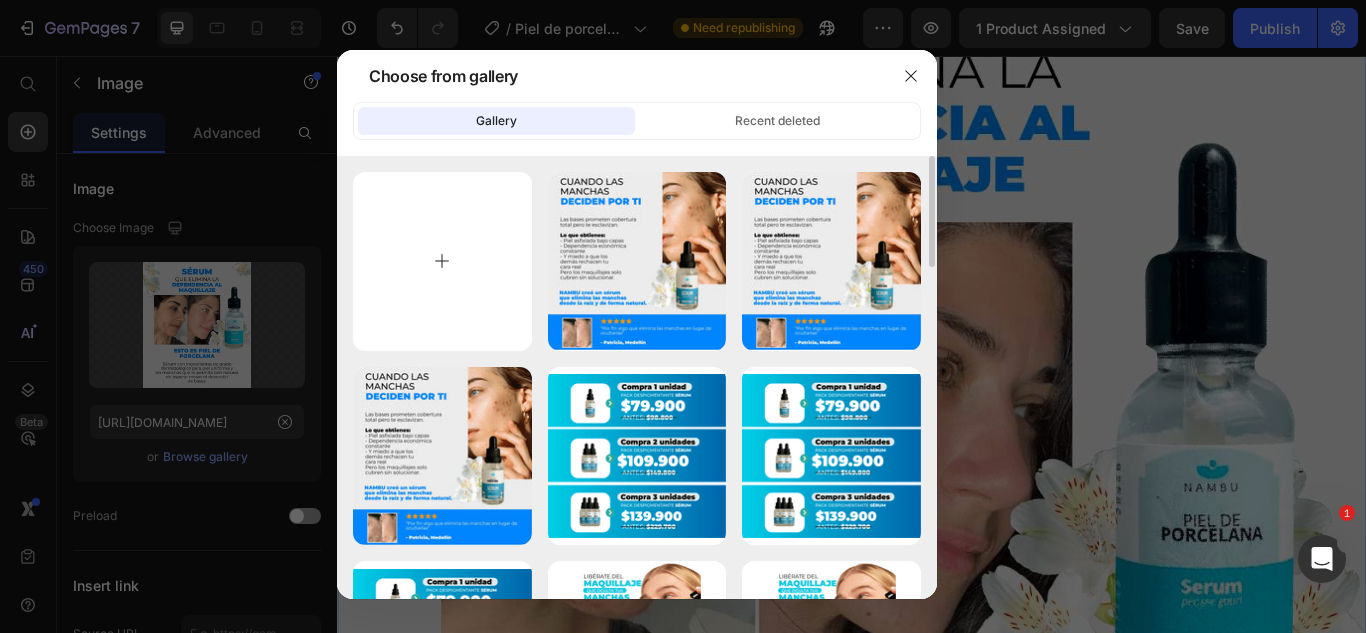 type on "C:\fakepath\Recurso 65-8-min-min_3_11zon.jpg" 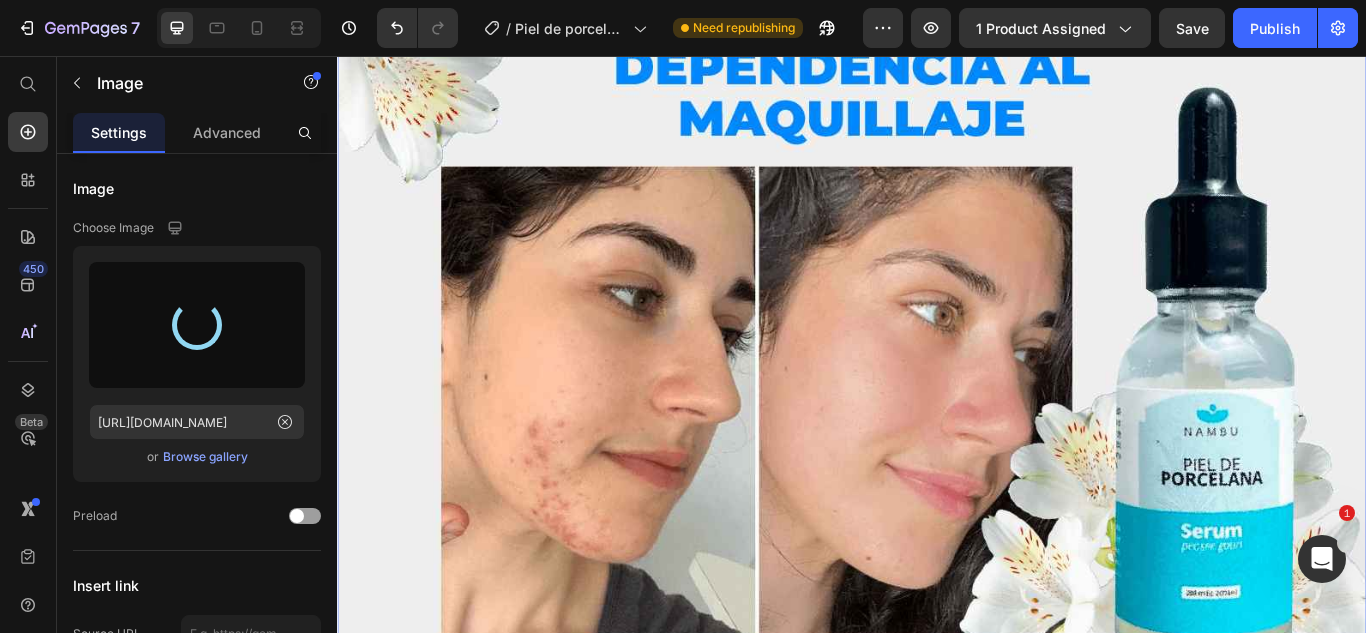 scroll, scrollTop: 7300, scrollLeft: 0, axis: vertical 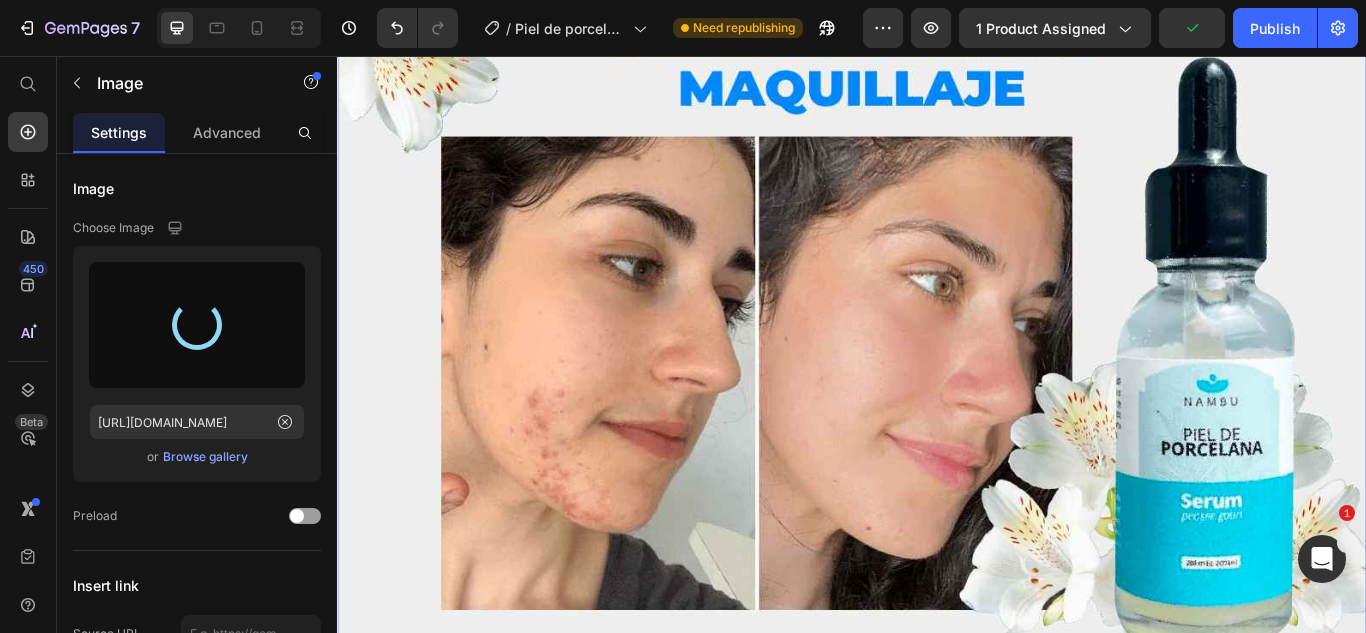 type on "https://cdn.shopify.com/s/files/1/0661/2670/8896/files/gempages_557582480312370309-7d2ea03e-9be2-43b8-a4df-5dced2edddbc.jpg" 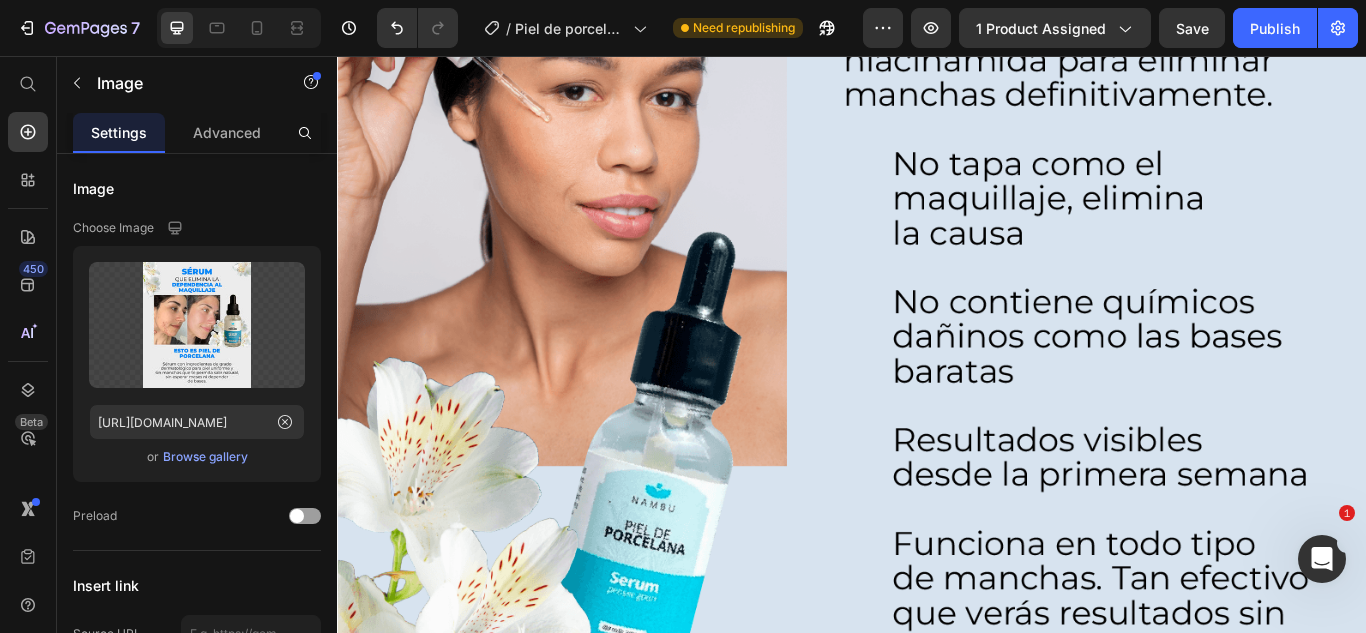 scroll, scrollTop: 9100, scrollLeft: 0, axis: vertical 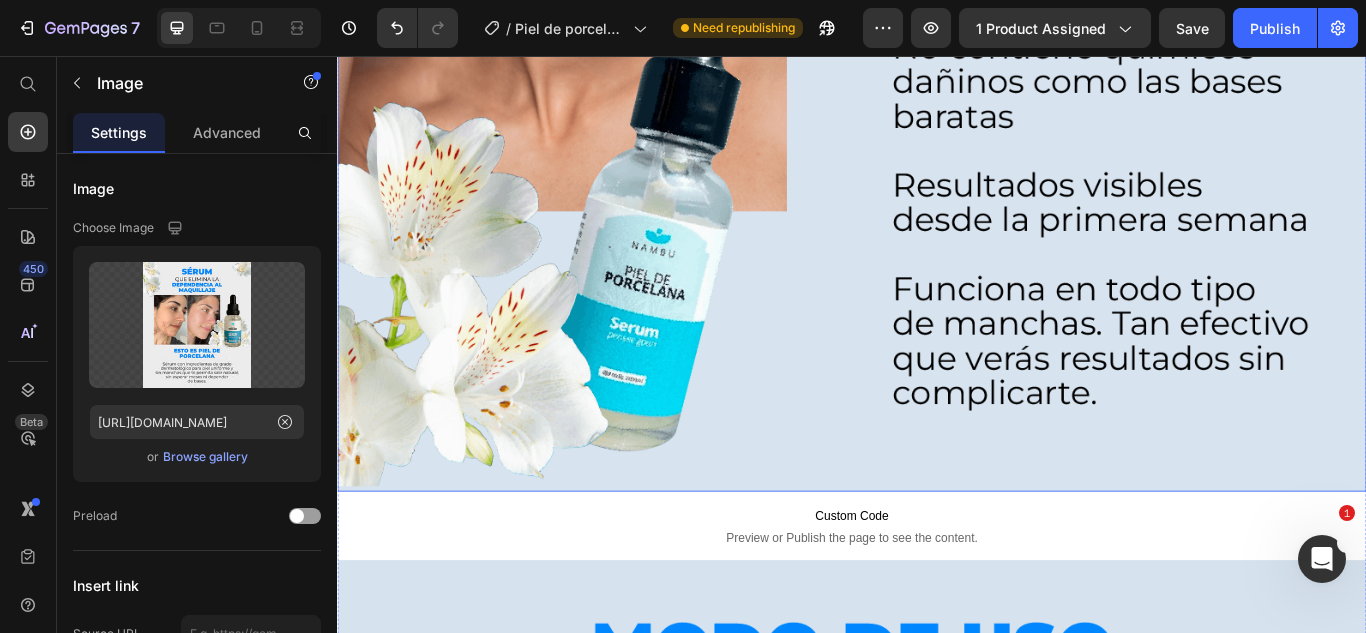 click at bounding box center (937, -25) 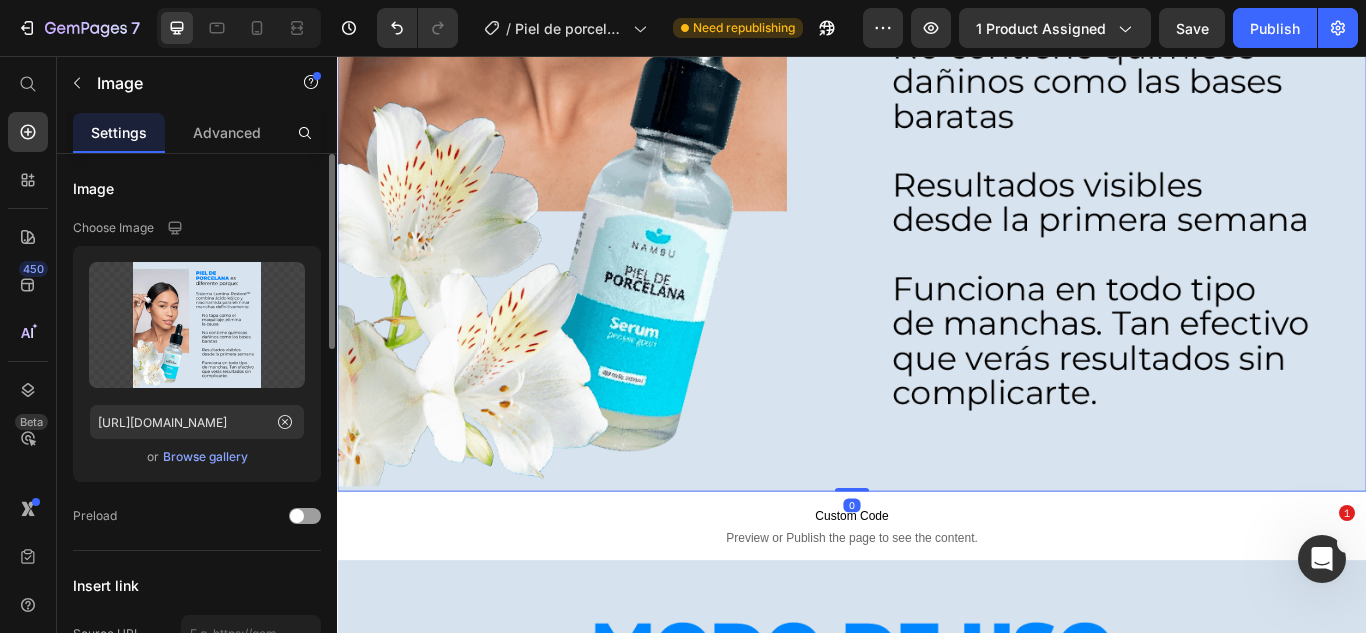 click on "Browse gallery" at bounding box center [205, 457] 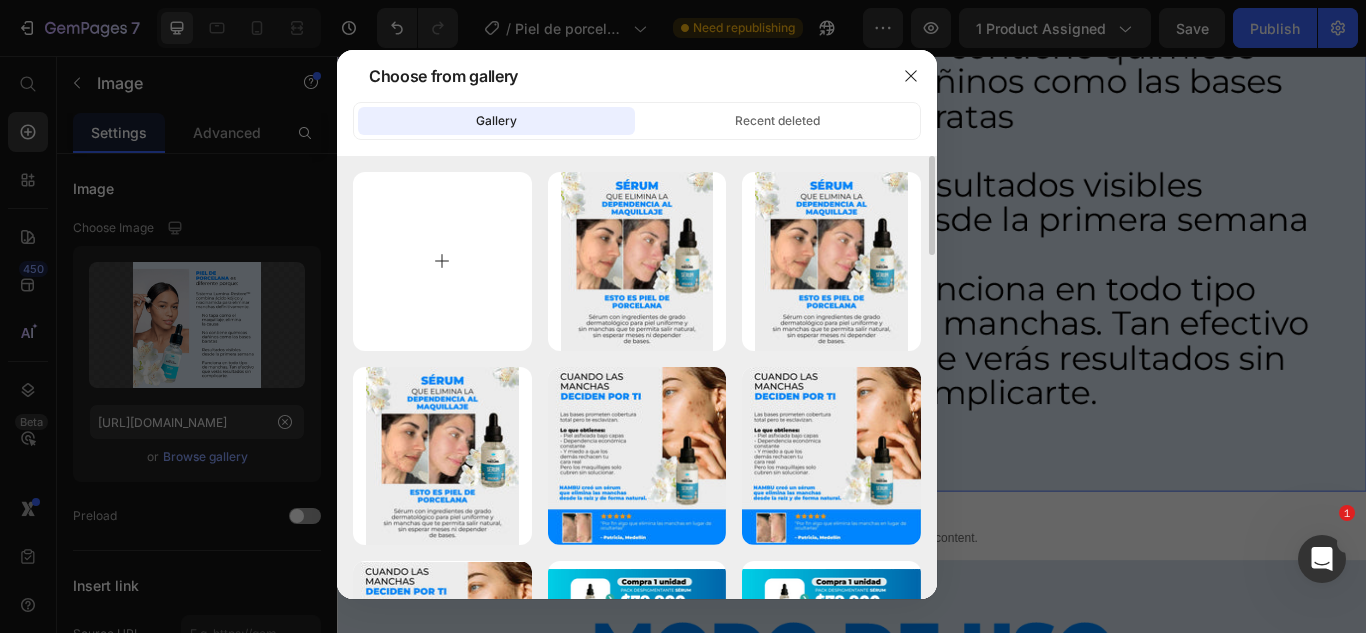 click at bounding box center (442, 261) 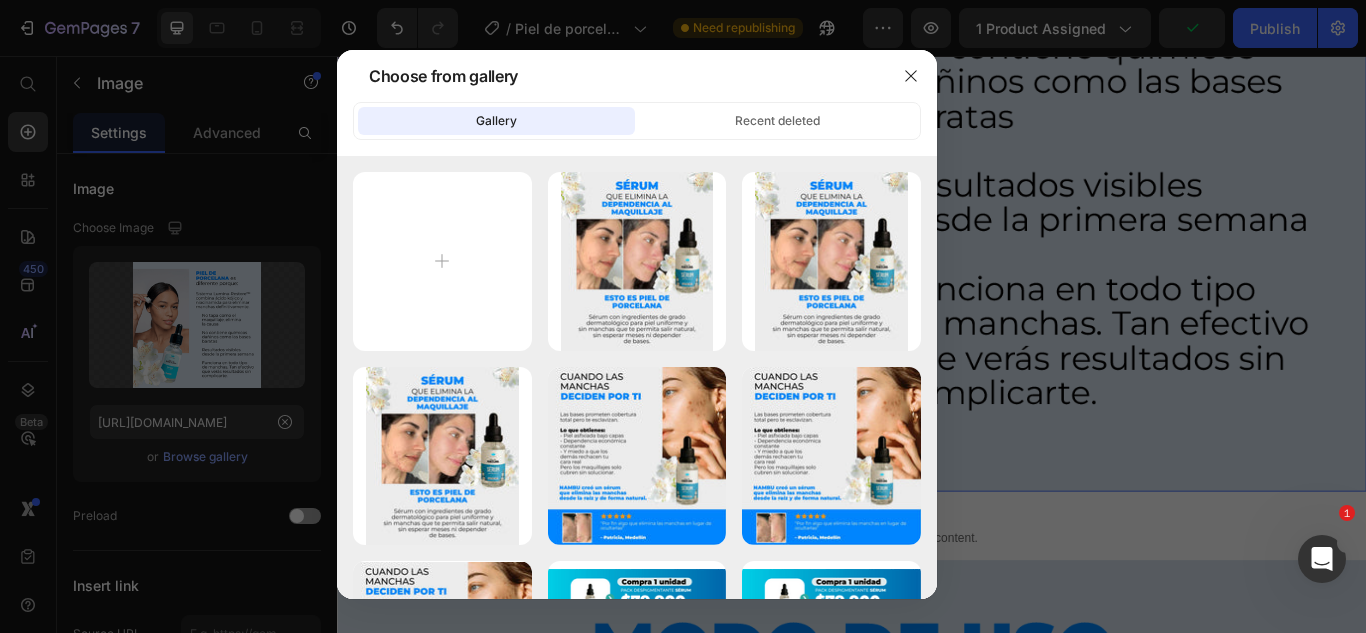 click at bounding box center [683, 316] 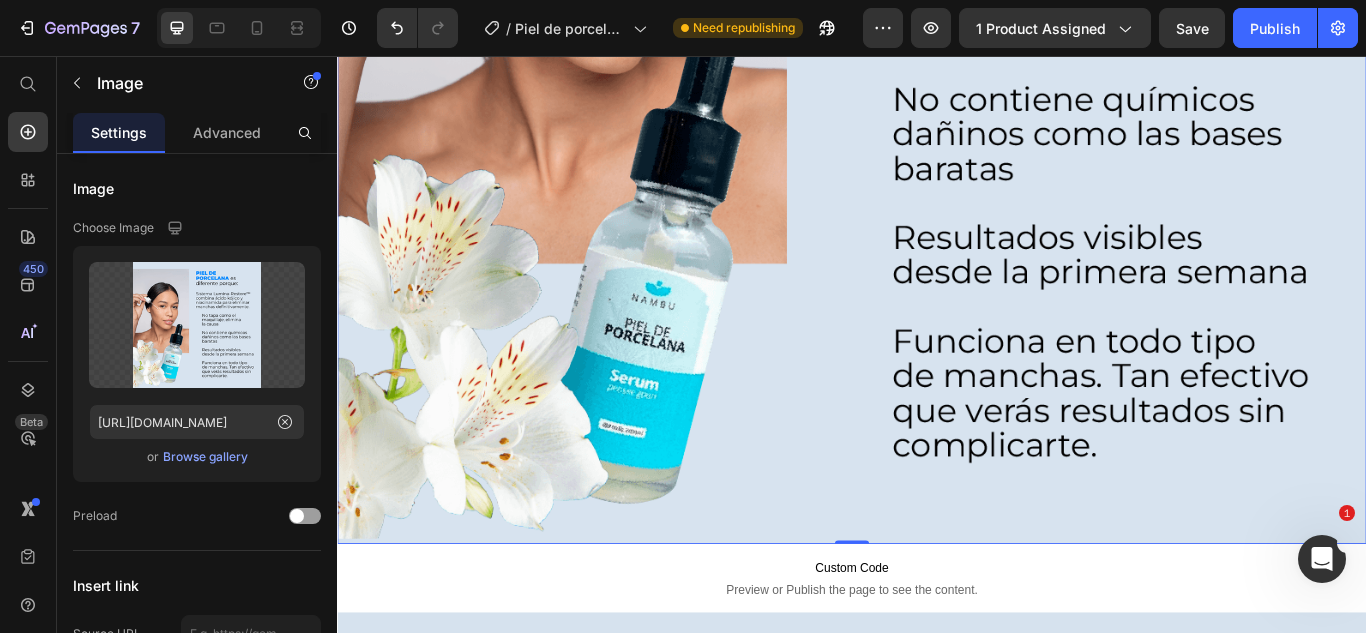 scroll, scrollTop: 9100, scrollLeft: 0, axis: vertical 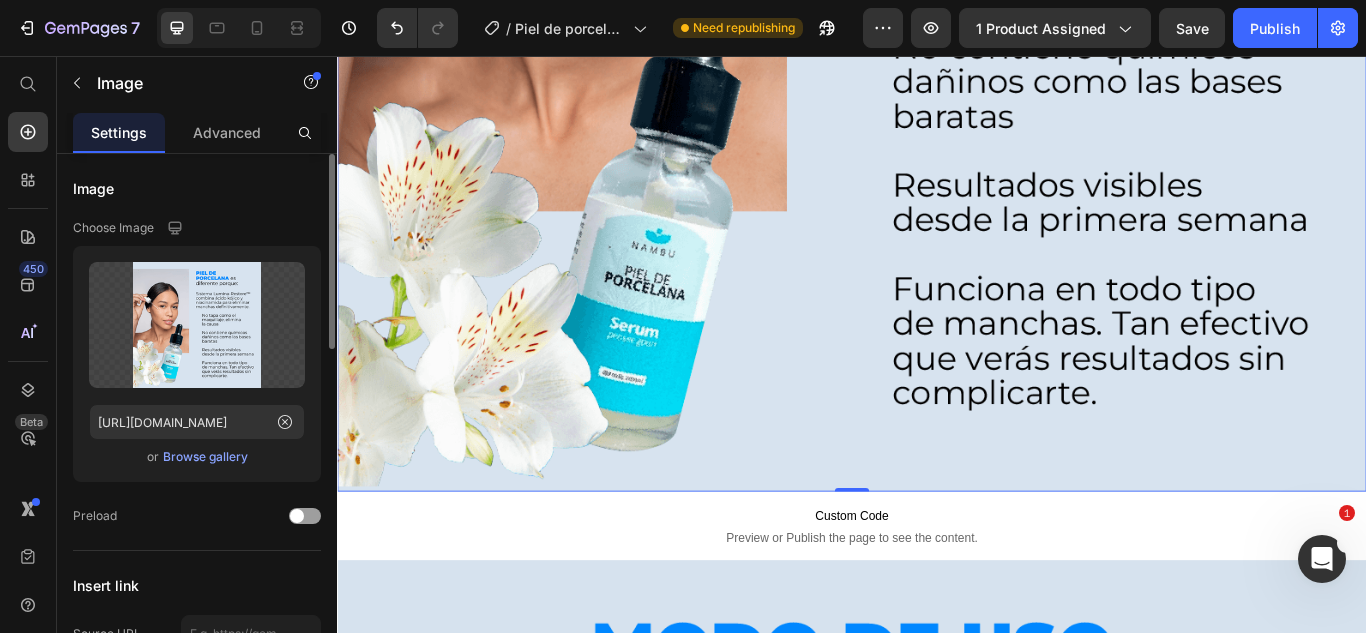 click on "Upload Image https://cdn.shopify.com/s/files/1/0661/2670/8896/files/gempages_557582480312370309-fa322a3f-0586-4286-9426-3d1042341e7c.png  or   Browse gallery" 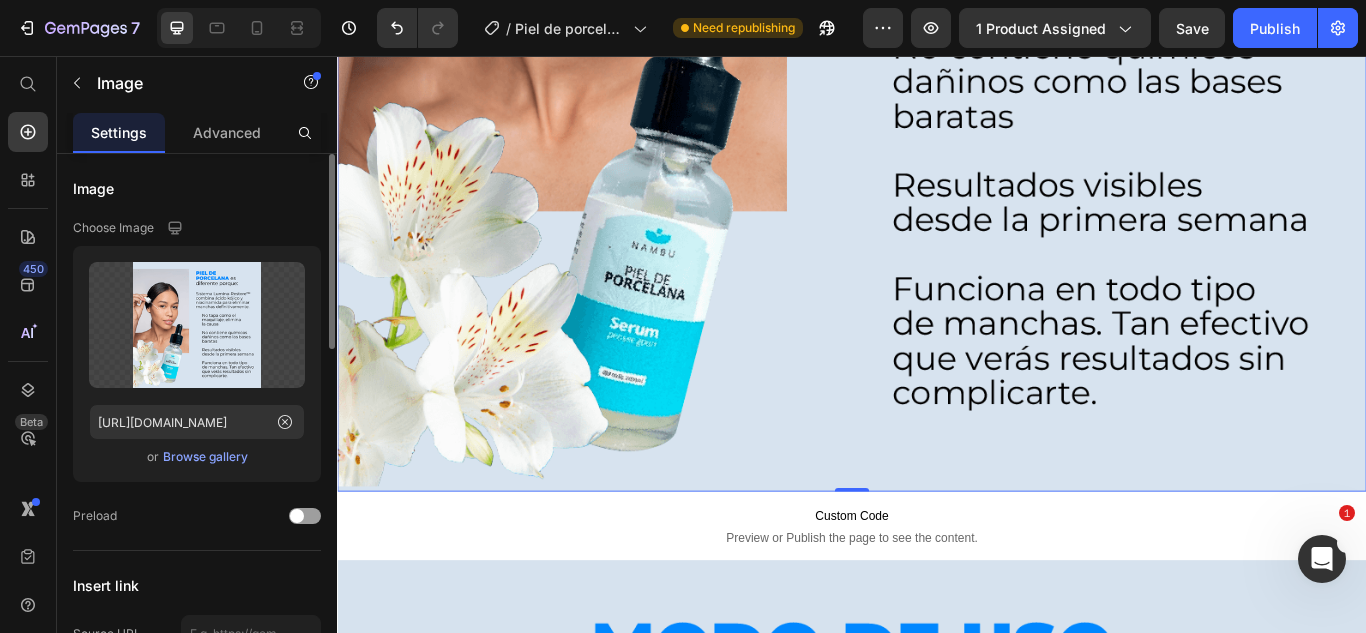 click on "Browse gallery" at bounding box center (205, 457) 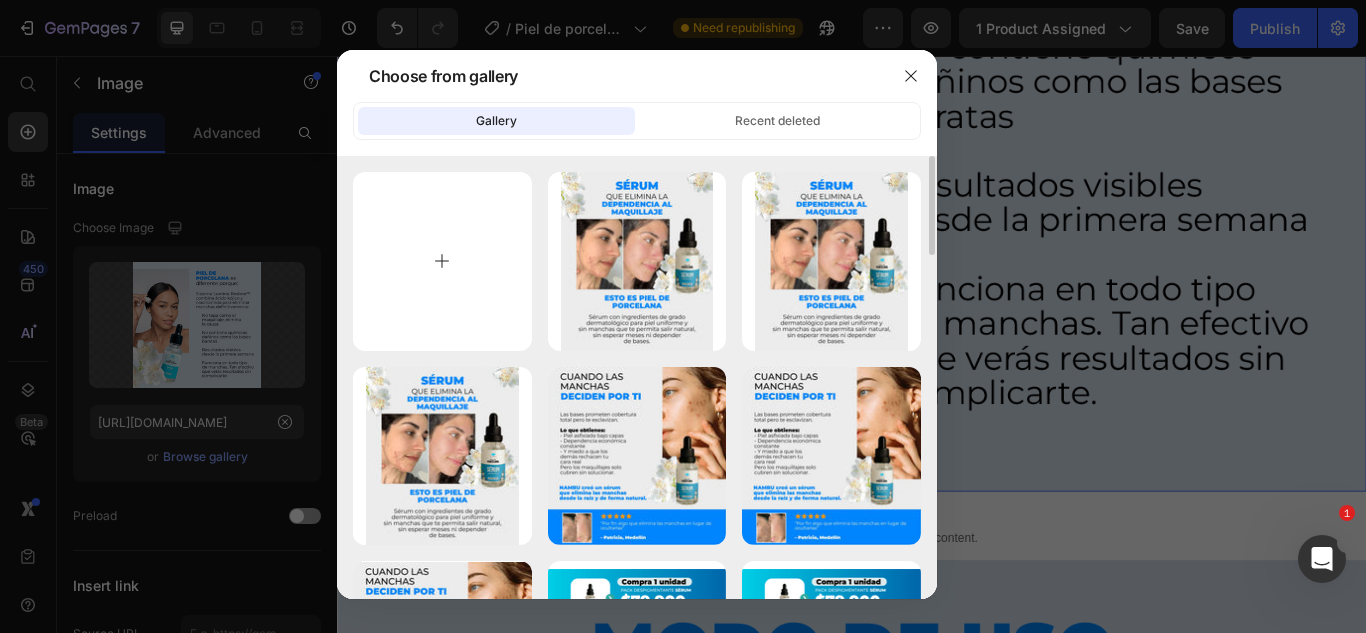 click at bounding box center [442, 261] 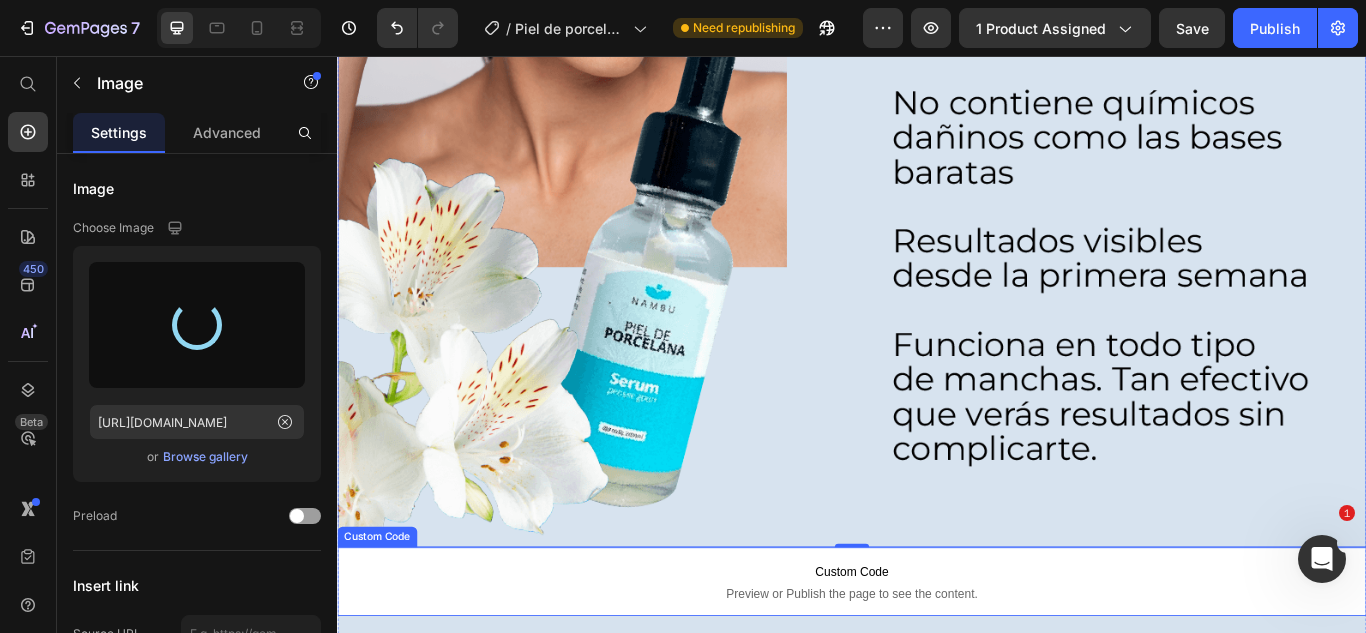 scroll, scrollTop: 9000, scrollLeft: 0, axis: vertical 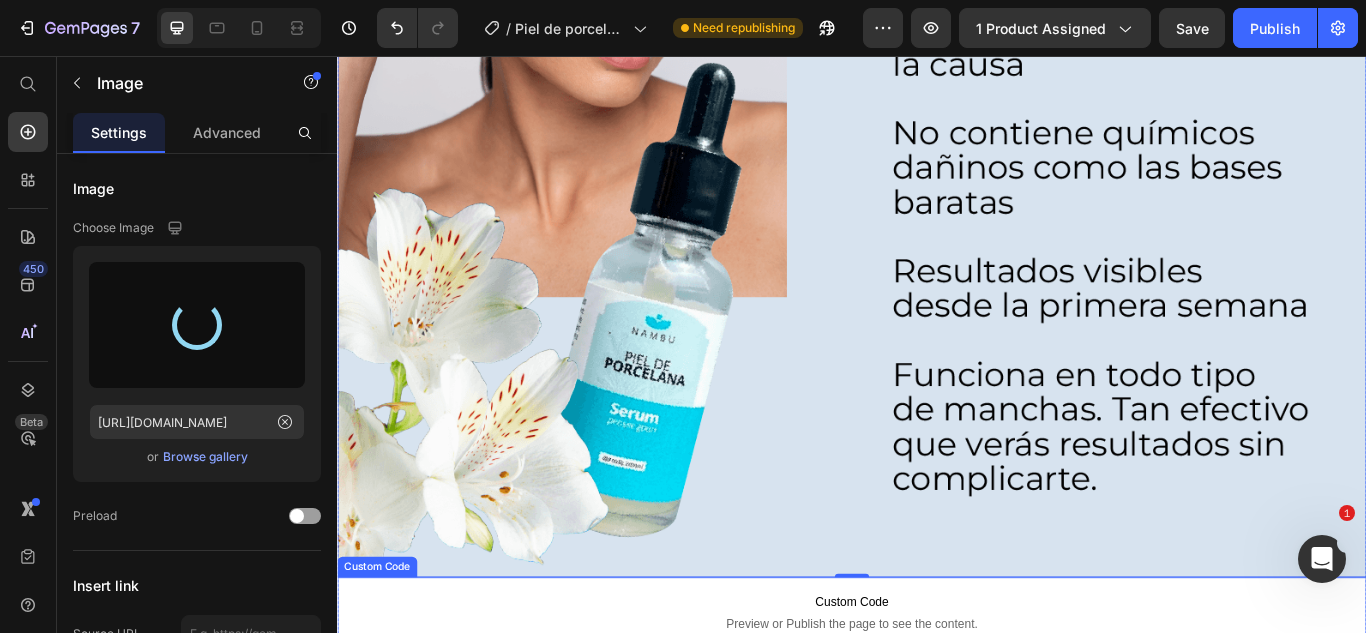 type on "https://cdn.shopify.com/s/files/1/0661/2670/8896/files/gempages_557582480312370309-05bb0801-8a52-4596-b998-03e4f9bb0e19.jpg" 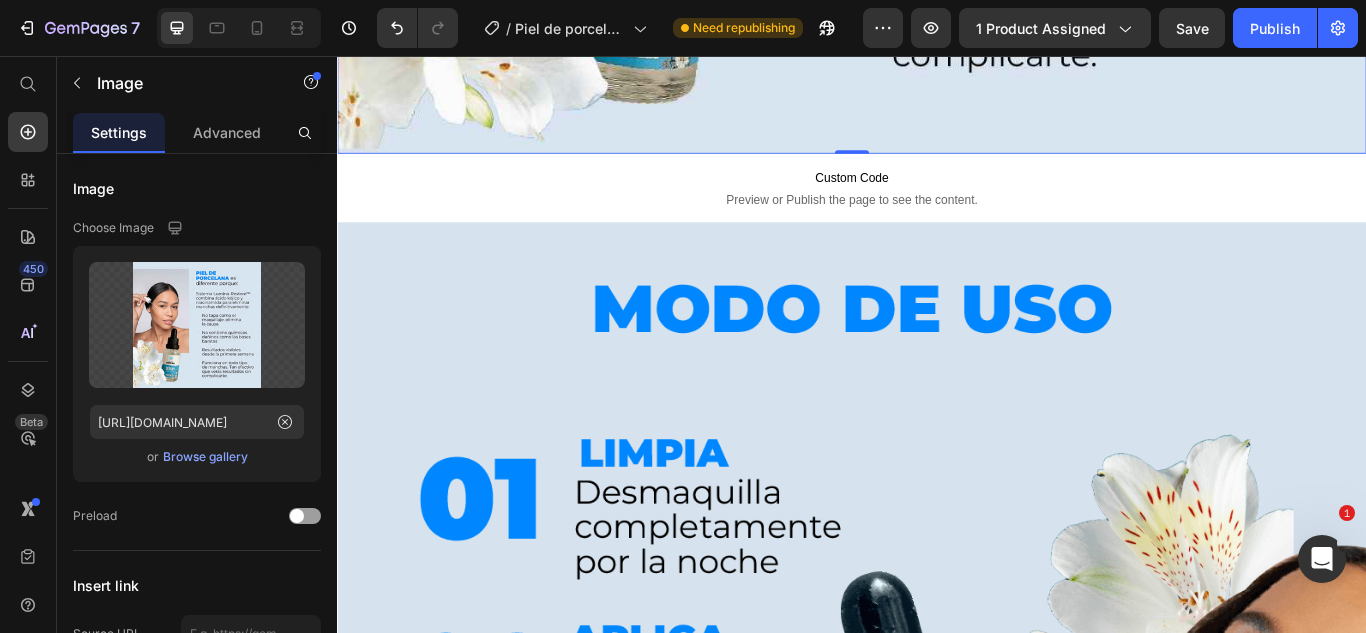 scroll, scrollTop: 9500, scrollLeft: 0, axis: vertical 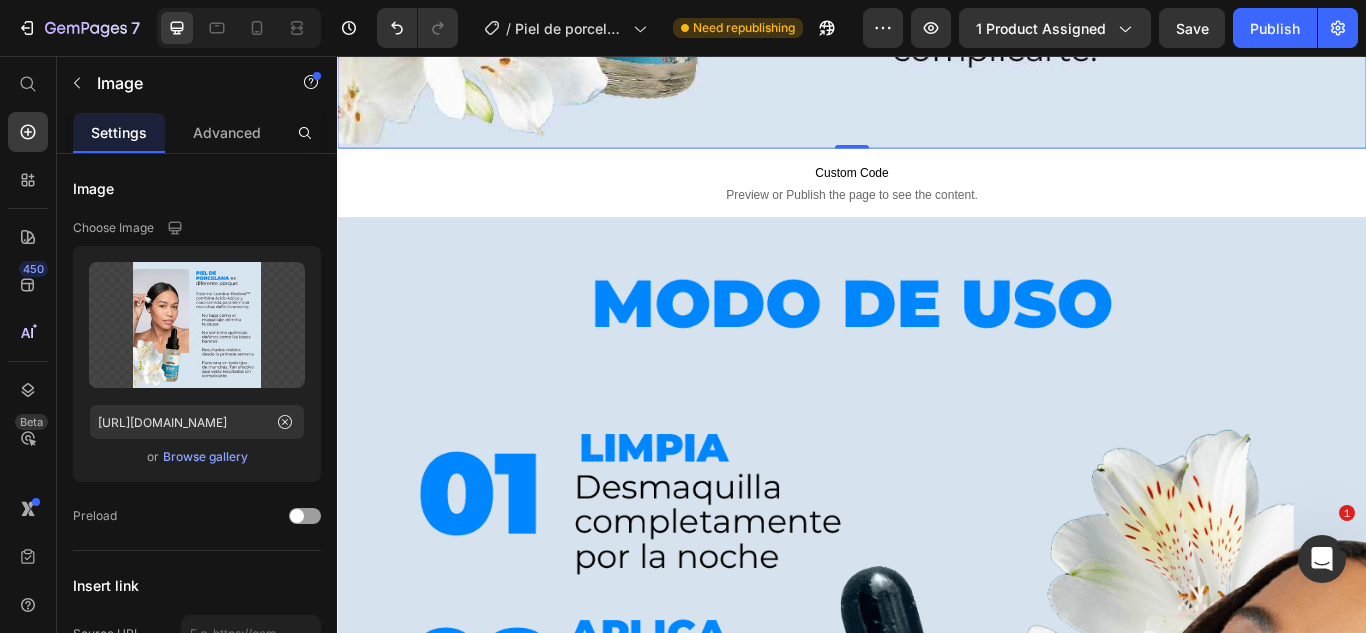click at bounding box center (937, 1445) 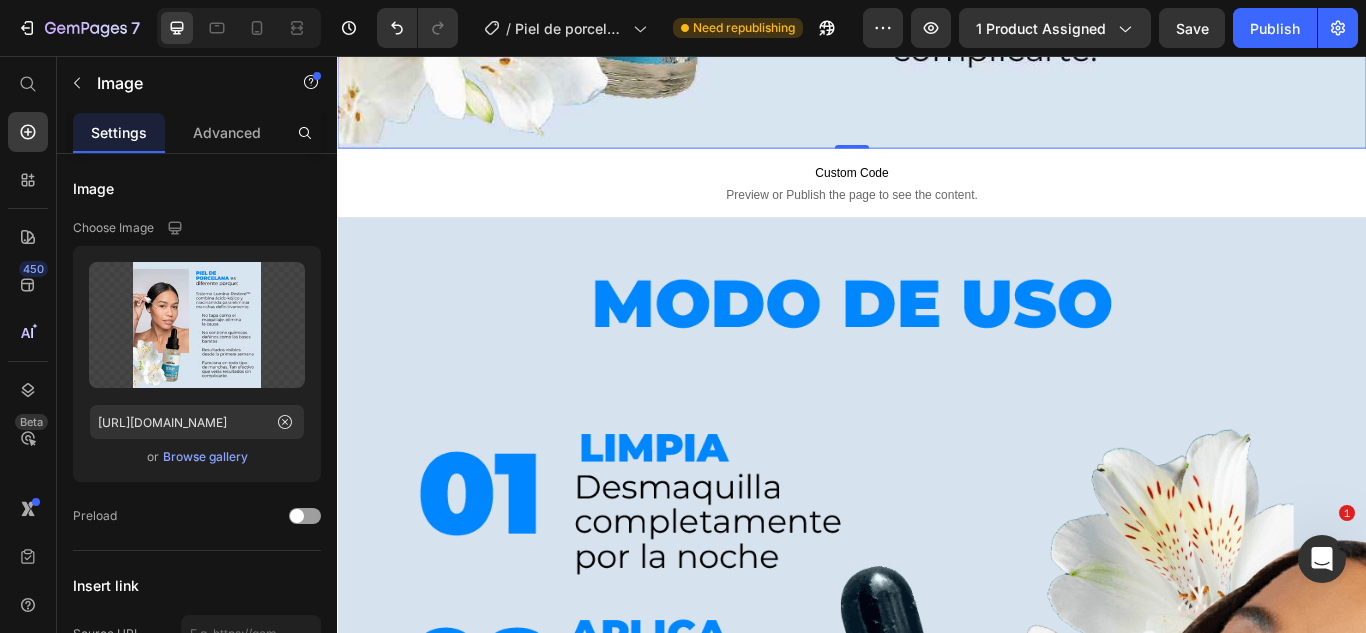 click at bounding box center [937, 1445] 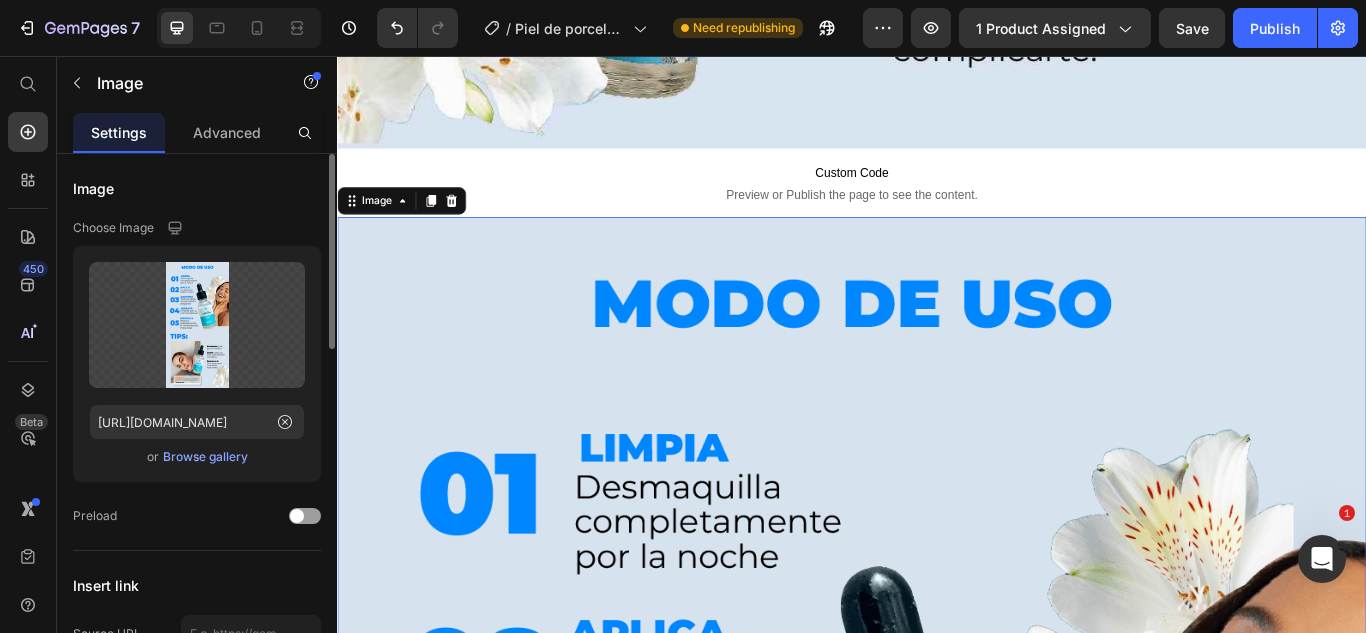 click on "Browse gallery" at bounding box center [205, 457] 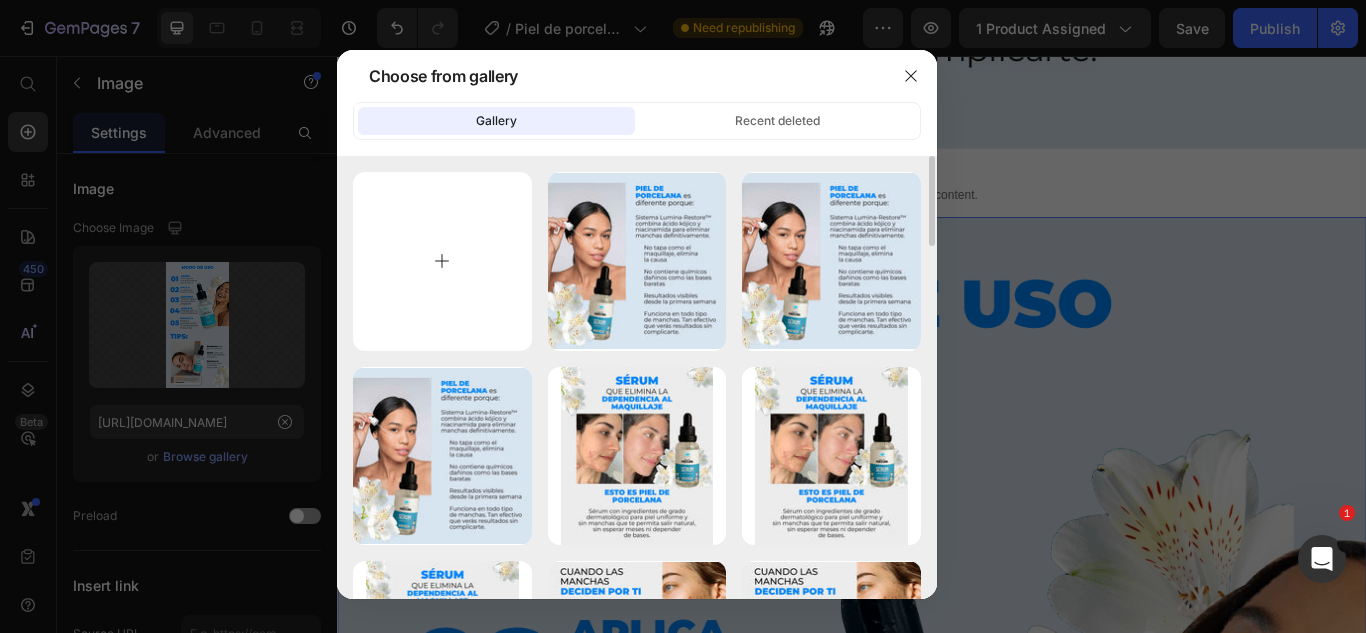 click at bounding box center (442, 261) 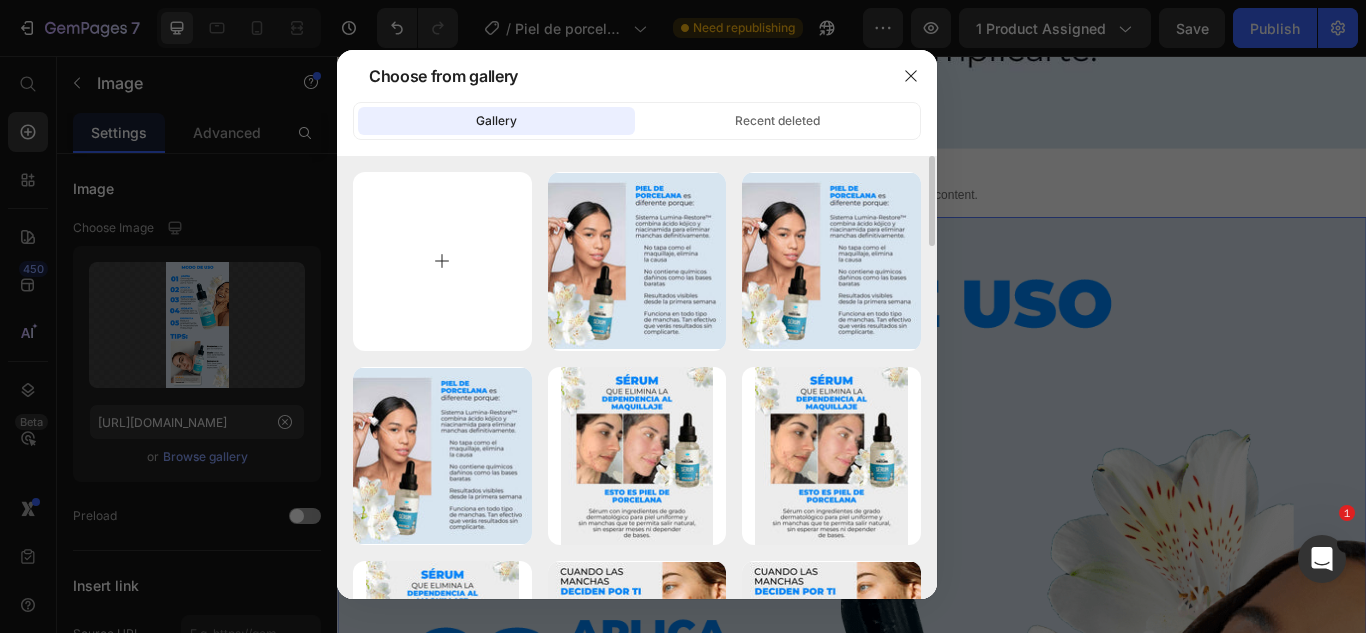 type on "C:\fakepath\Recurso 66-8-min-min_4_11zon.jpg" 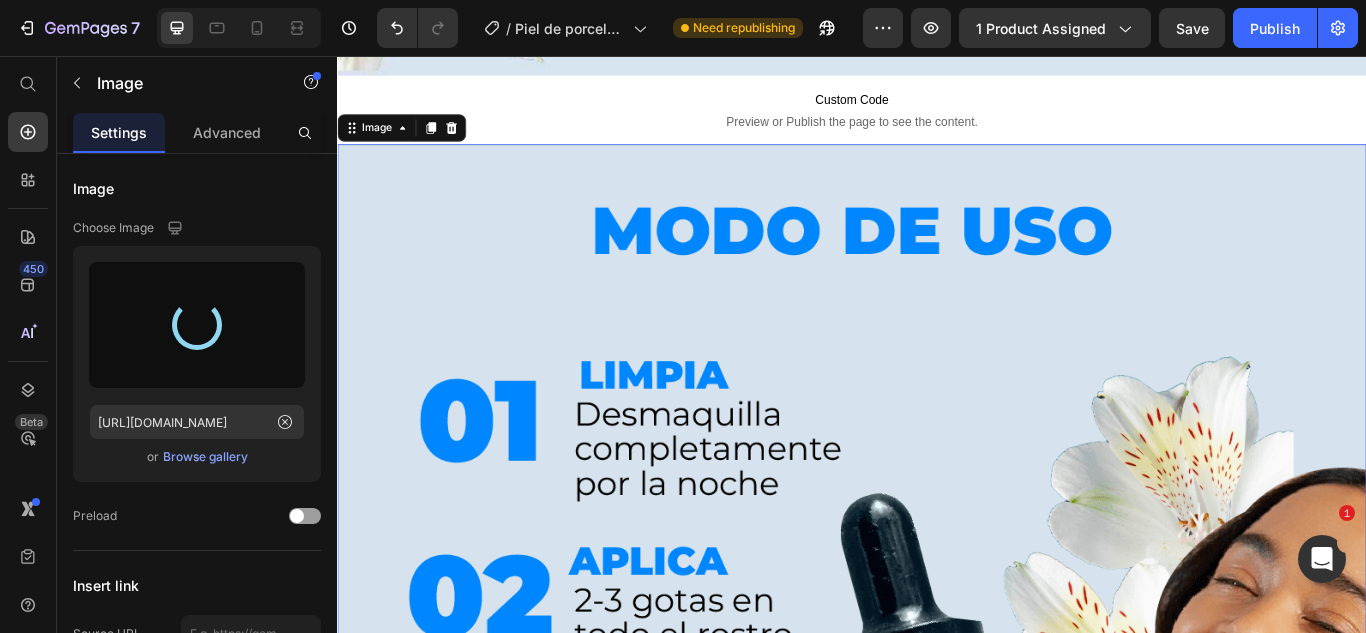 scroll, scrollTop: 9700, scrollLeft: 0, axis: vertical 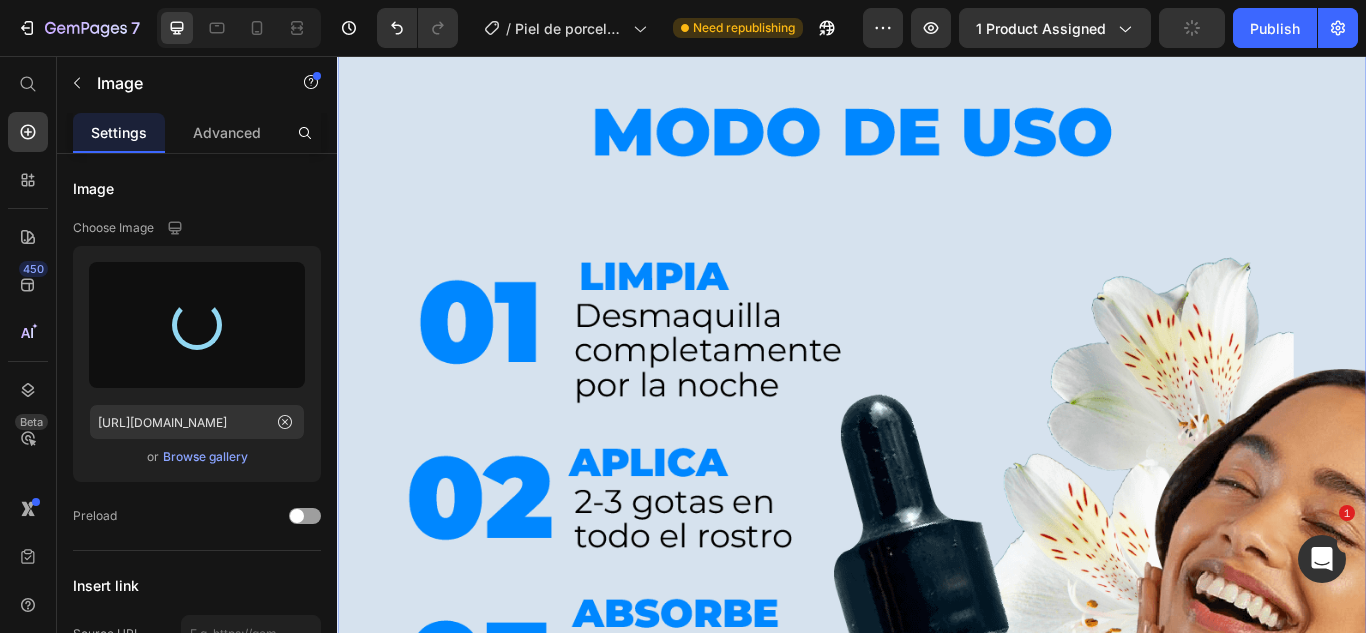 type on "https://cdn.shopify.com/s/files/1/0661/2670/8896/files/gempages_557582480312370309-b29cdb07-6730-438e-8e96-e8cbf6ccaff2.jpg" 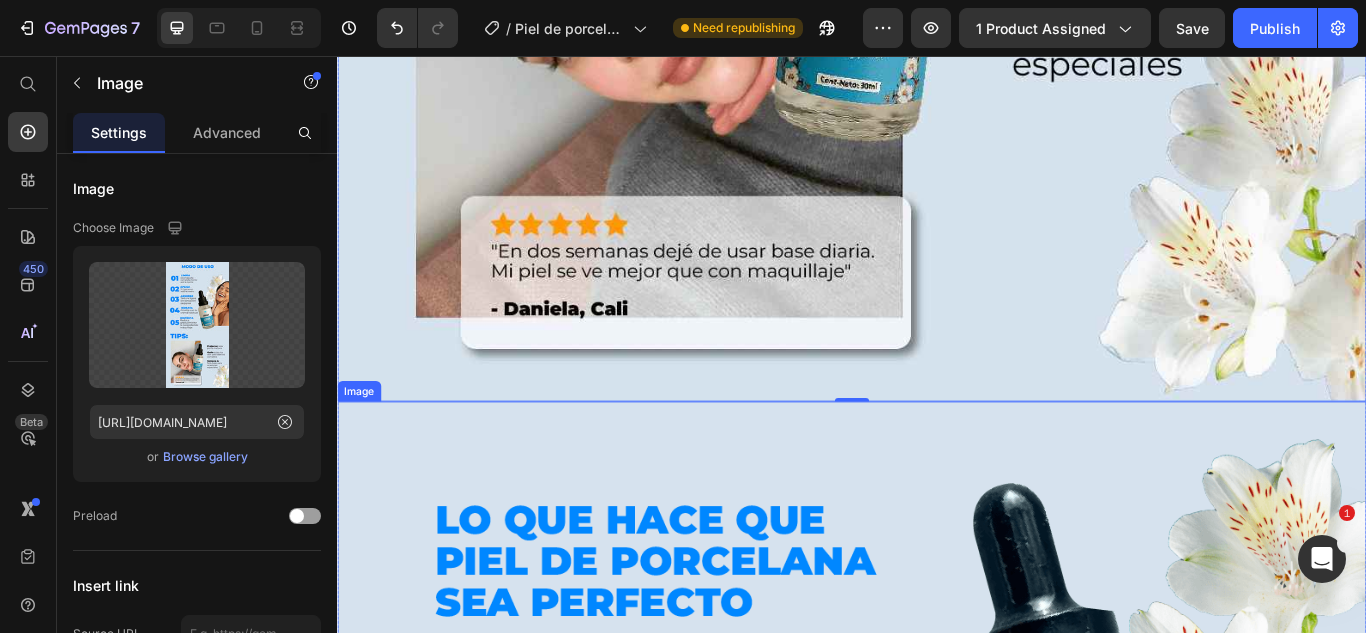 scroll, scrollTop: 12000, scrollLeft: 0, axis: vertical 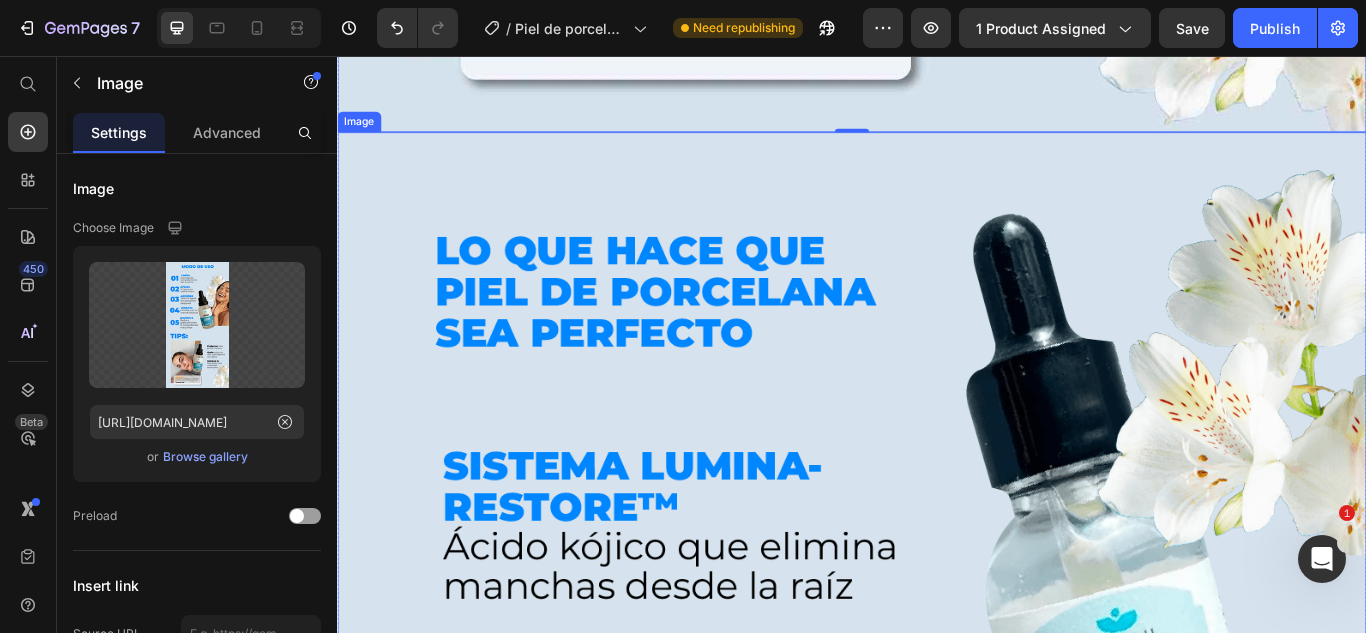 click at bounding box center (937, 951) 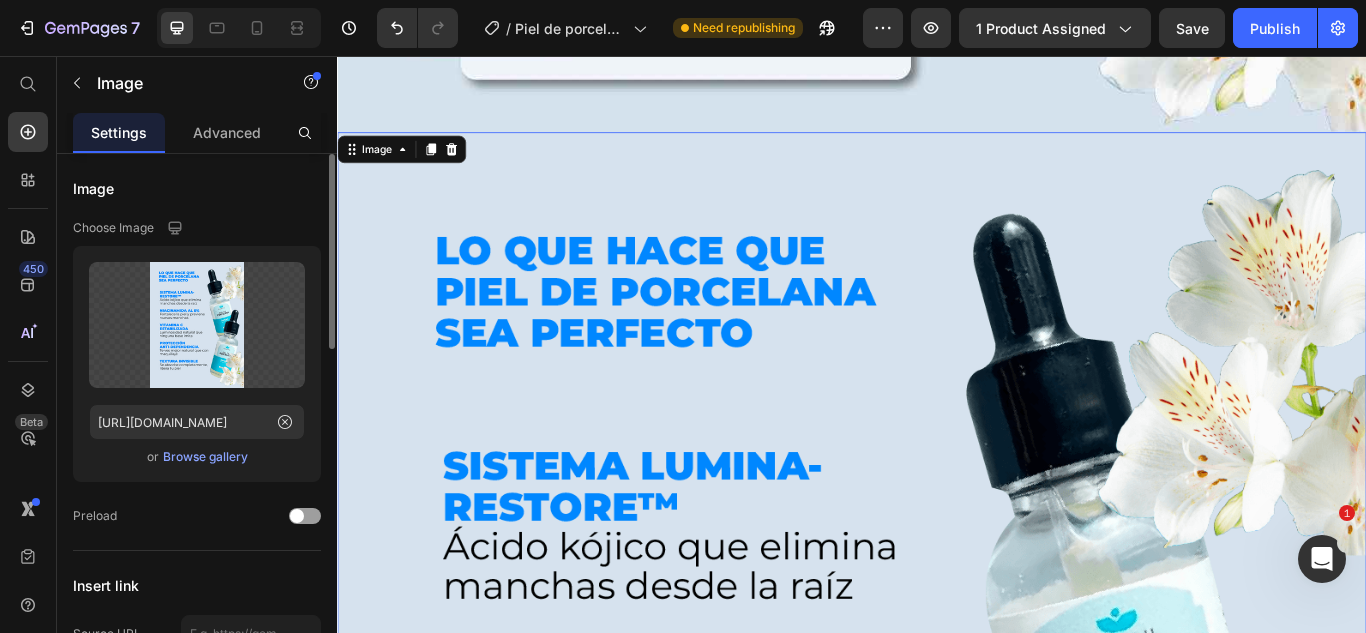 click on "Upload Image https://cdn.shopify.com/s/files/1/0661/2670/8896/files/gempages_557582480312370309-221d70e1-1762-46a0-a692-39969f357100.png  or   Browse gallery" 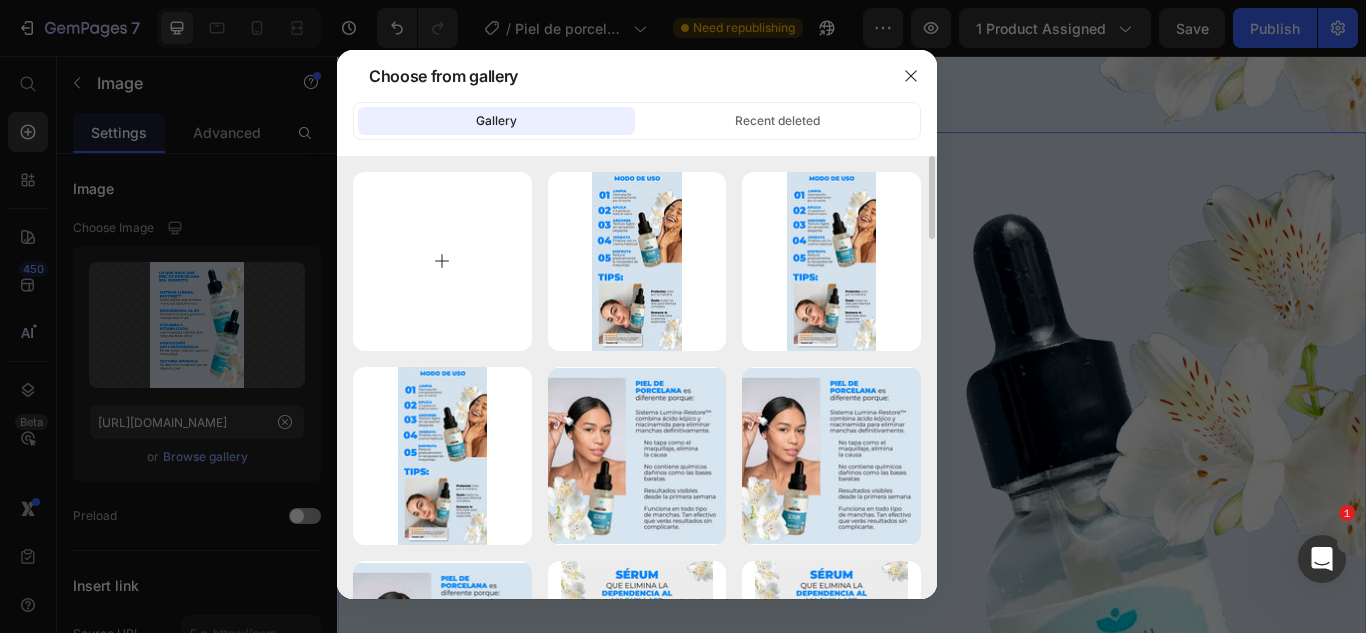 click at bounding box center (442, 261) 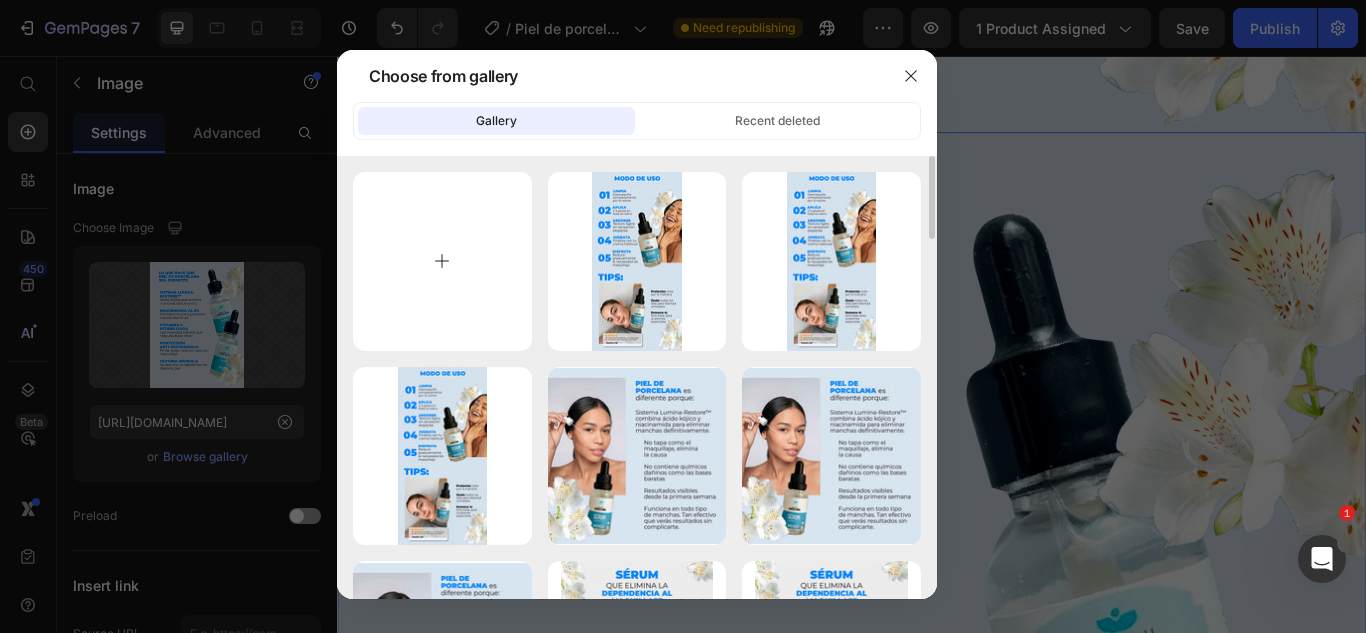 type on "C:\fakepath\Recurso 67-8-min-min_5_11zon.jpg" 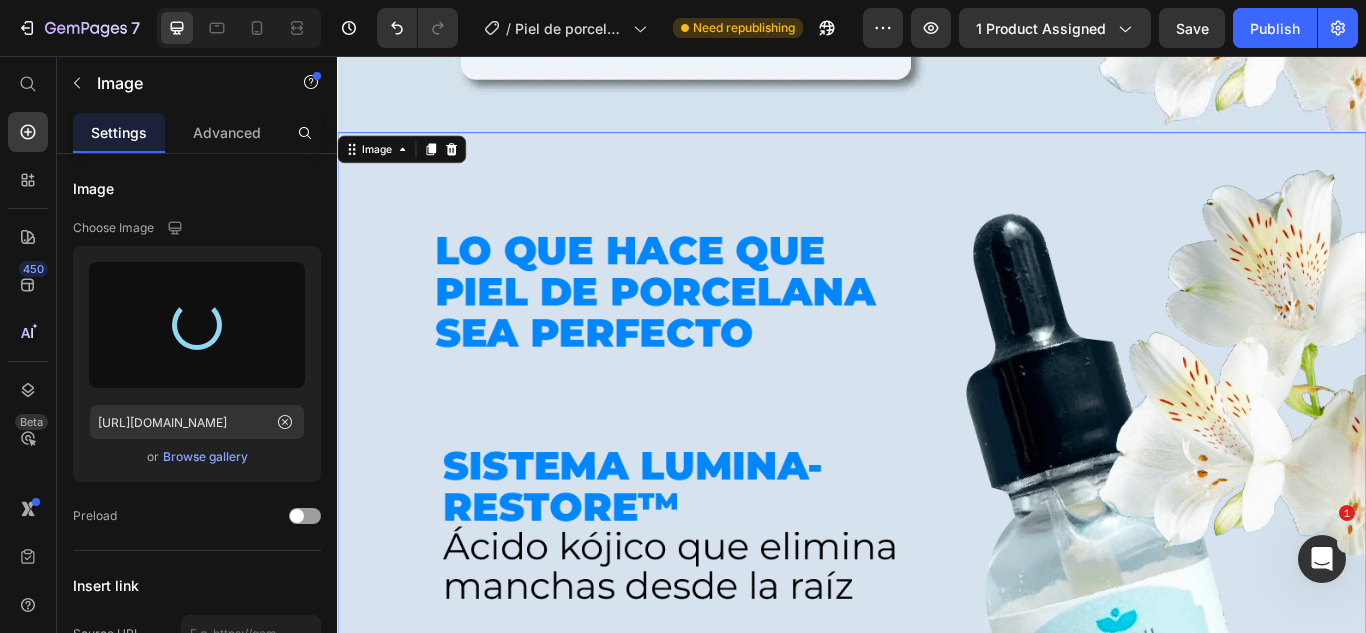 type on "https://cdn.shopify.com/s/files/1/0661/2670/8896/files/gempages_557582480312370309-6177c540-6a73-4f45-80d6-eae673cfb083.jpg" 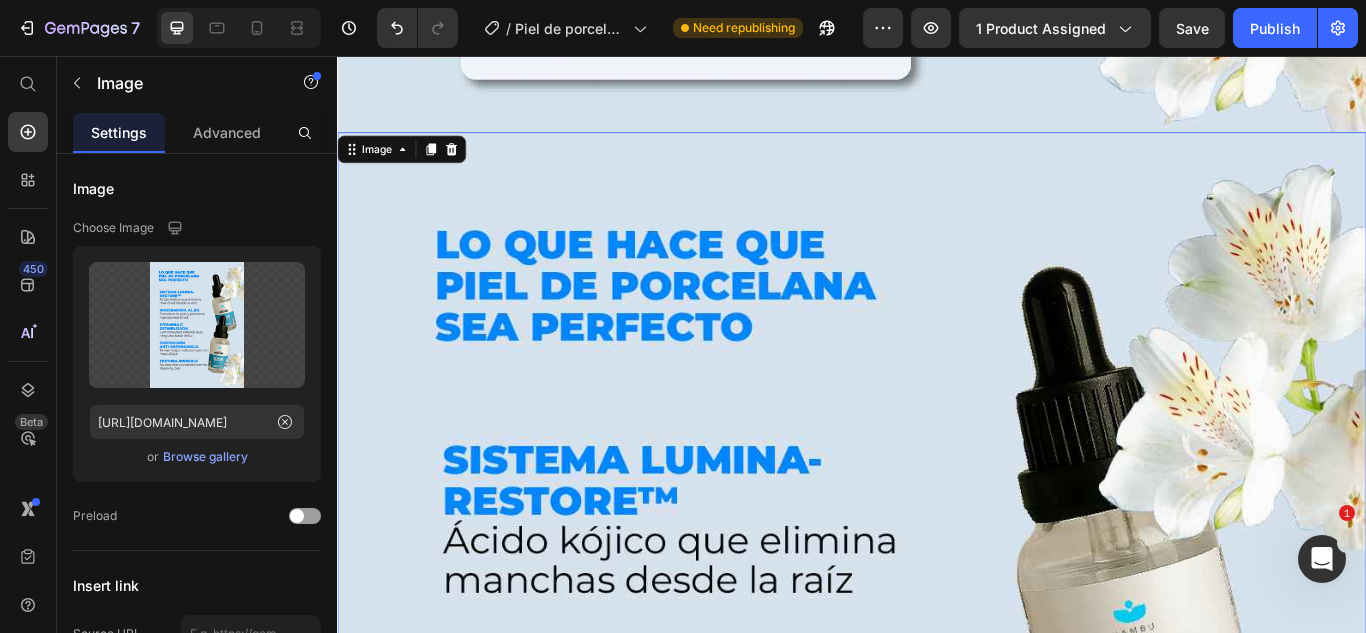 click at bounding box center [937, 947] 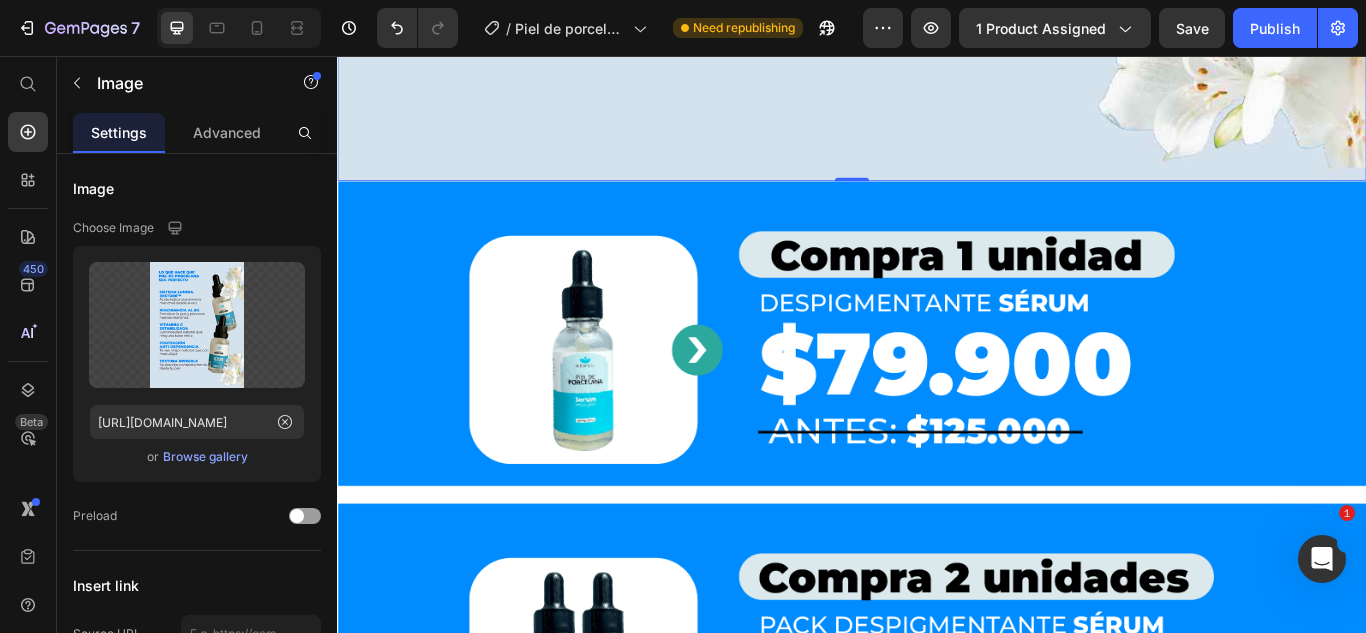 scroll, scrollTop: 13600, scrollLeft: 0, axis: vertical 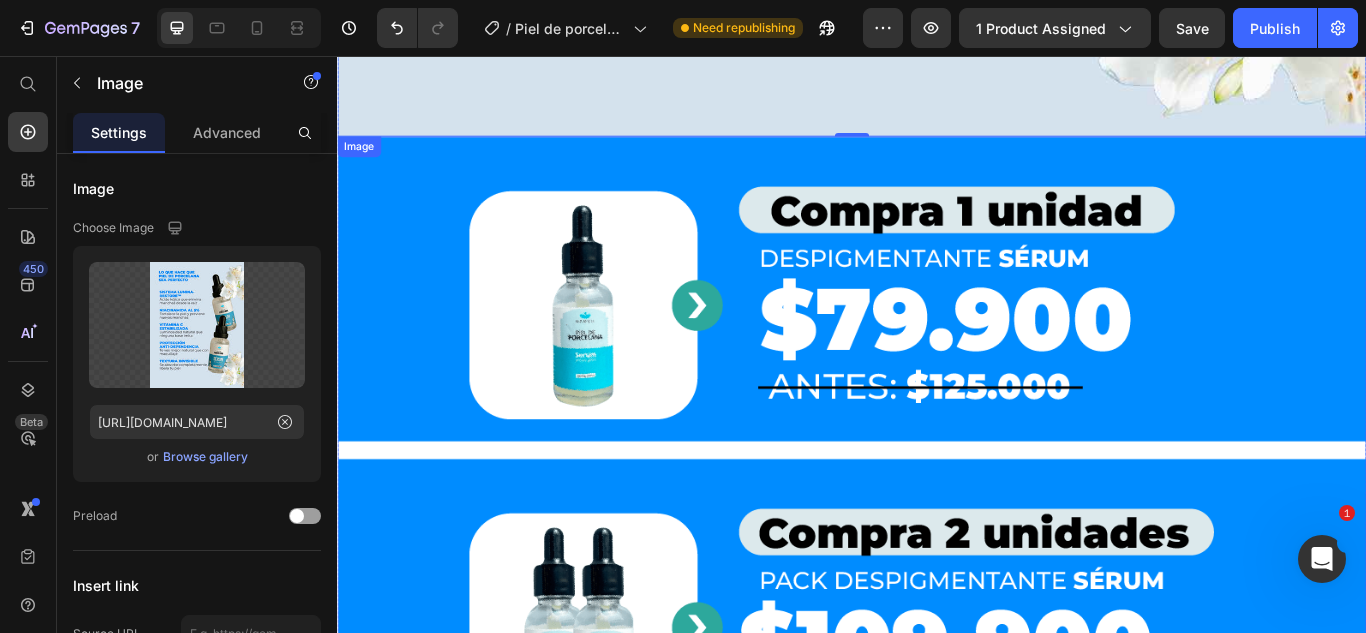 click at bounding box center (937, 703) 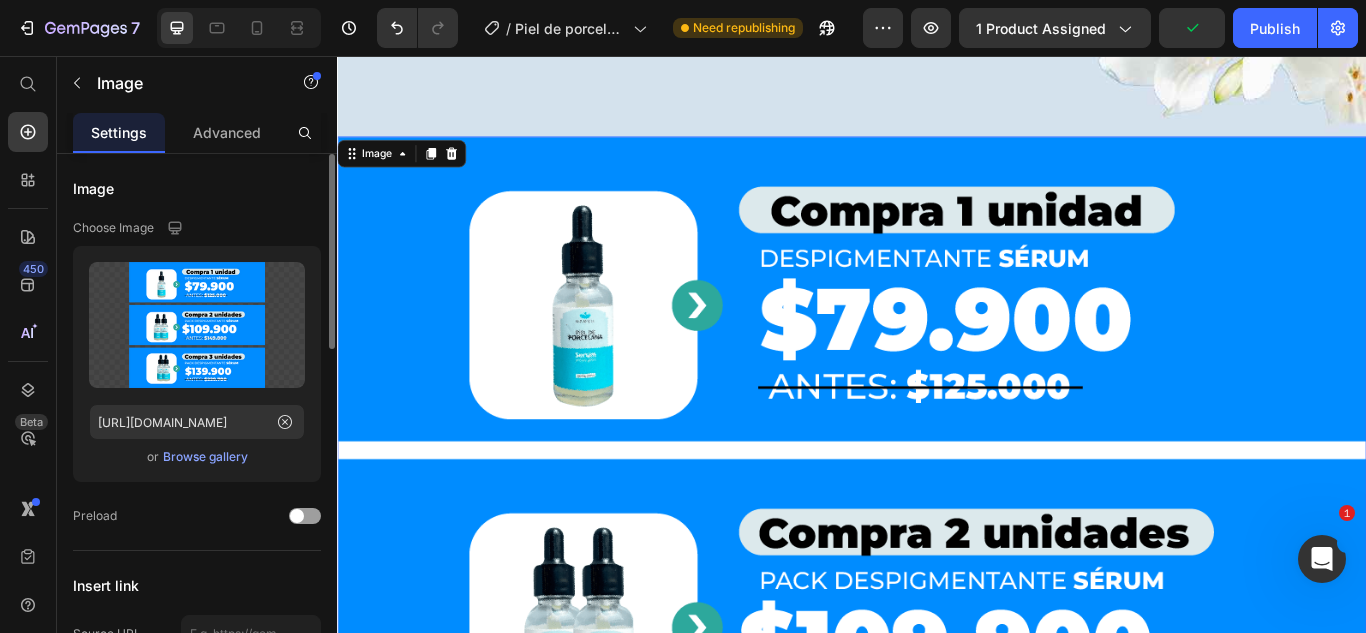 click on "Browse gallery" at bounding box center [205, 457] 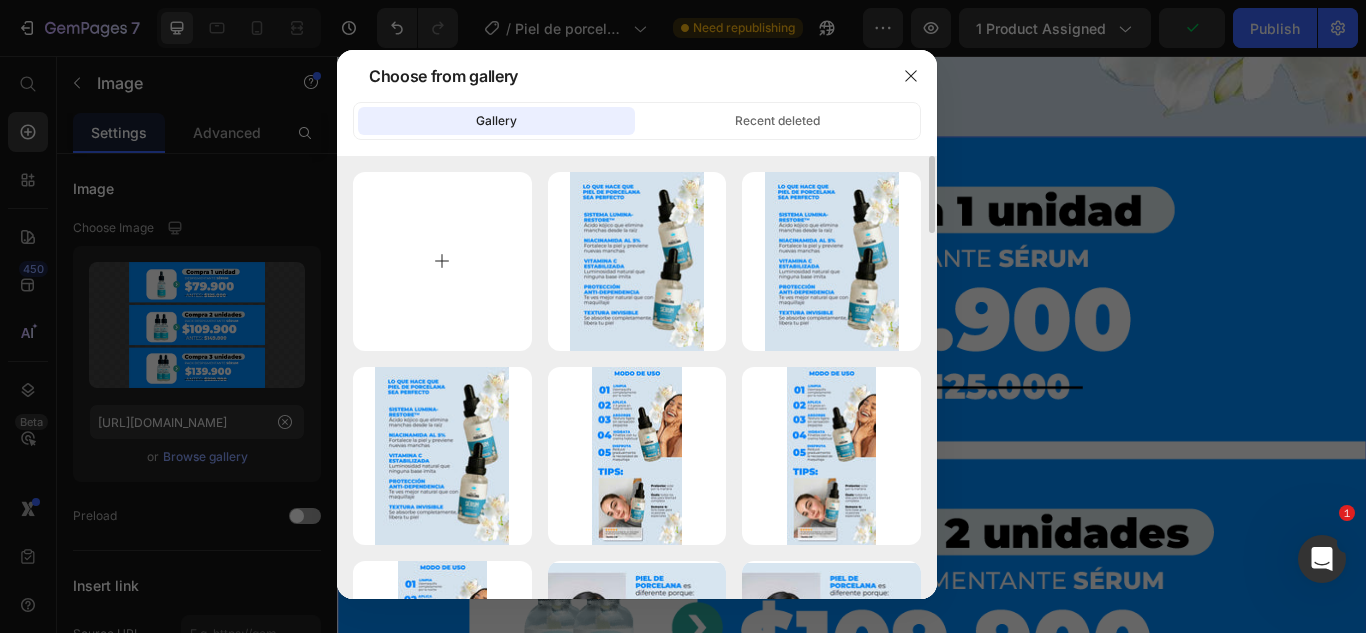 click at bounding box center [442, 261] 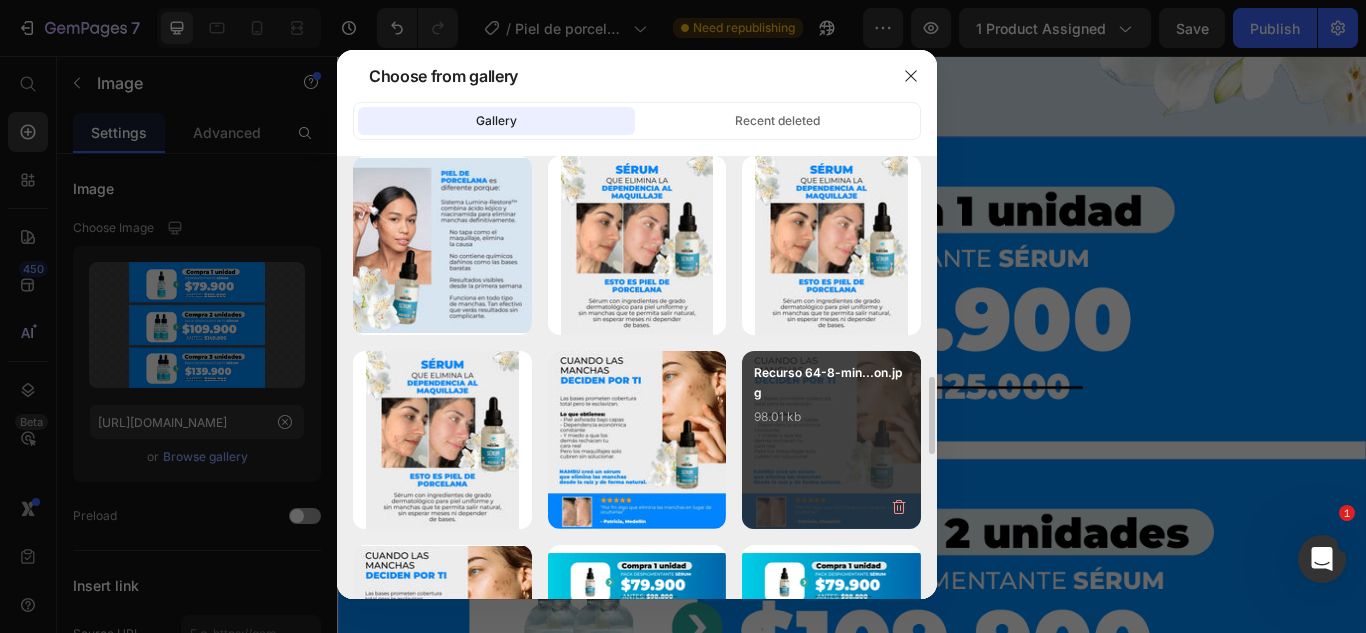 scroll, scrollTop: 800, scrollLeft: 0, axis: vertical 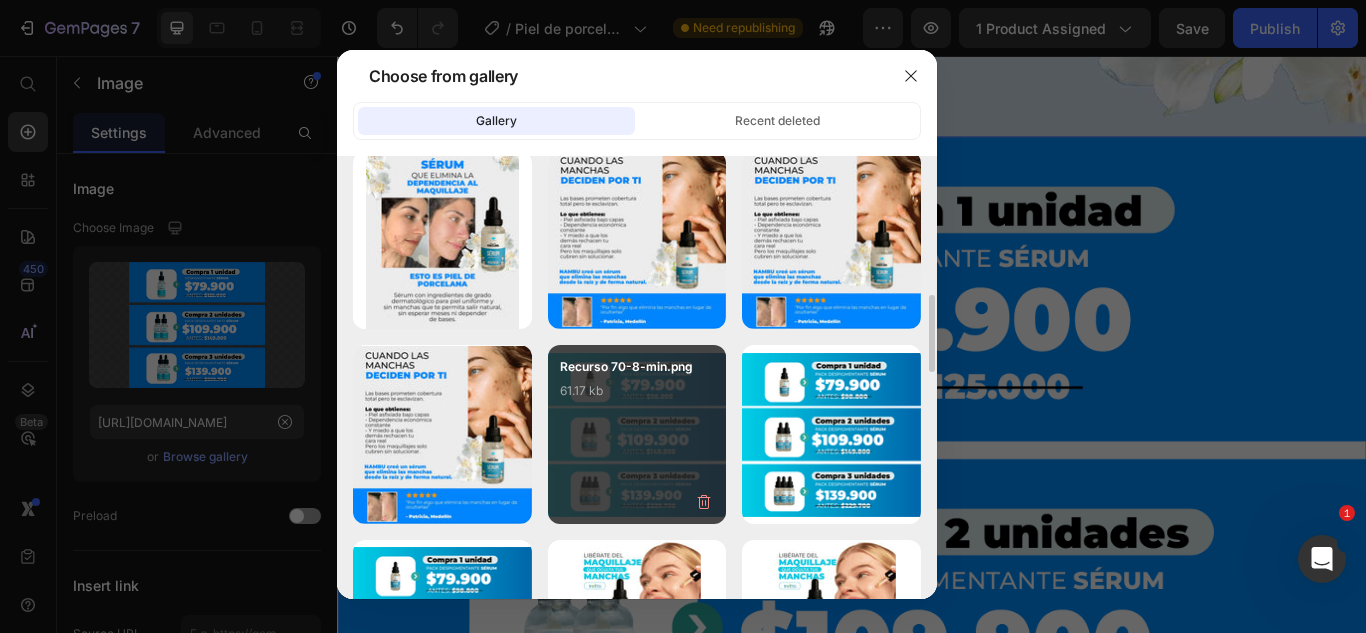 click on "61.17 kb" at bounding box center (637, 391) 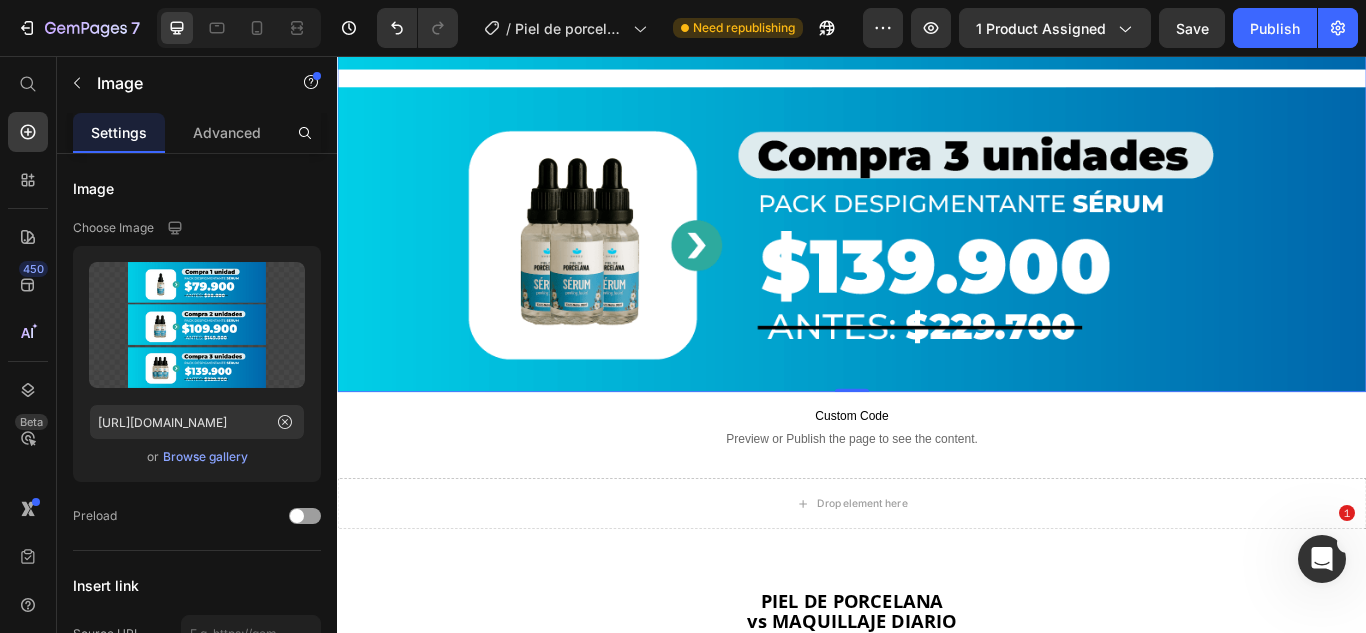 scroll, scrollTop: 14400, scrollLeft: 0, axis: vertical 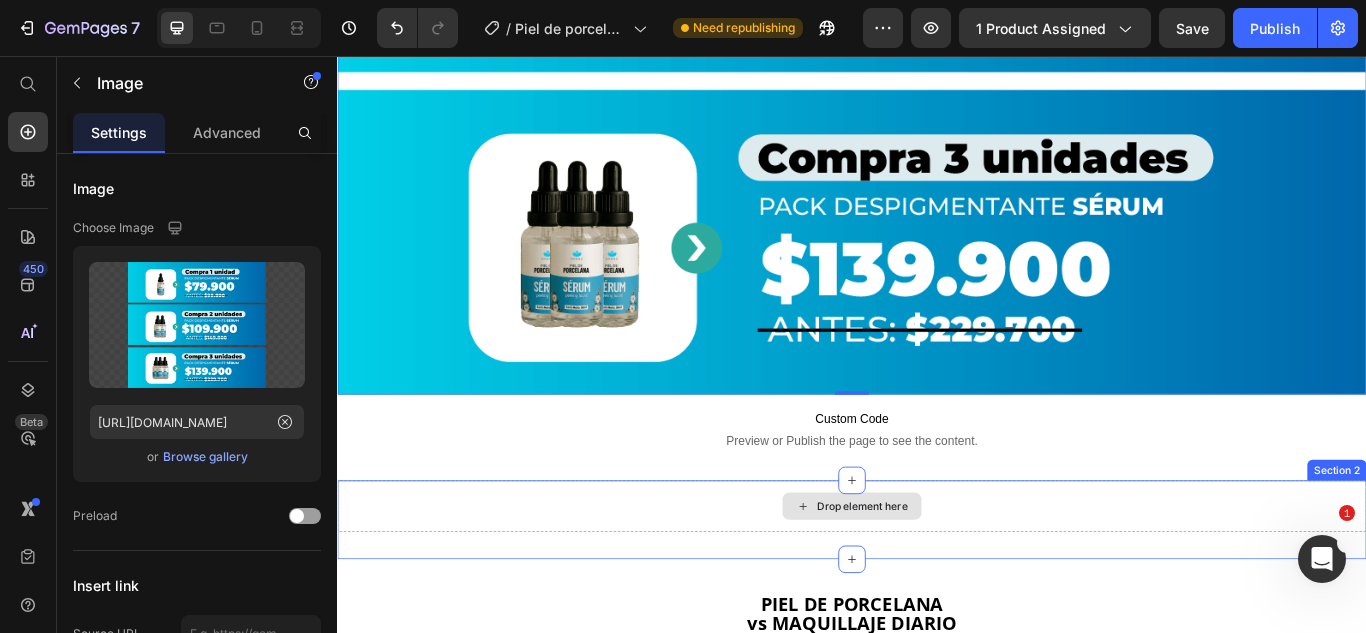 click on "Drop element here" at bounding box center (937, 581) 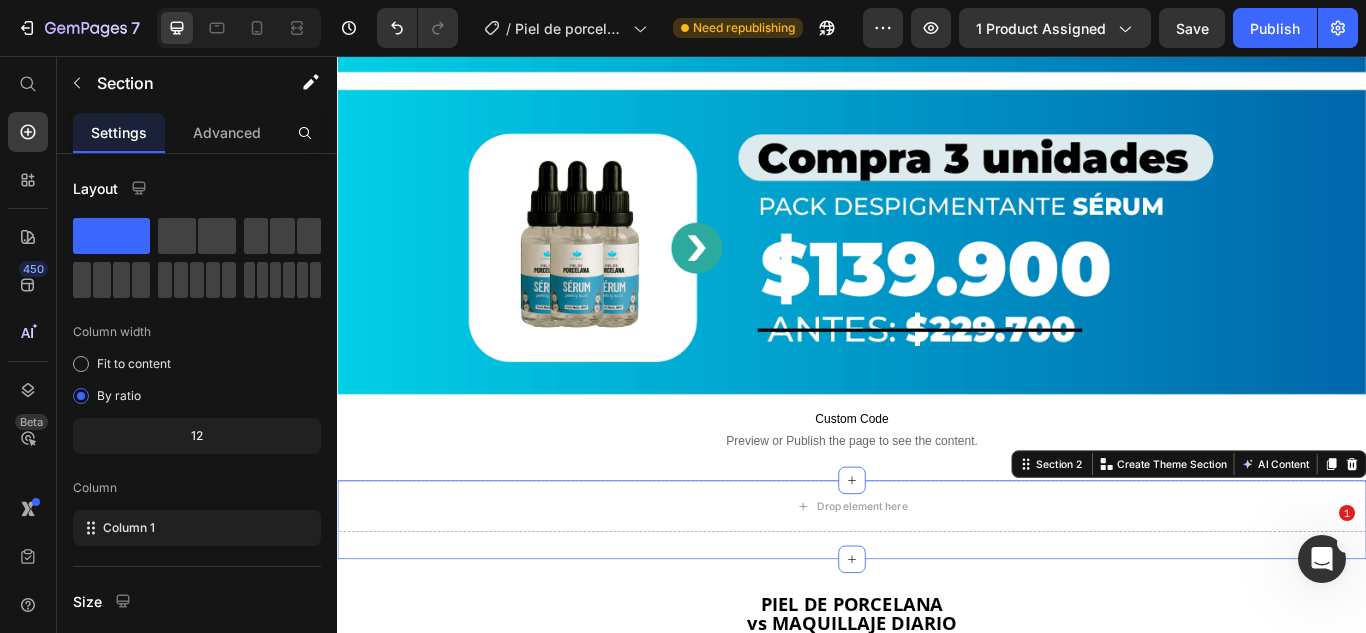 click 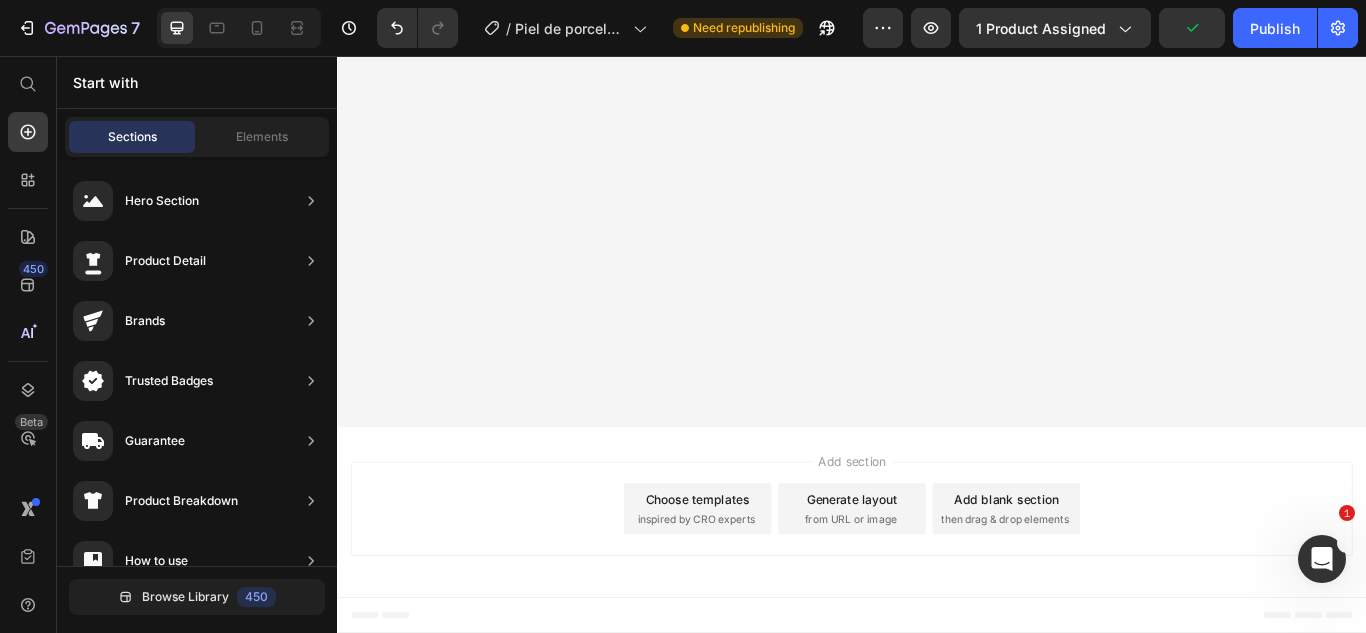 scroll, scrollTop: 17800, scrollLeft: 0, axis: vertical 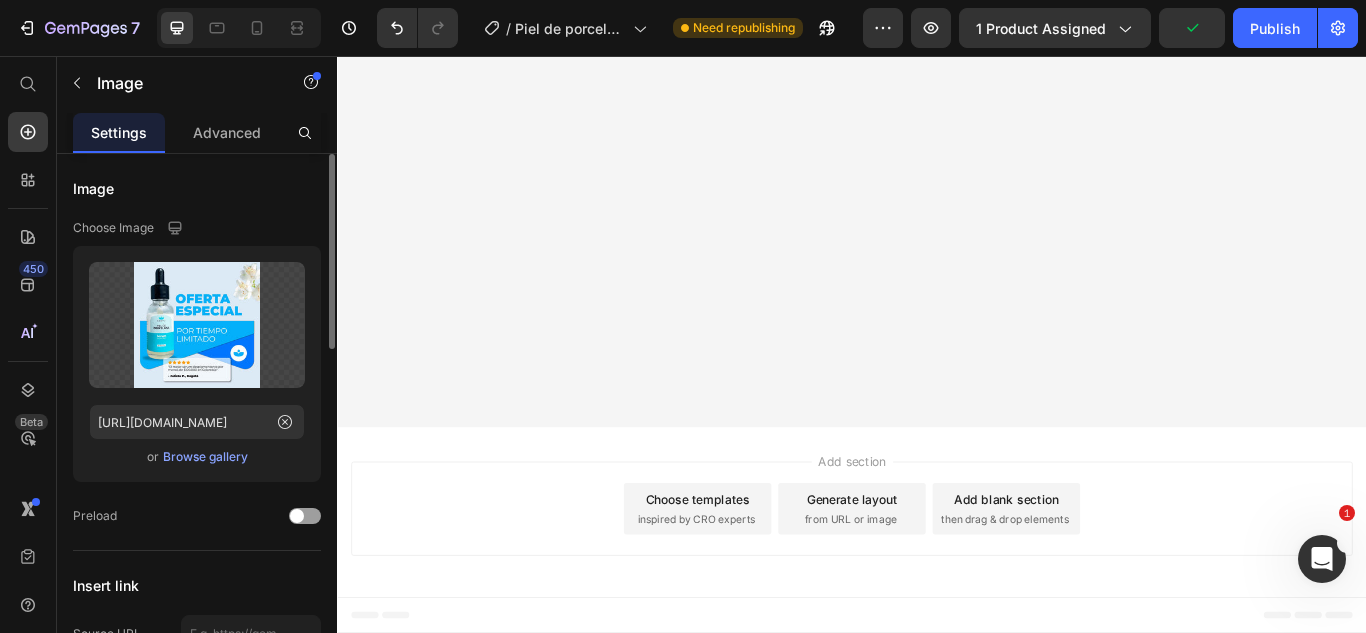 click on "Browse gallery" at bounding box center (205, 457) 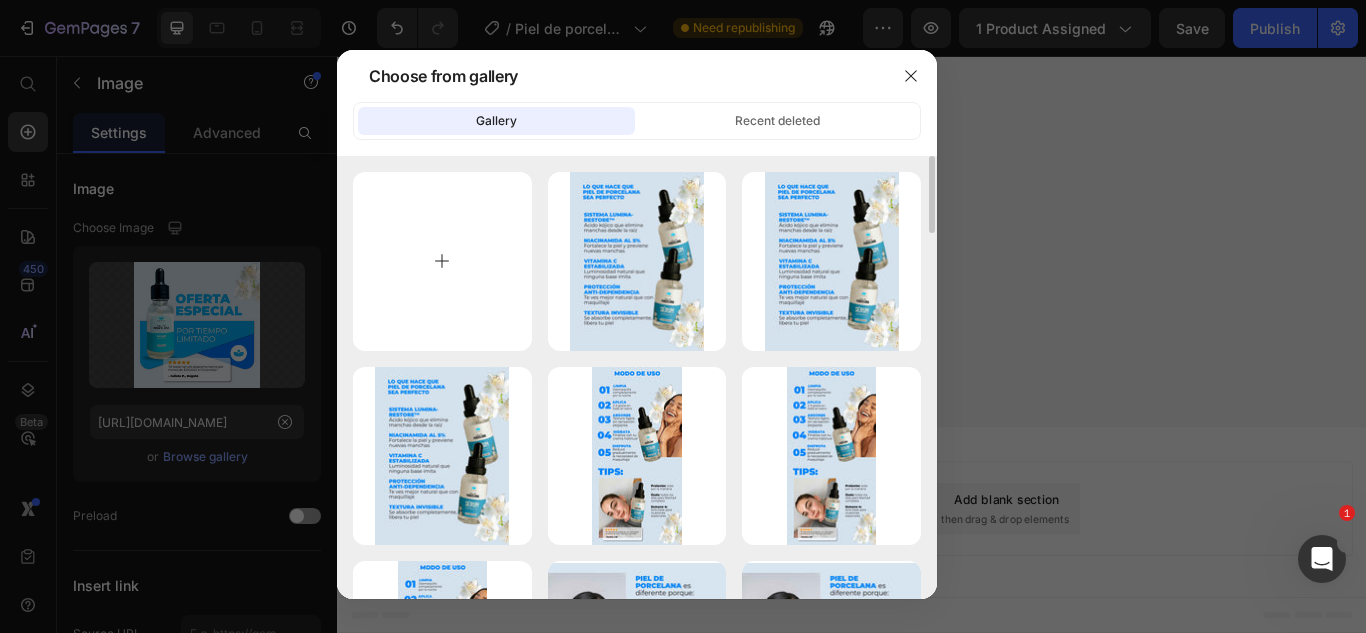click at bounding box center [442, 261] 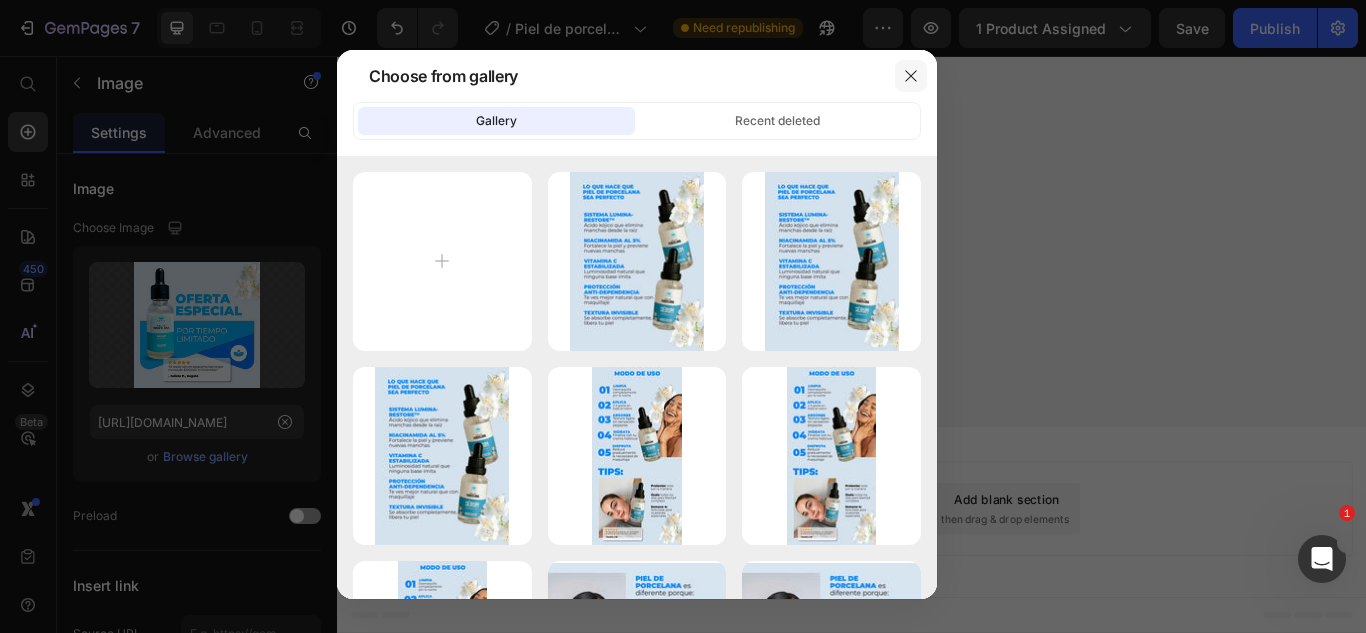 click 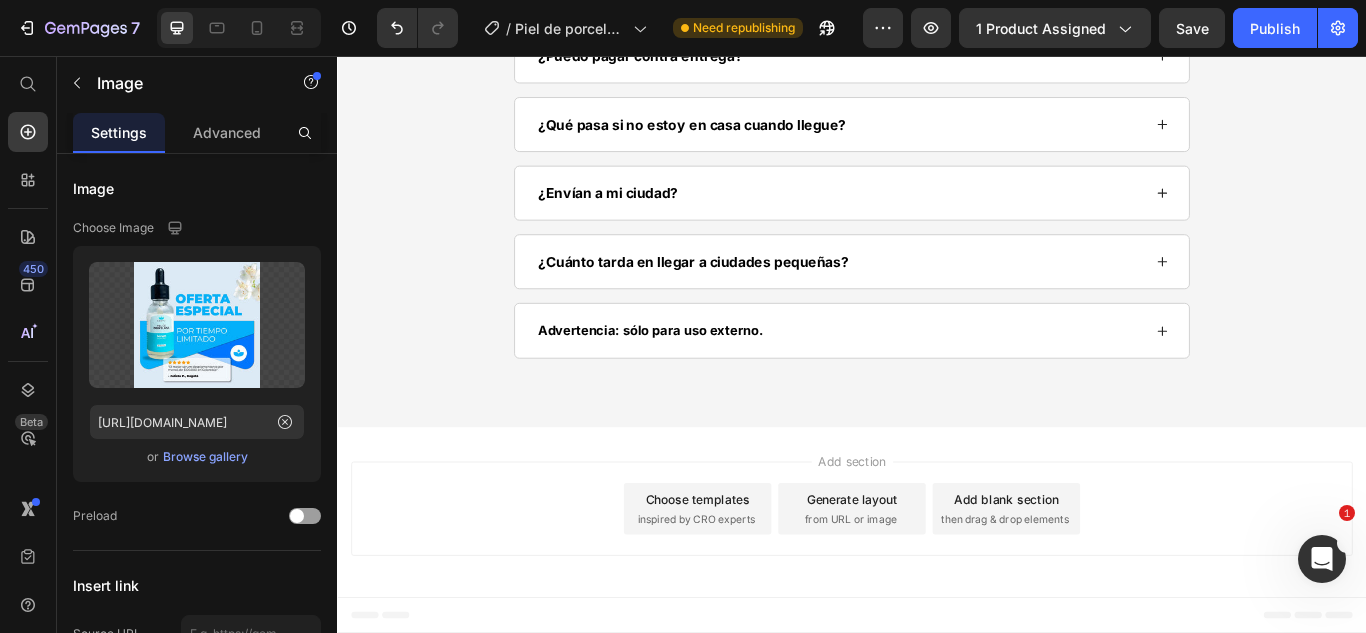 scroll, scrollTop: 18100, scrollLeft: 0, axis: vertical 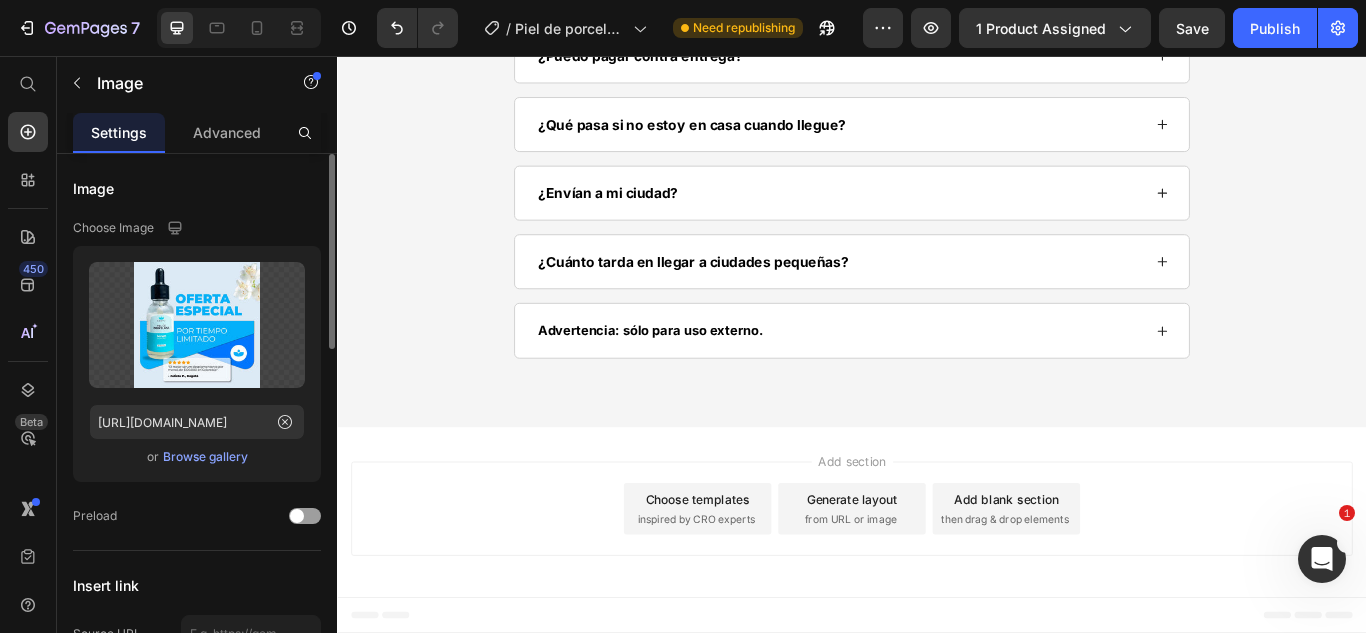 click on "Browse gallery" at bounding box center (205, 457) 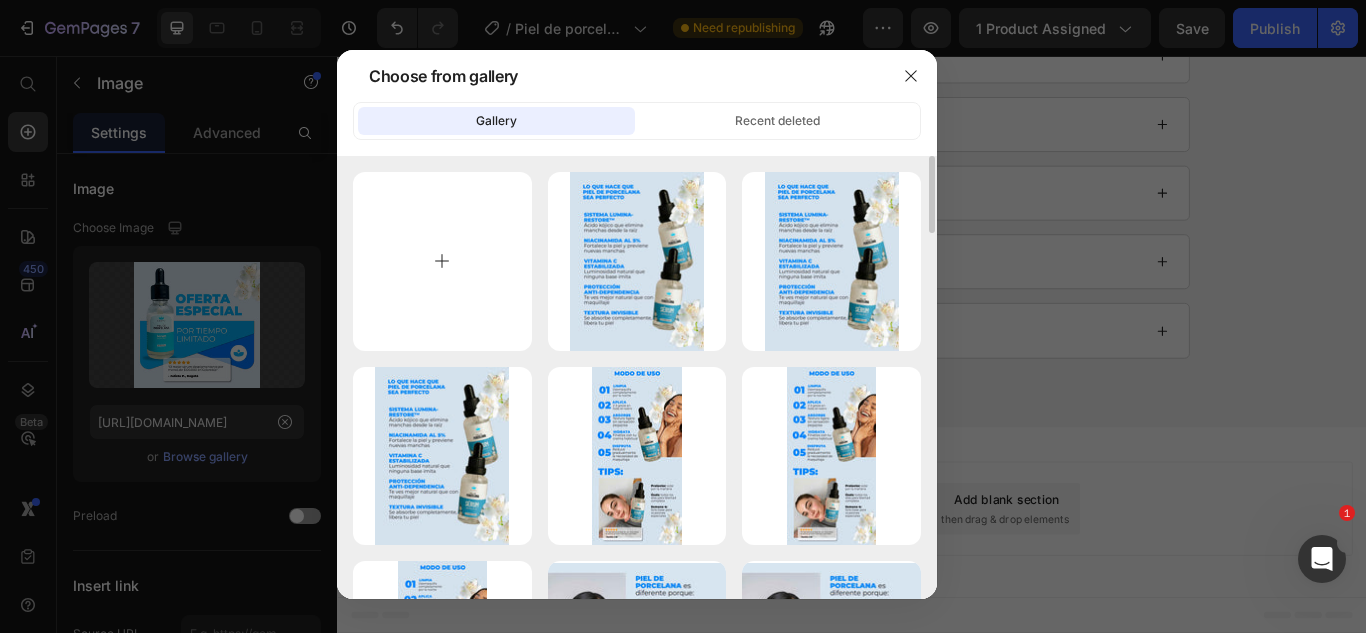 click at bounding box center (442, 261) 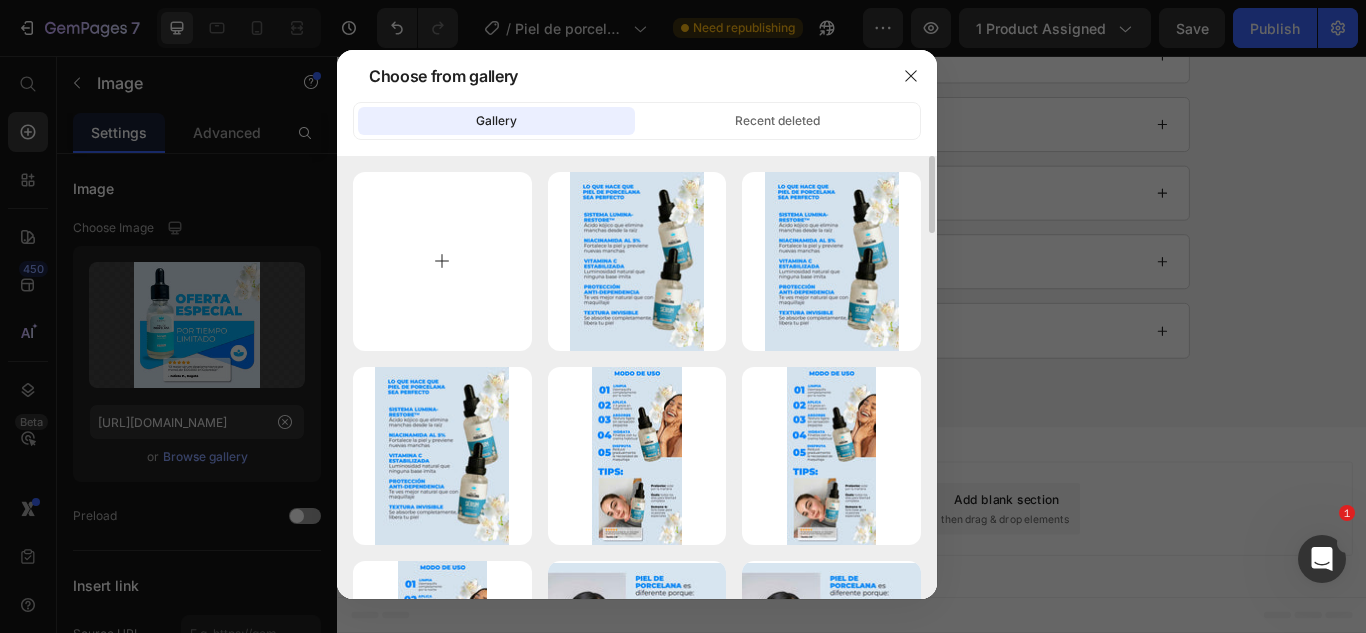 type on "C:\fakepath\Recurso 71-8-min_11zon.jpg" 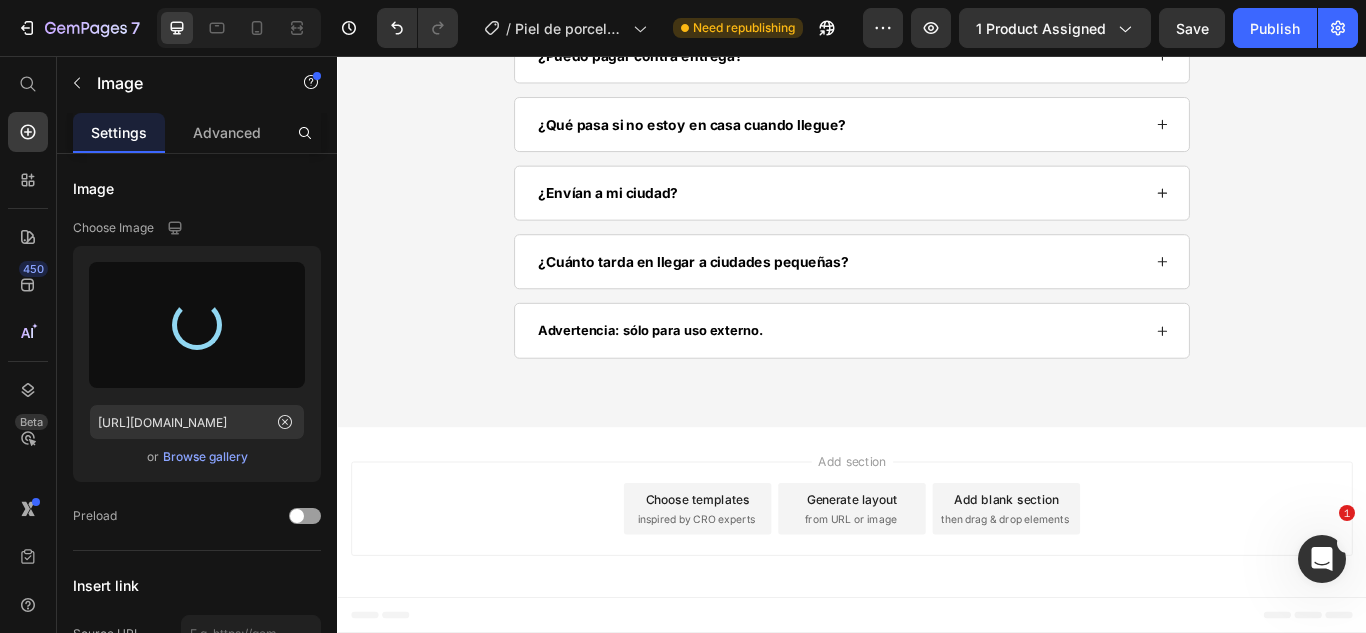 scroll, scrollTop: 18200, scrollLeft: 0, axis: vertical 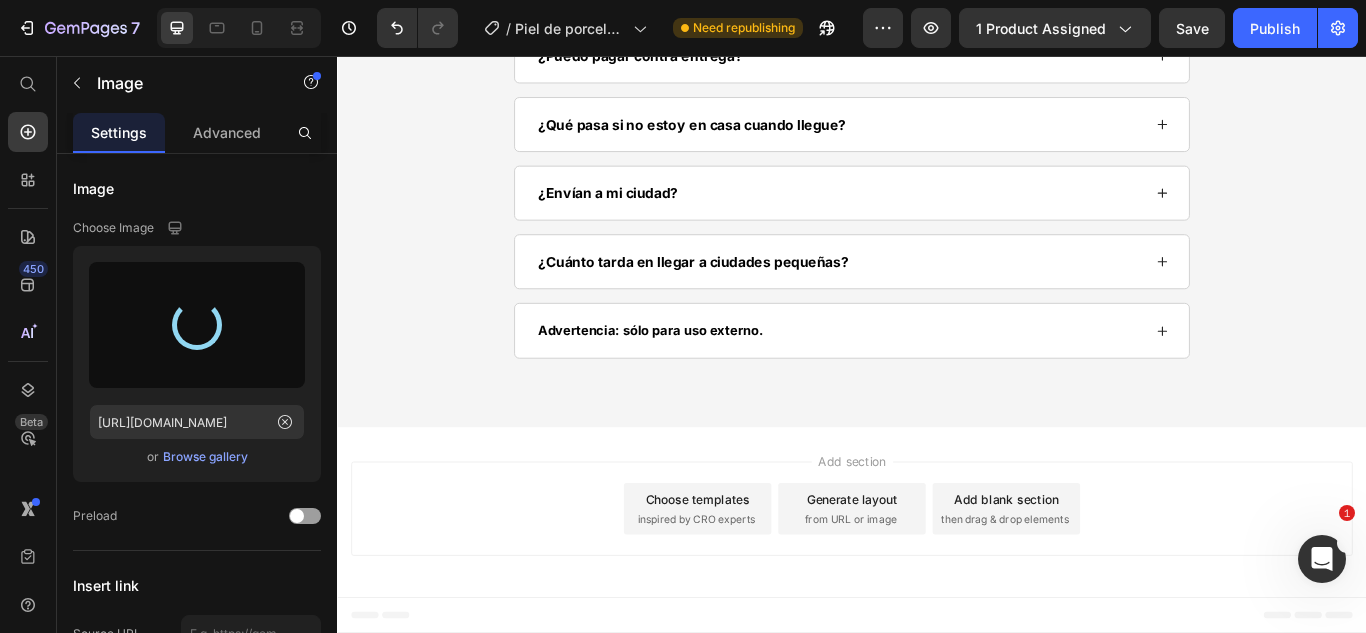 type on "[URL][DOMAIN_NAME]" 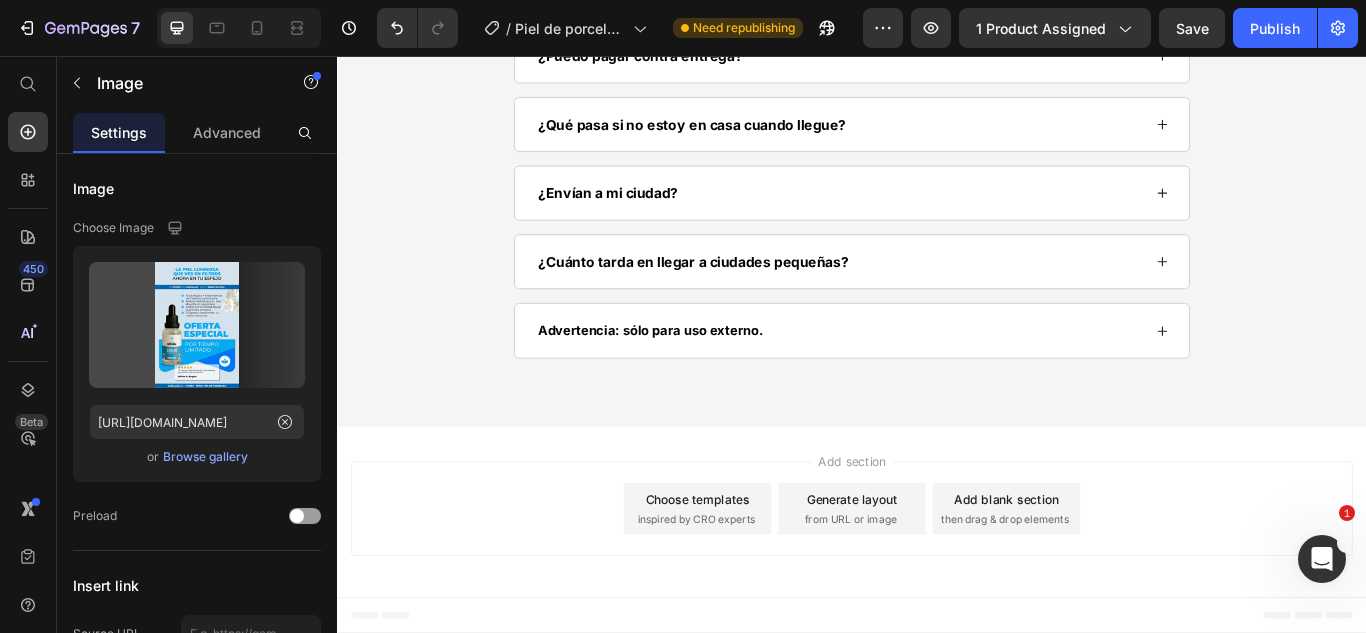 scroll, scrollTop: 18200, scrollLeft: 0, axis: vertical 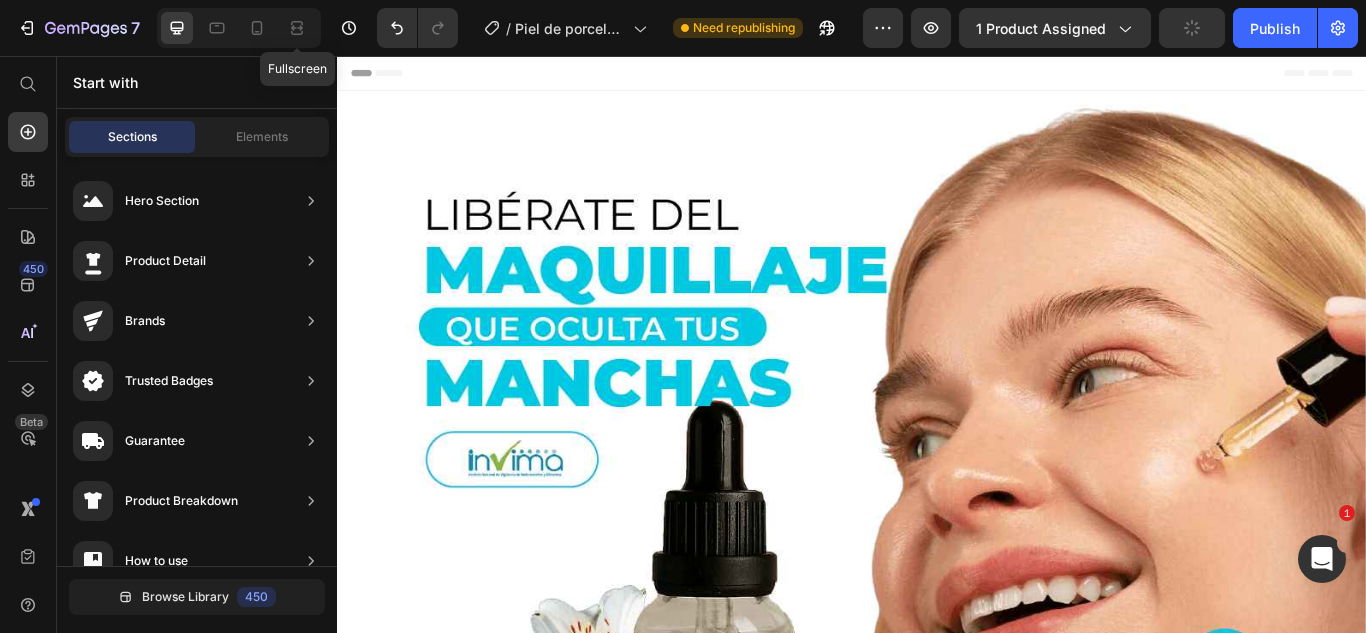 click 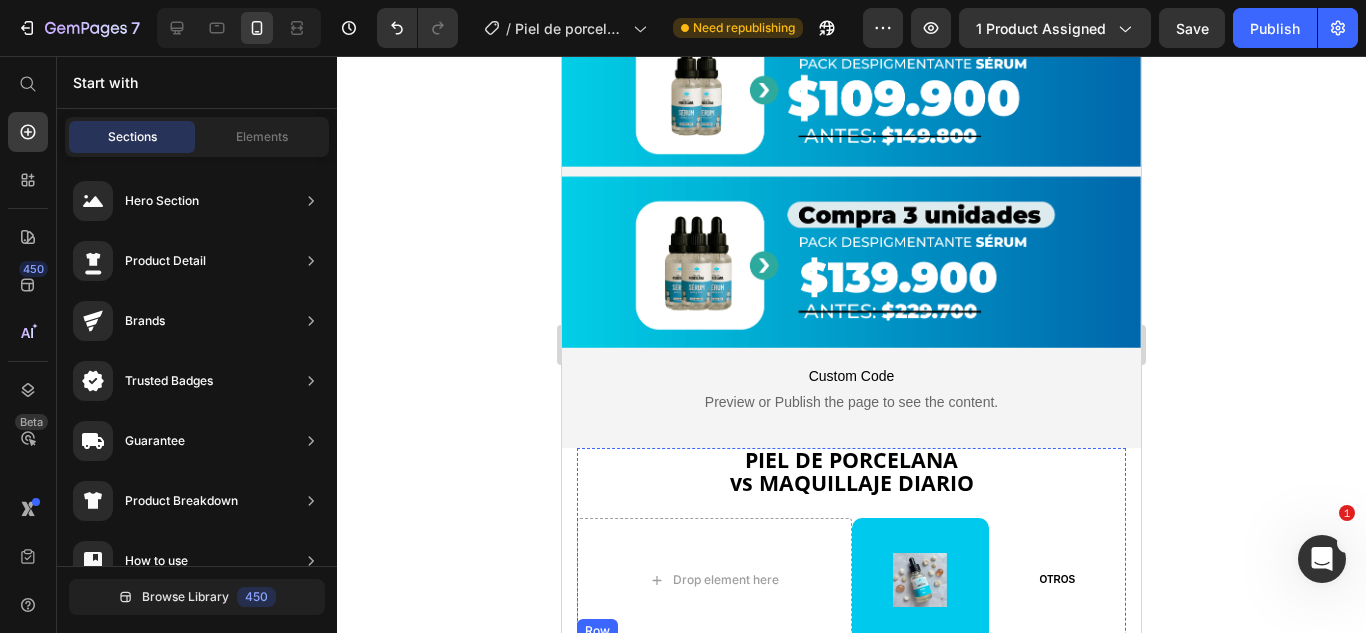 scroll, scrollTop: 6700, scrollLeft: 0, axis: vertical 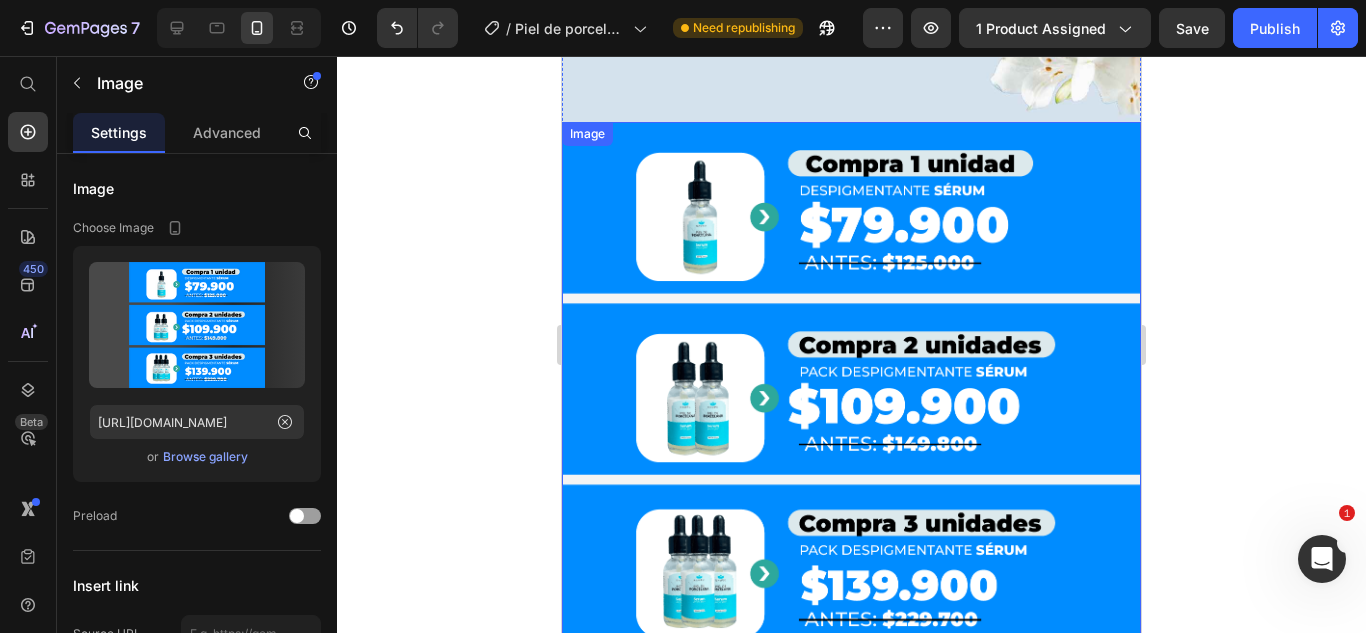 click at bounding box center [851, 389] 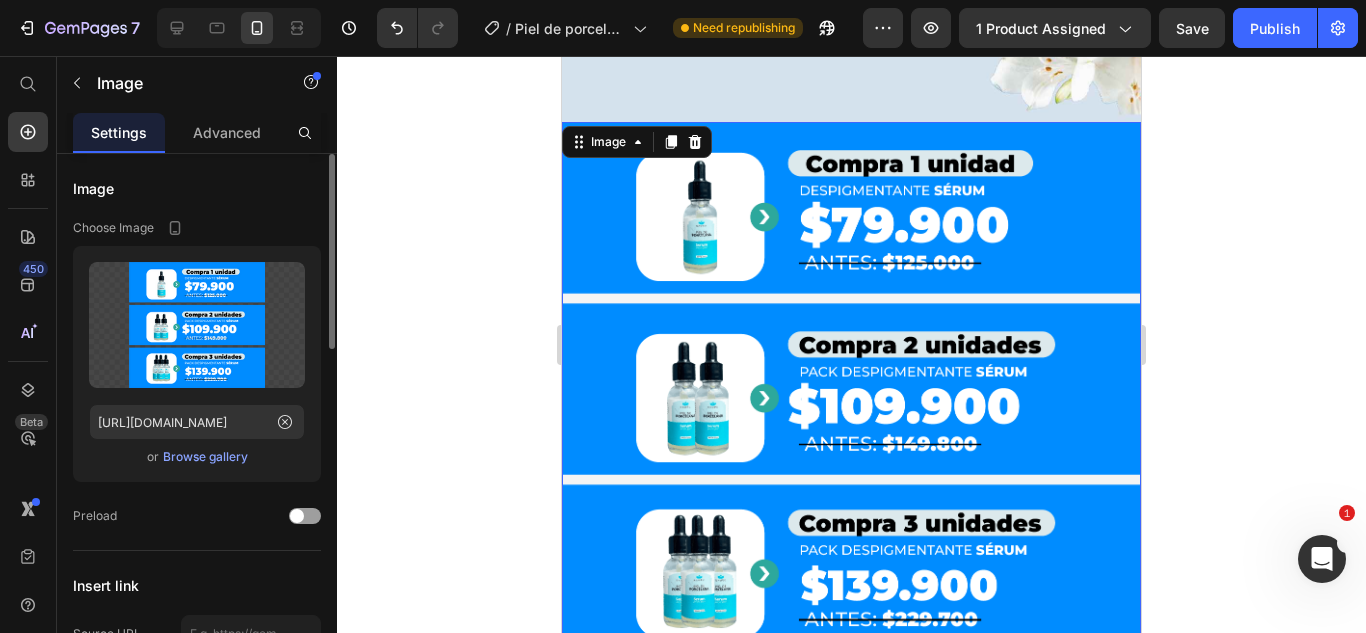 click on "Upload Image https://cdn.shopify.com/s/files/1/0661/2670/8896/files/gempages_557582480312370309-6aaea3aa-d5d8-48ae-b7b0-ea082f6e7a13.png  or   Browse gallery" at bounding box center (197, 364) 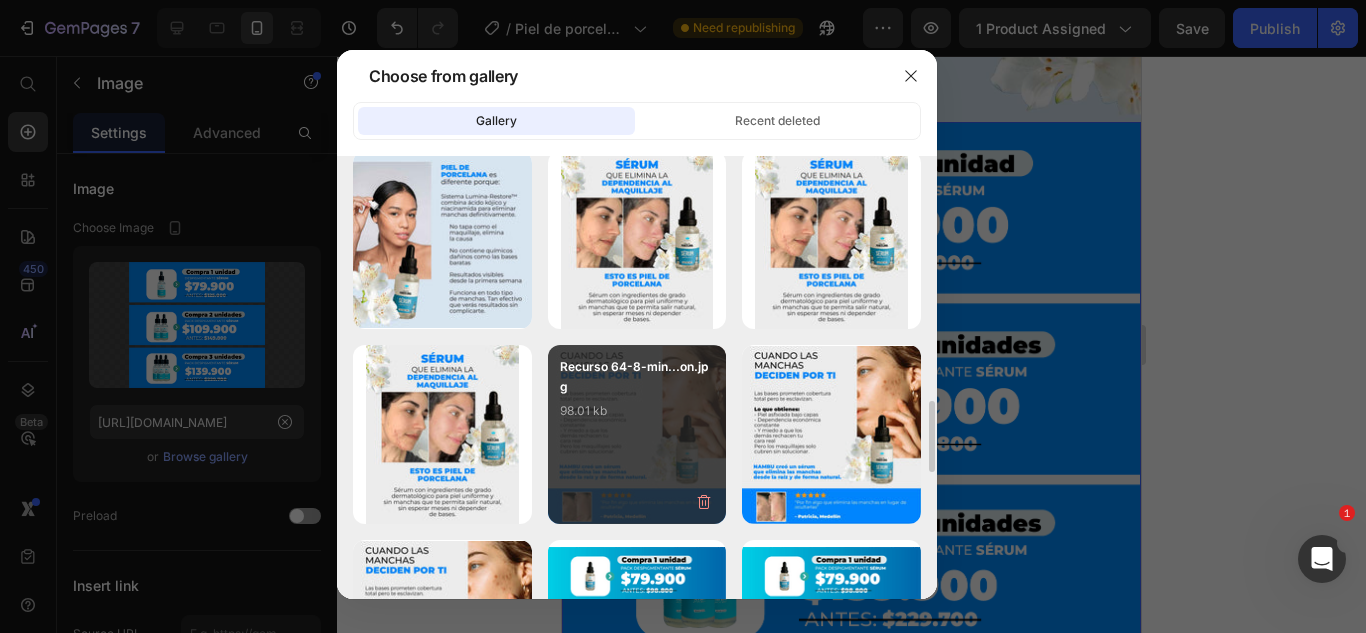 scroll, scrollTop: 900, scrollLeft: 0, axis: vertical 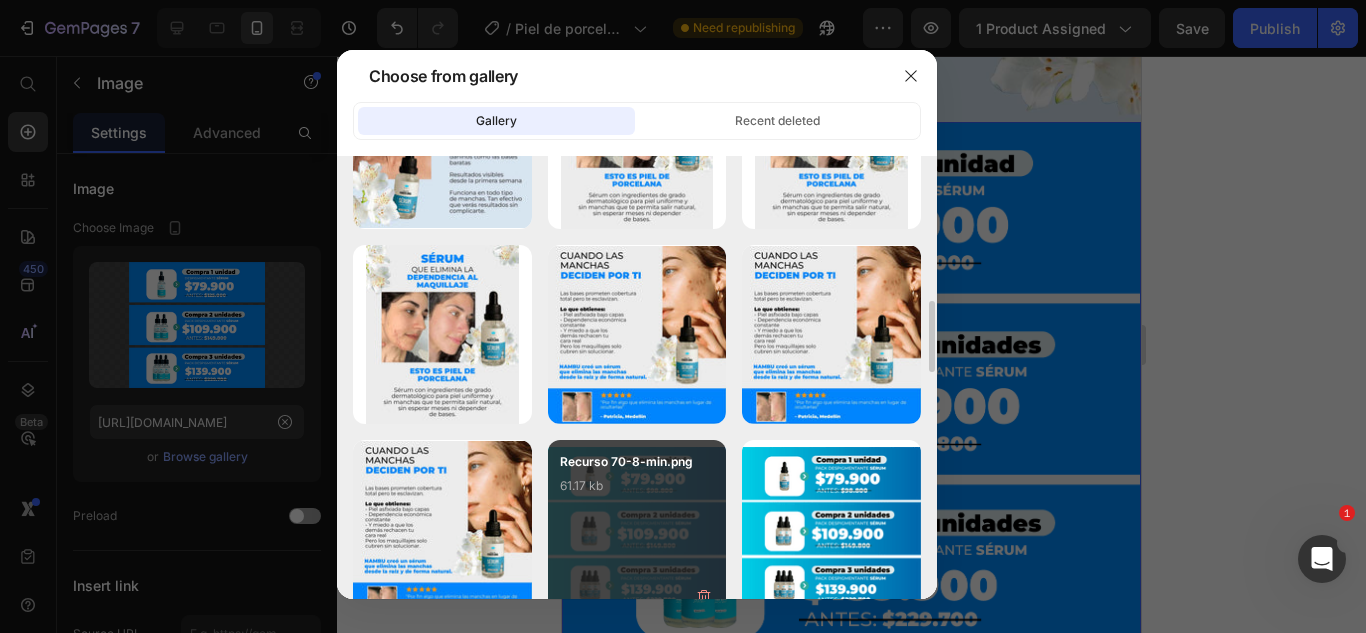 click on "Recurso 70-8-min.png 61.17 kb" at bounding box center [637, 492] 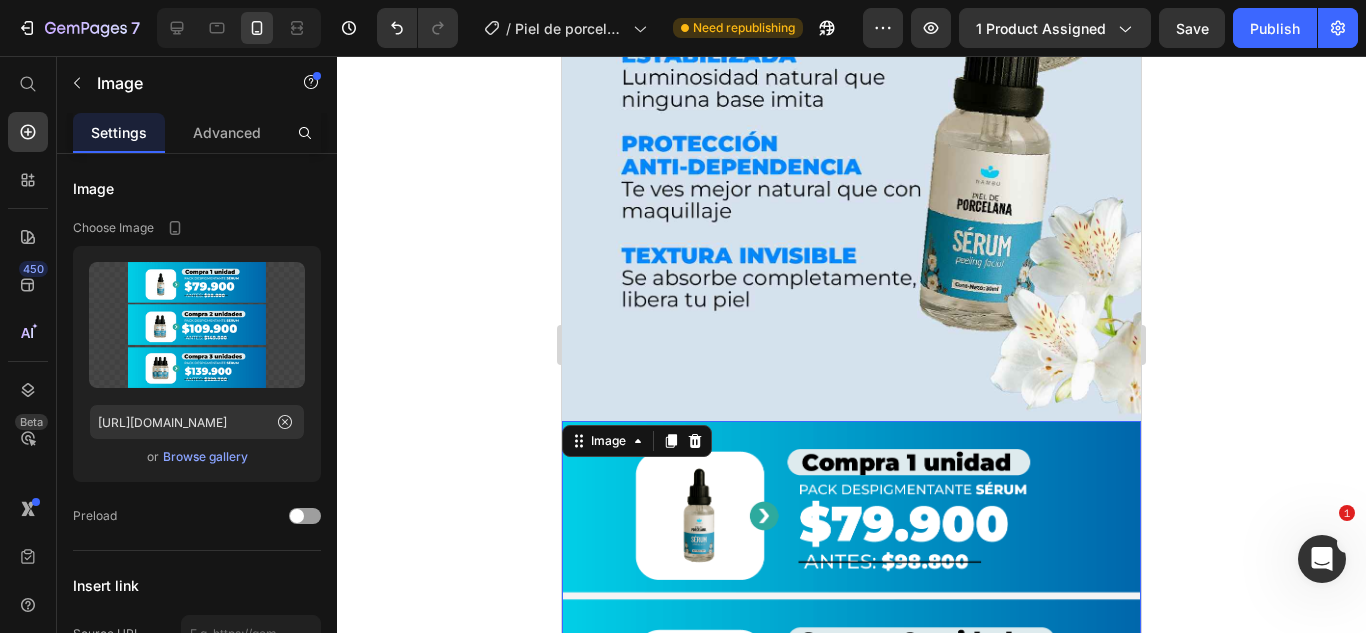 scroll, scrollTop: 6400, scrollLeft: 0, axis: vertical 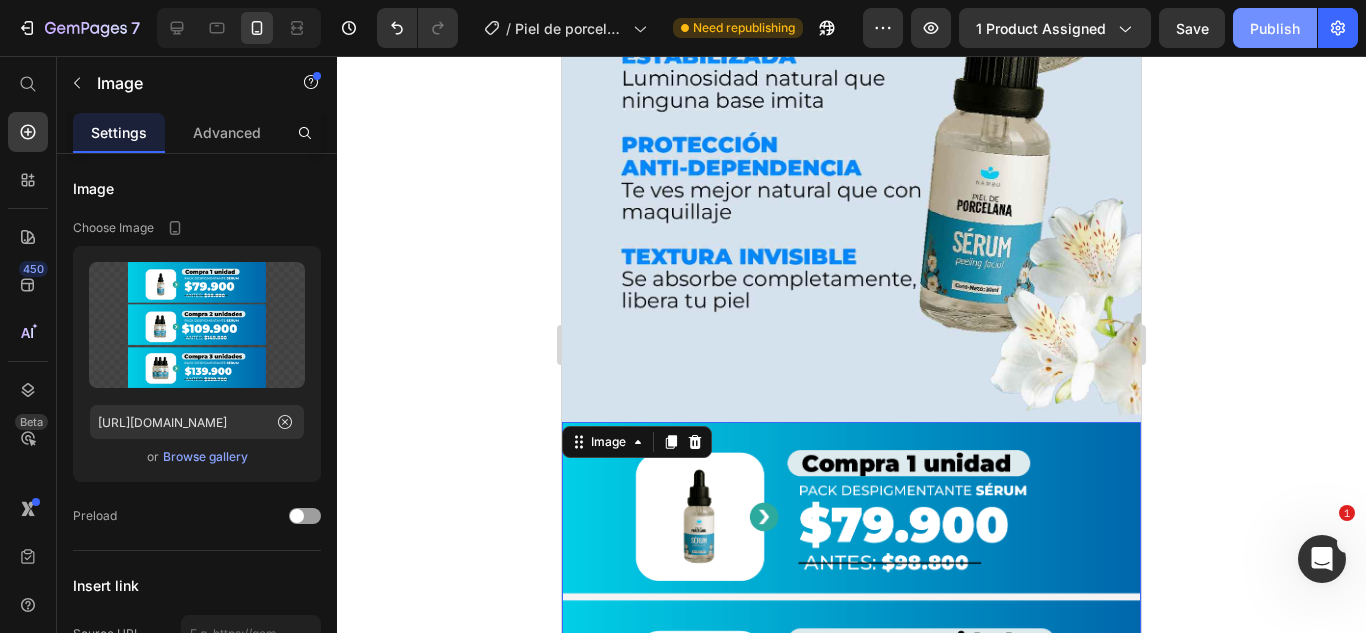 click on "Publish" 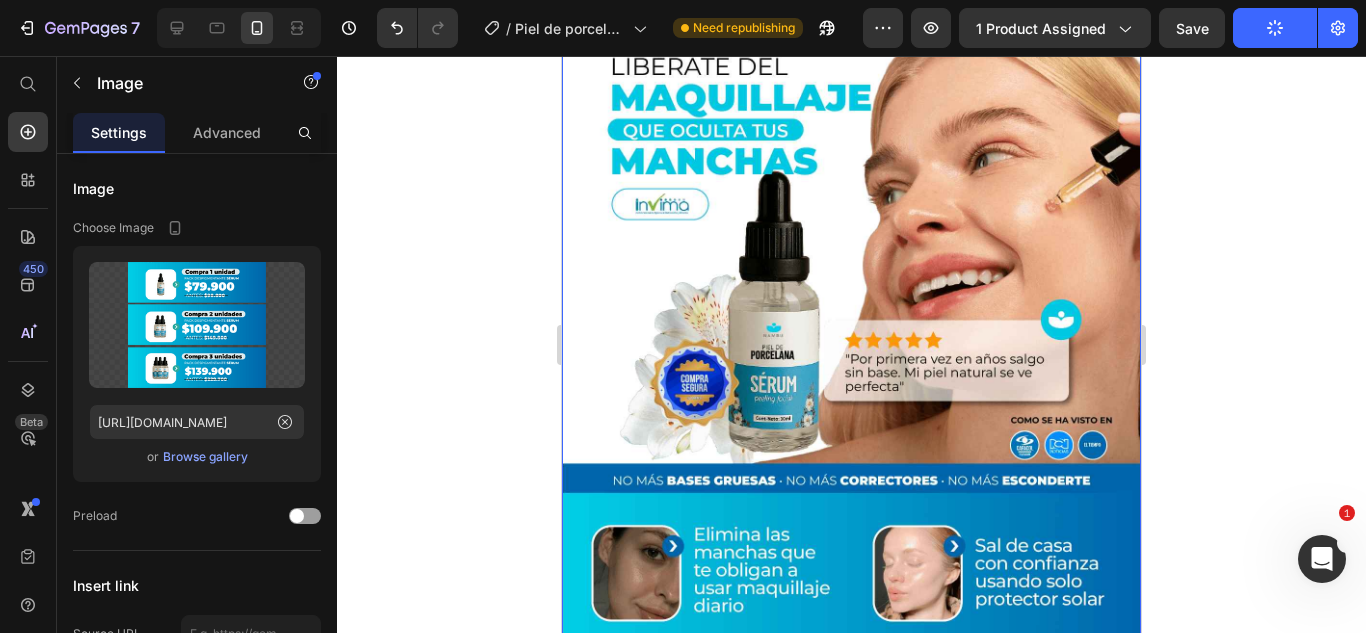 scroll, scrollTop: 0, scrollLeft: 0, axis: both 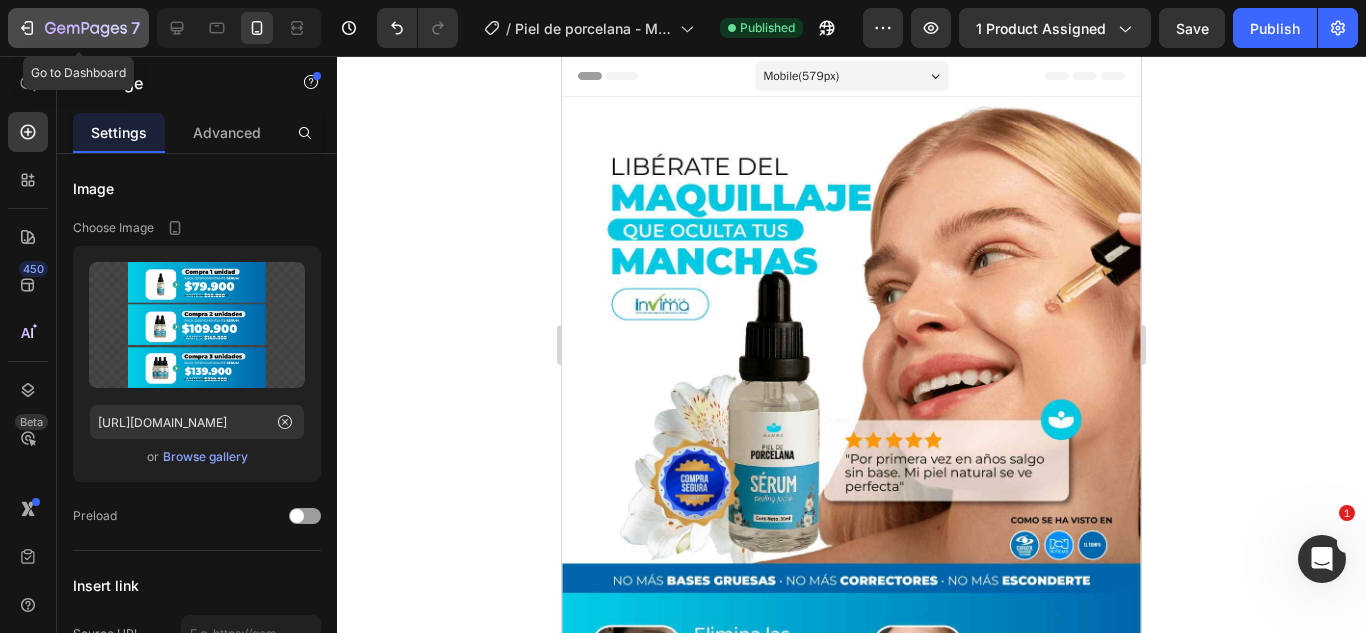 click 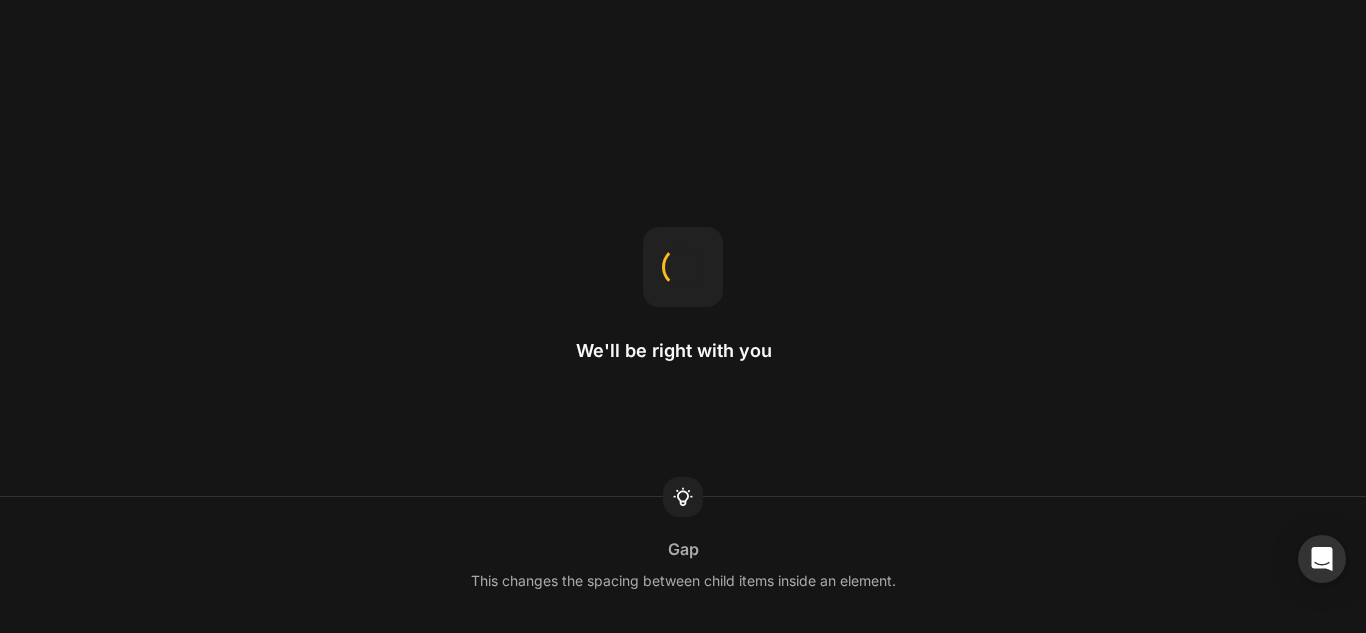 scroll, scrollTop: 0, scrollLeft: 0, axis: both 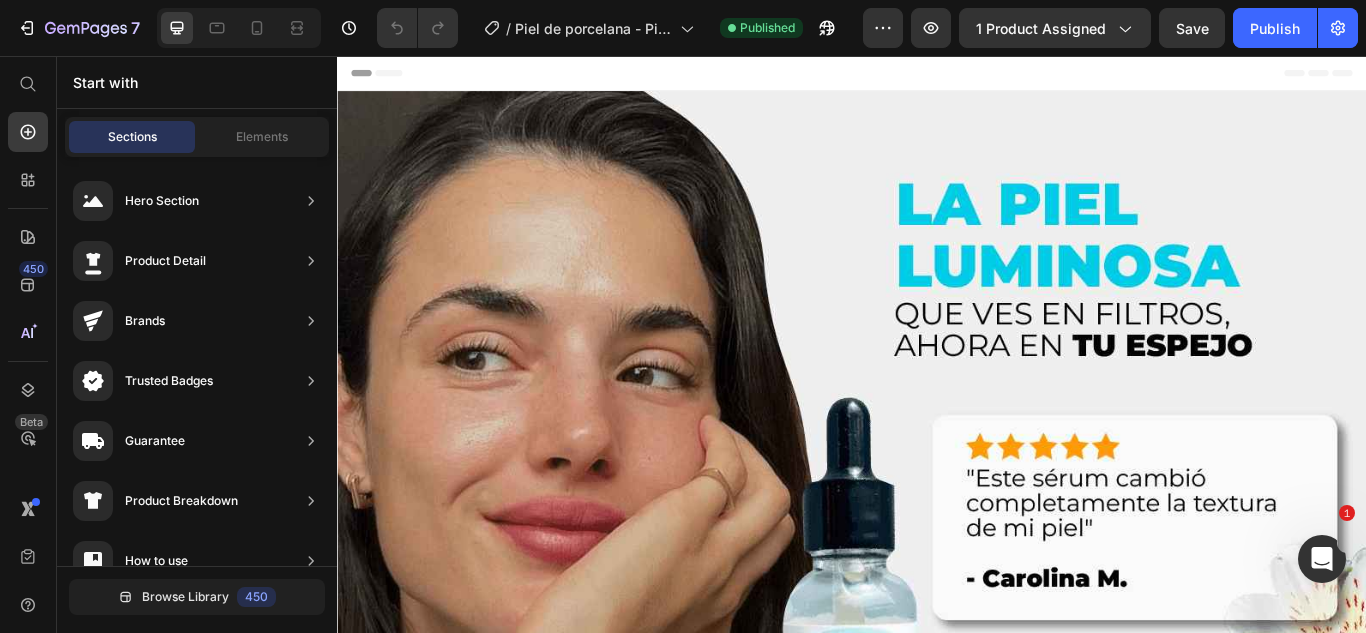 click at bounding box center [937, 916] 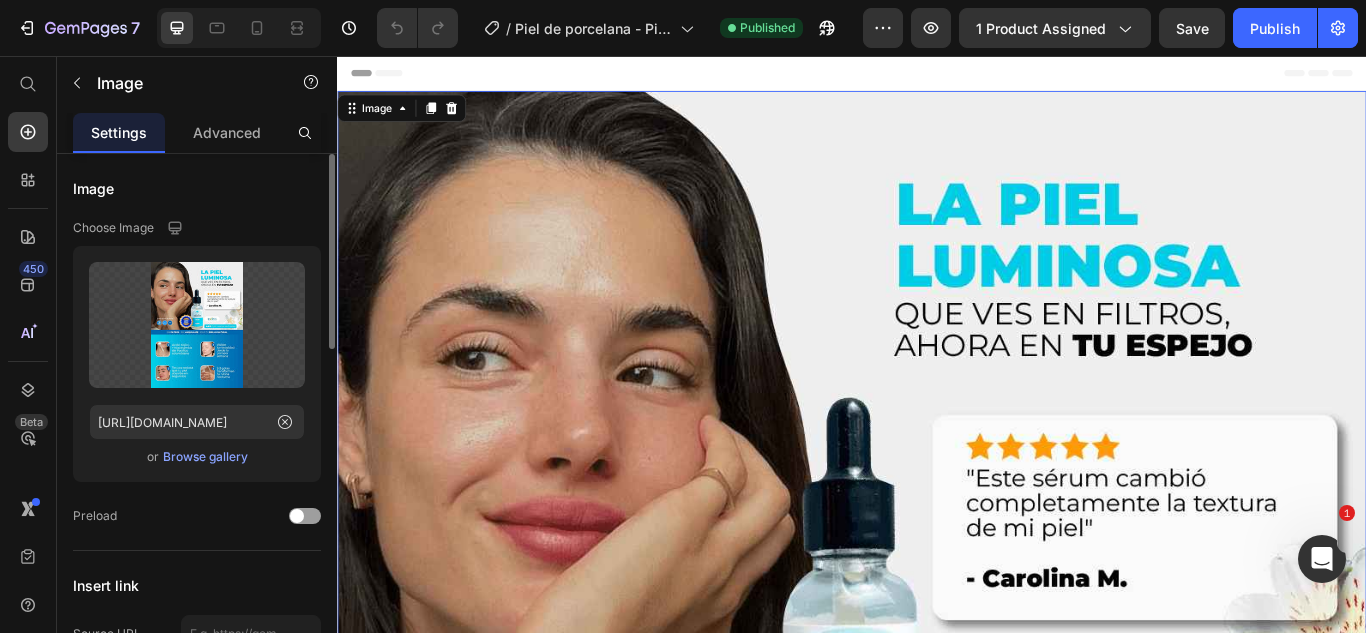 click on "Browse gallery" at bounding box center [205, 457] 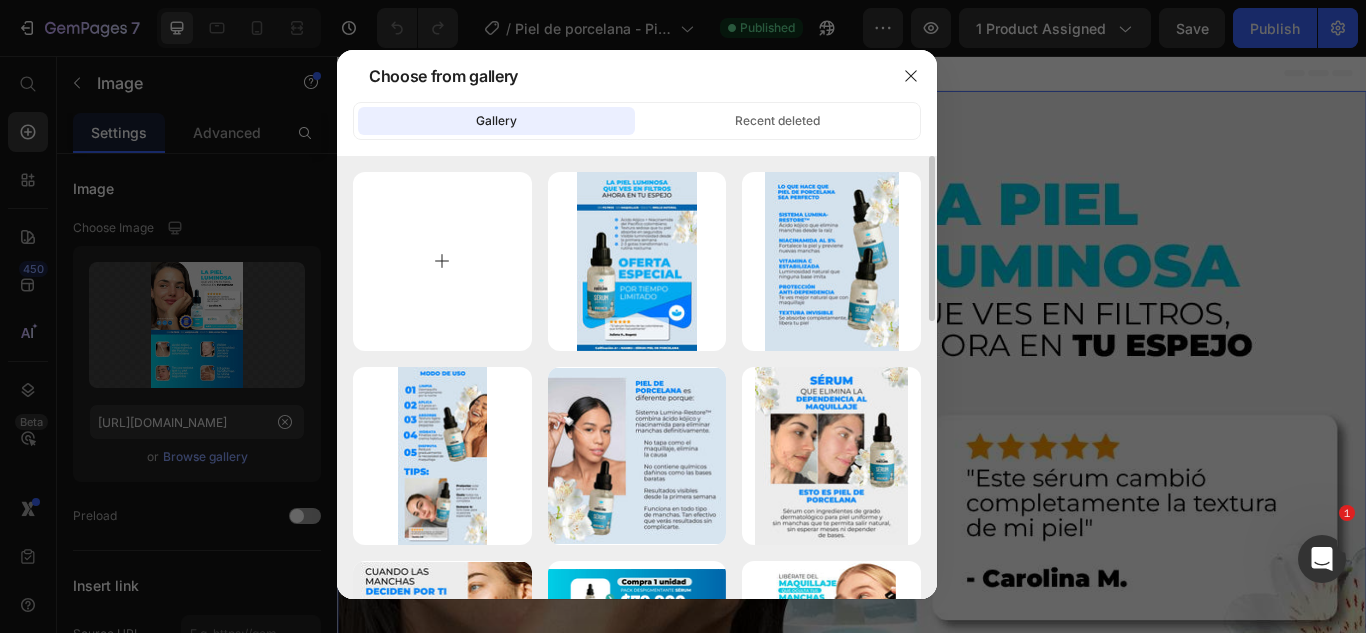 click at bounding box center [442, 261] 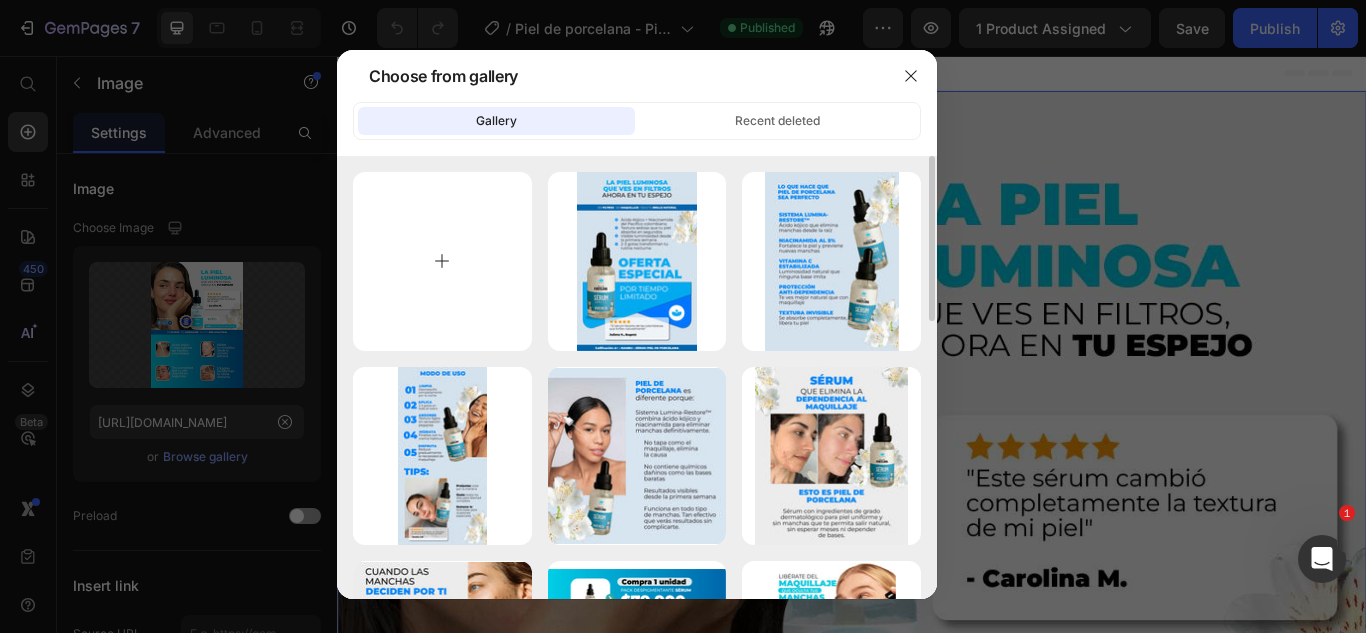 type on "C:\fakepath\Recurso 72-8-min-min_2_11zon.jpg" 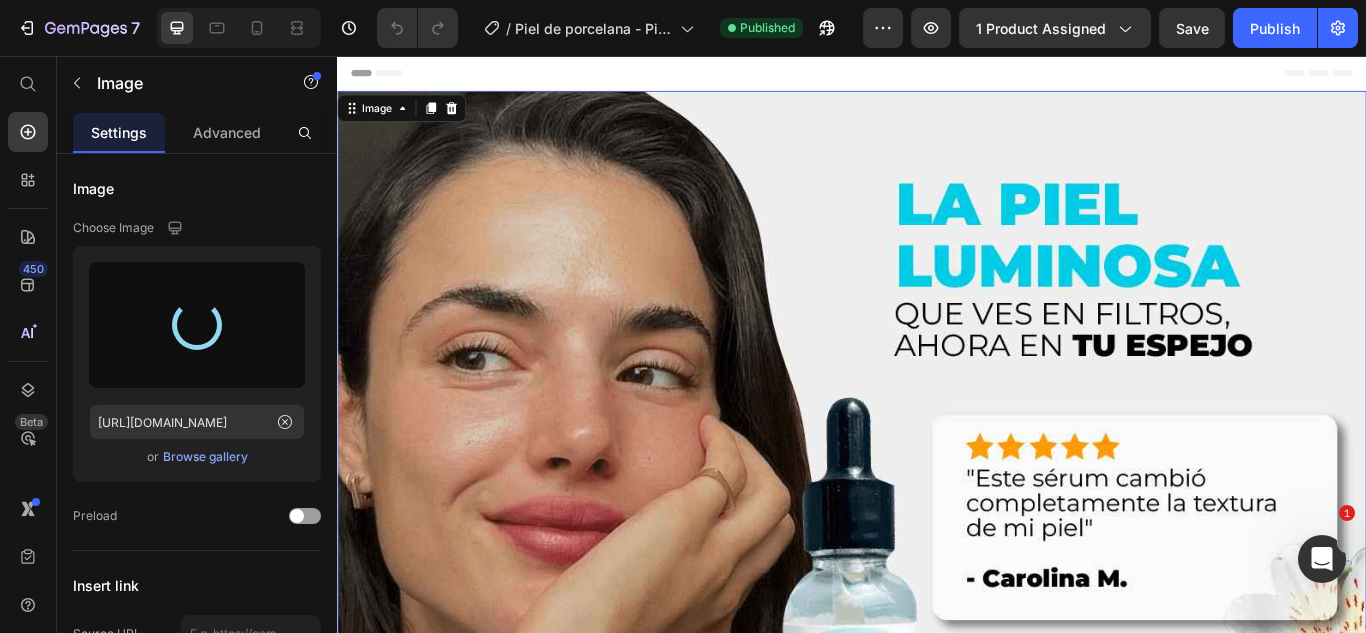 type on "https://cdn.shopify.com/s/files/1/0661/2670/8896/files/gempages_557582480312370309-1d345ae6-844d-4d81-a826-3ccee44b94c0.jpg" 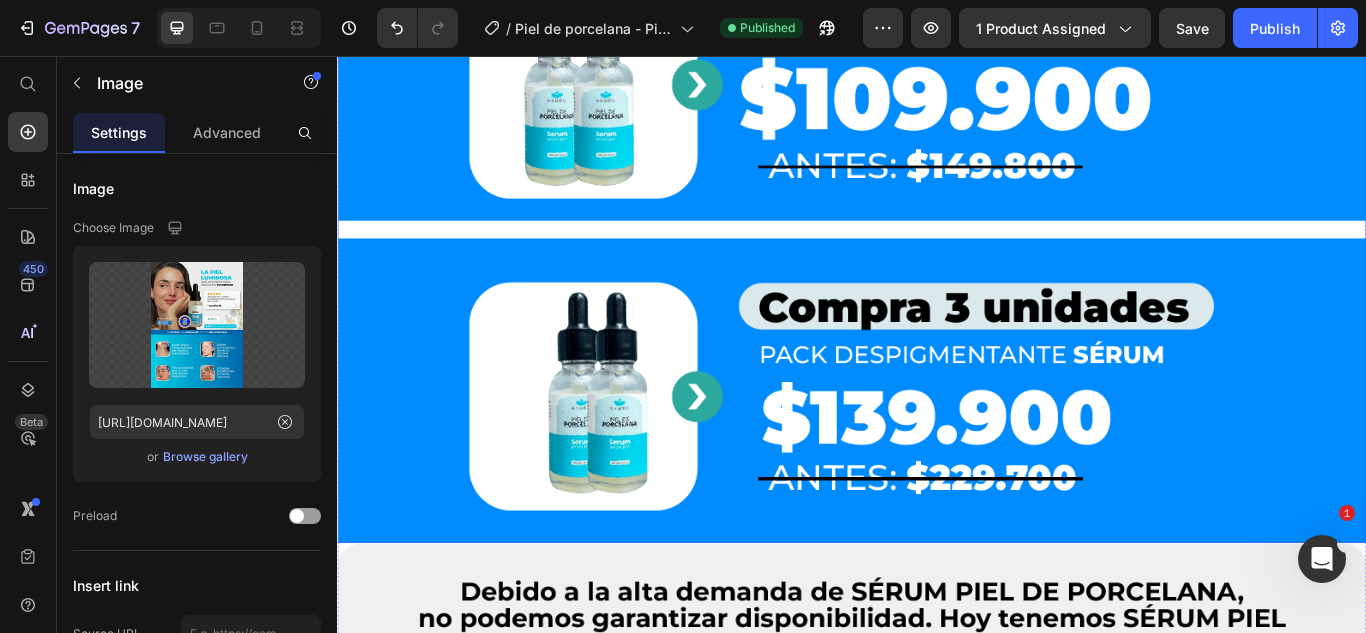 scroll, scrollTop: 2200, scrollLeft: 0, axis: vertical 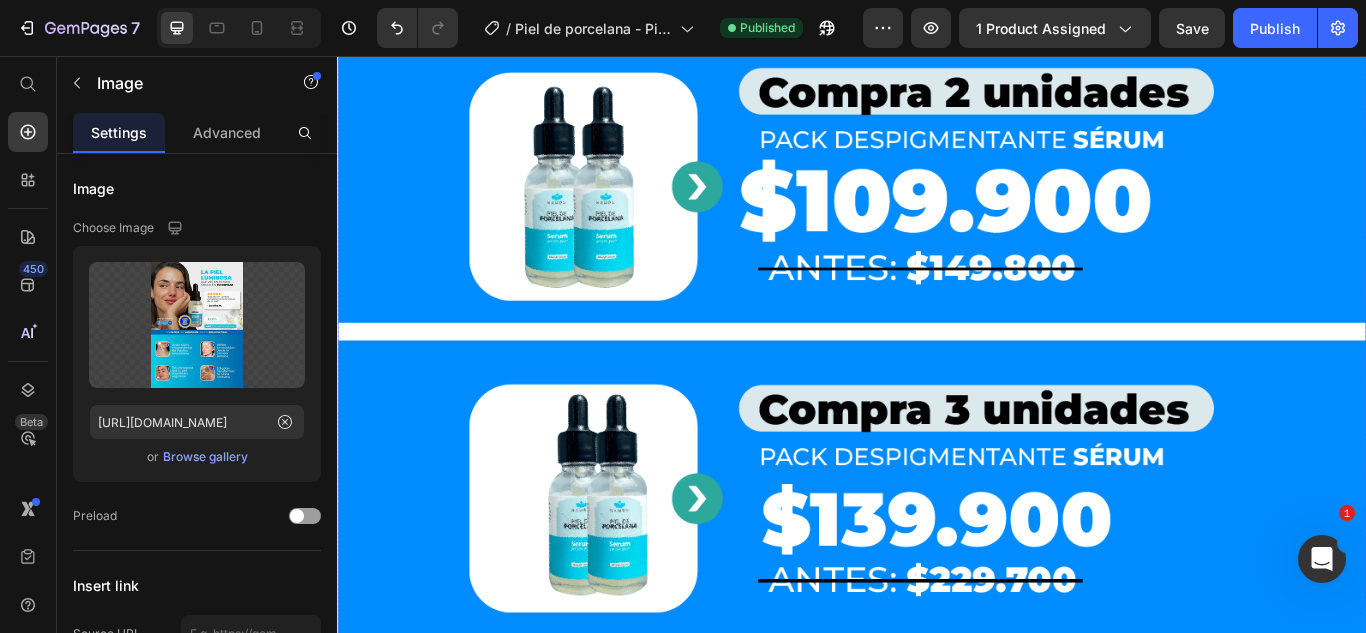 click at bounding box center [937, 189] 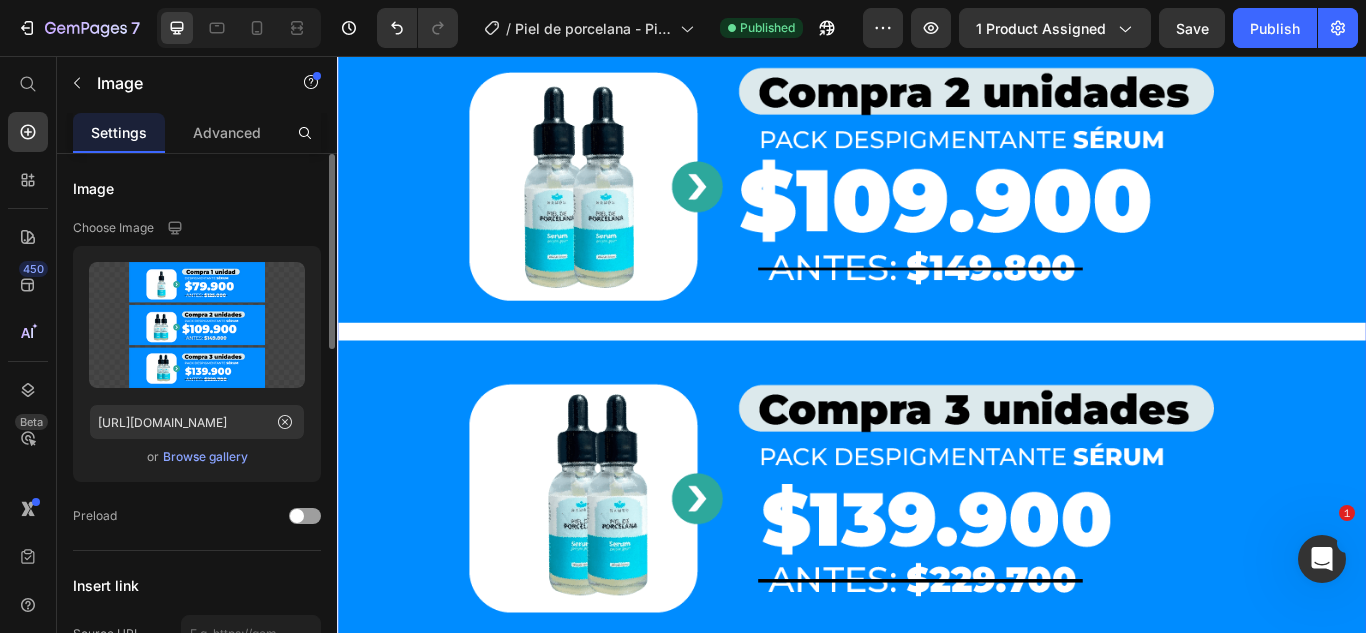 click on "Browse gallery" at bounding box center (205, 457) 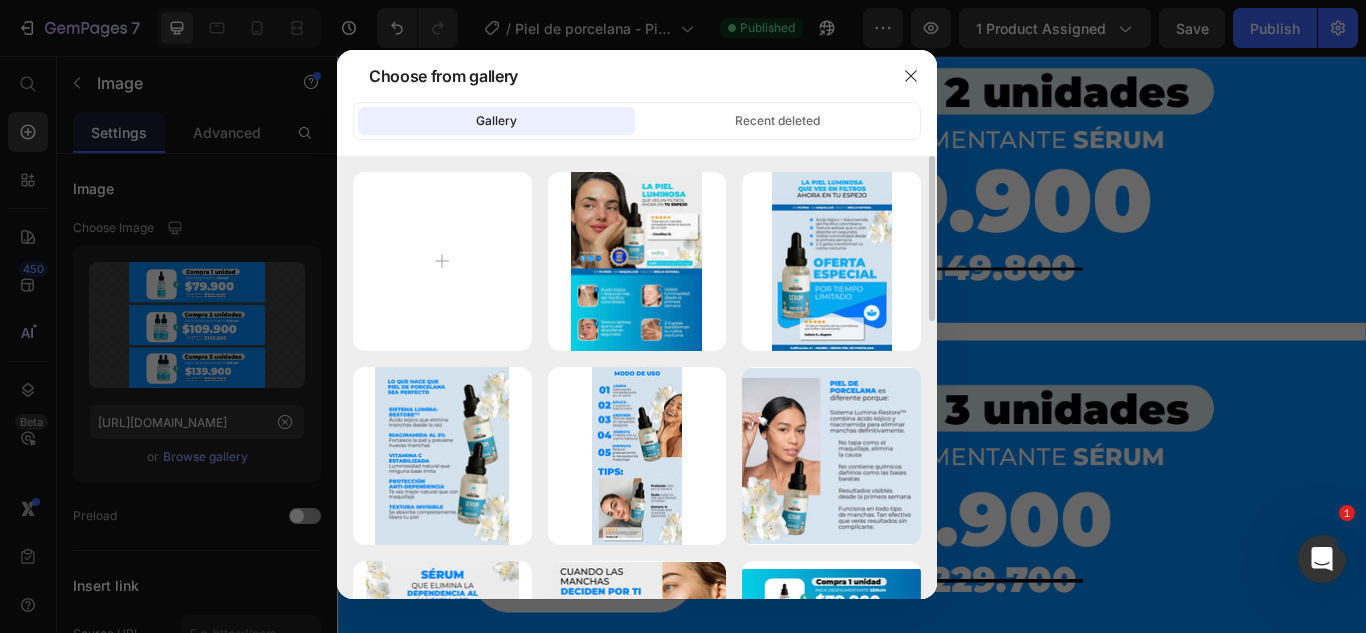 scroll, scrollTop: 300, scrollLeft: 0, axis: vertical 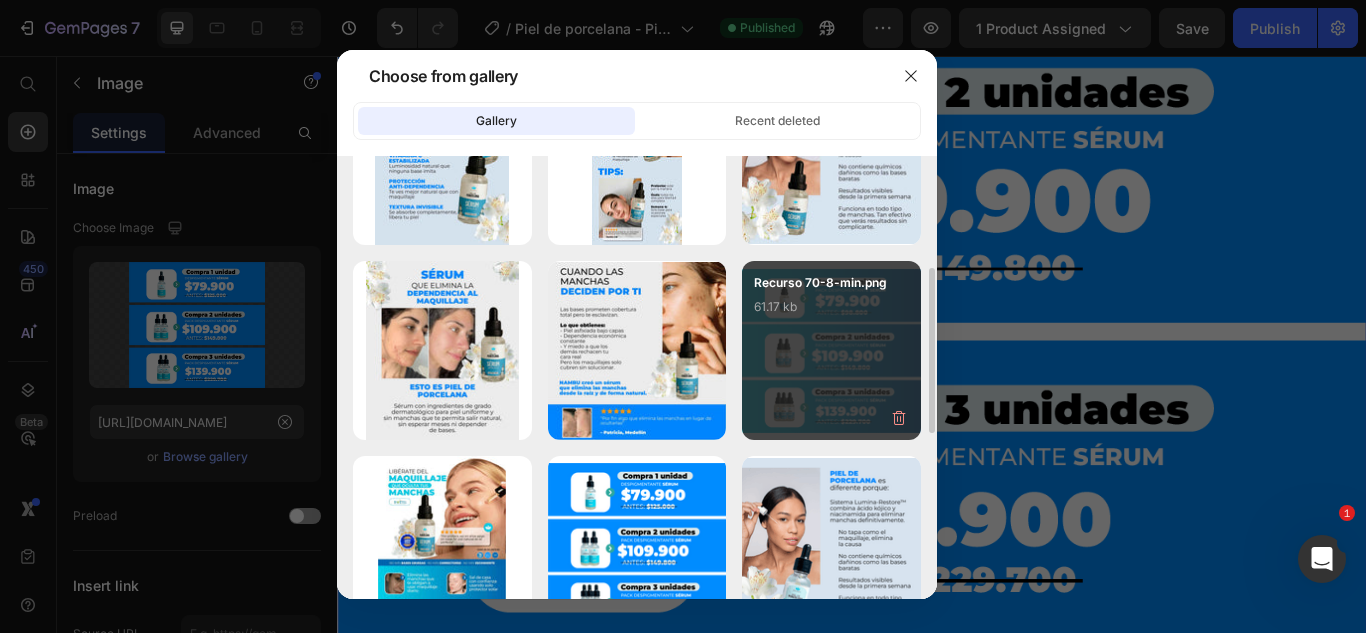 click on "Recurso 70-8-min.png 61.17 kb" at bounding box center [831, 350] 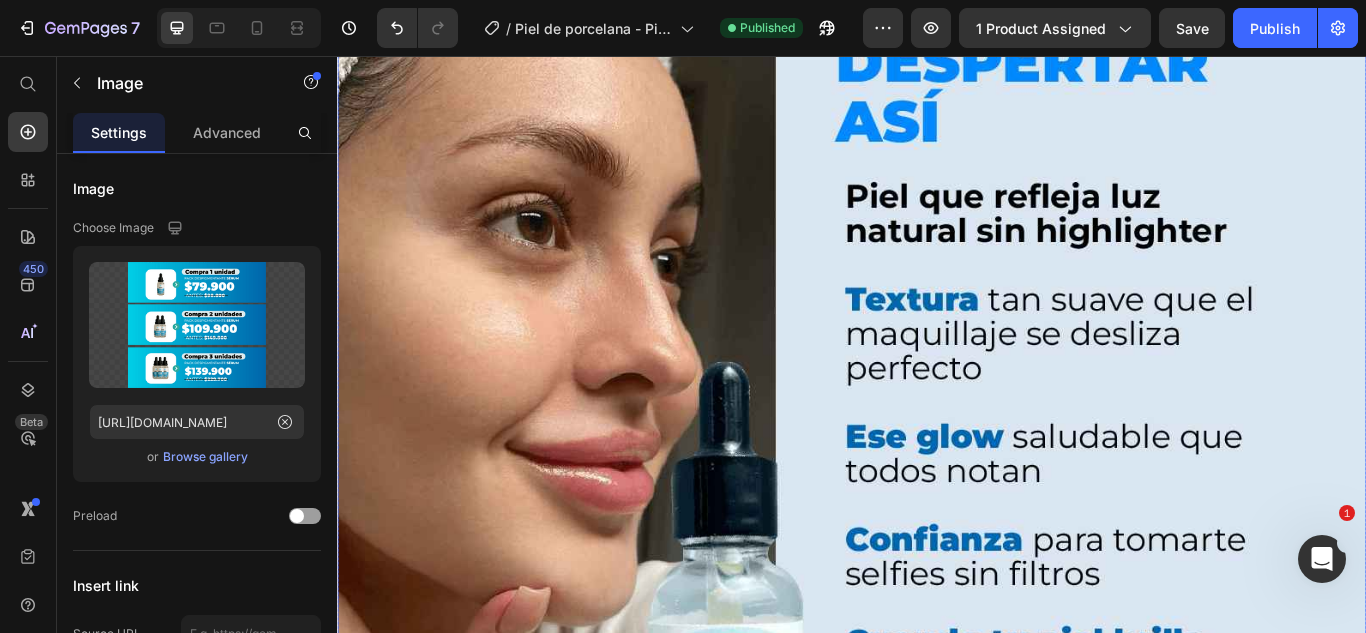 scroll, scrollTop: 3200, scrollLeft: 0, axis: vertical 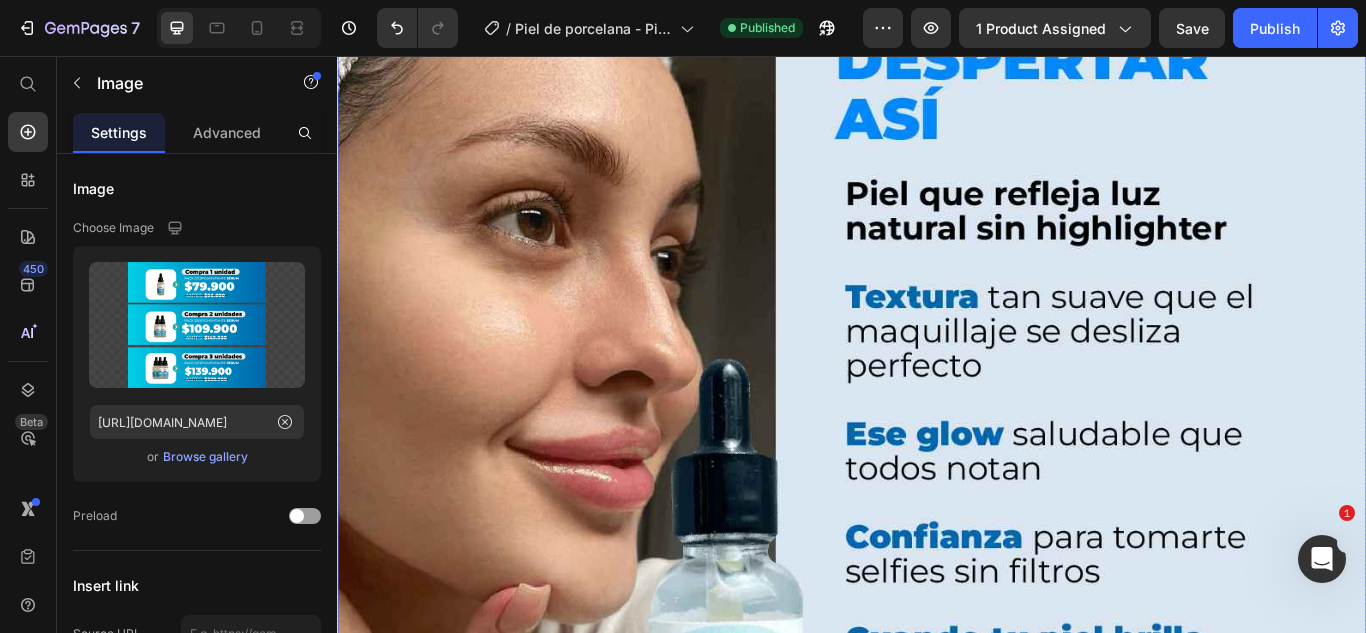 click at bounding box center (937, 501) 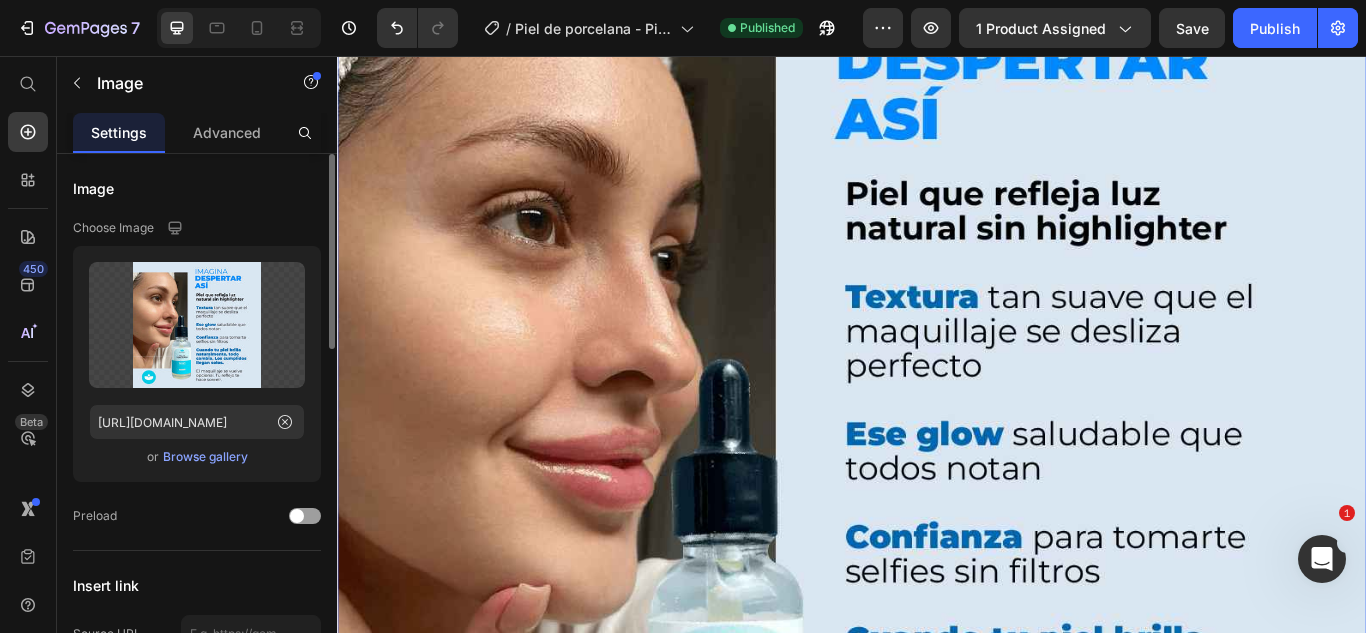 click on "Browse gallery" at bounding box center [205, 457] 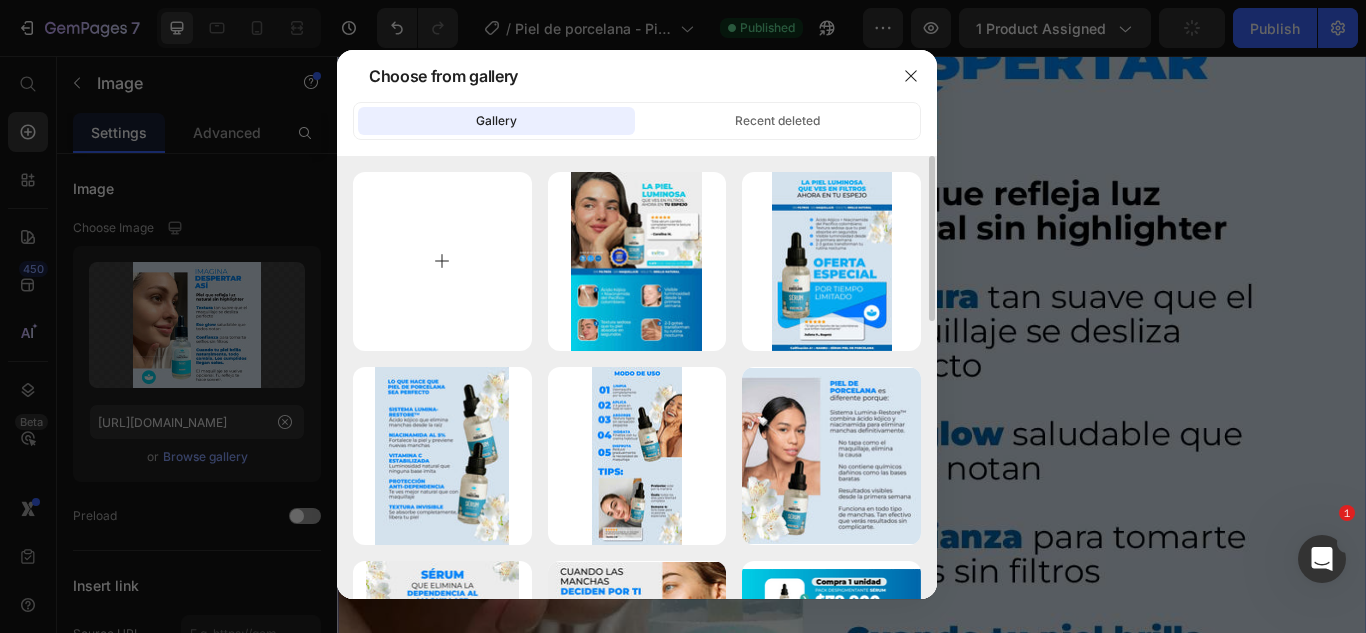 click at bounding box center (442, 261) 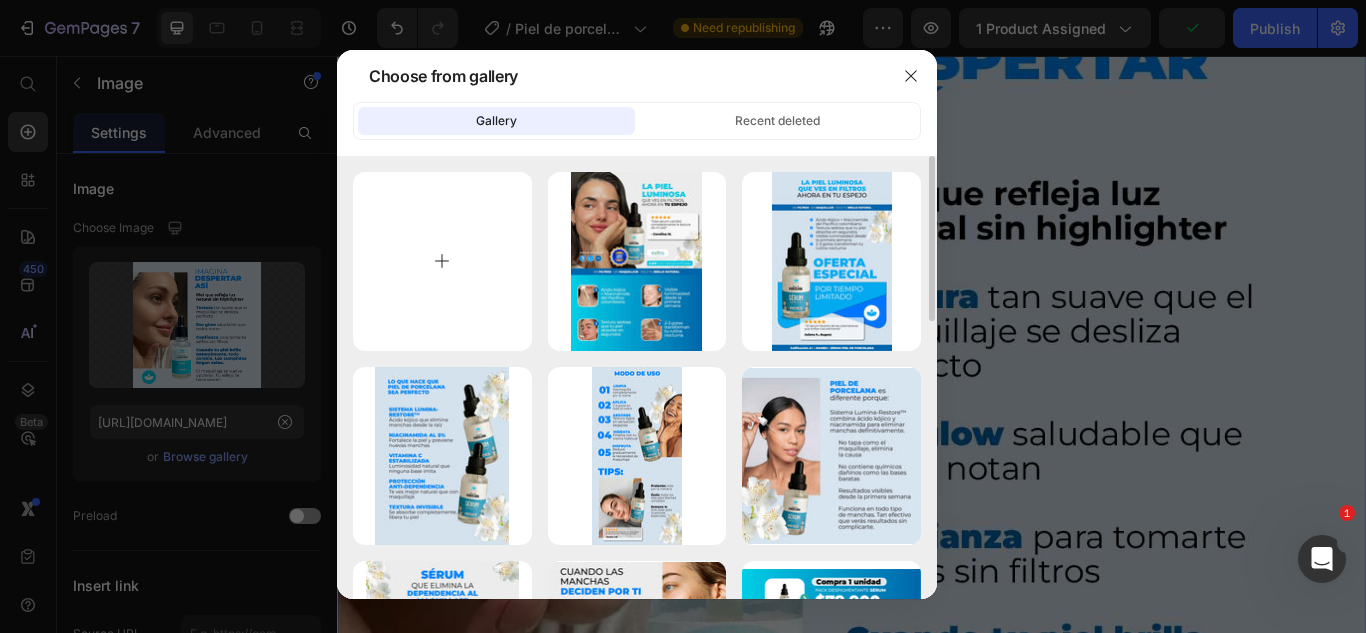 type on "C:\fakepath\Recurso 73-8-min-min_3_11zon.jpg" 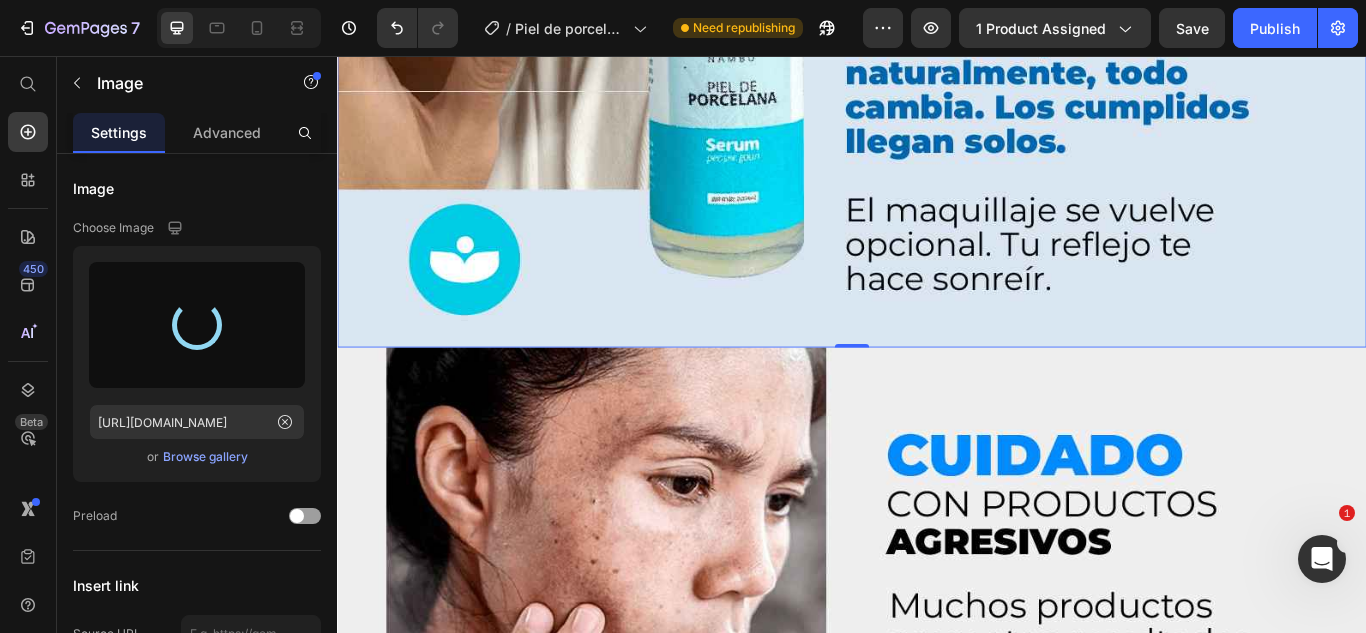 scroll, scrollTop: 3600, scrollLeft: 0, axis: vertical 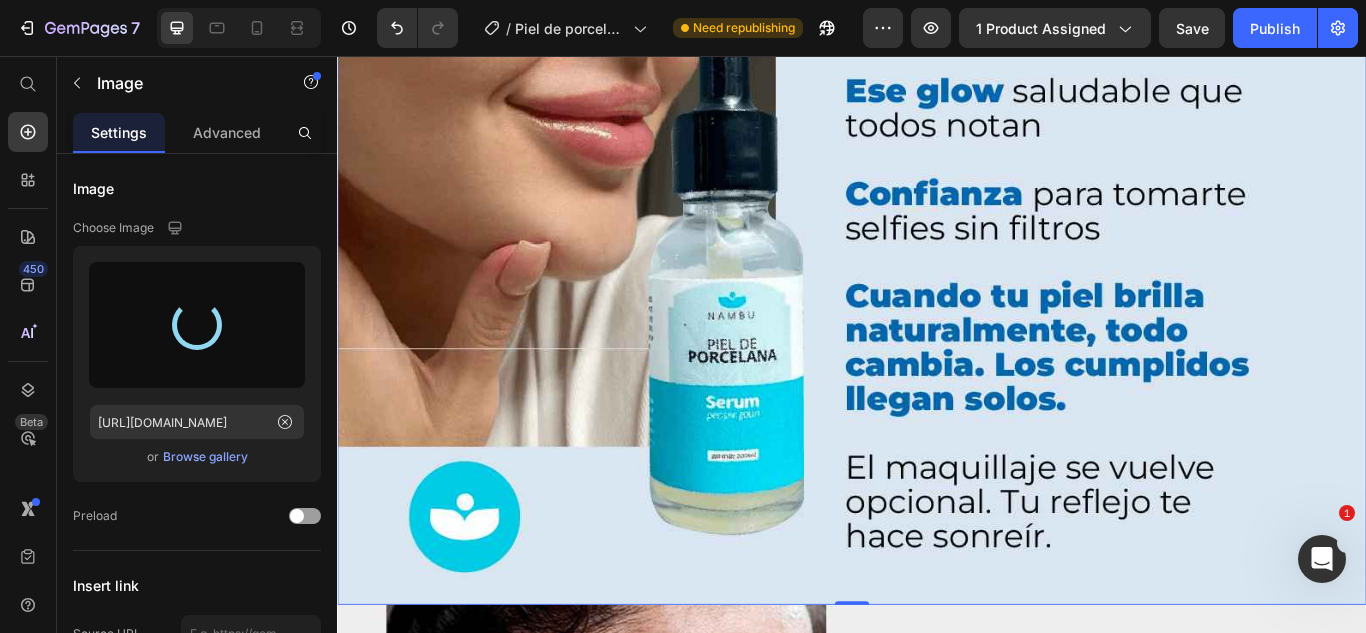 type on "https://cdn.shopify.com/s/files/1/0661/2670/8896/files/gempages_557582480312370309-df326489-0e77-432d-b11f-89ad3b12df91.jpg" 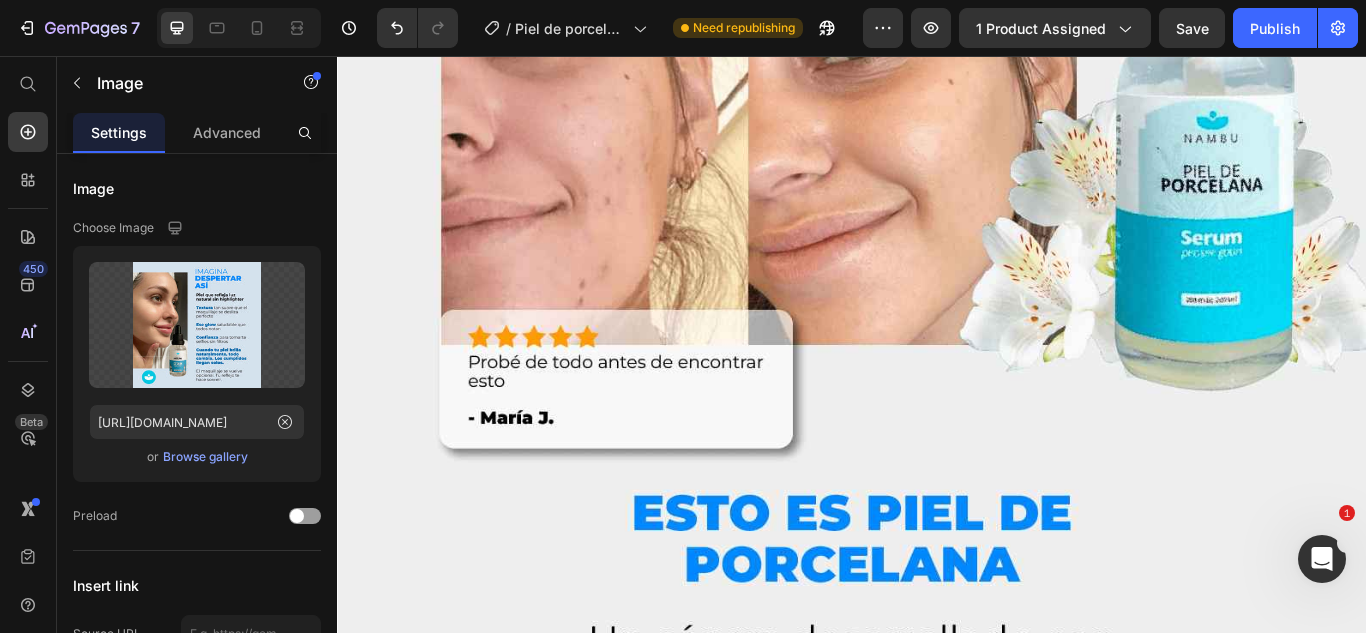 scroll, scrollTop: 5800, scrollLeft: 0, axis: vertical 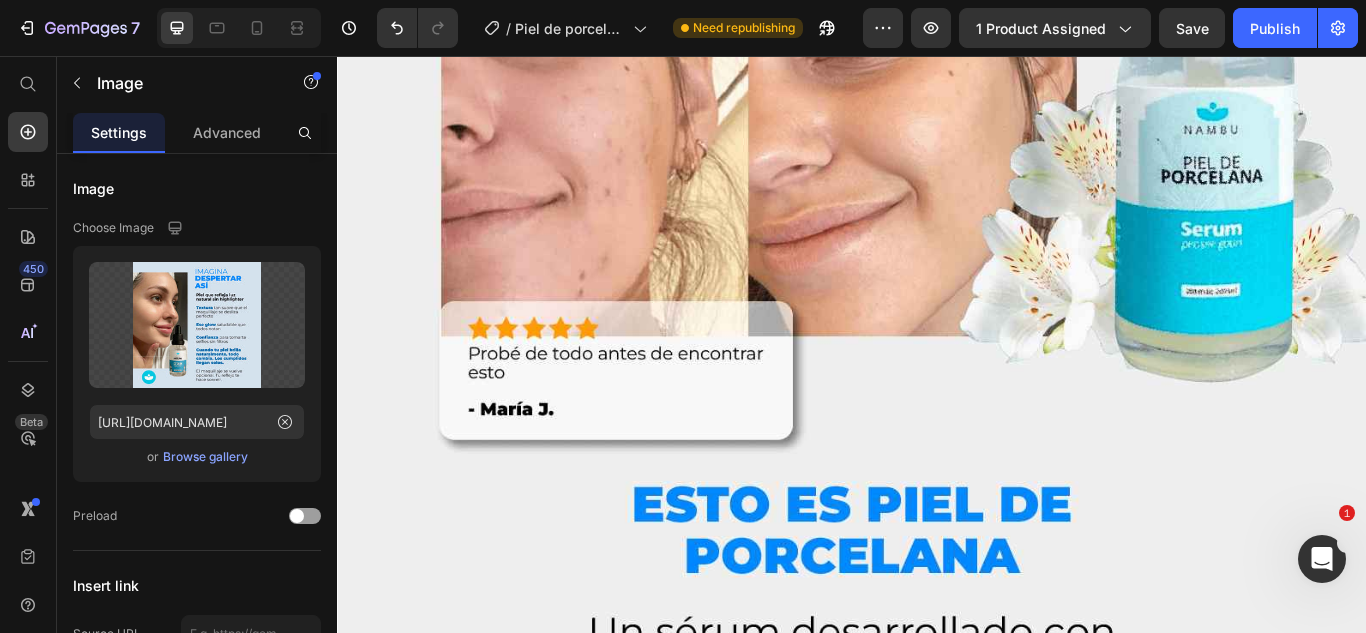 click at bounding box center [937, 211] 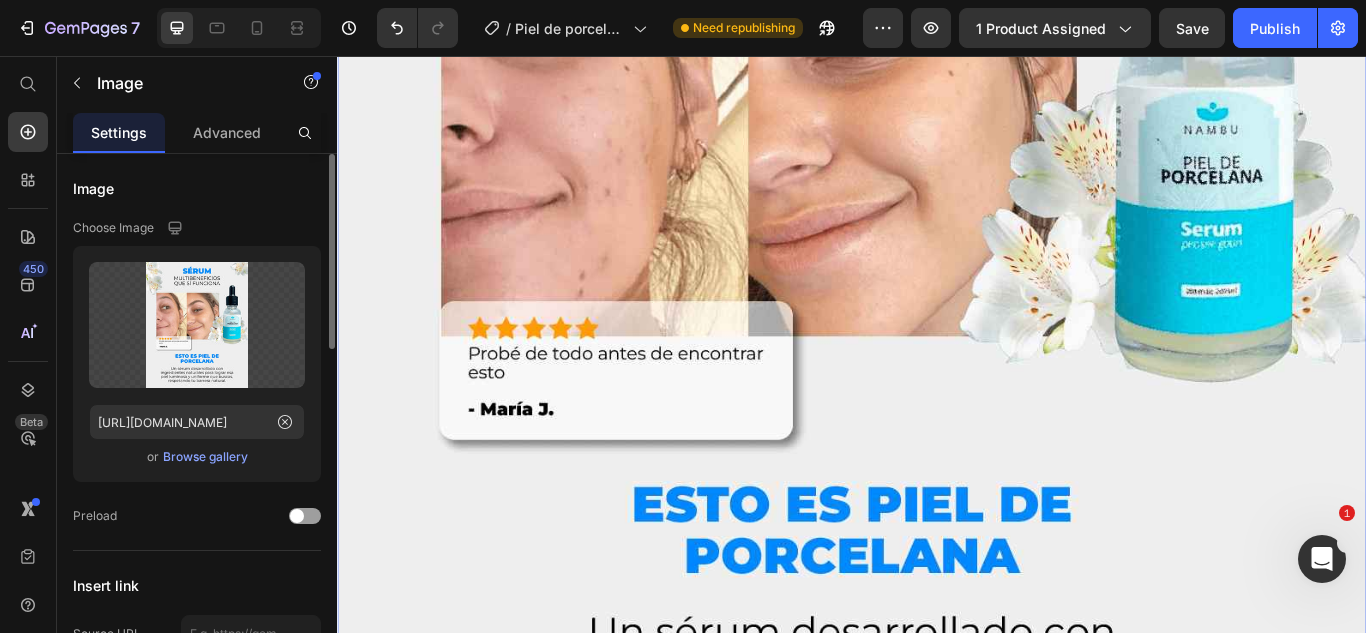 click on "Browse gallery" at bounding box center (205, 457) 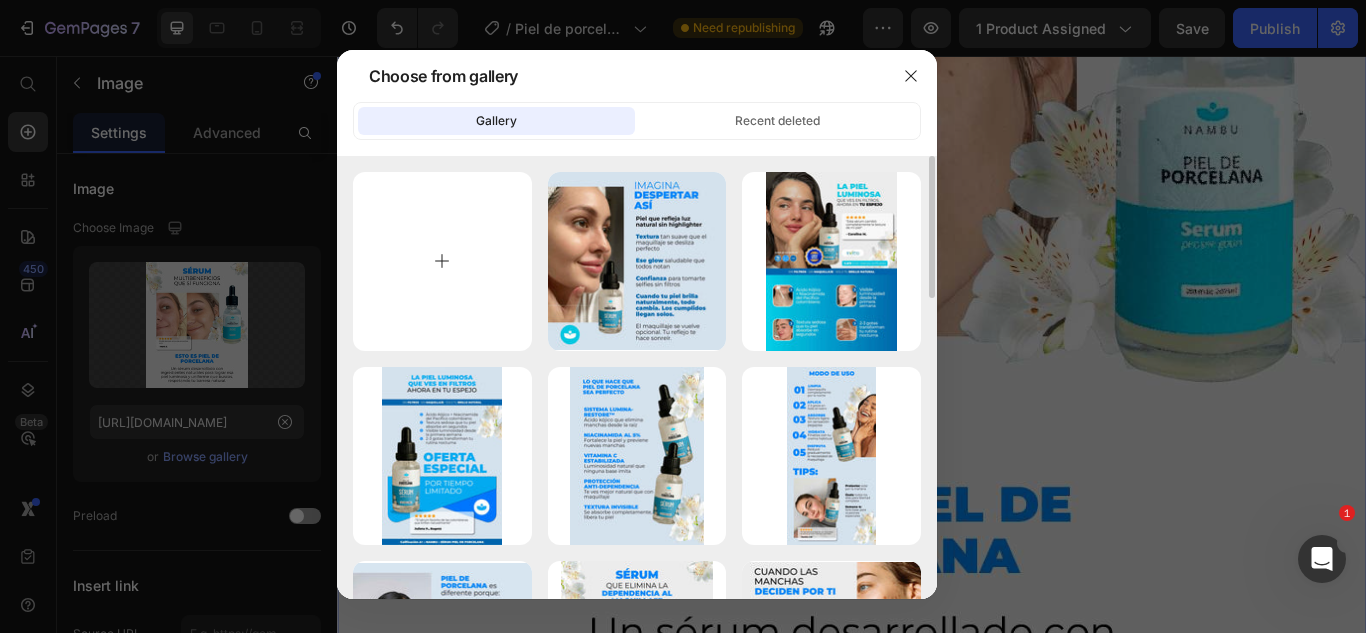 click at bounding box center [442, 261] 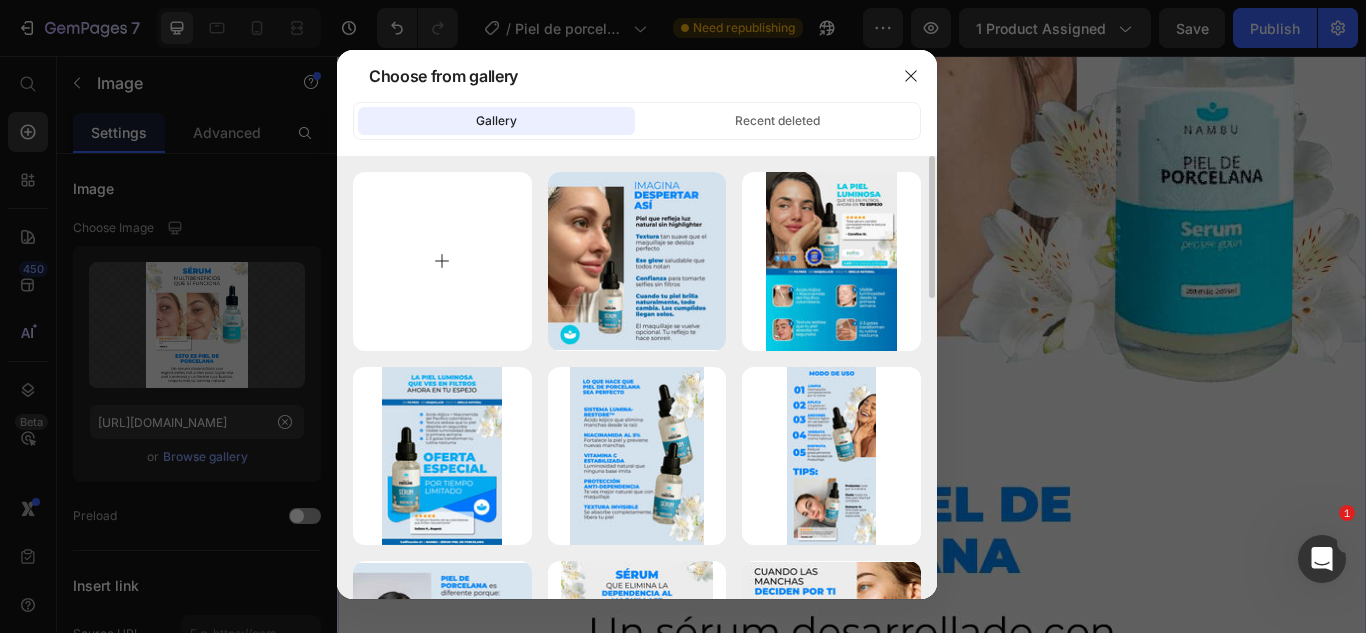 type on "C:\fakepath\Recurso 74-8-min-min_4_11zon.jpg" 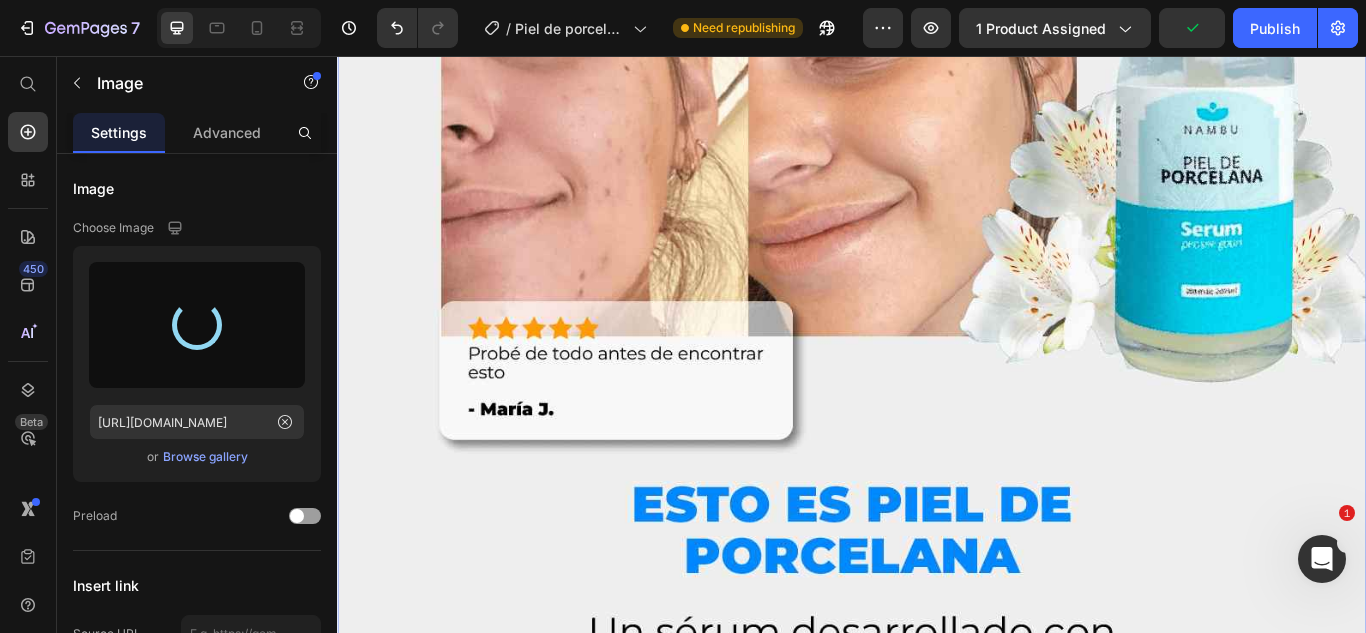 type on "https://cdn.shopify.com/s/files/1/0661/2670/8896/files/gempages_557582480312370309-fec1406a-e7ab-4fa0-afc0-e86dc68e074f.jpg" 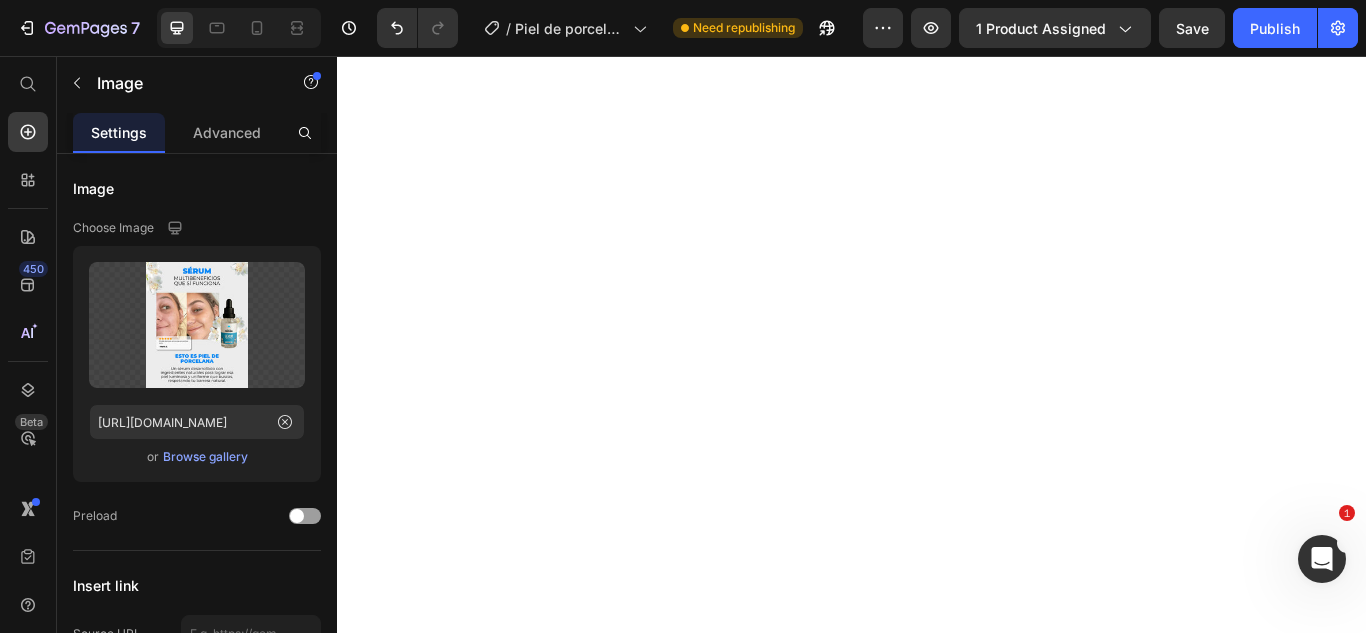 scroll, scrollTop: 7600, scrollLeft: 0, axis: vertical 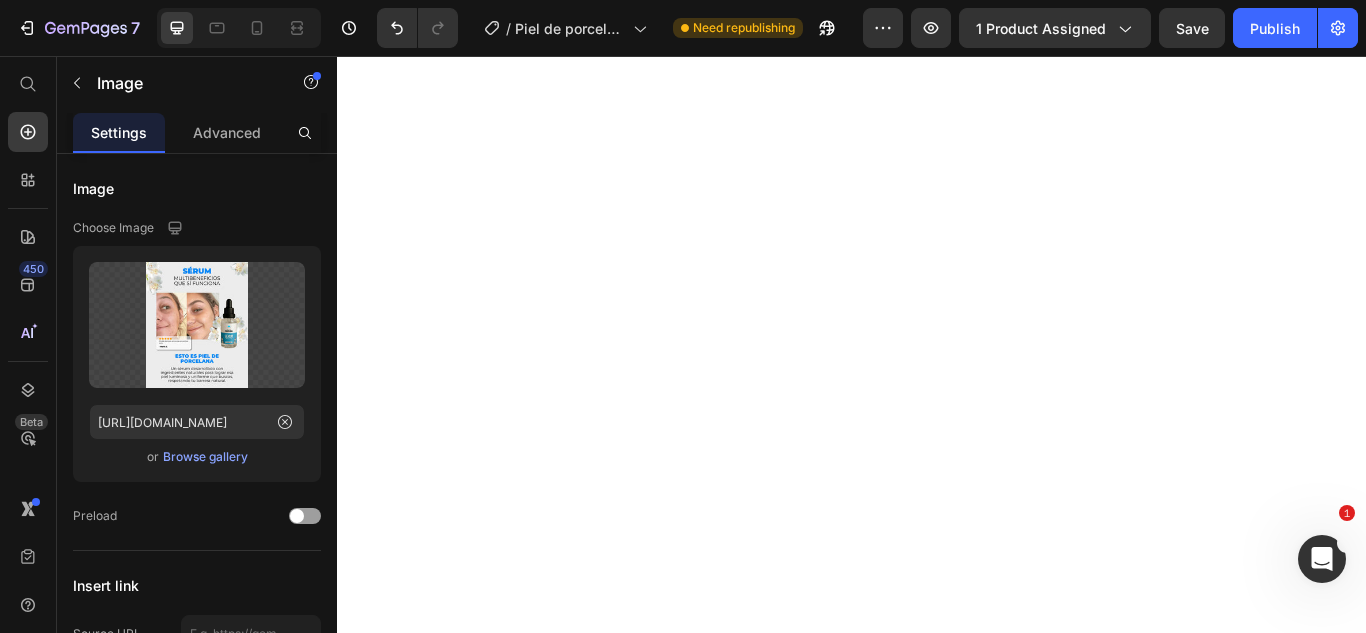 click at bounding box center (937, -588) 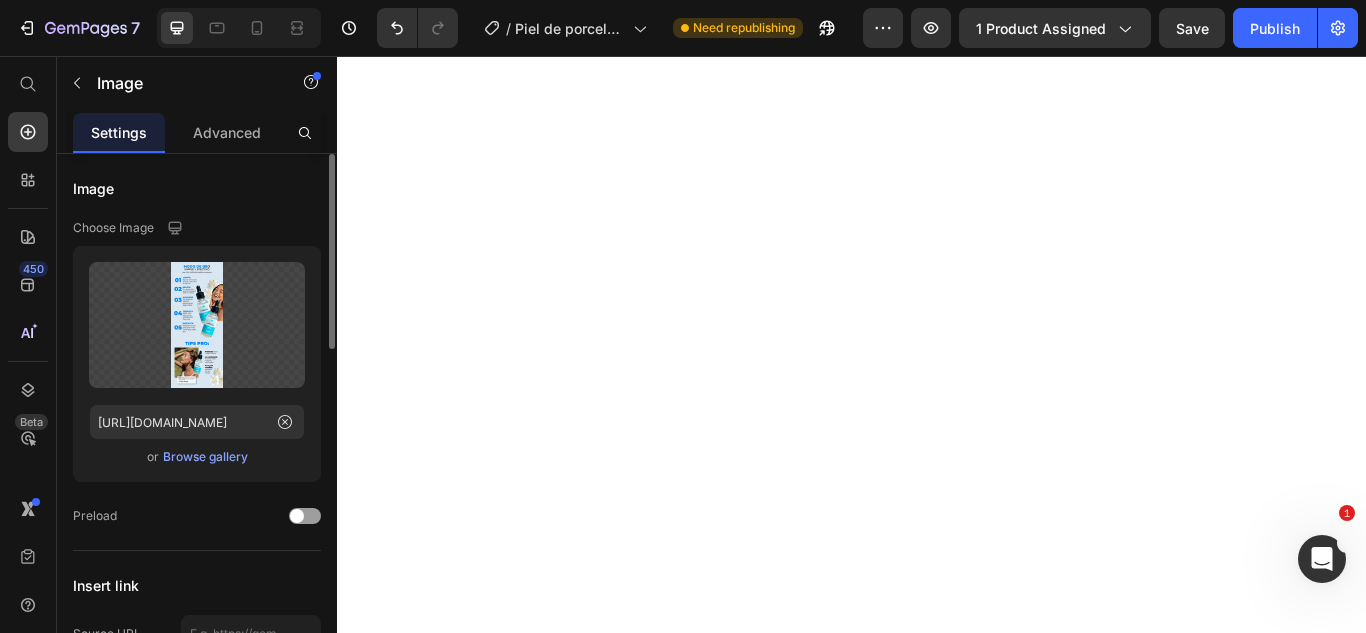 click on "Browse gallery" at bounding box center [205, 457] 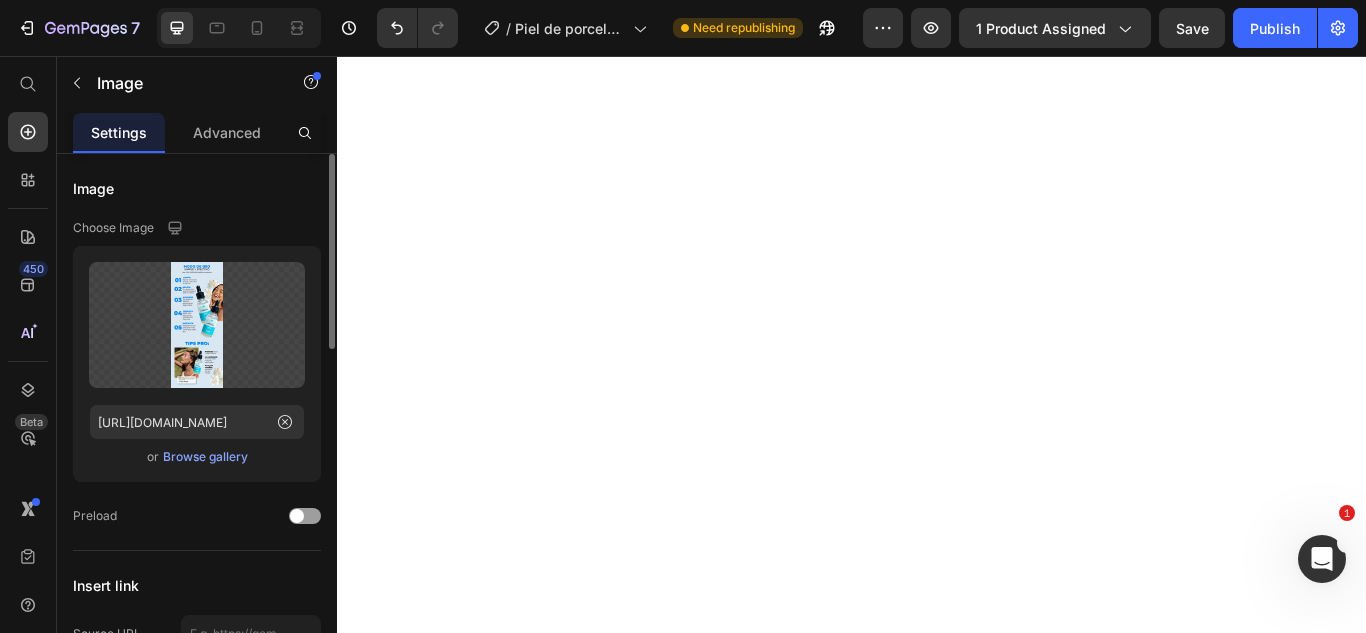 click on "Browse gallery" at bounding box center (205, 457) 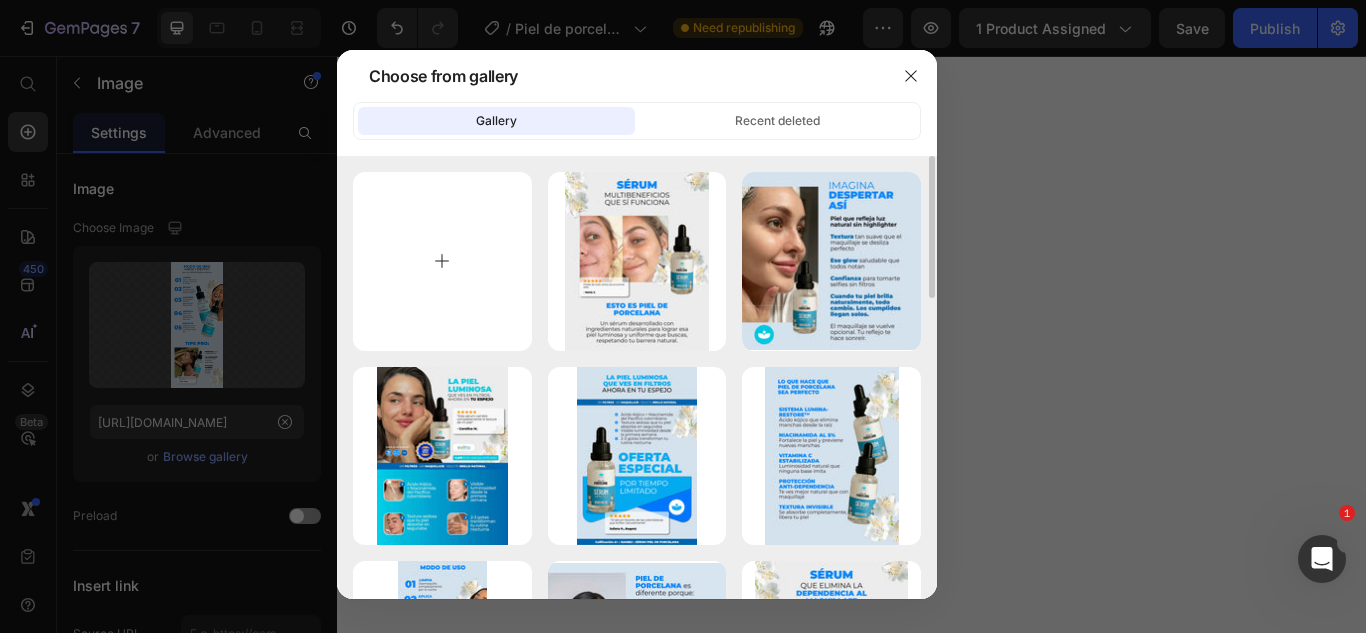 click at bounding box center [442, 261] 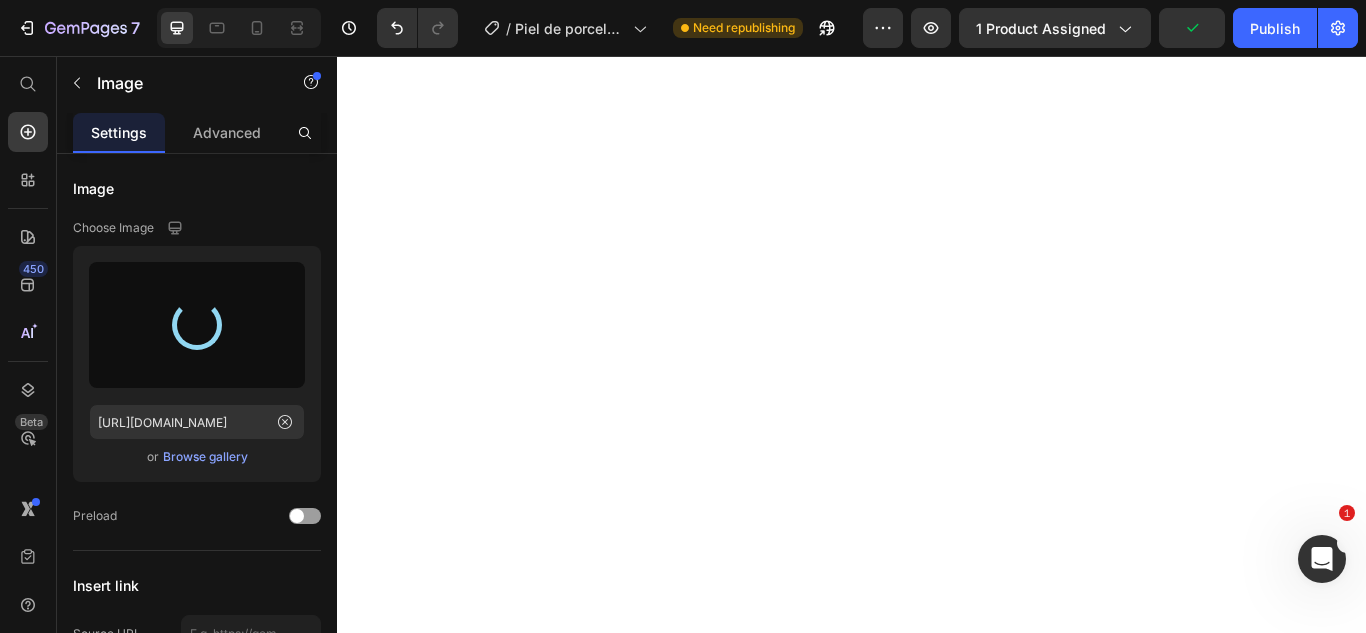 type on "https://cdn.shopify.com/s/files/1/0661/2670/8896/files/gempages_557582480312370309-0b287734-51bf-4175-b97d-3b7a78426c98.jpg" 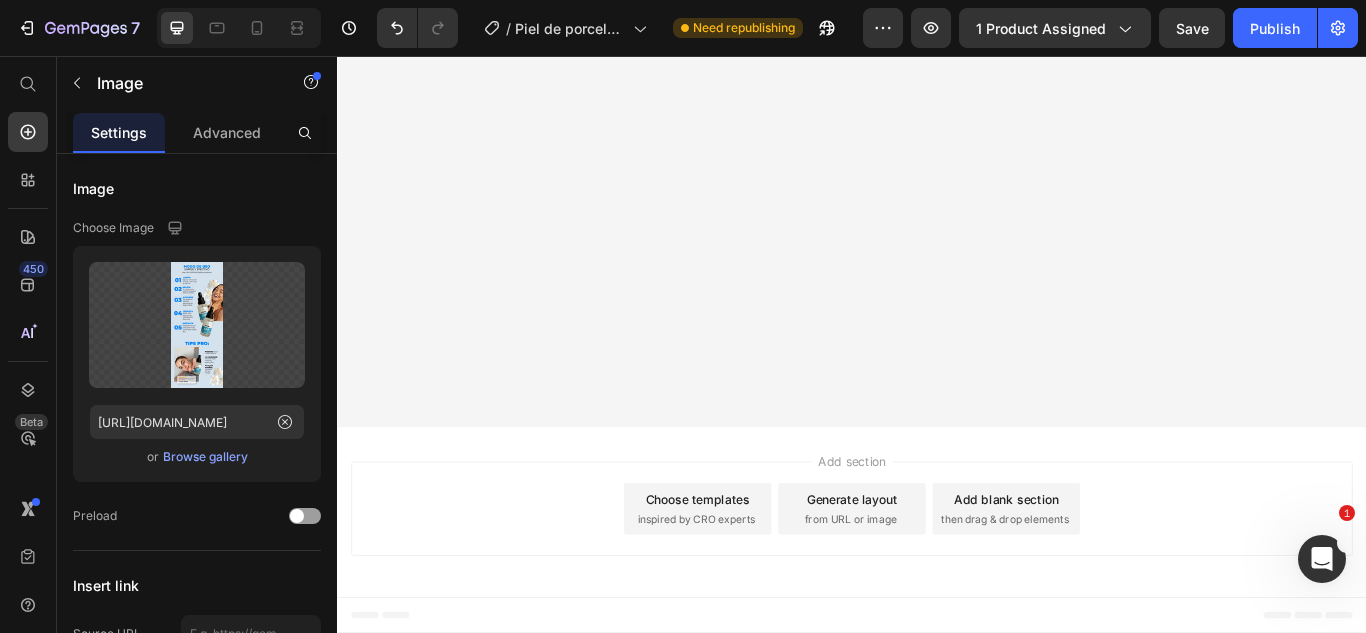 scroll, scrollTop: 10200, scrollLeft: 0, axis: vertical 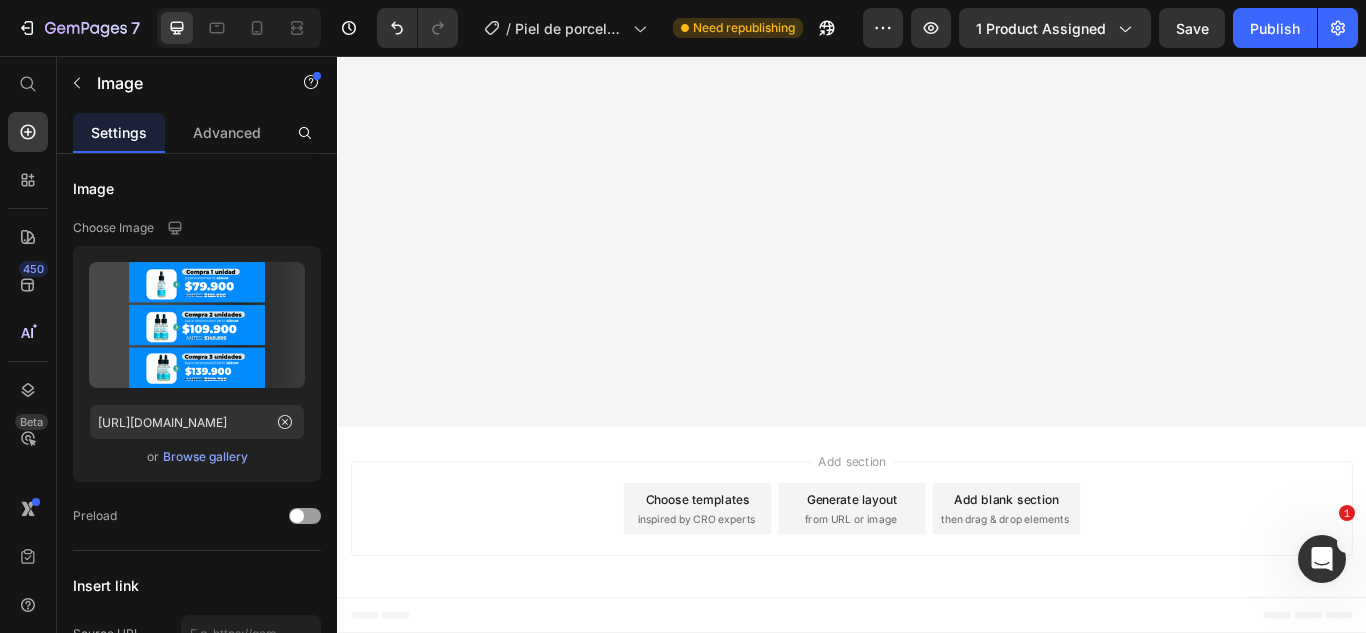 click at bounding box center [937, -2295] 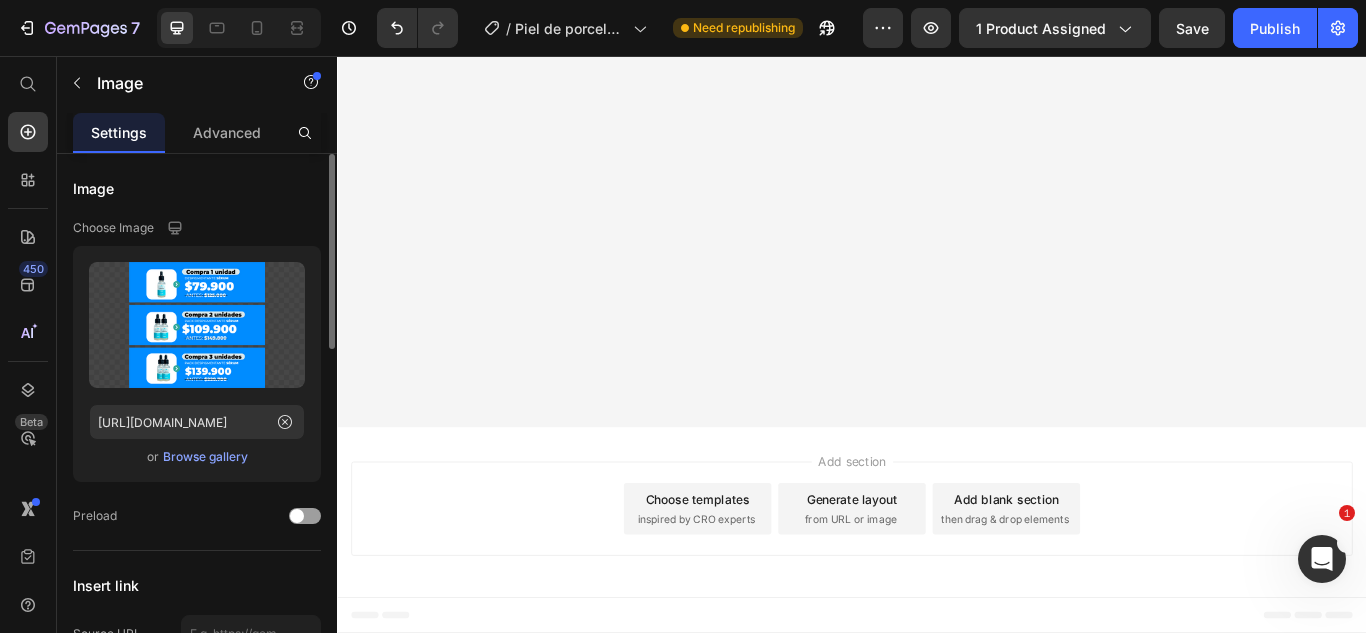 click on "Browse gallery" at bounding box center (205, 457) 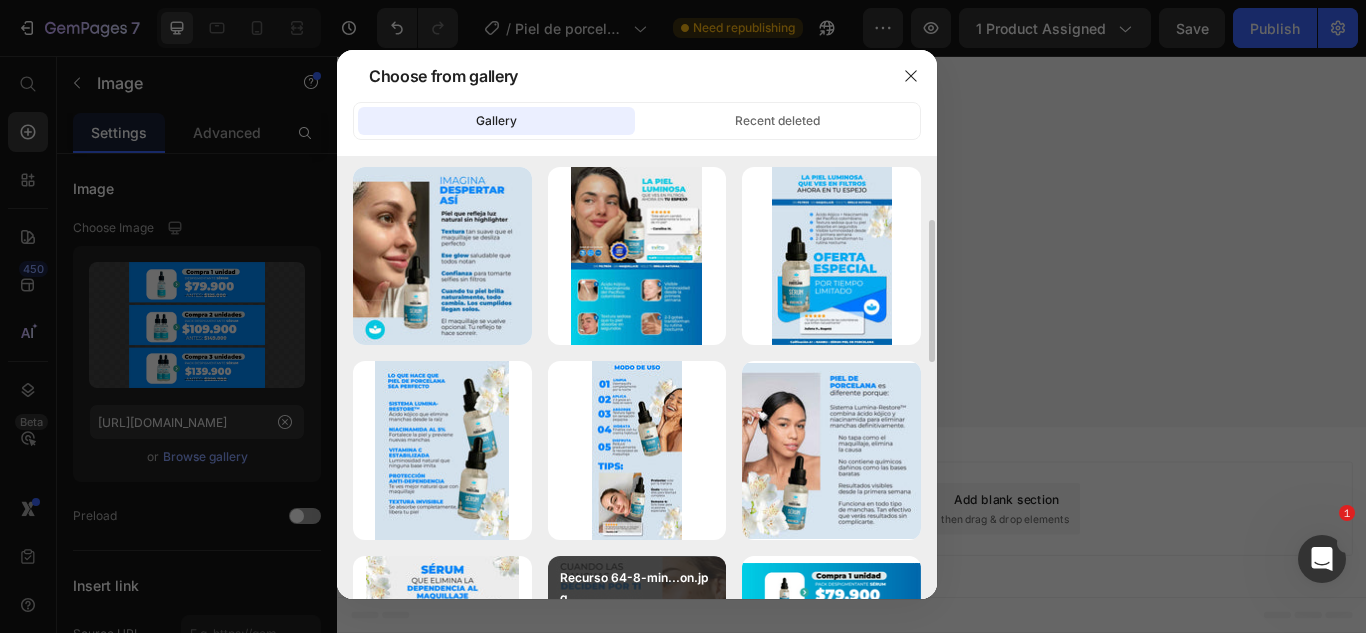 scroll, scrollTop: 400, scrollLeft: 0, axis: vertical 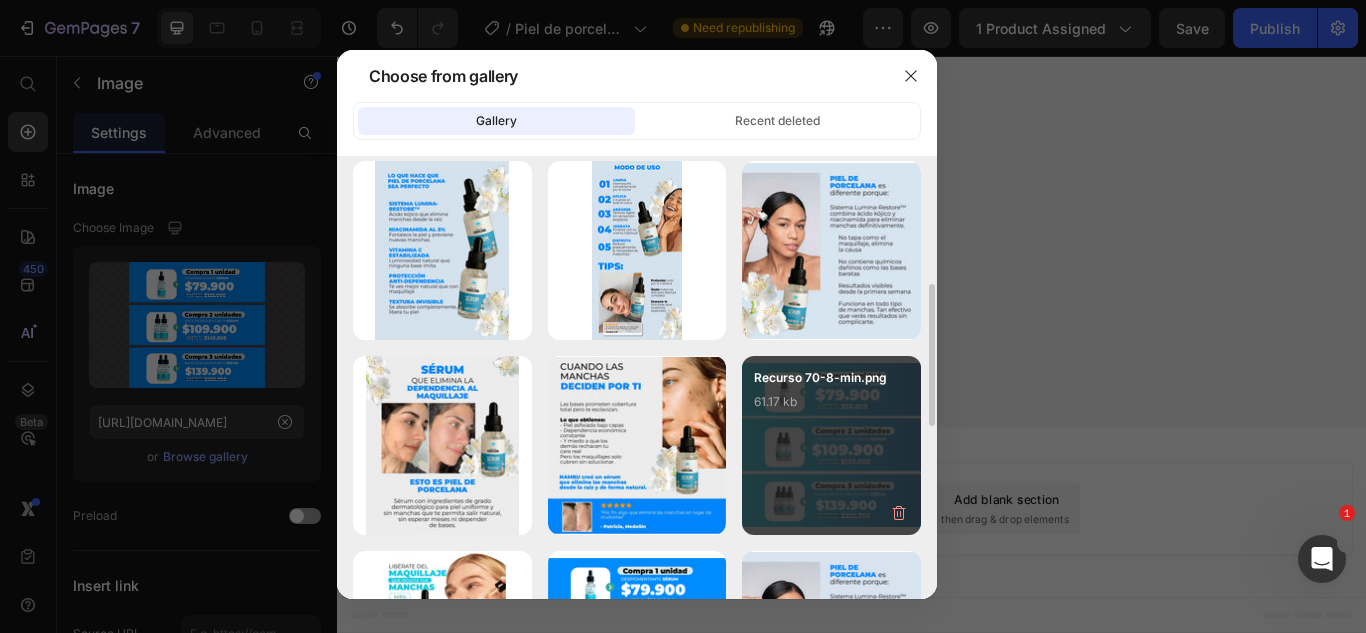 click on "61.17 kb" at bounding box center (831, 402) 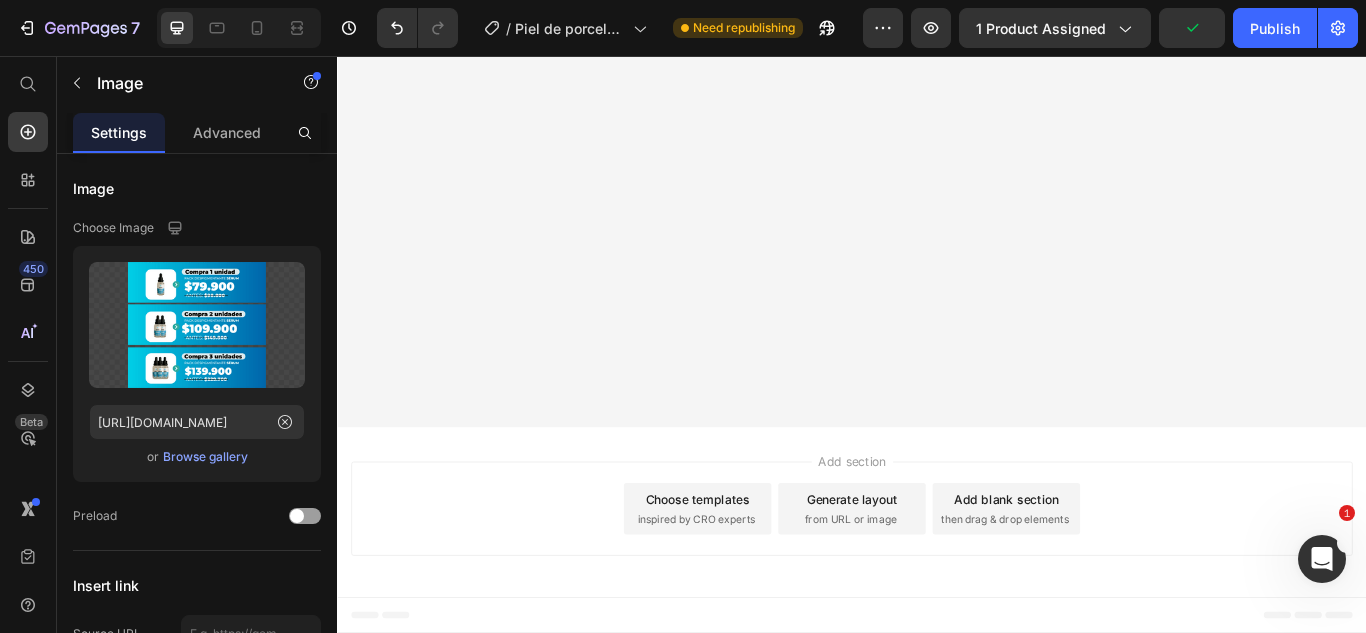 scroll, scrollTop: 14800, scrollLeft: 0, axis: vertical 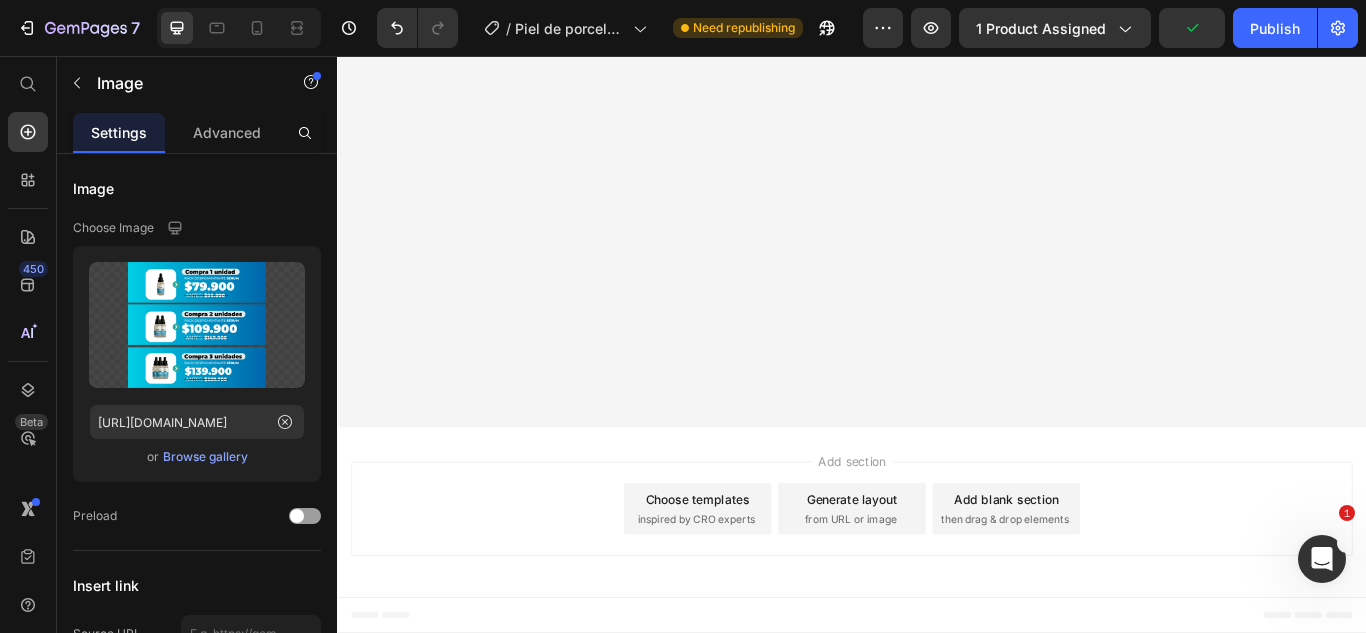 click at bounding box center (937, -287) 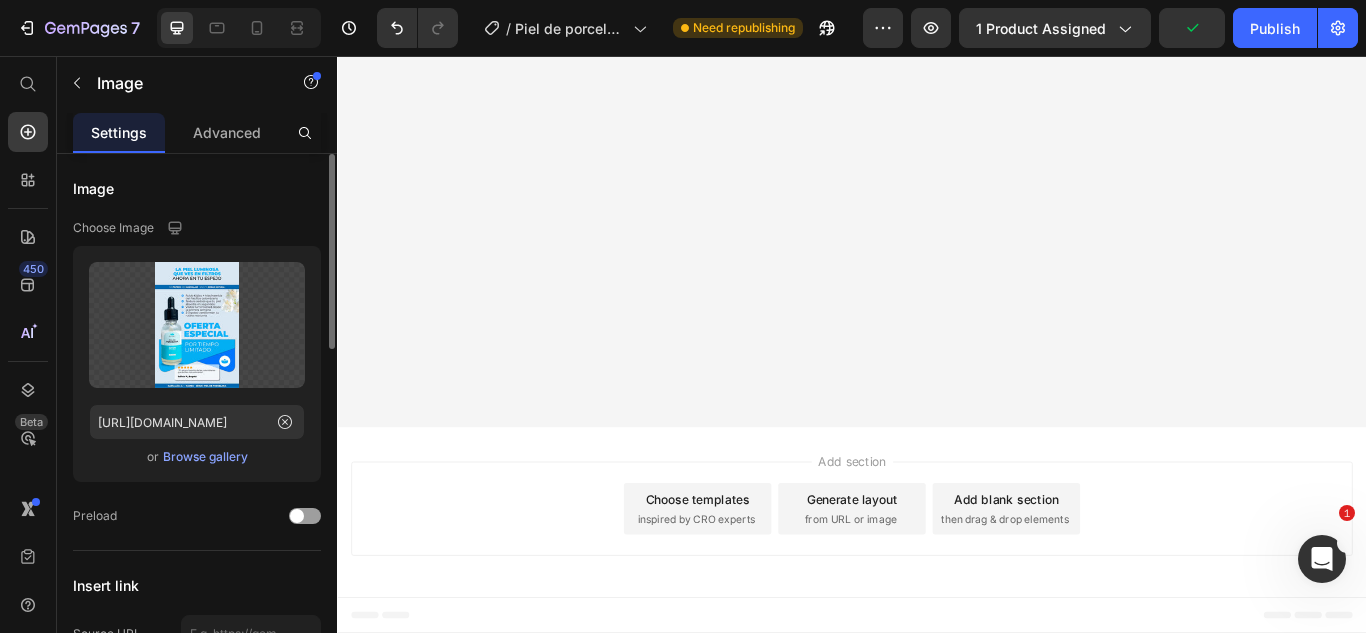 click on "Browse gallery" at bounding box center [205, 457] 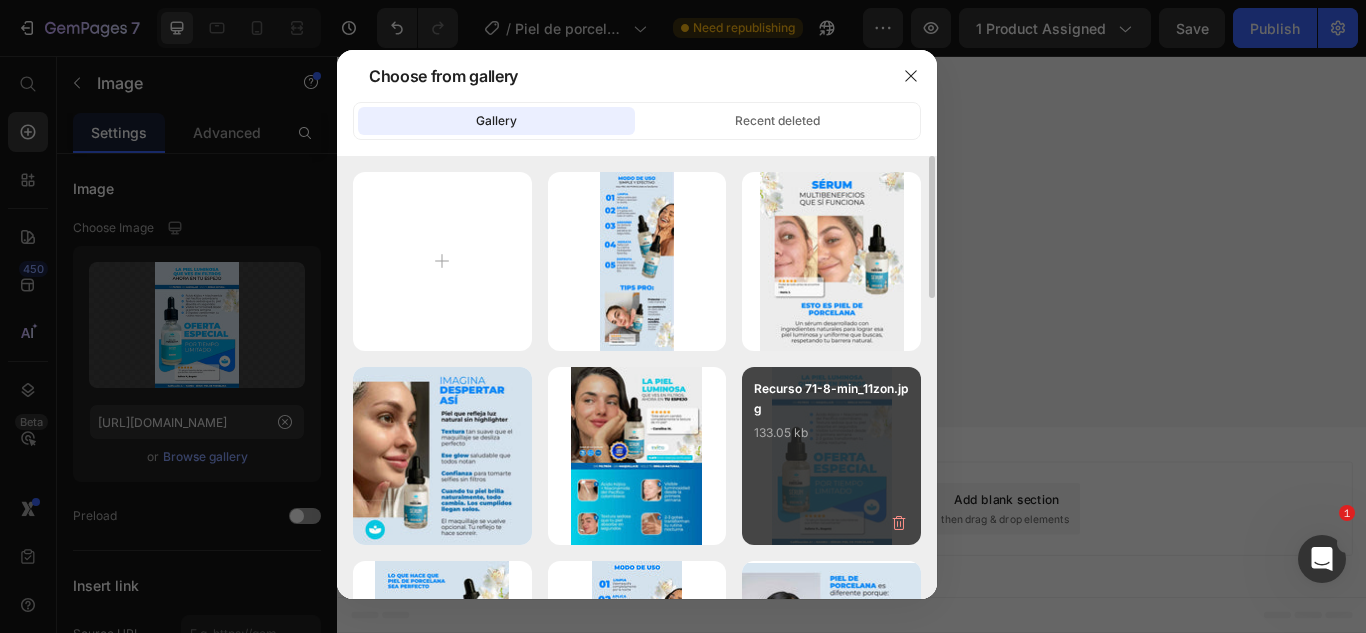 click on "133.05 kb" at bounding box center [831, 433] 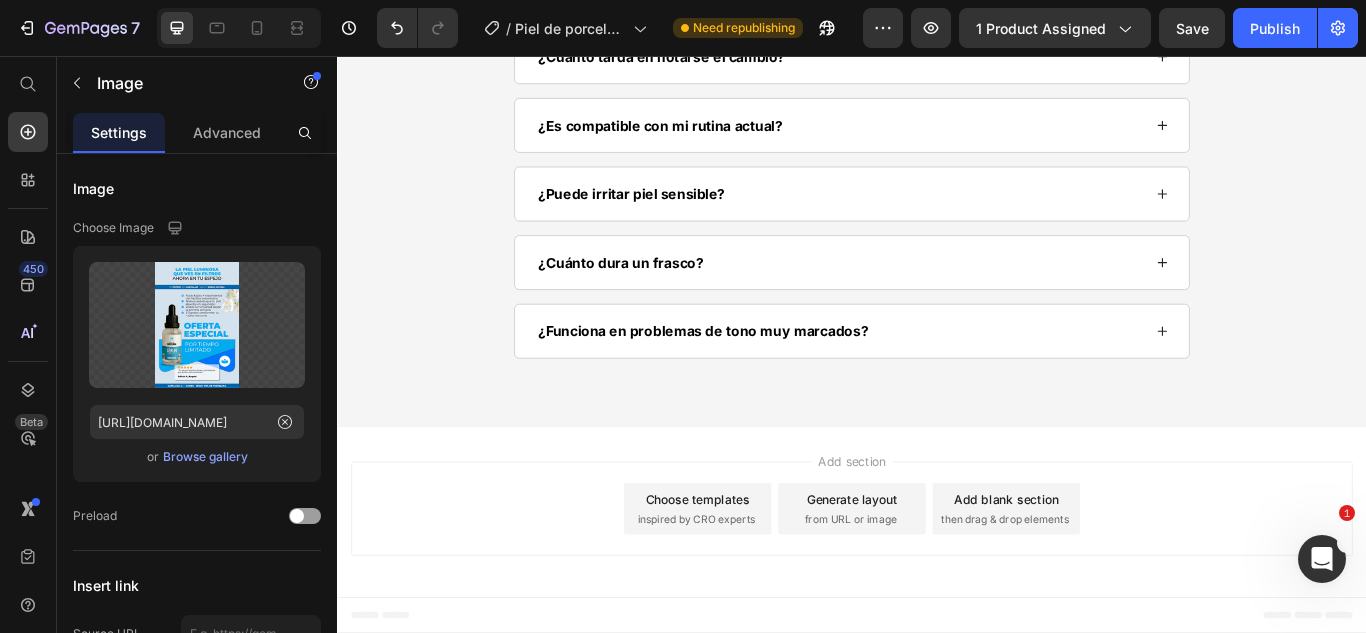 scroll, scrollTop: 16400, scrollLeft: 0, axis: vertical 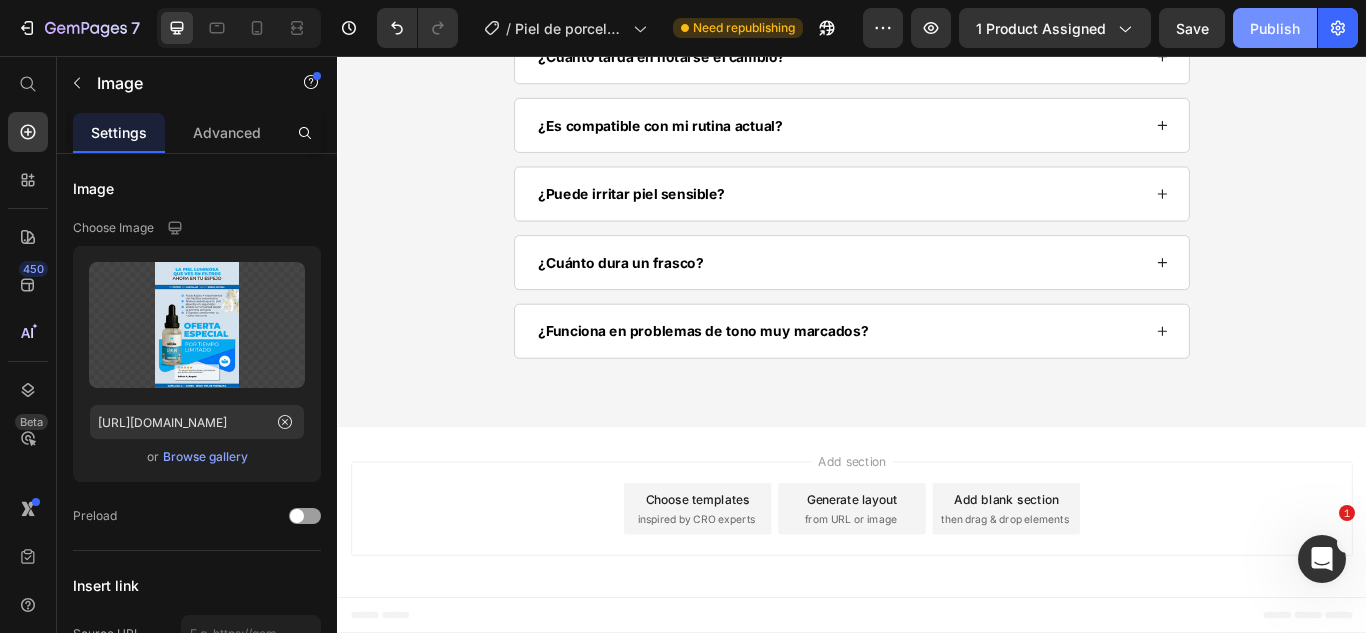 click on "Publish" 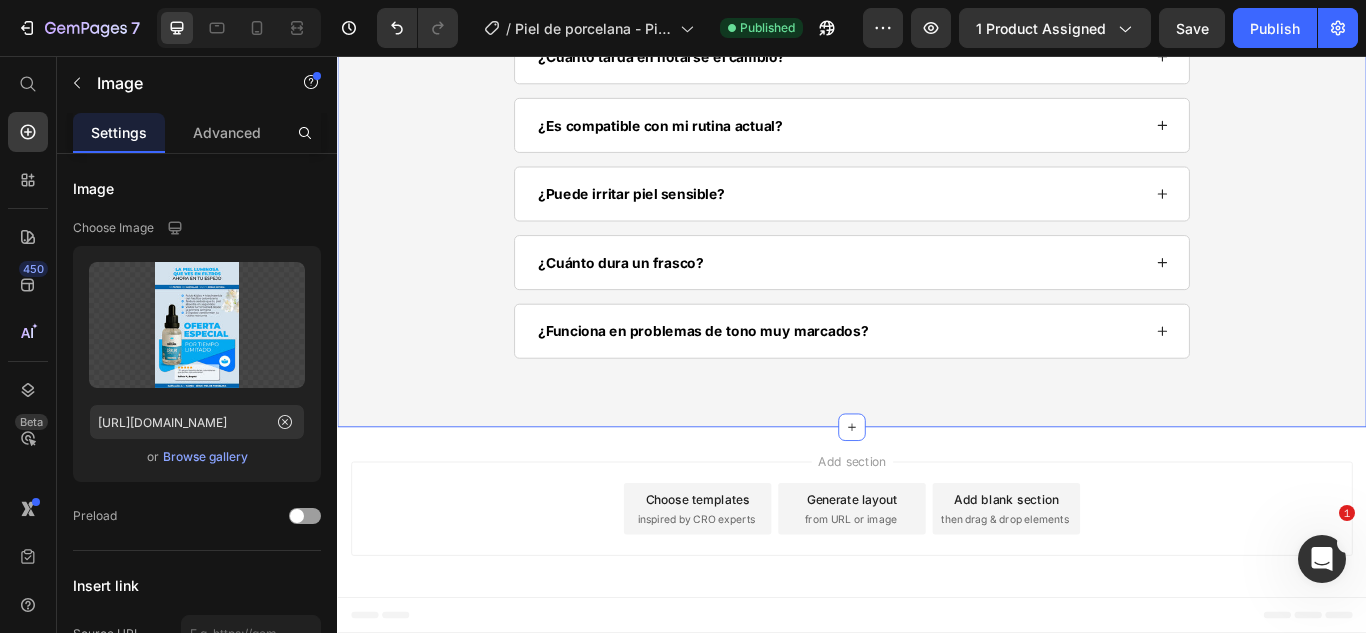 scroll, scrollTop: 16100, scrollLeft: 0, axis: vertical 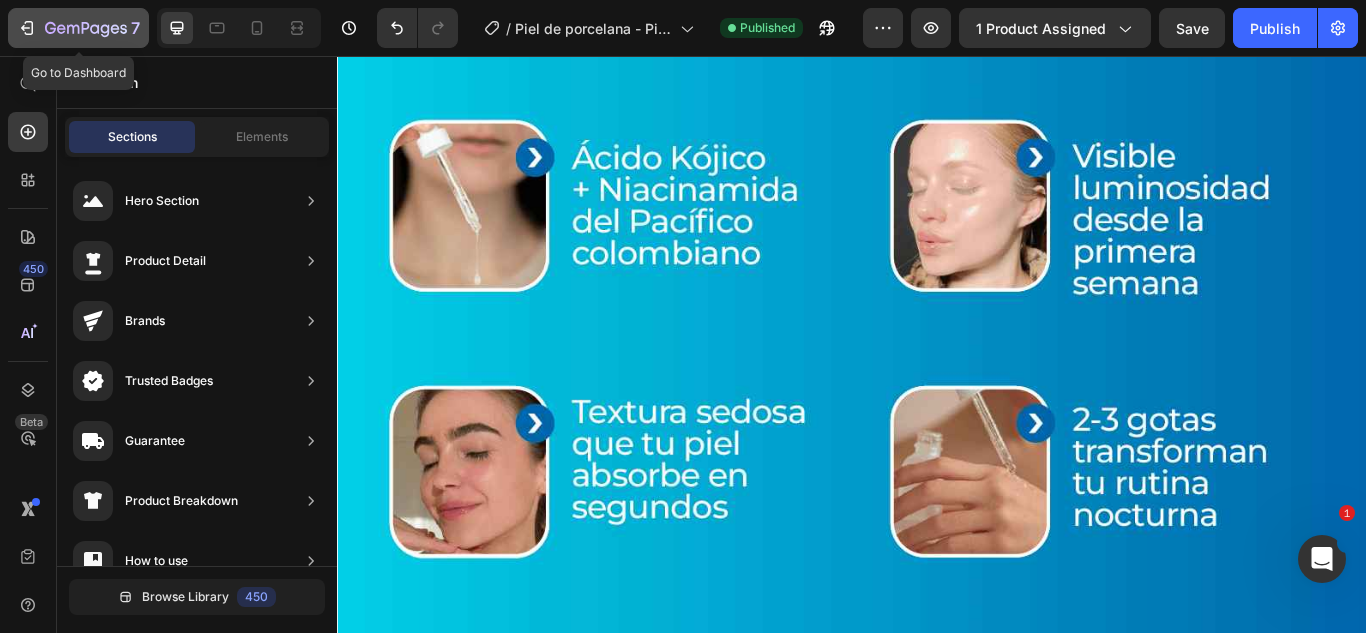 click 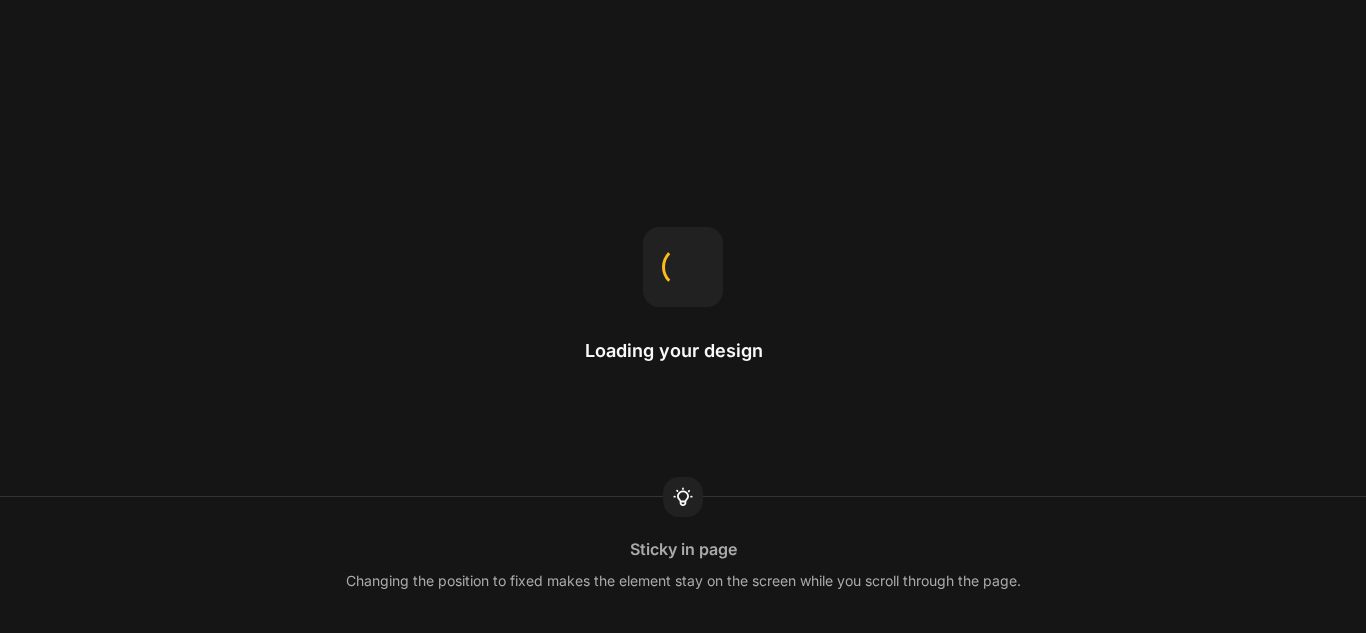 scroll, scrollTop: 0, scrollLeft: 0, axis: both 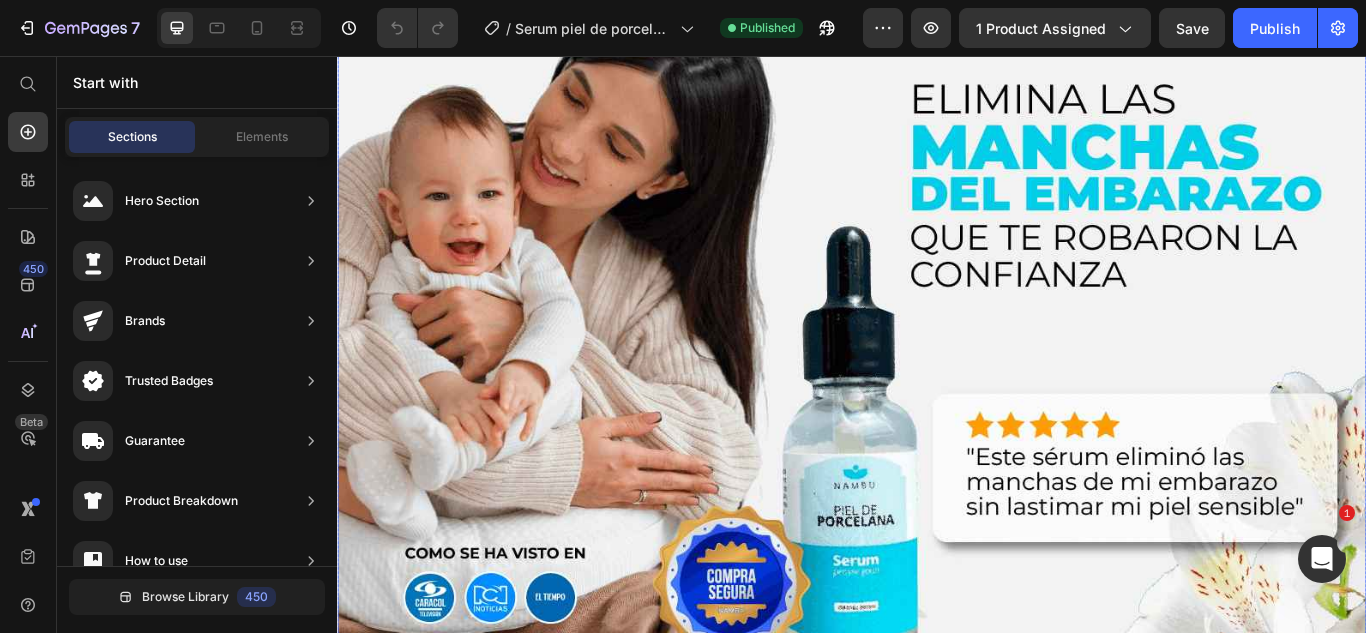click at bounding box center [937, 716] 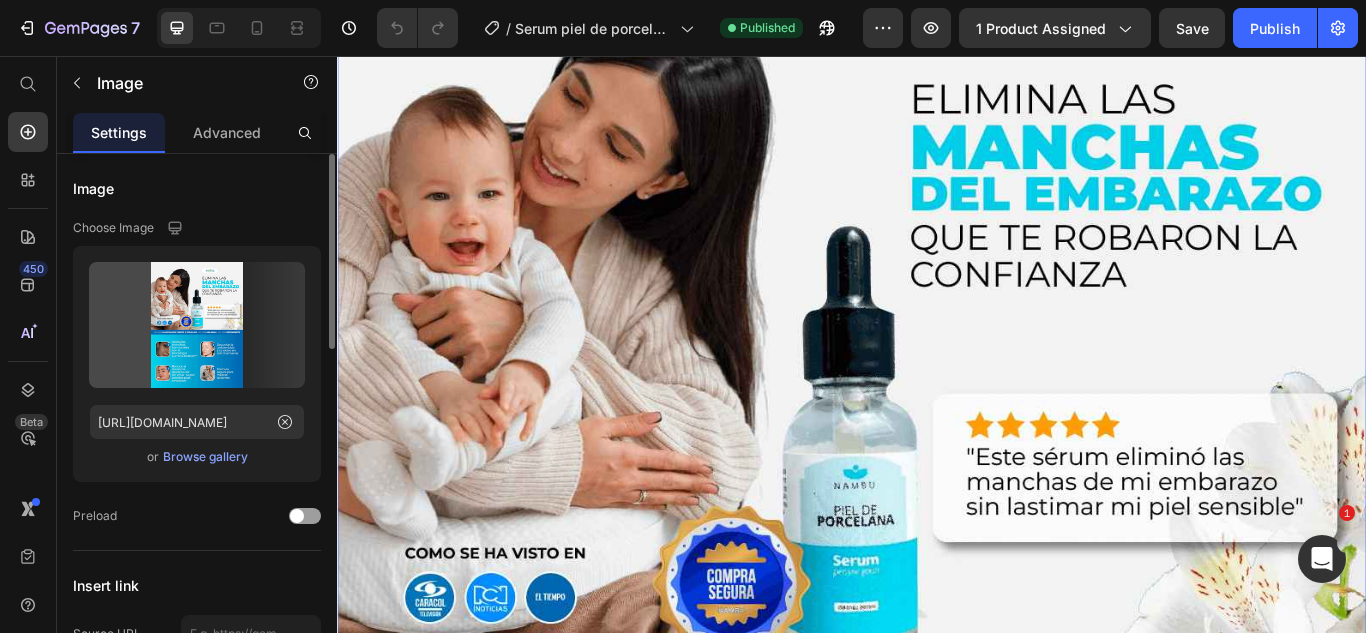 click on "Browse gallery" at bounding box center [205, 457] 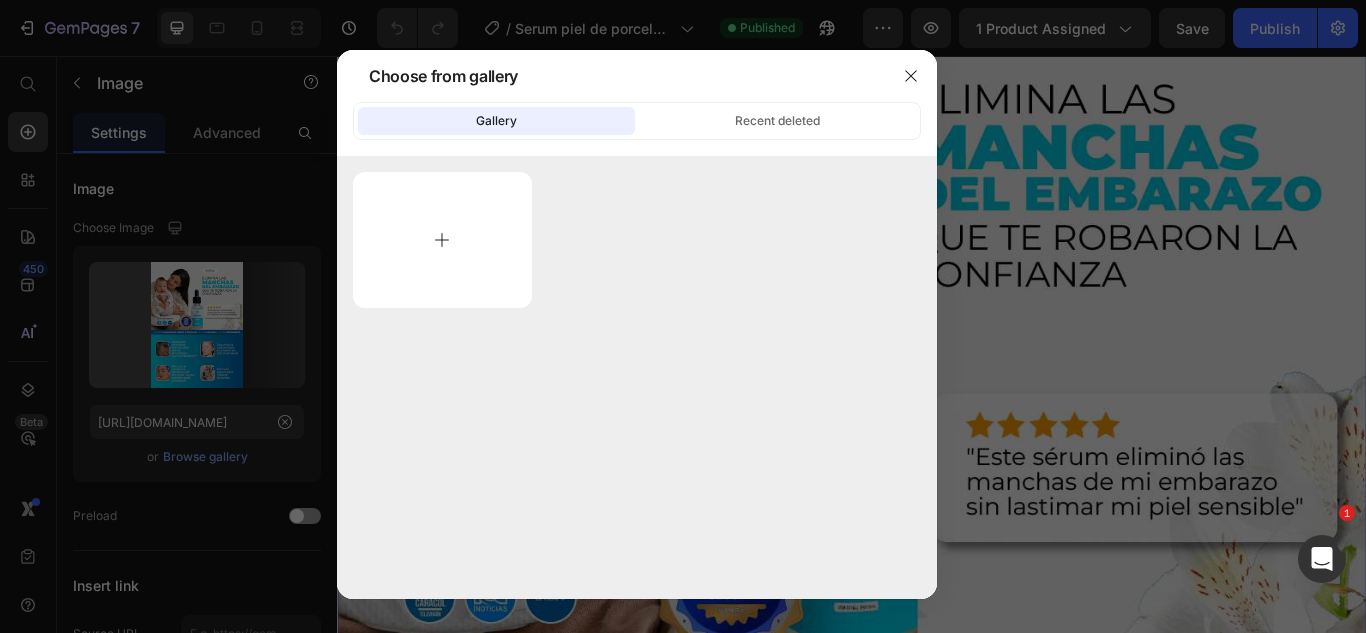 click at bounding box center (442, 240) 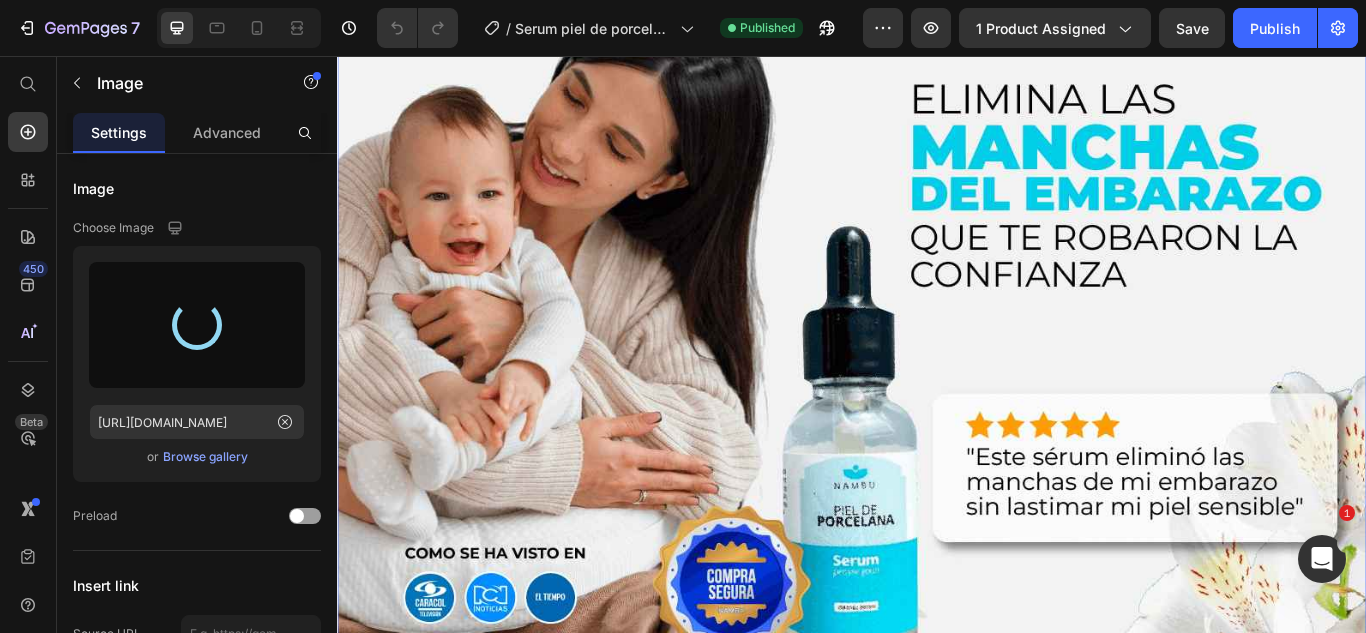 type on "[URL][DOMAIN_NAME]" 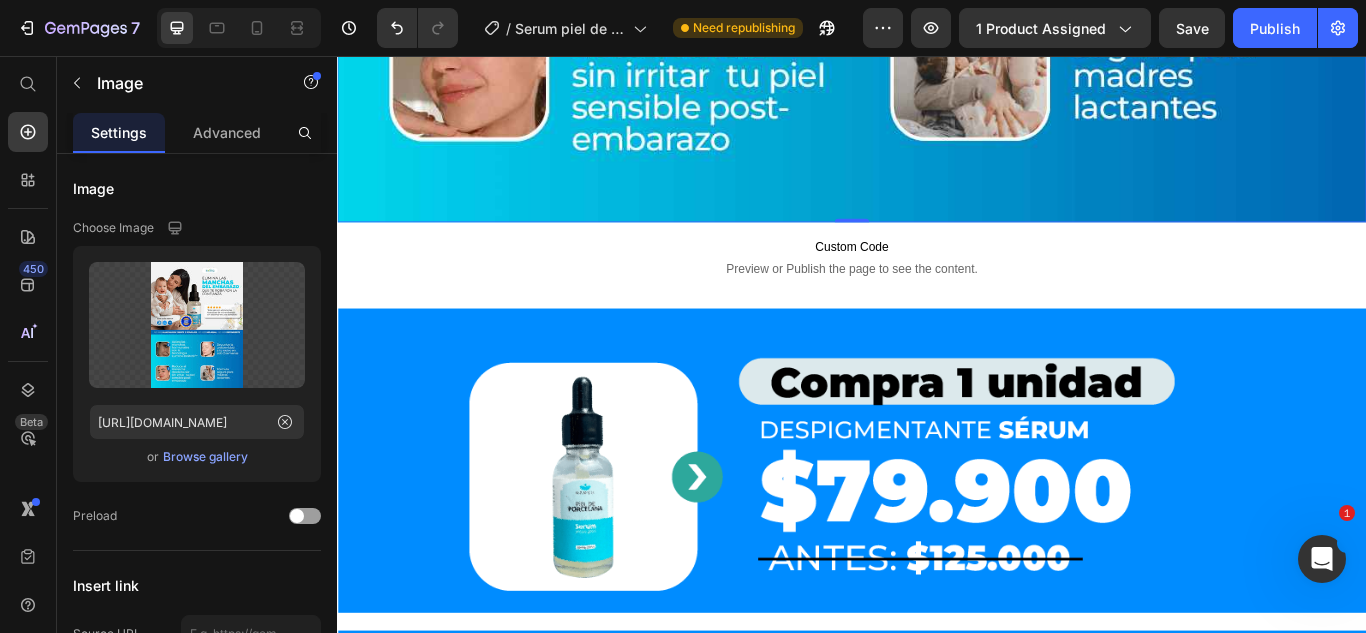 scroll, scrollTop: 1500, scrollLeft: 0, axis: vertical 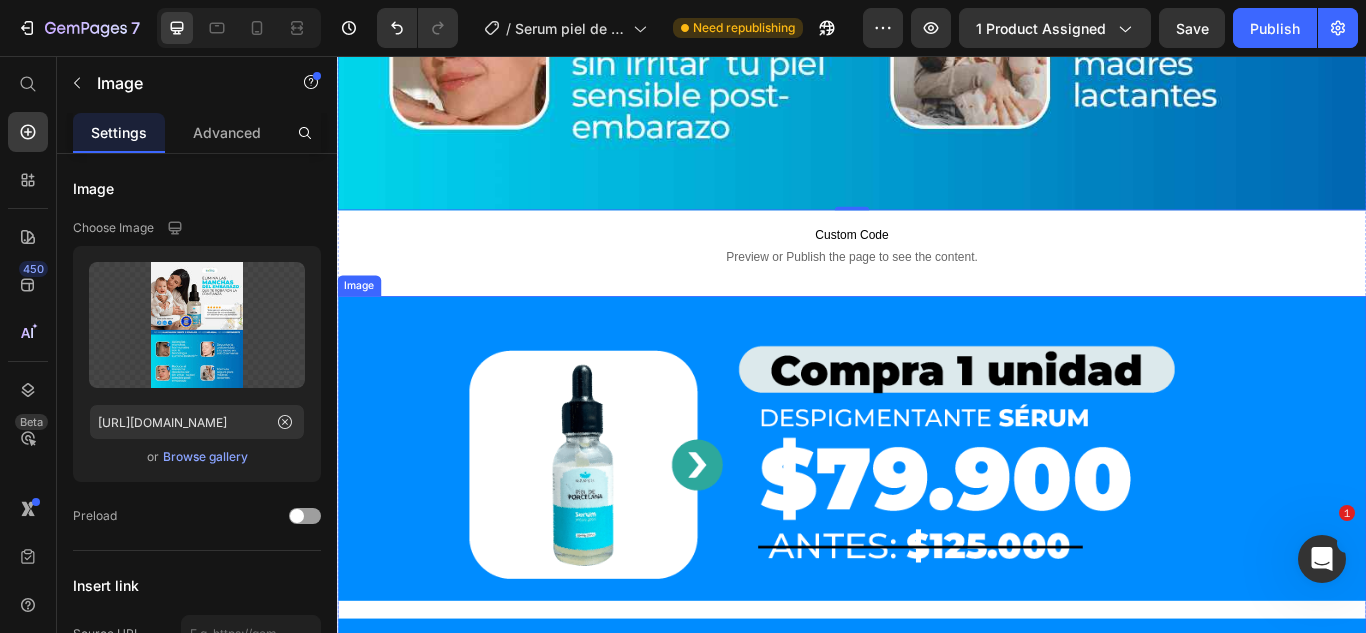 click at bounding box center (937, 889) 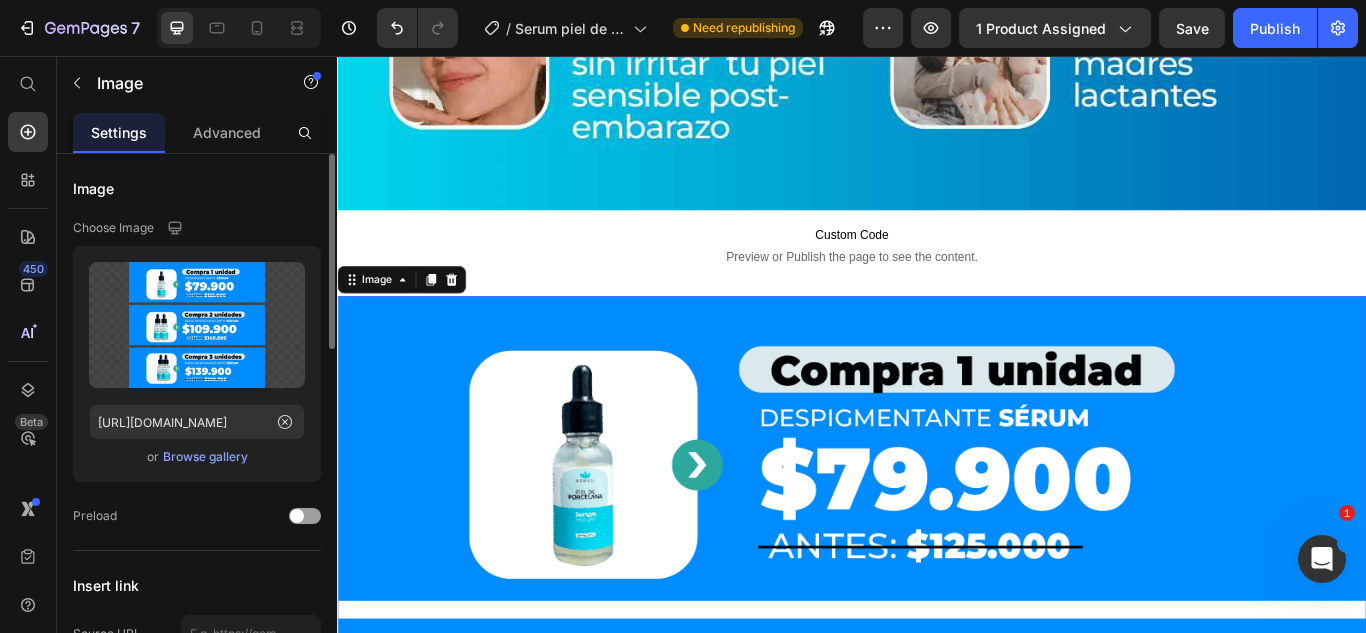 click on "Browse gallery" at bounding box center [205, 457] 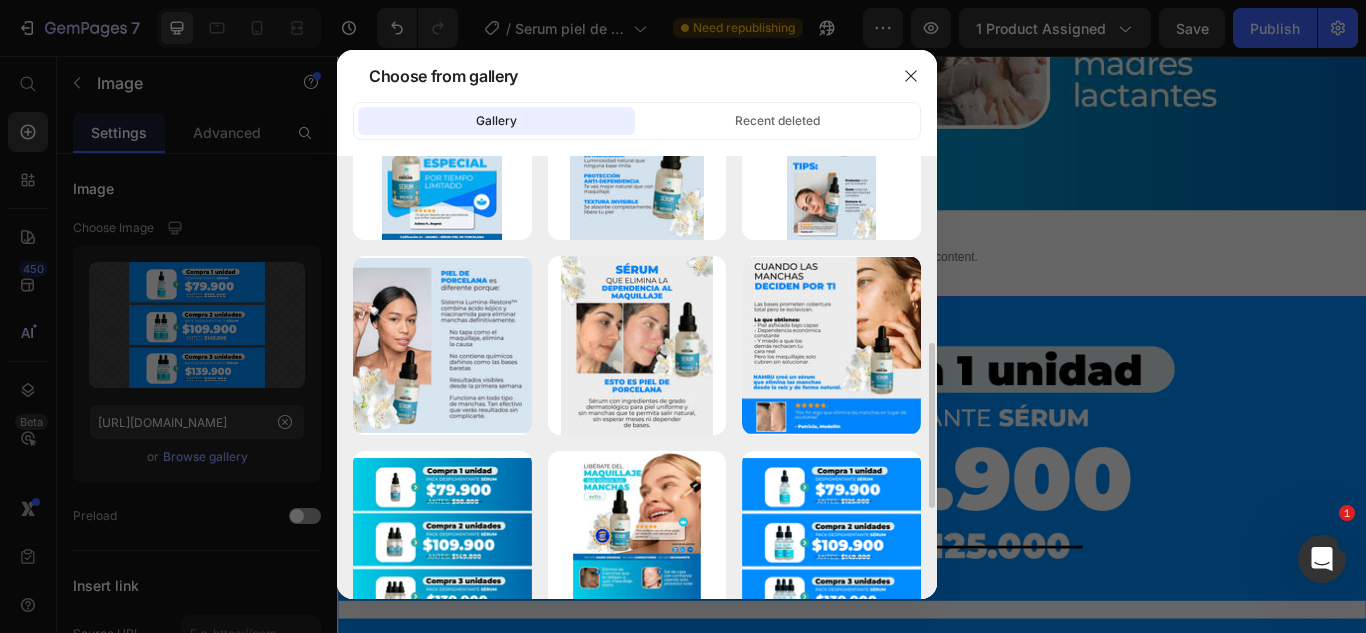 scroll, scrollTop: 700, scrollLeft: 0, axis: vertical 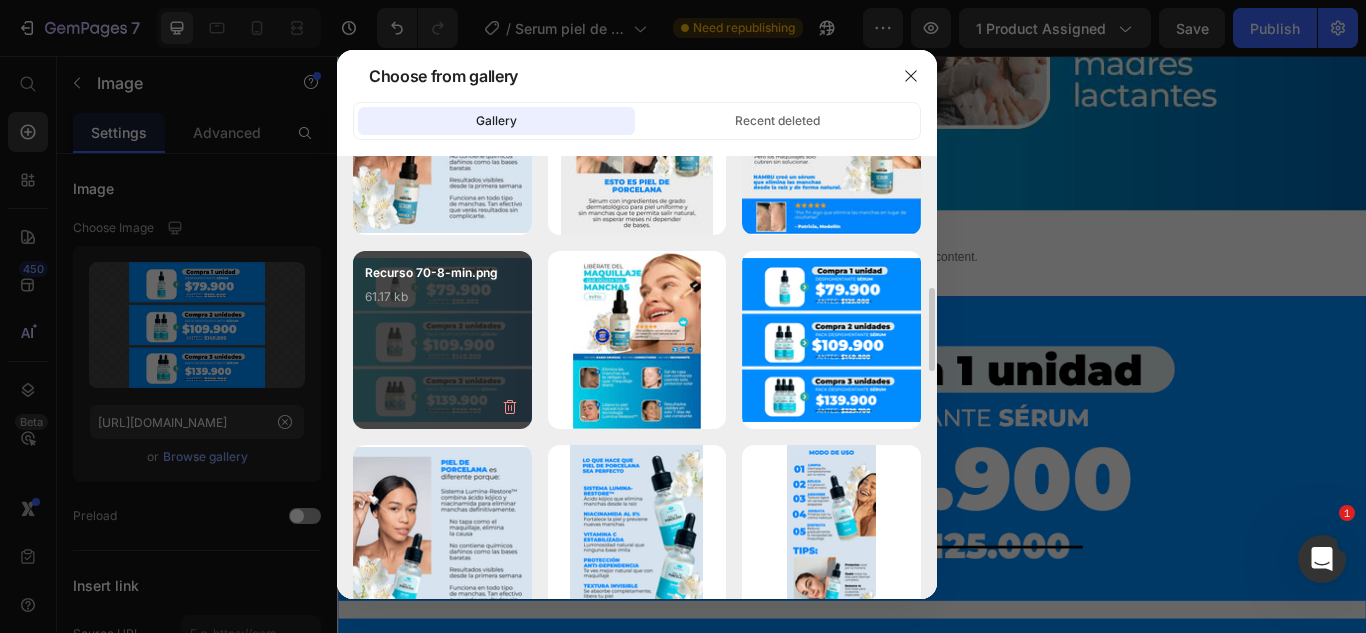 click on "Recurso 70-8-min.png 61.17 kb" at bounding box center (442, 303) 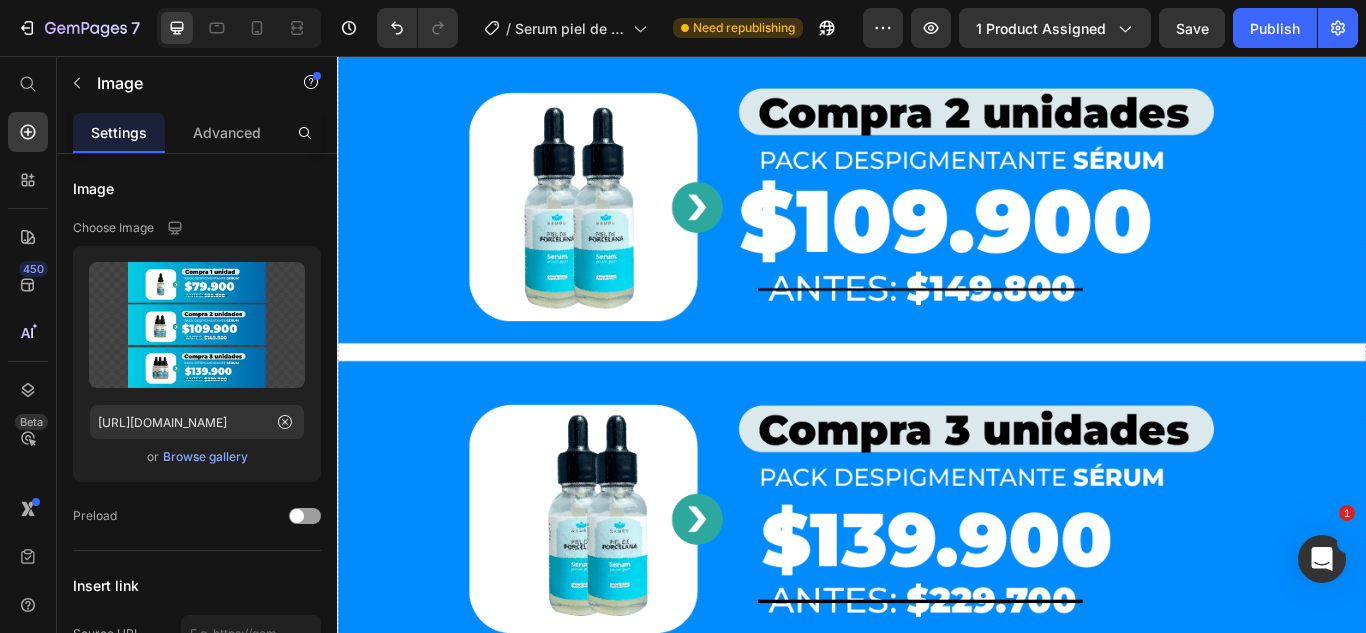 scroll, scrollTop: 6000, scrollLeft: 0, axis: vertical 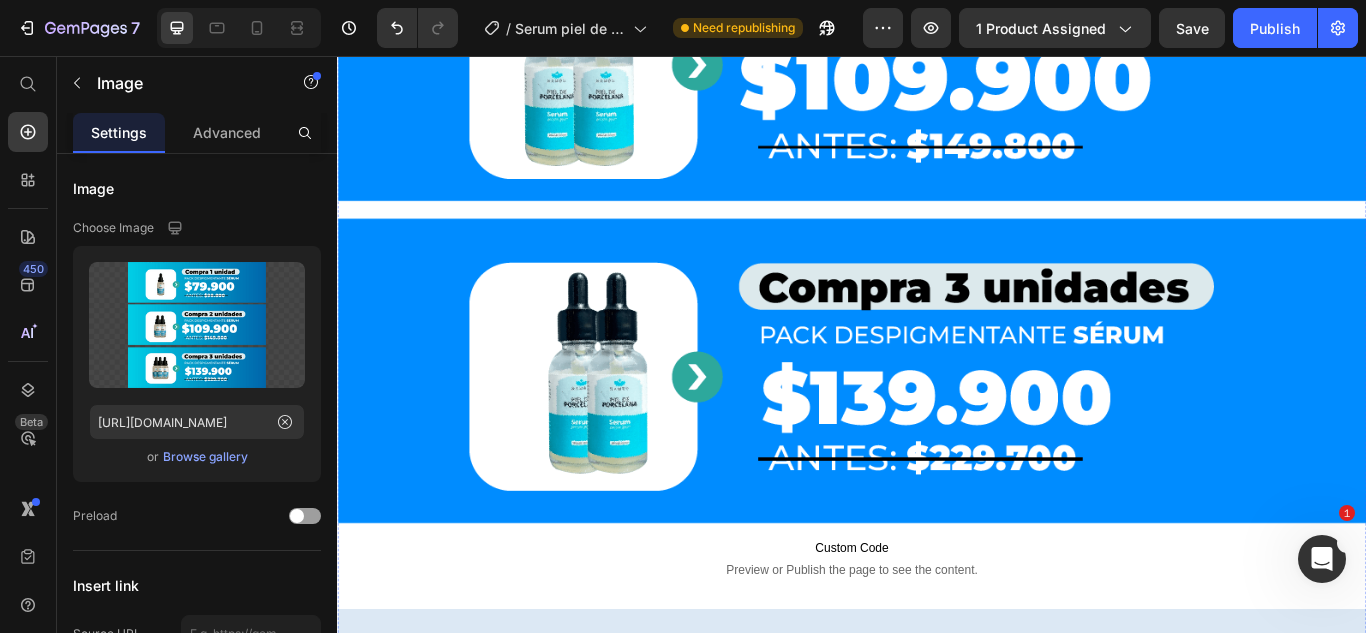 click at bounding box center [937, -703] 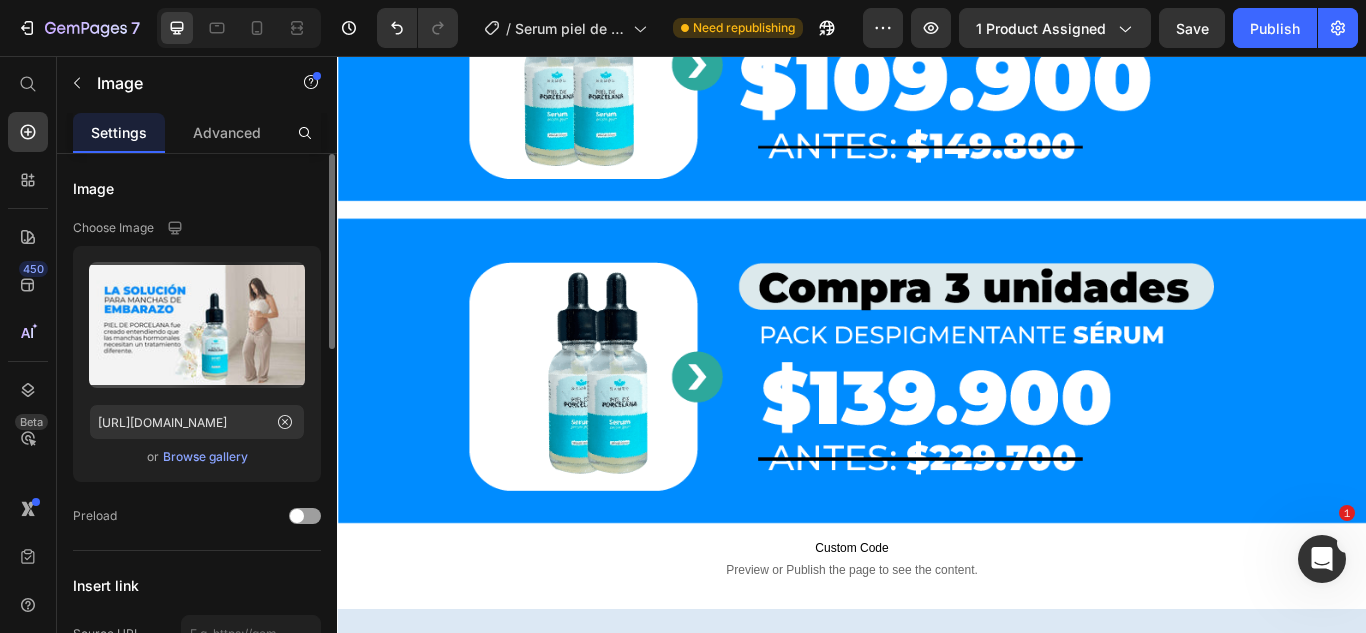 click on "Browse gallery" at bounding box center (205, 457) 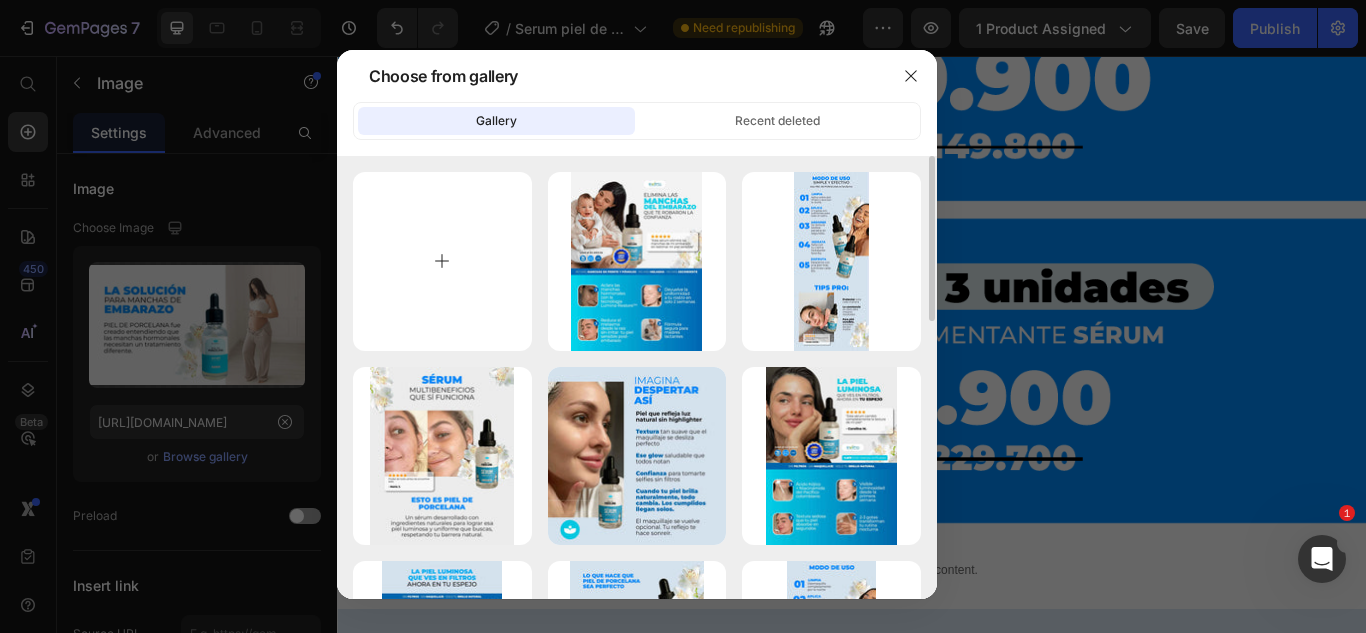 click at bounding box center [442, 261] 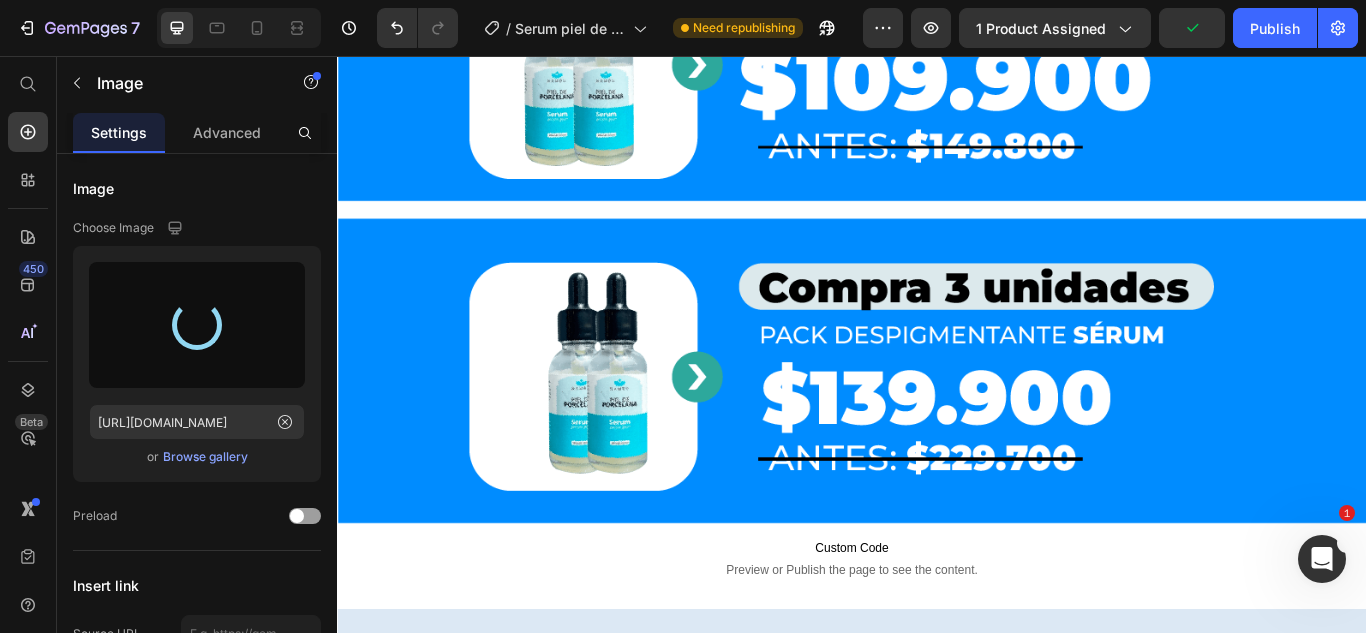 type on "[URL][DOMAIN_NAME]" 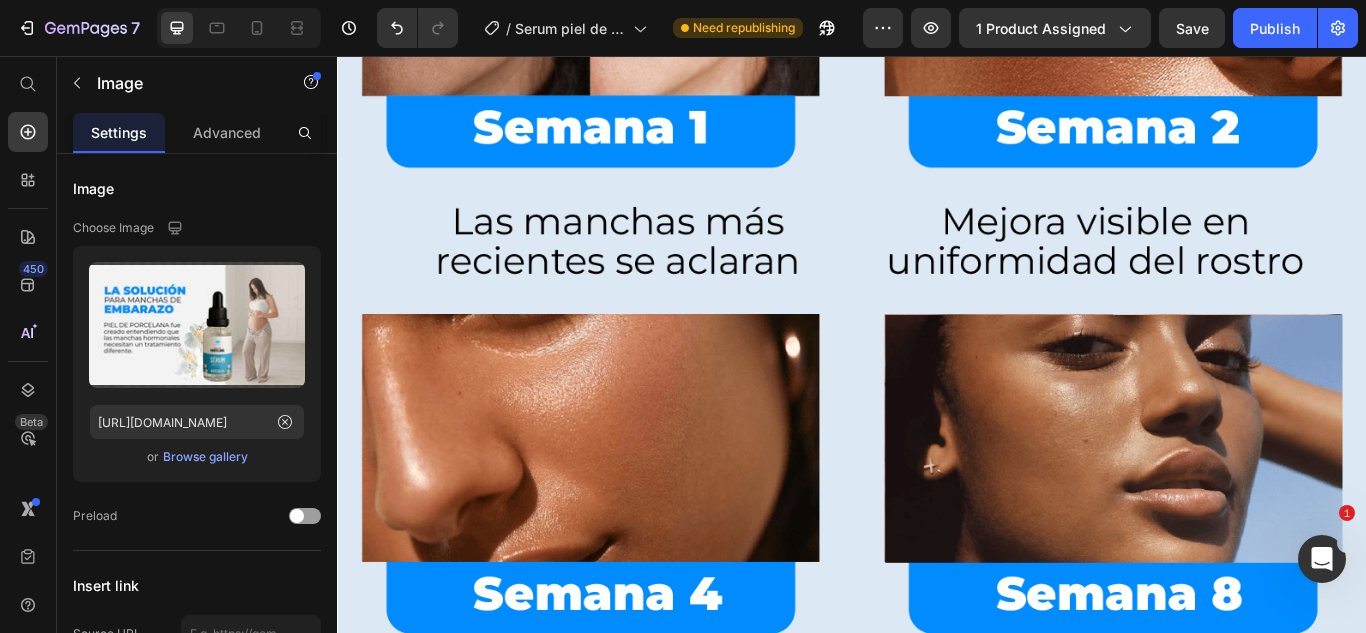 scroll, scrollTop: 7100, scrollLeft: 0, axis: vertical 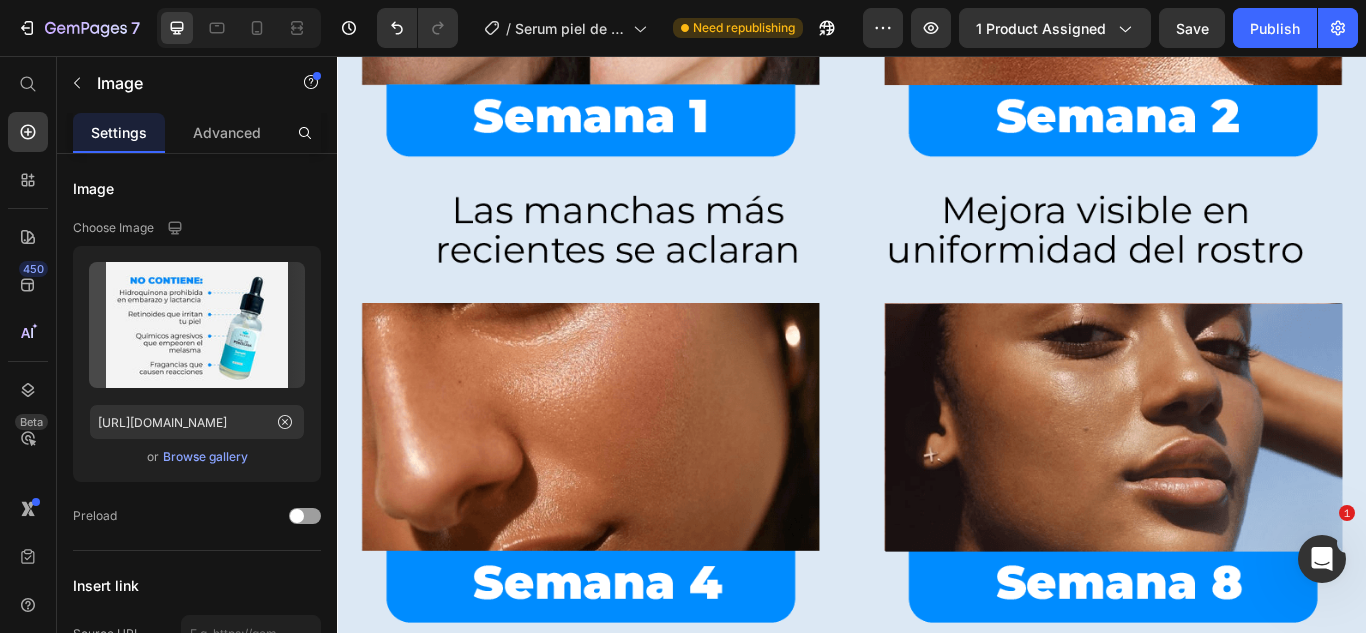 click at bounding box center (937, -1606) 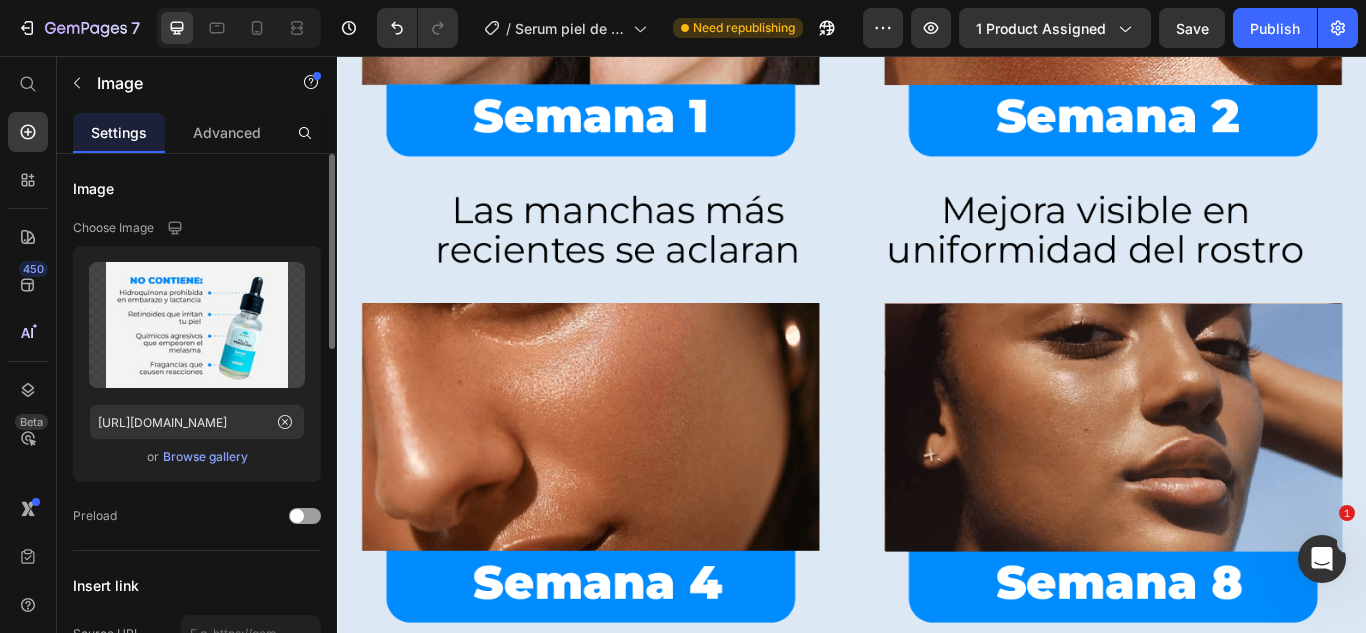 click on "Browse gallery" at bounding box center (205, 457) 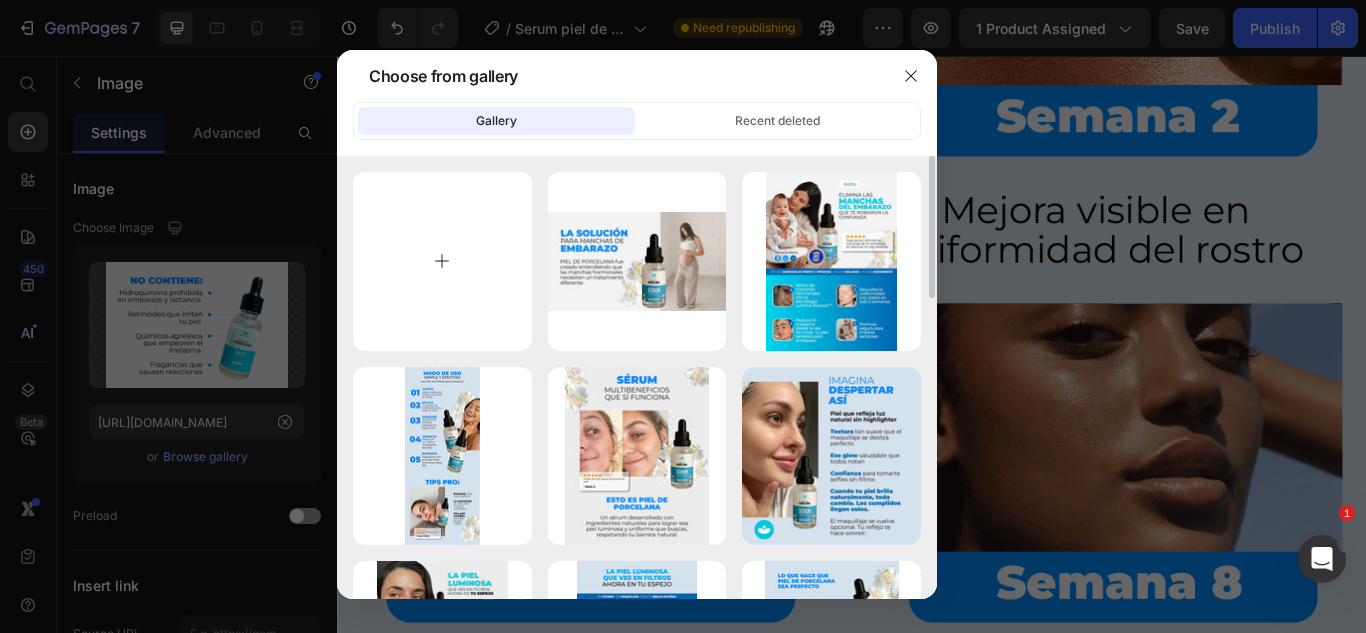click at bounding box center [442, 261] 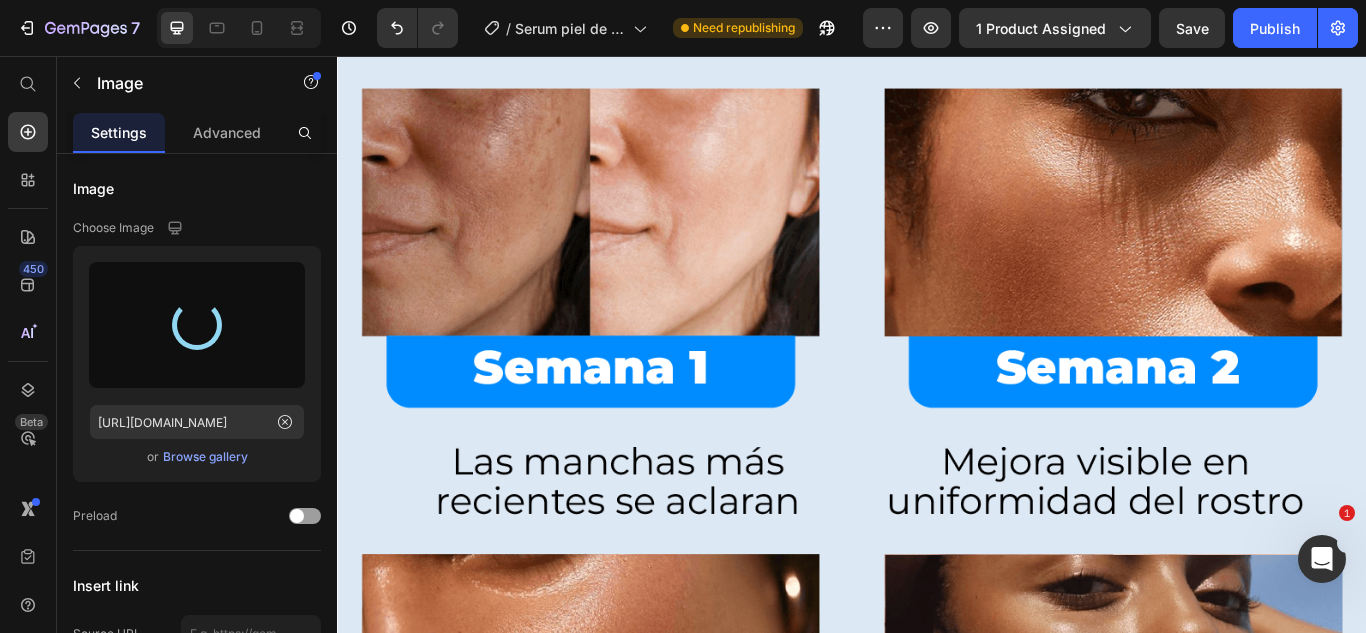 scroll, scrollTop: 6800, scrollLeft: 0, axis: vertical 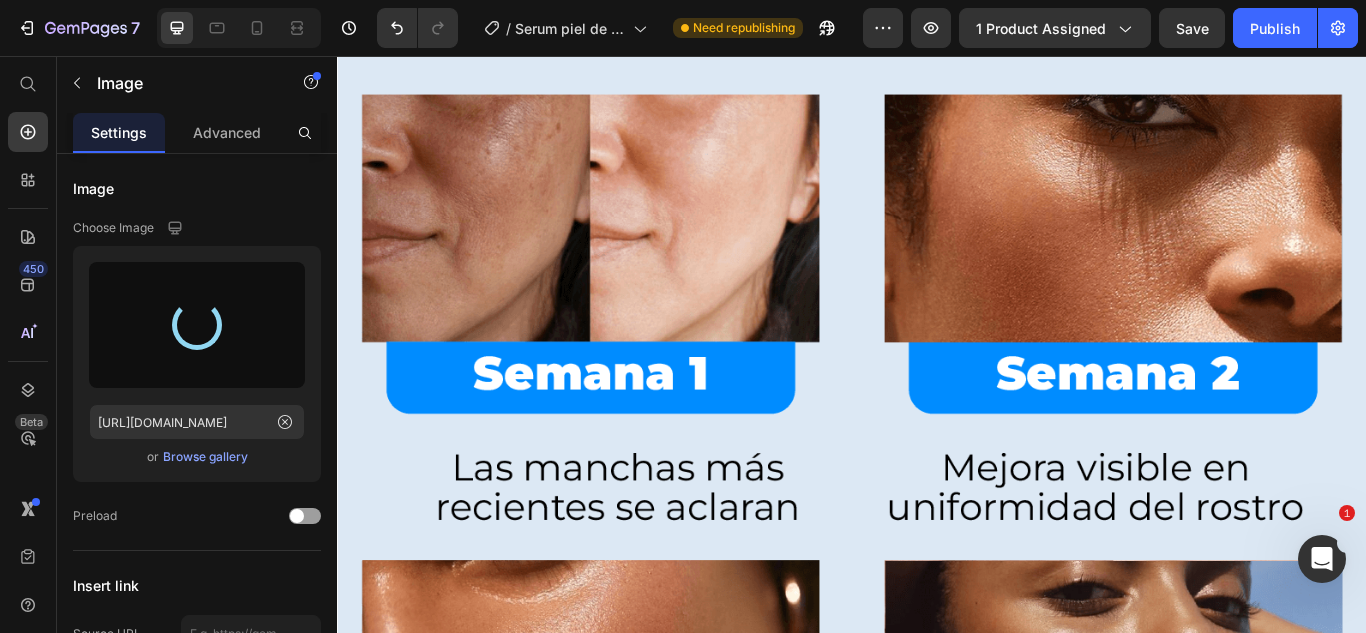 type on "[URL][DOMAIN_NAME]" 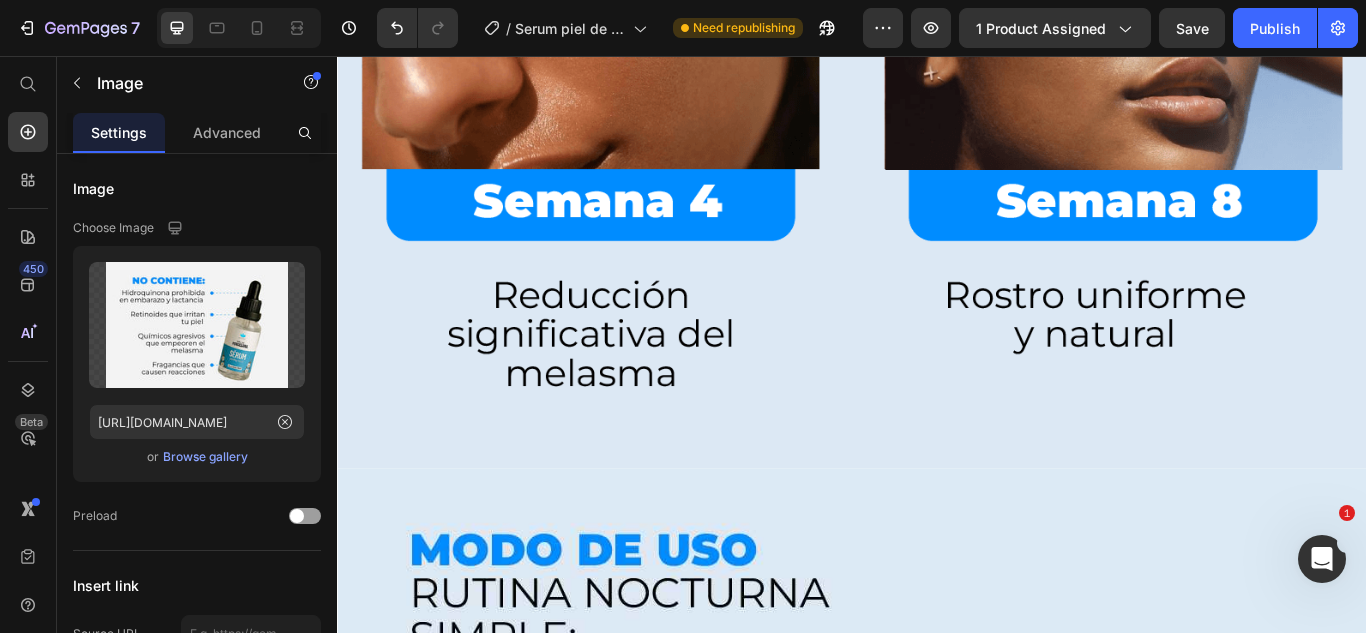 scroll, scrollTop: 7700, scrollLeft: 0, axis: vertical 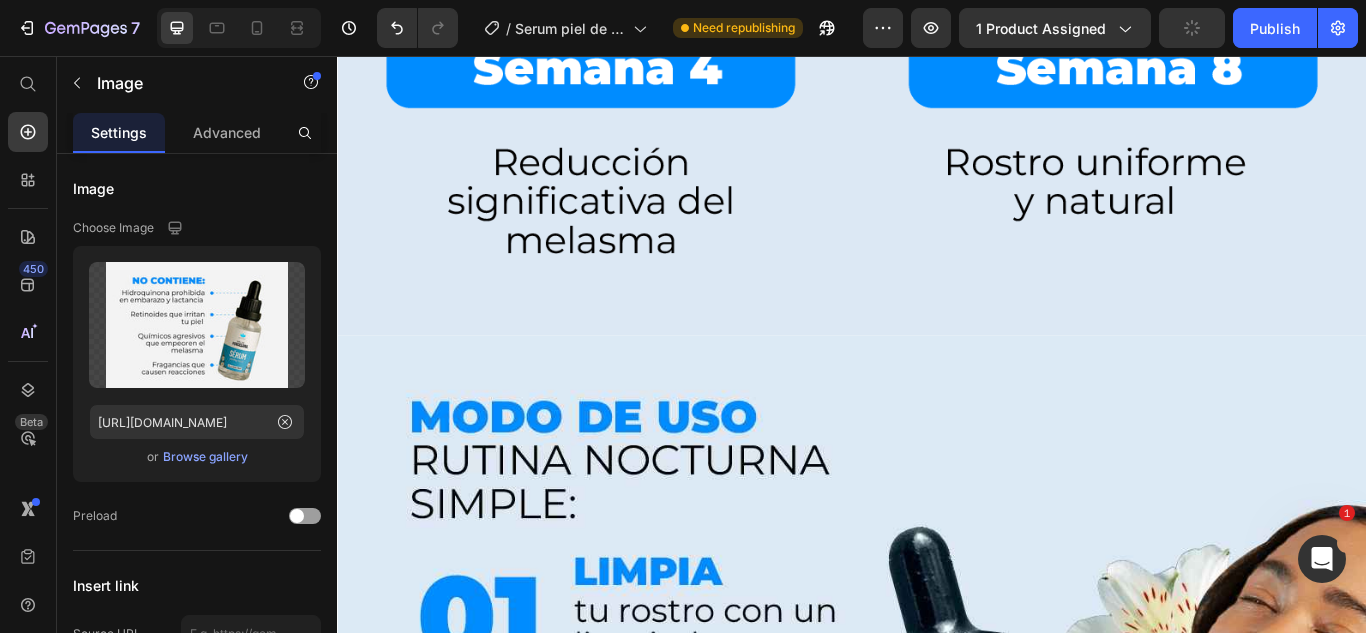 click at bounding box center [937, -1653] 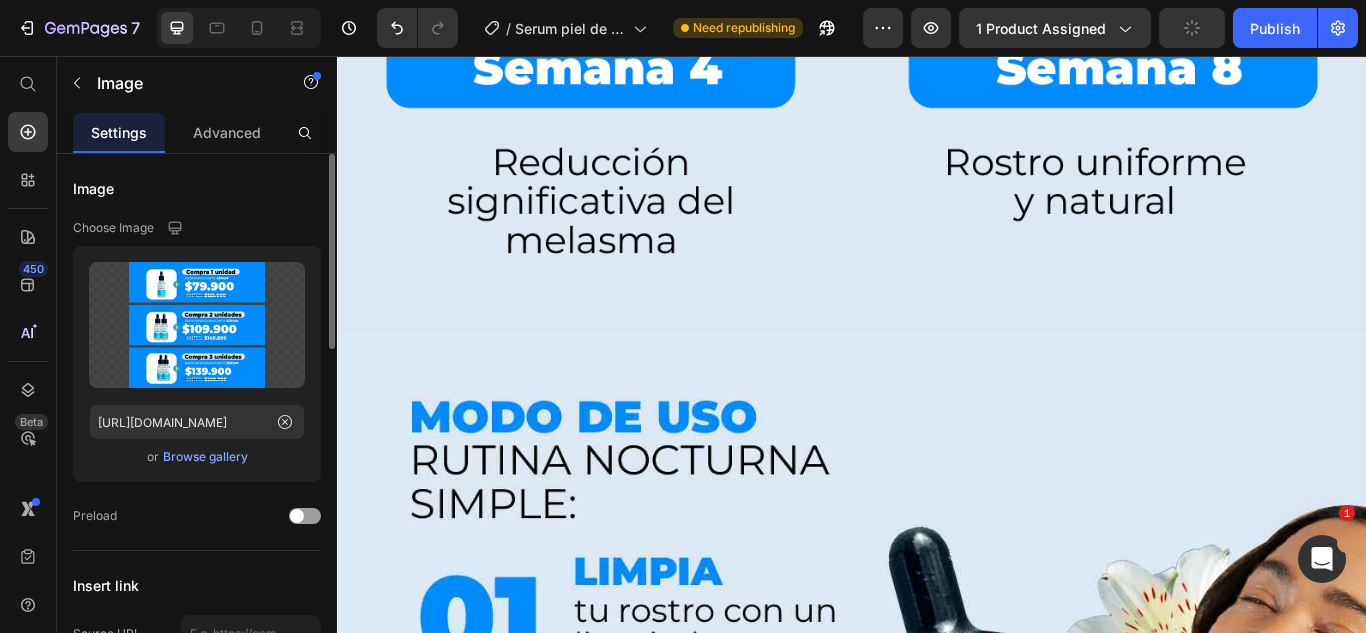 click on "Browse gallery" at bounding box center (205, 457) 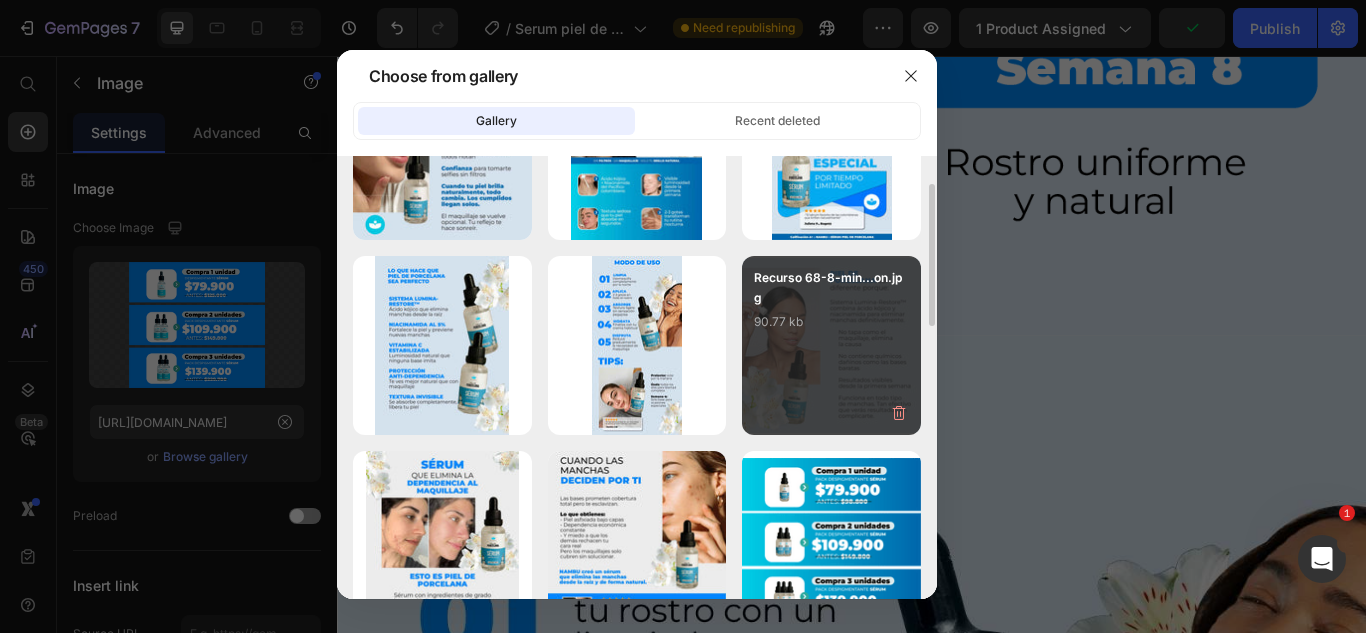 scroll, scrollTop: 700, scrollLeft: 0, axis: vertical 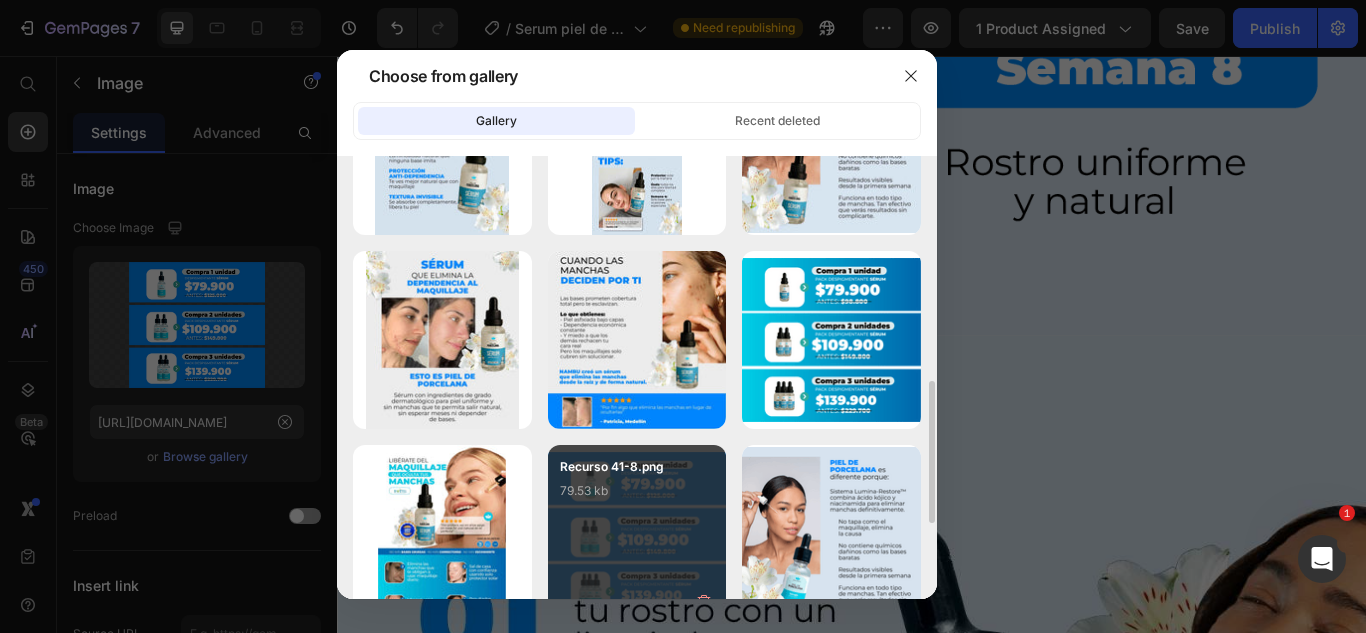 click on "Recurso 41-8.png 79.53 kb" at bounding box center [637, 497] 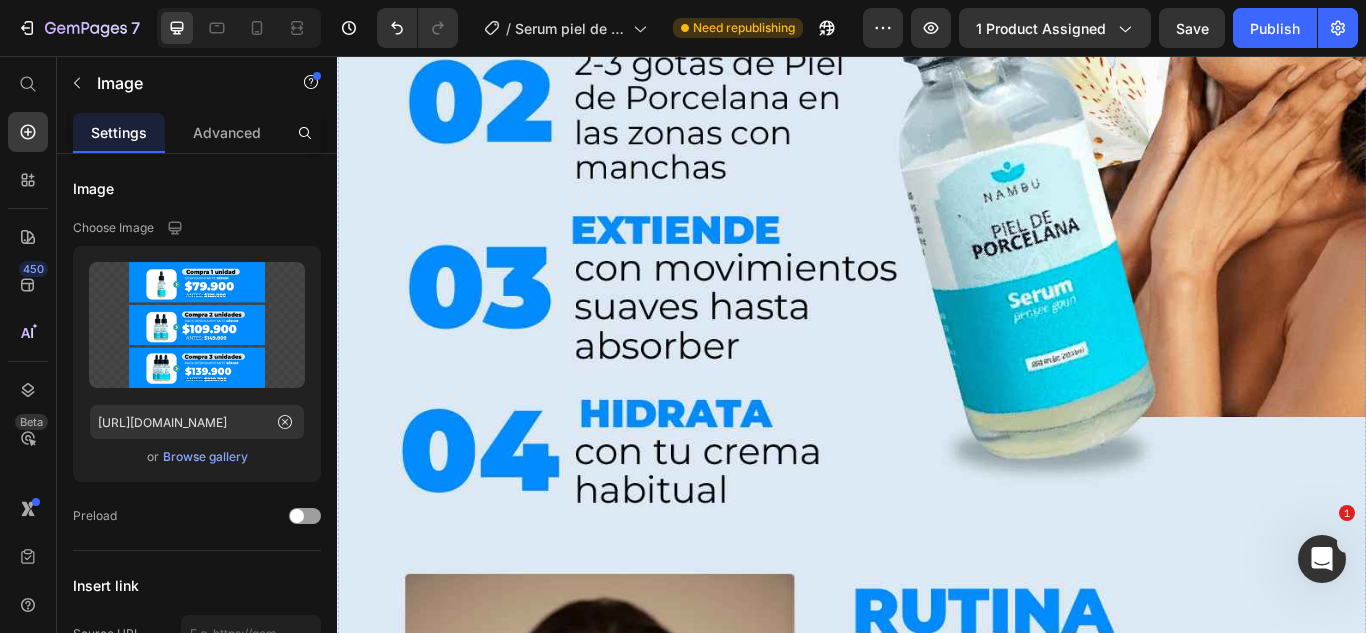 scroll, scrollTop: 8200, scrollLeft: 0, axis: vertical 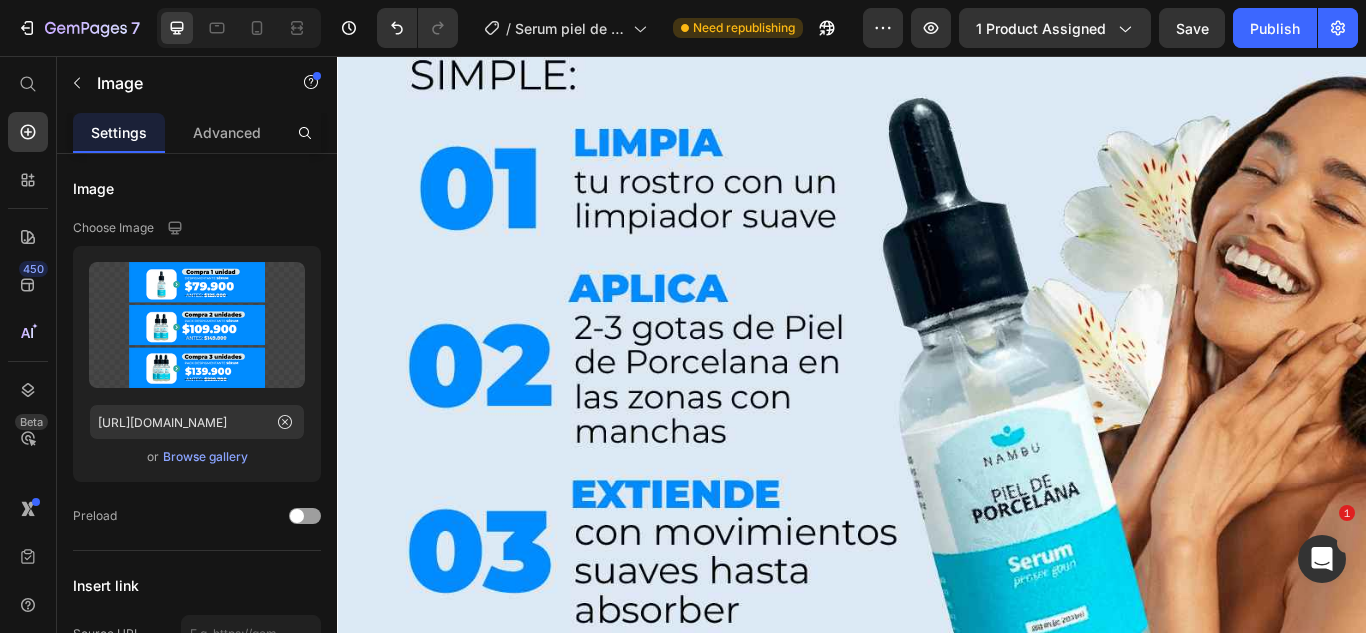 click at bounding box center (937, -2153) 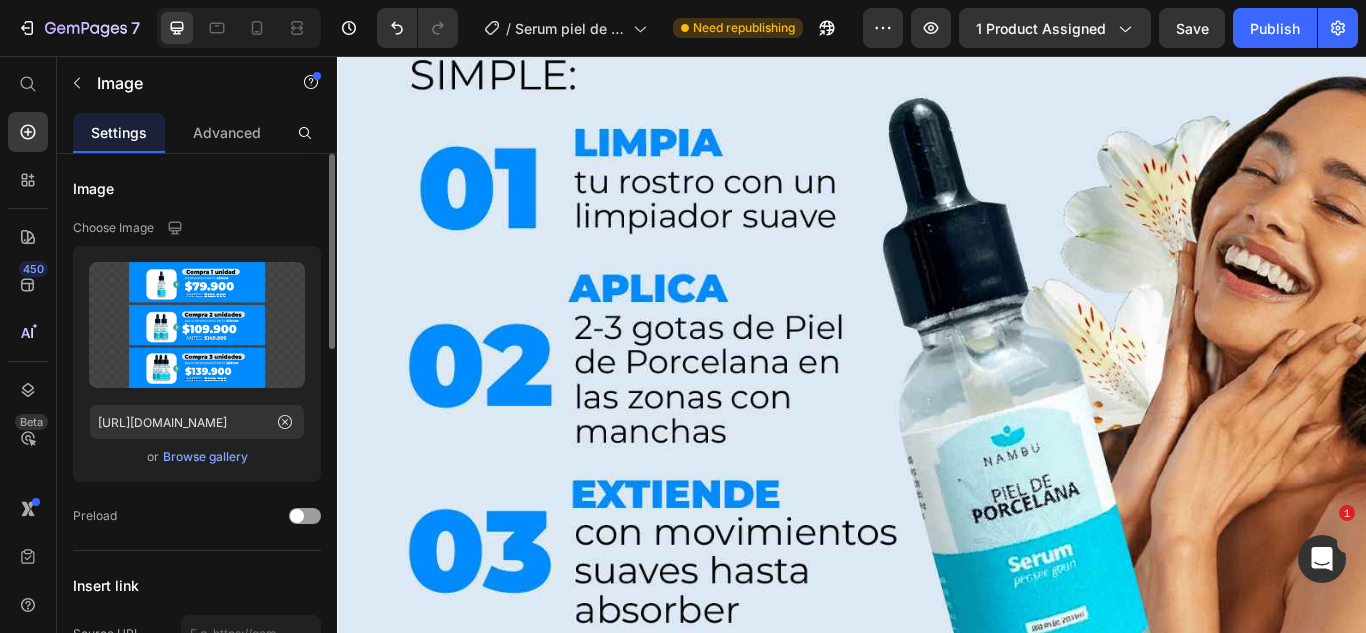 click on "Browse gallery" at bounding box center (205, 457) 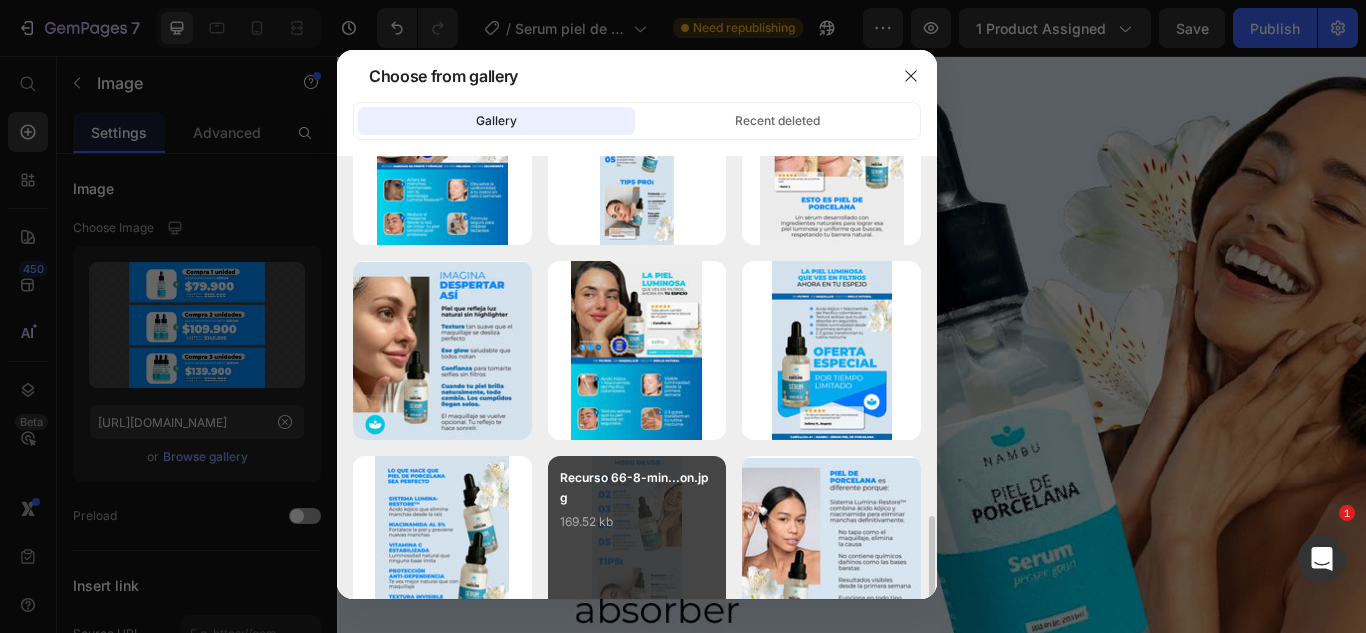 scroll, scrollTop: 500, scrollLeft: 0, axis: vertical 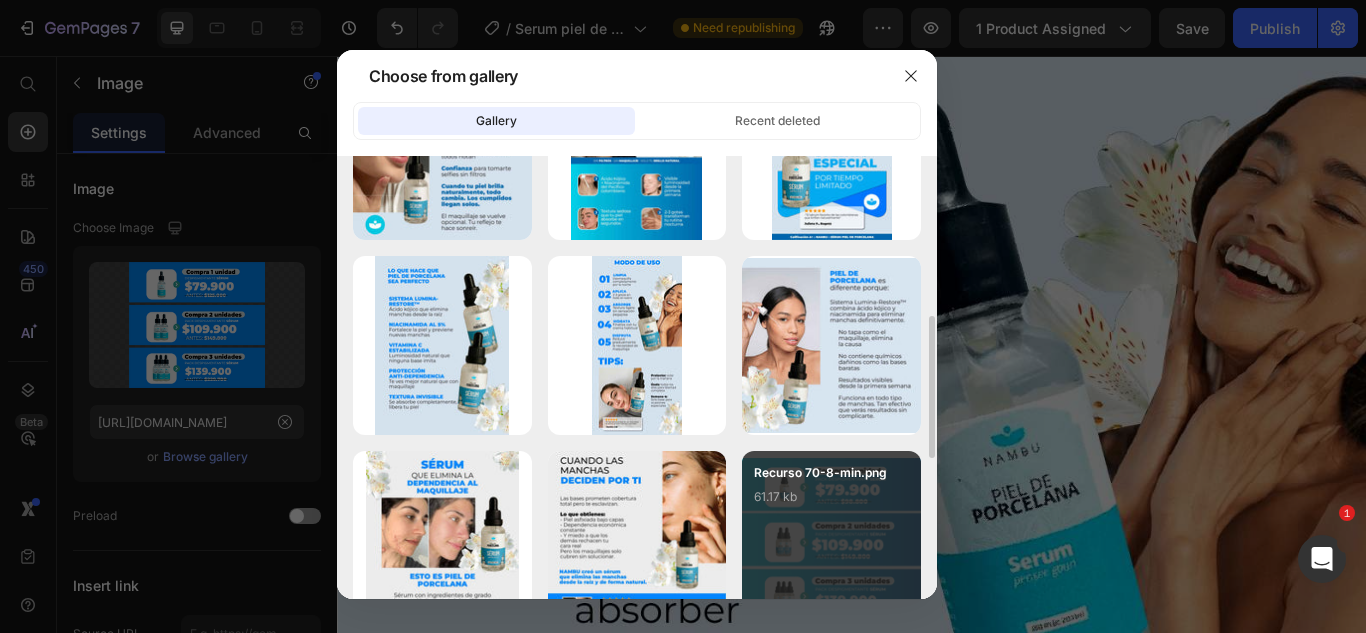 click on "Recurso 70-8-min.png" at bounding box center [831, 475] 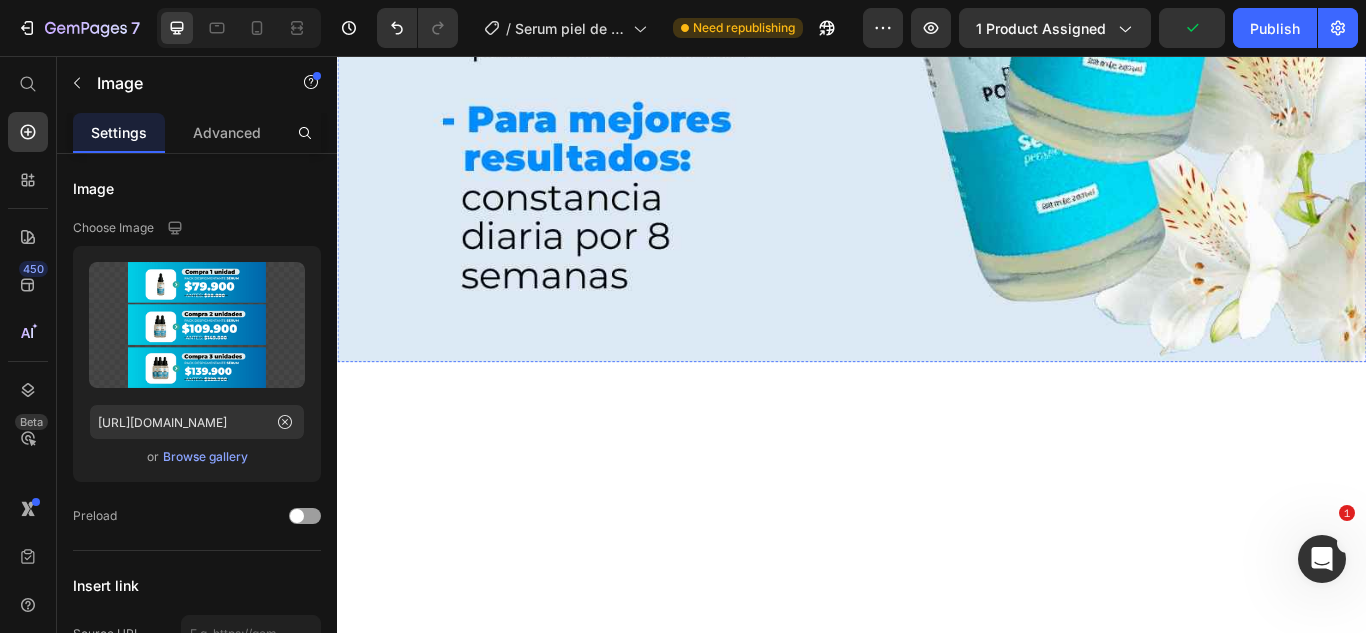 scroll, scrollTop: 10400, scrollLeft: 0, axis: vertical 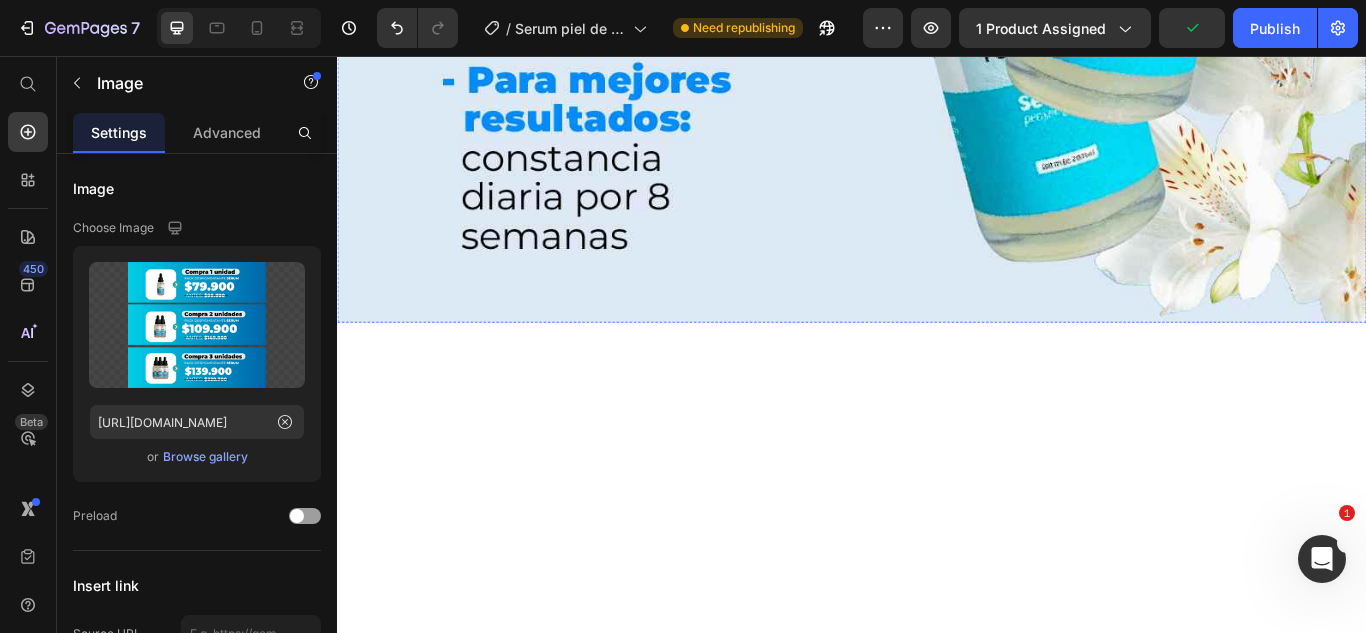 click at bounding box center [937, -979] 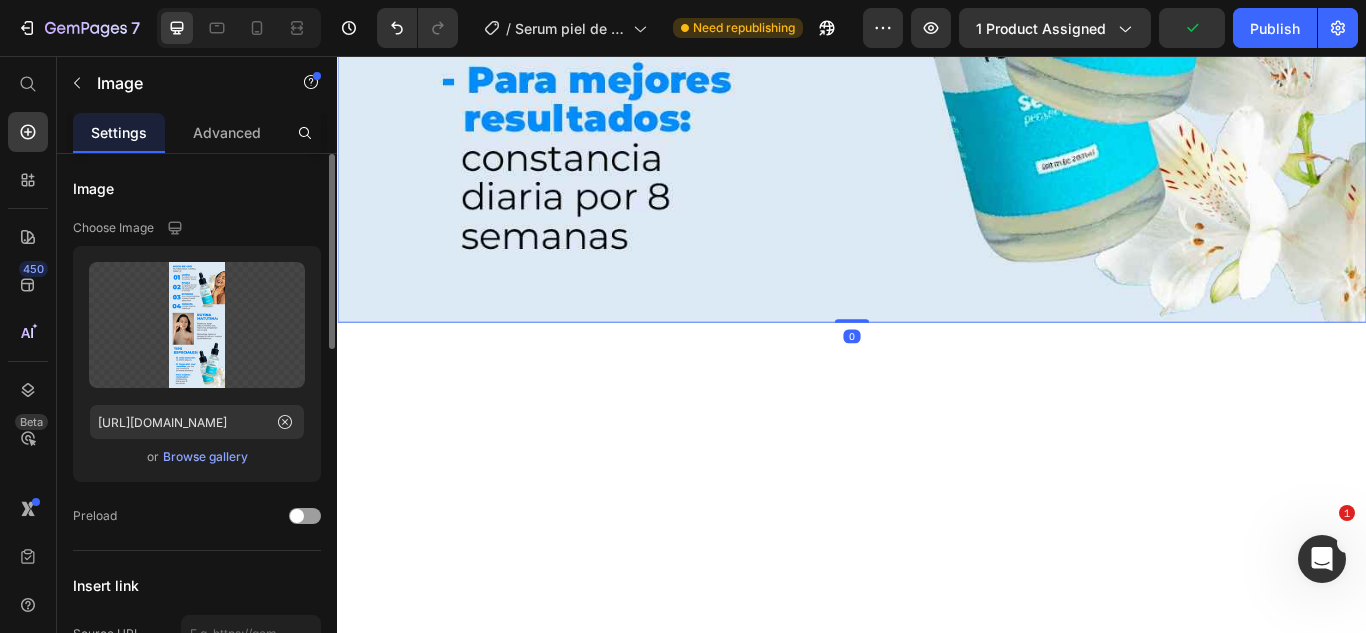 click on "Browse gallery" at bounding box center (205, 457) 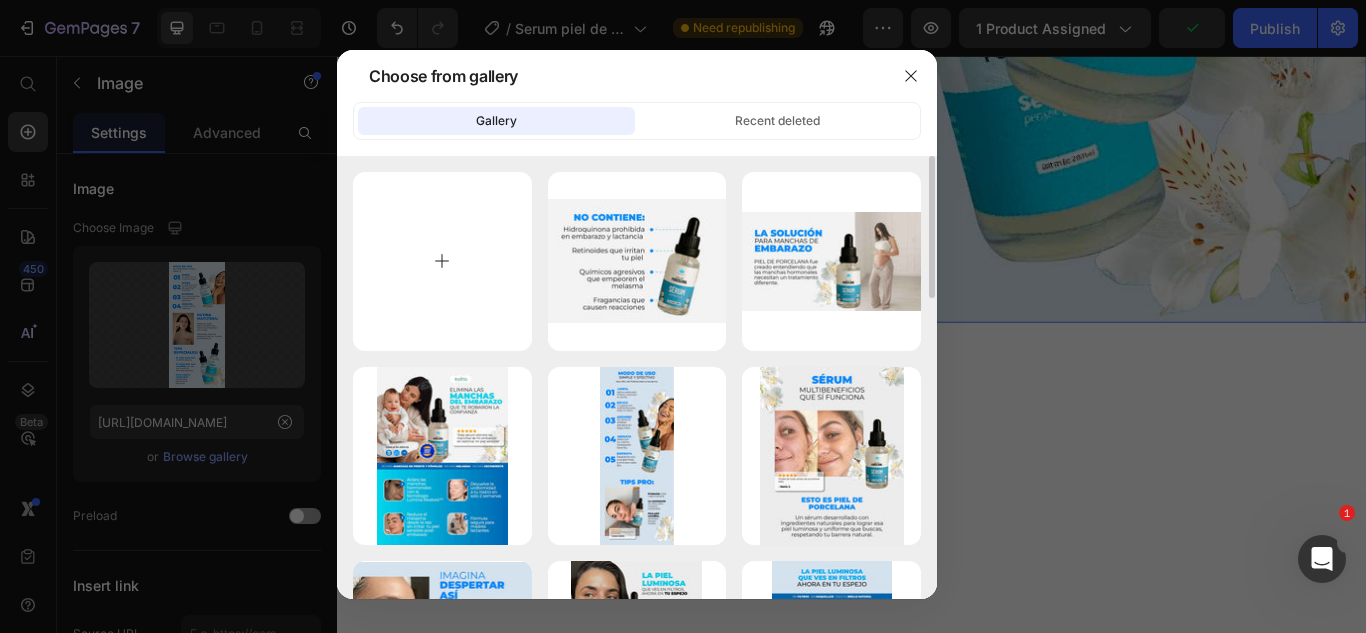 click at bounding box center (442, 261) 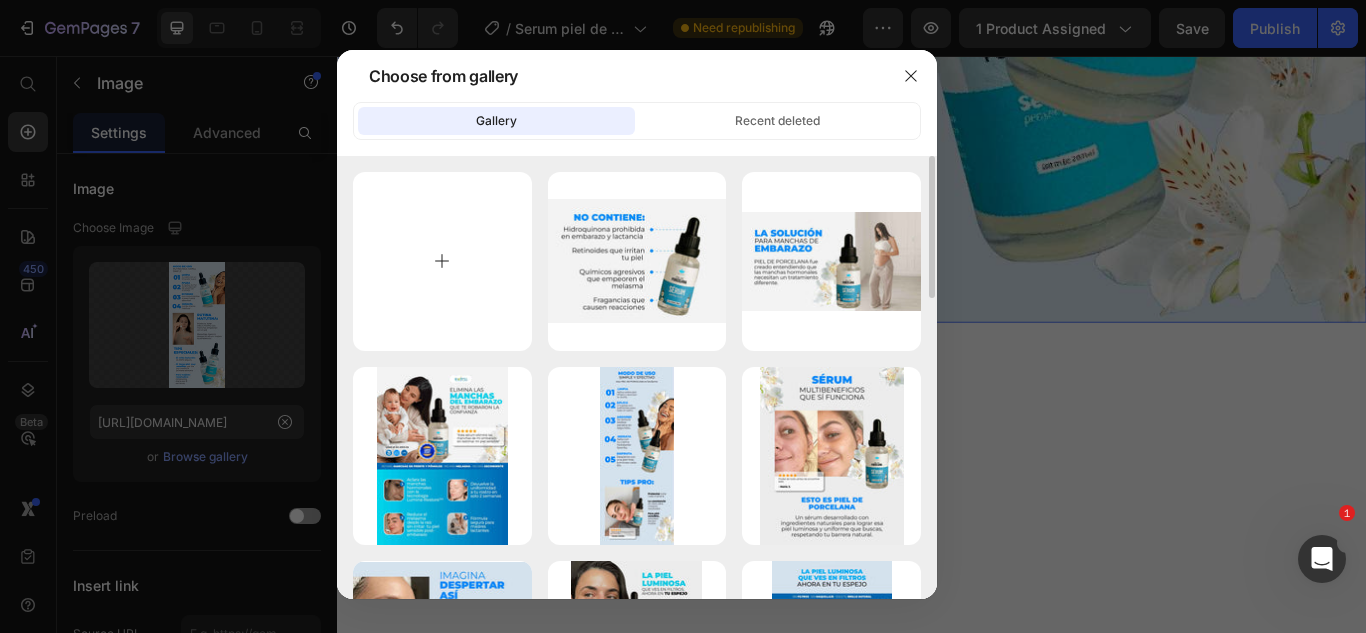 type on "C:\fakepath\Recurso 44-8-min_4_11zon.jpg" 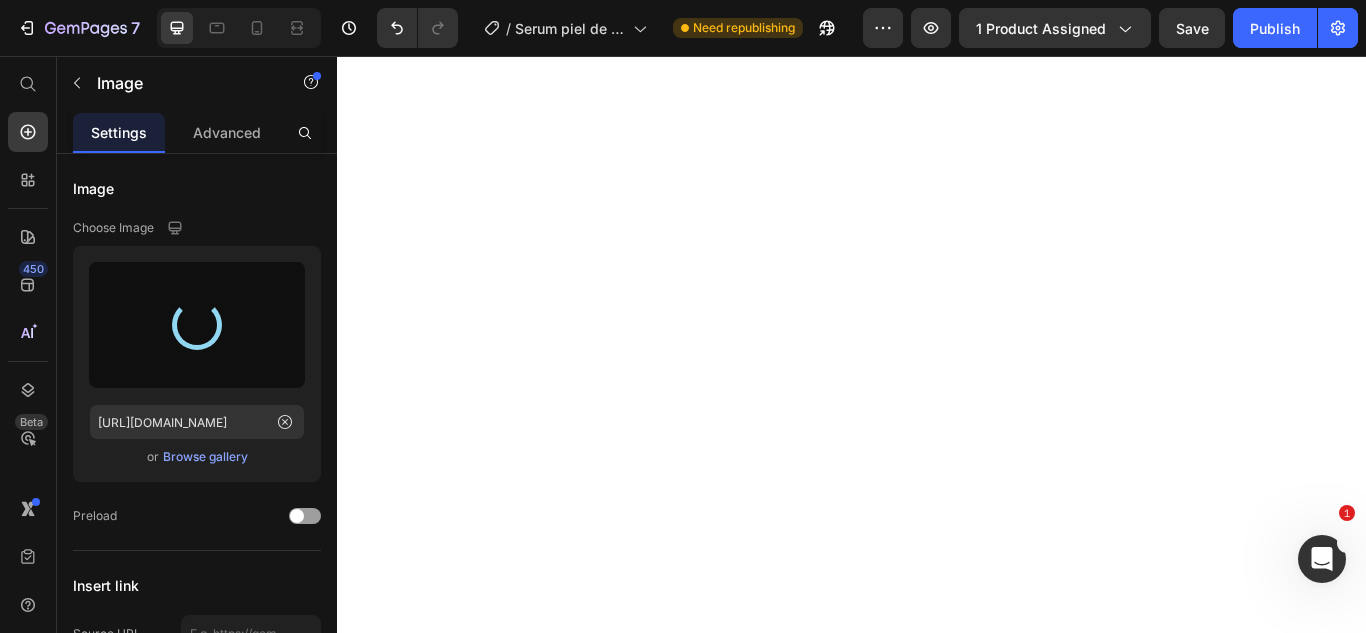 scroll, scrollTop: 11900, scrollLeft: 0, axis: vertical 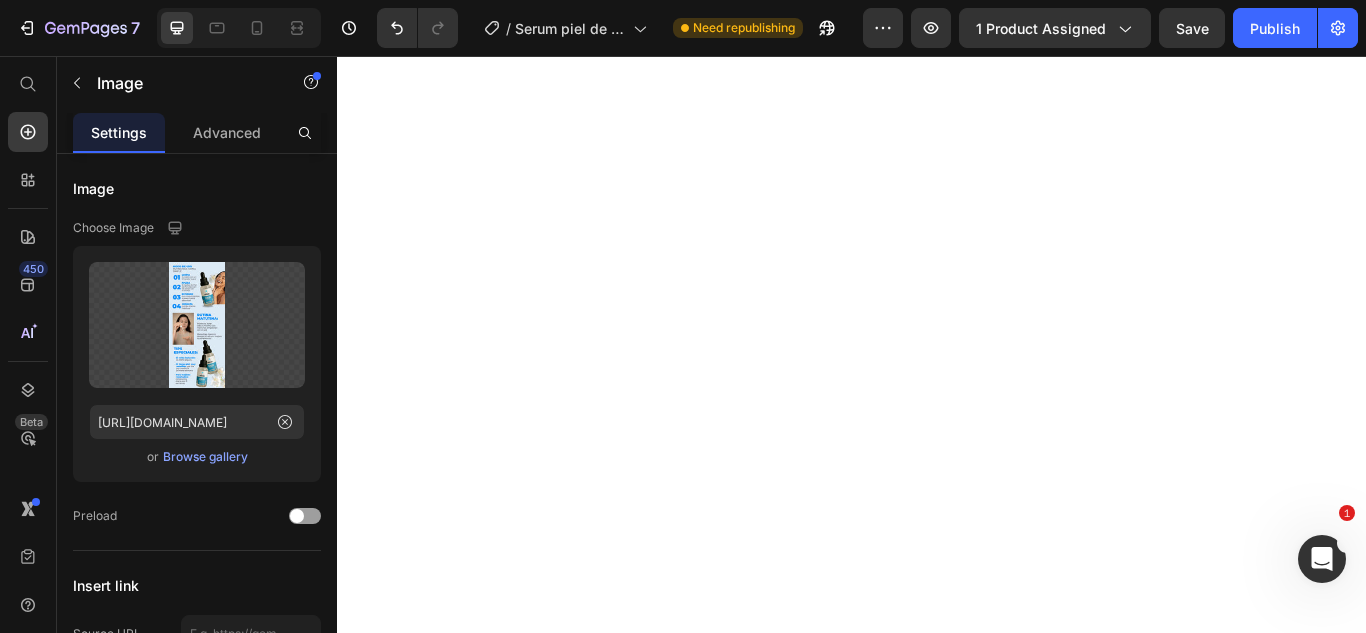 click at bounding box center [937, -2033] 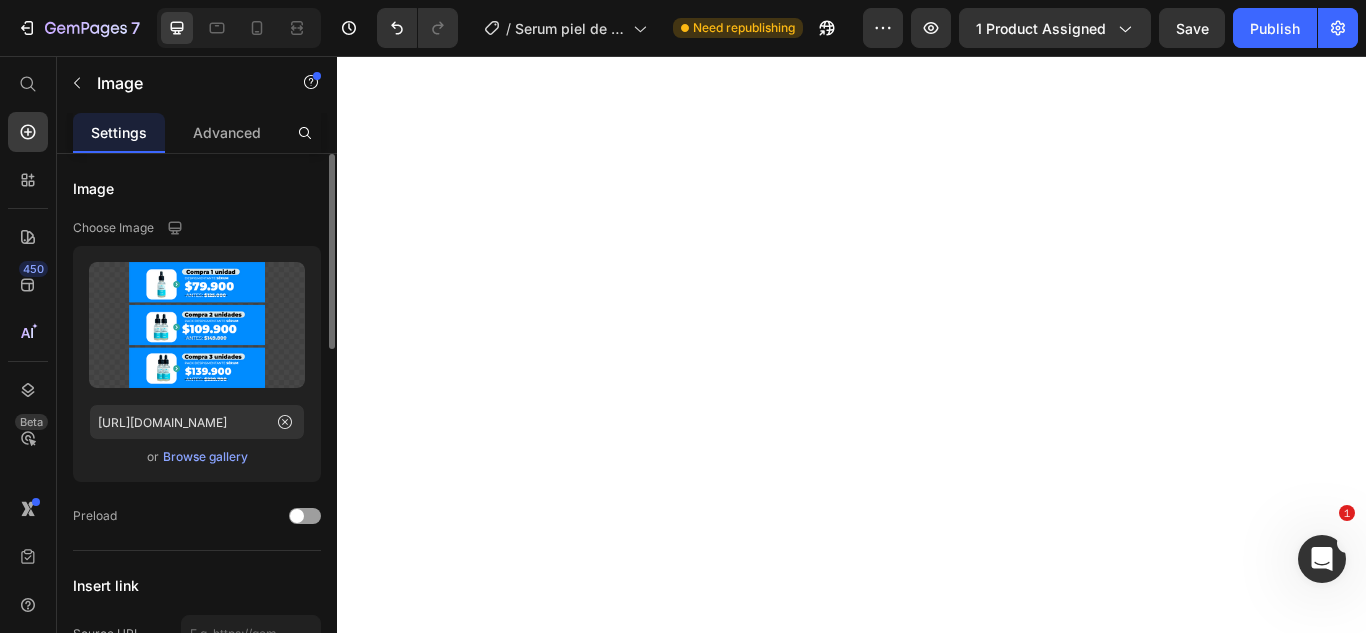 click on "Browse gallery" at bounding box center (205, 457) 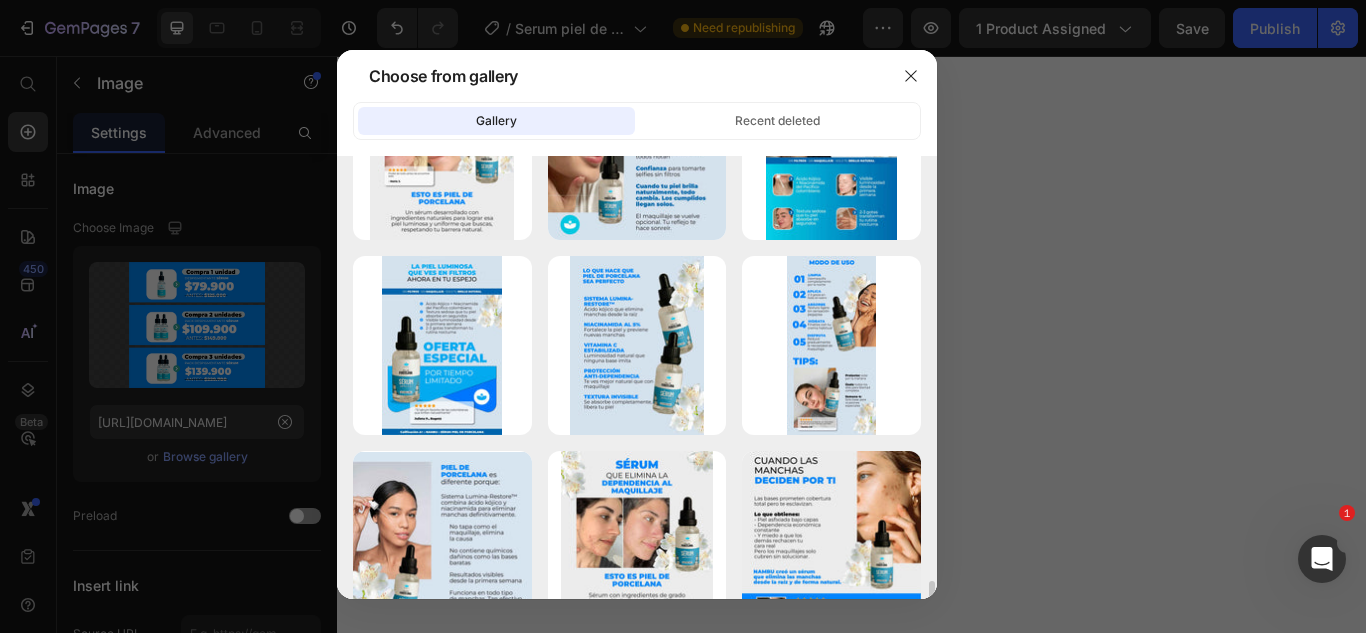 scroll, scrollTop: 800, scrollLeft: 0, axis: vertical 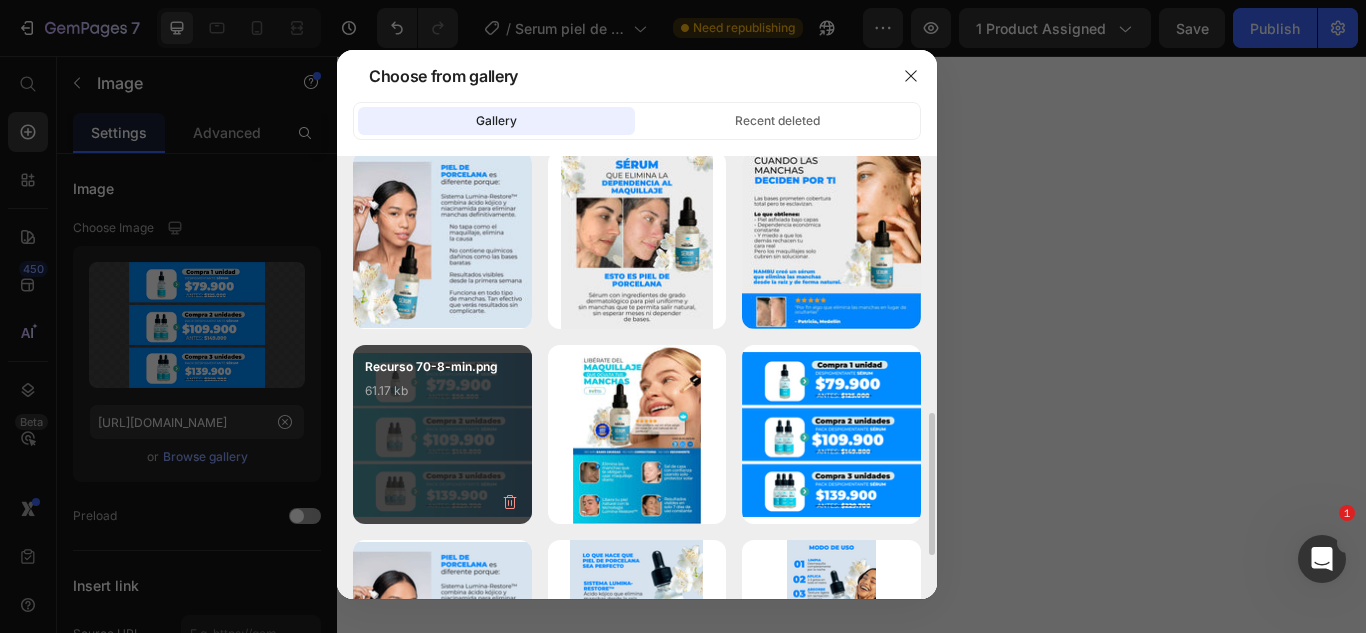 click on "Recurso 70-8-min.png 61.17 kb" at bounding box center [442, 397] 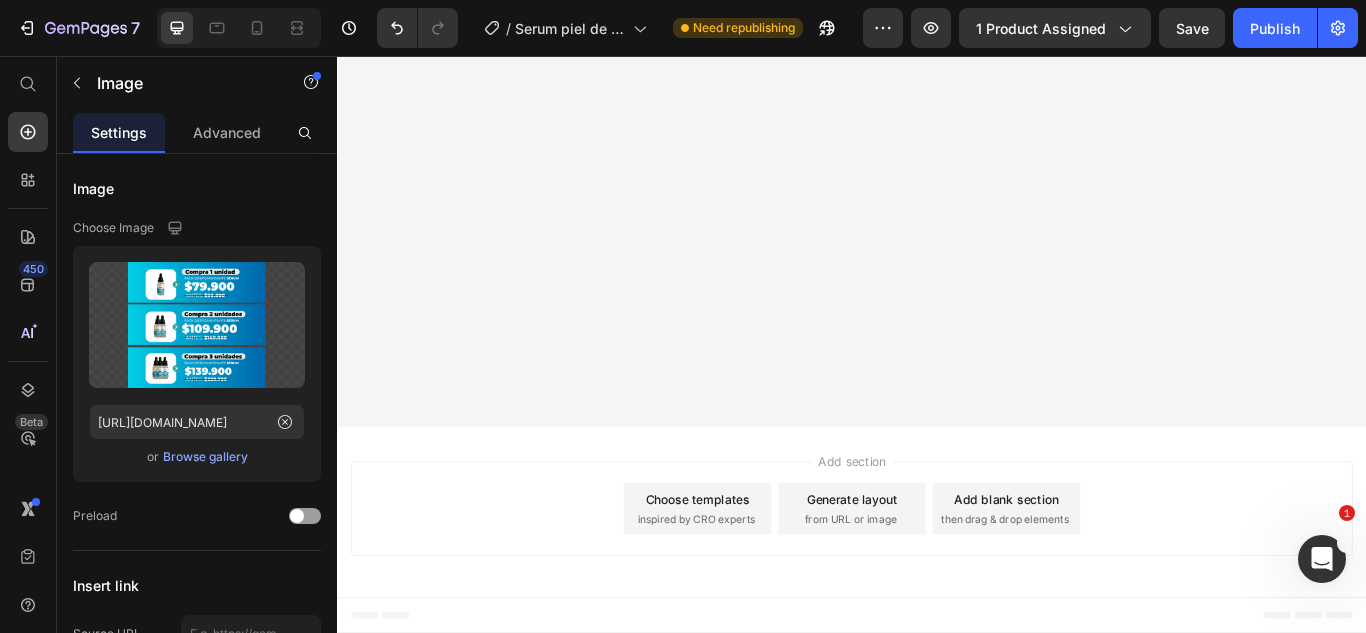 scroll, scrollTop: 17500, scrollLeft: 0, axis: vertical 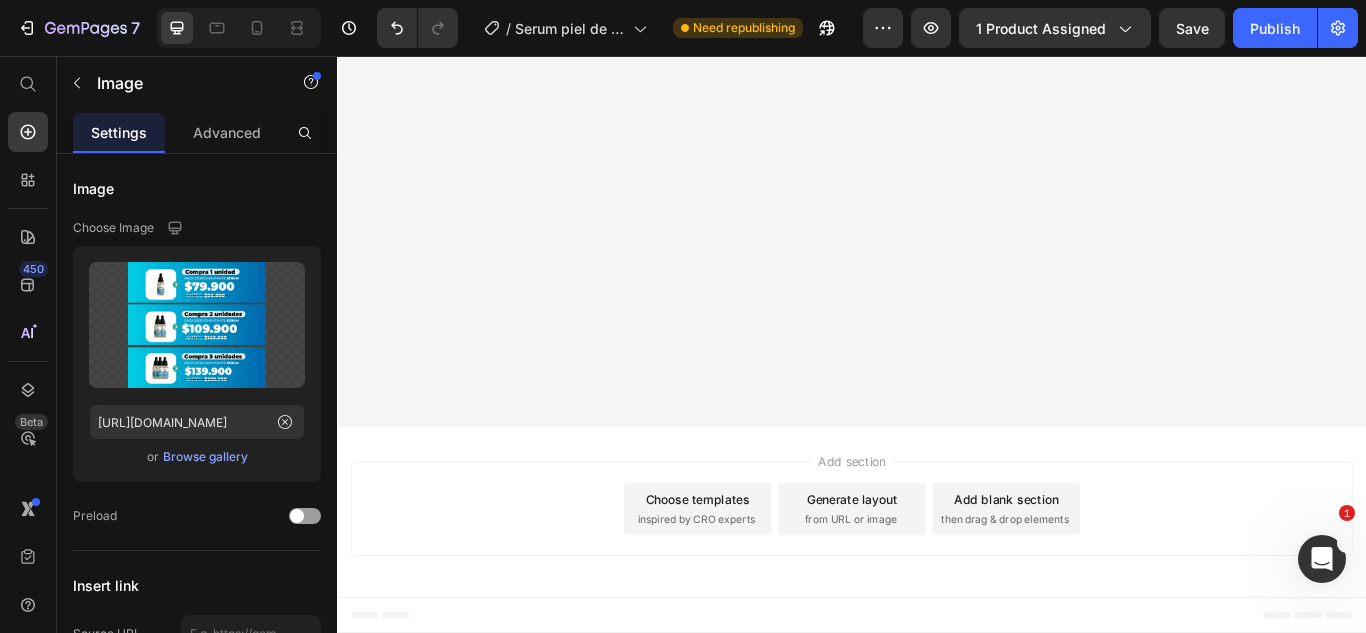 click at bounding box center [937, -300] 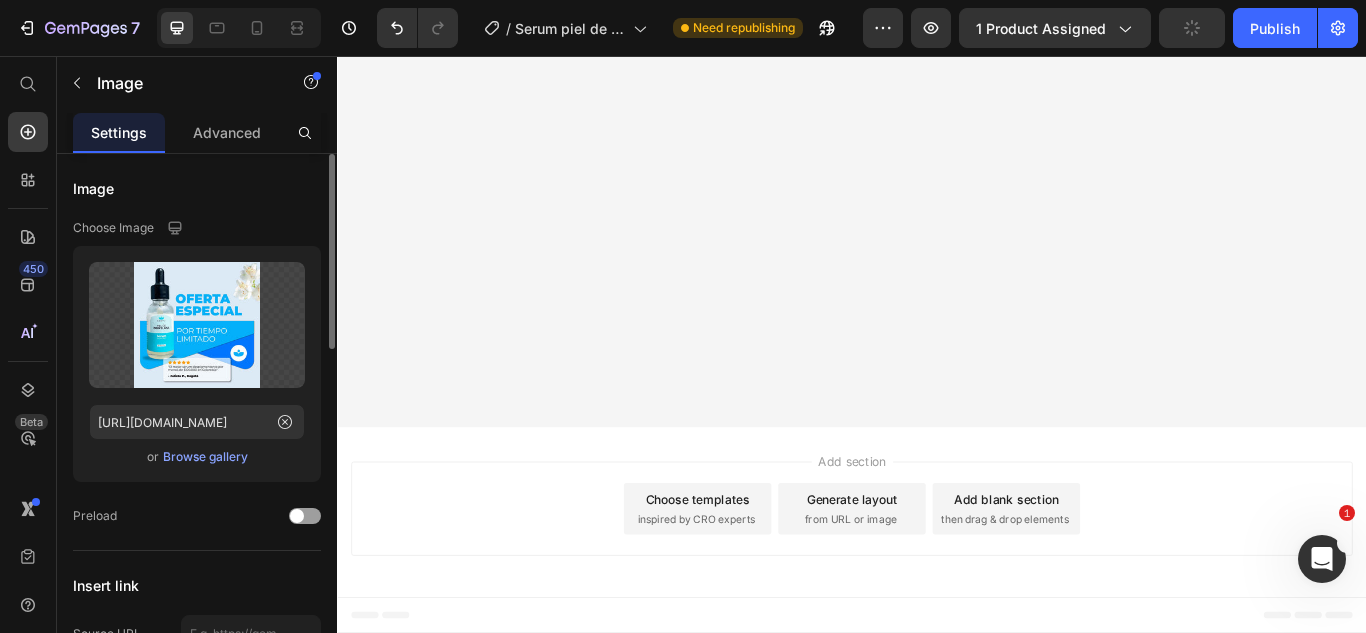 click on "Browse gallery" at bounding box center [205, 457] 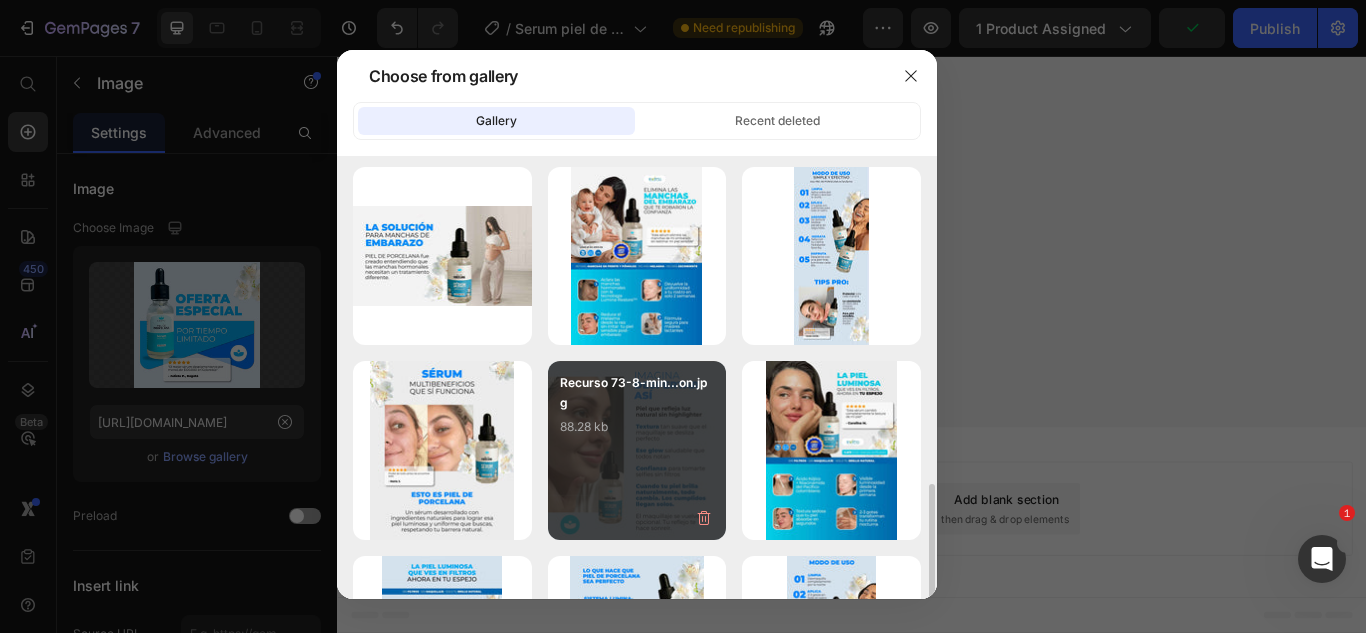 scroll, scrollTop: 400, scrollLeft: 0, axis: vertical 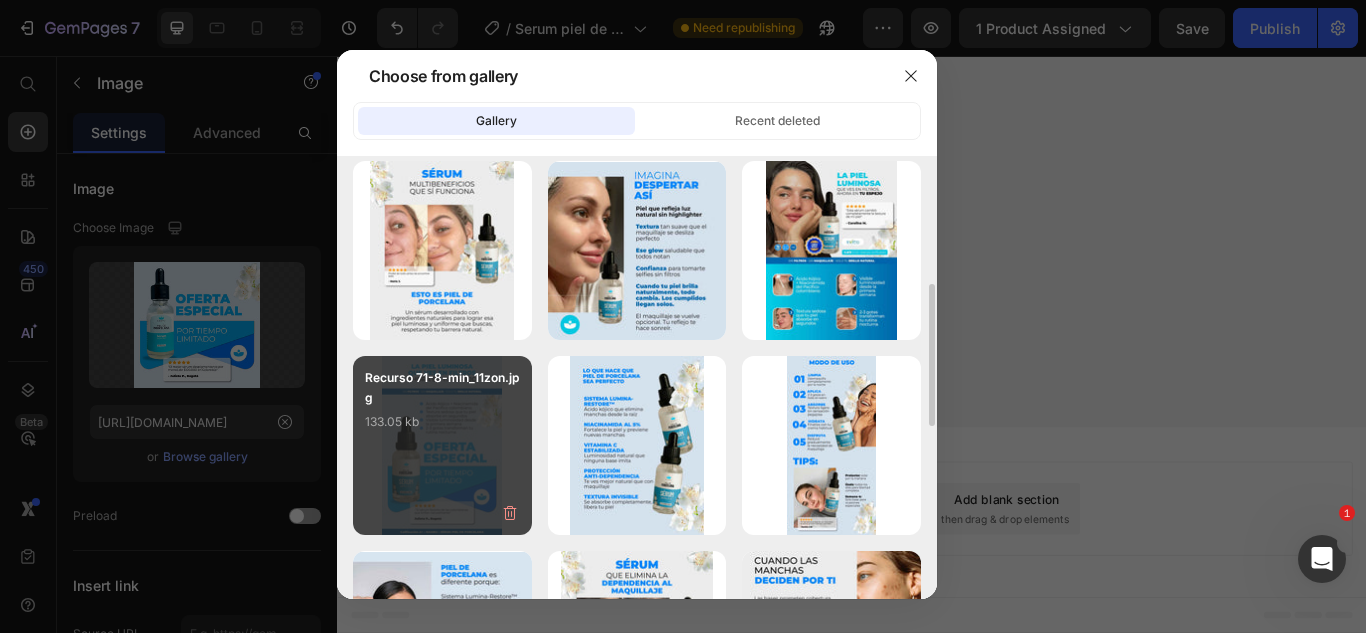 click on "Recurso 71-8-min_11zon.jpg 133.05 kb" at bounding box center (442, 445) 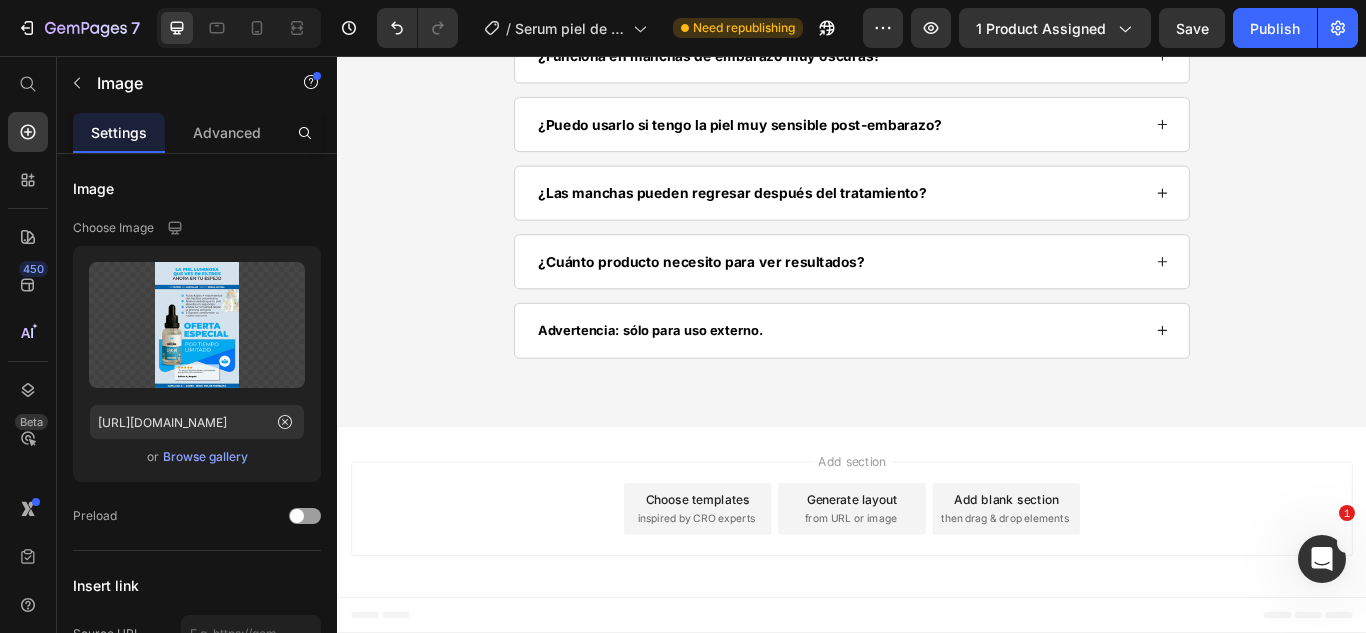 scroll, scrollTop: 19200, scrollLeft: 0, axis: vertical 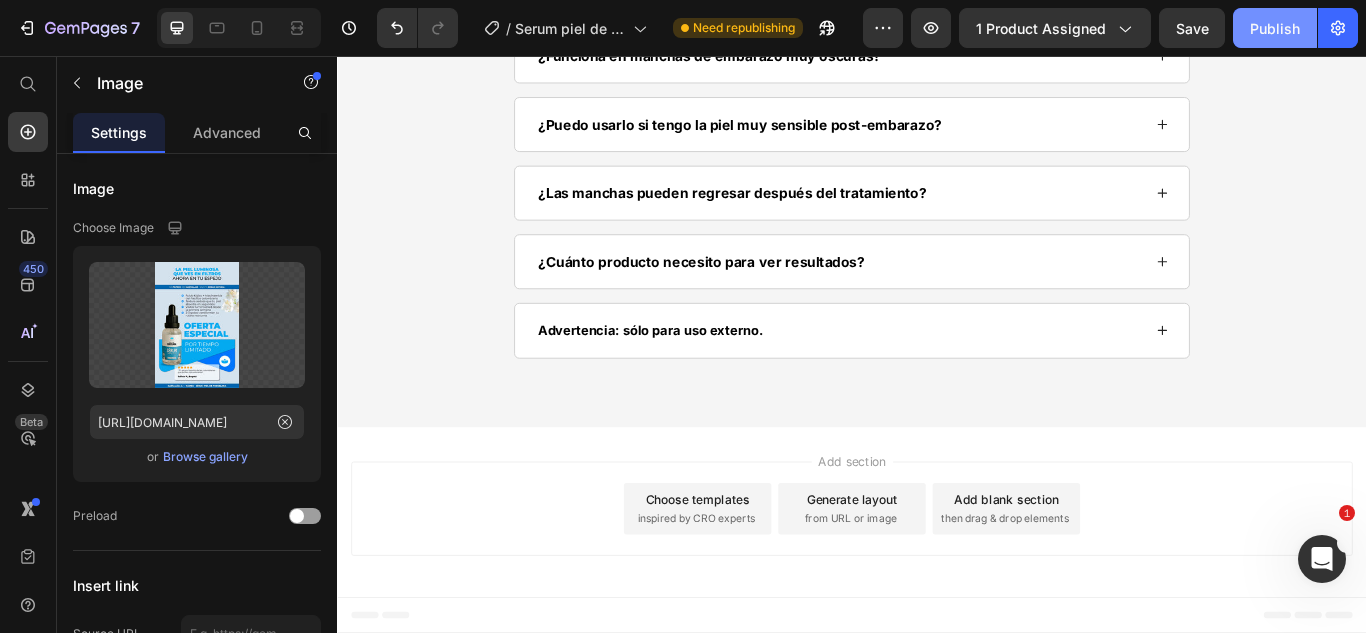 click on "Publish" at bounding box center [1275, 28] 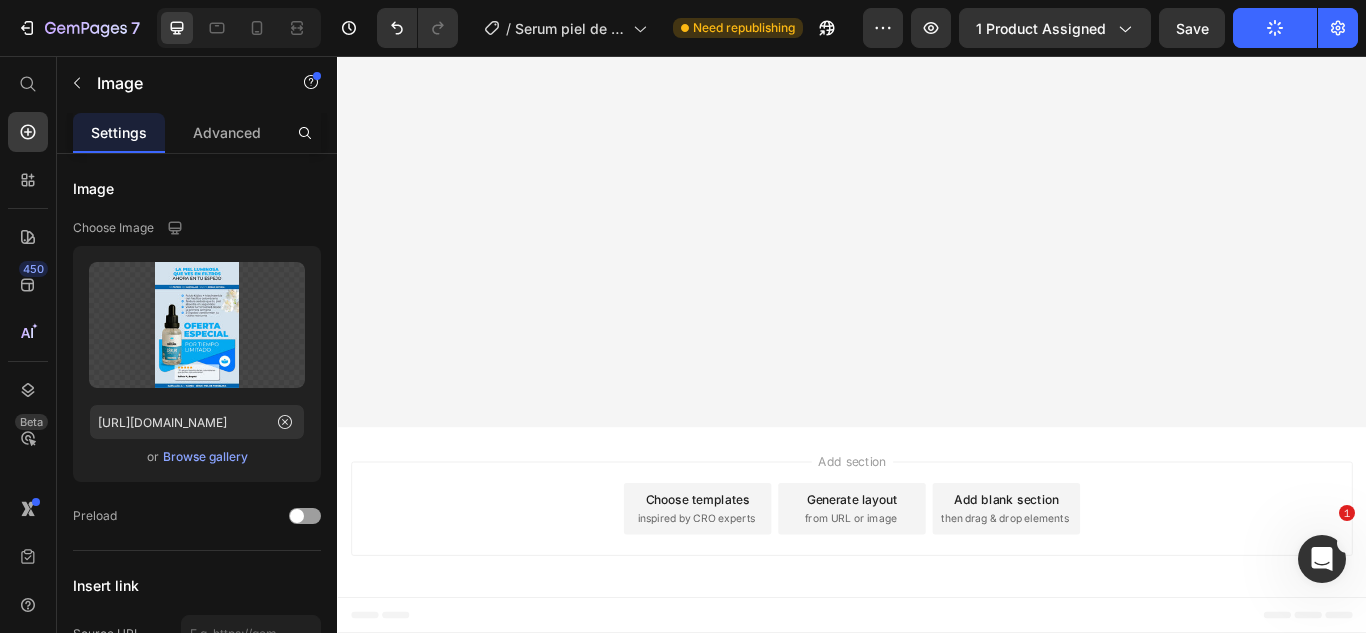 scroll, scrollTop: 17700, scrollLeft: 0, axis: vertical 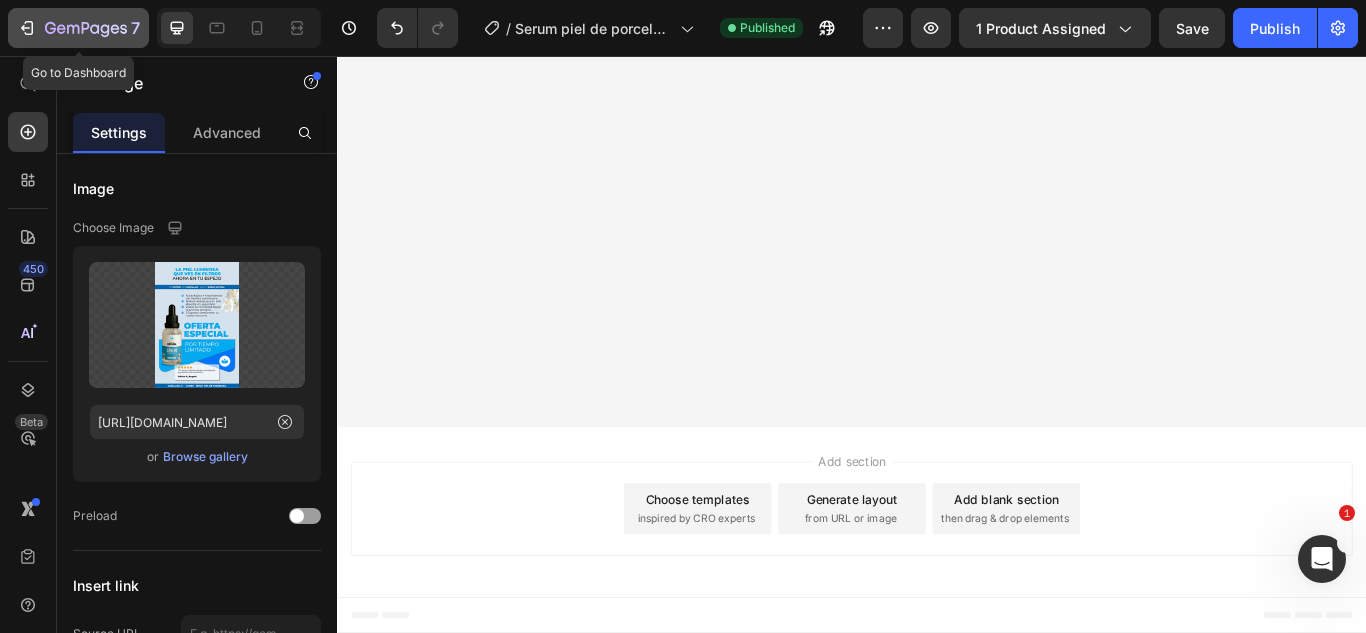 click on "7" 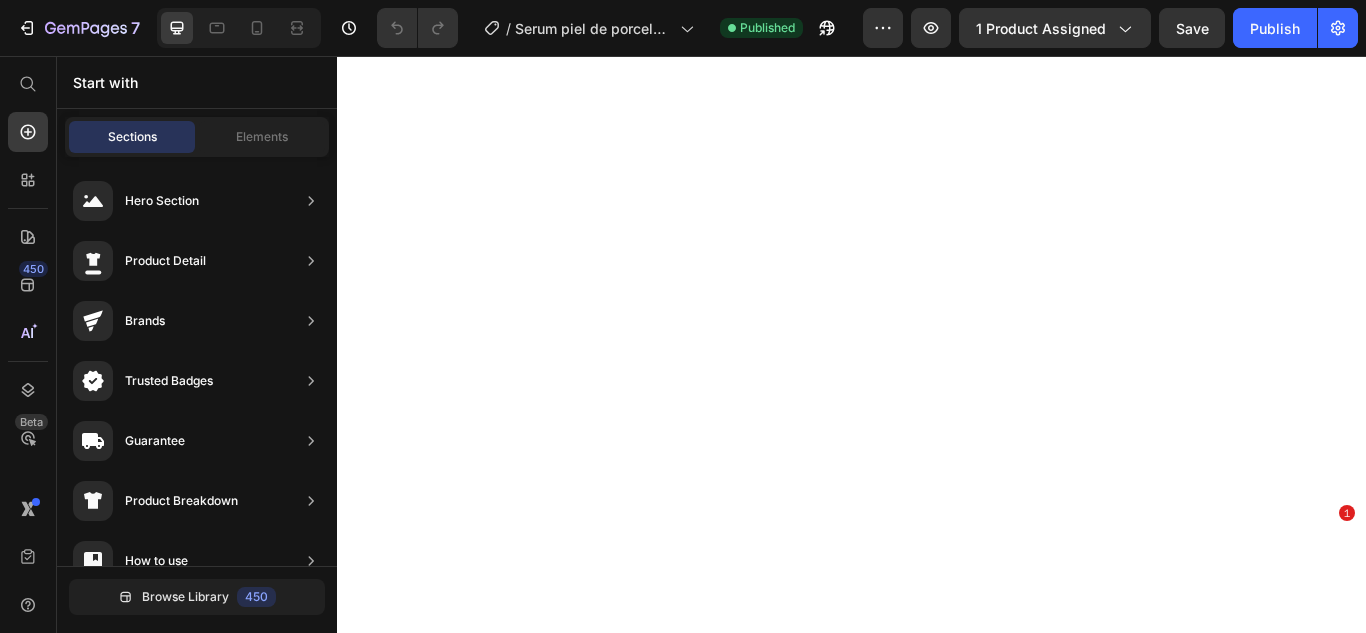 scroll, scrollTop: 0, scrollLeft: 0, axis: both 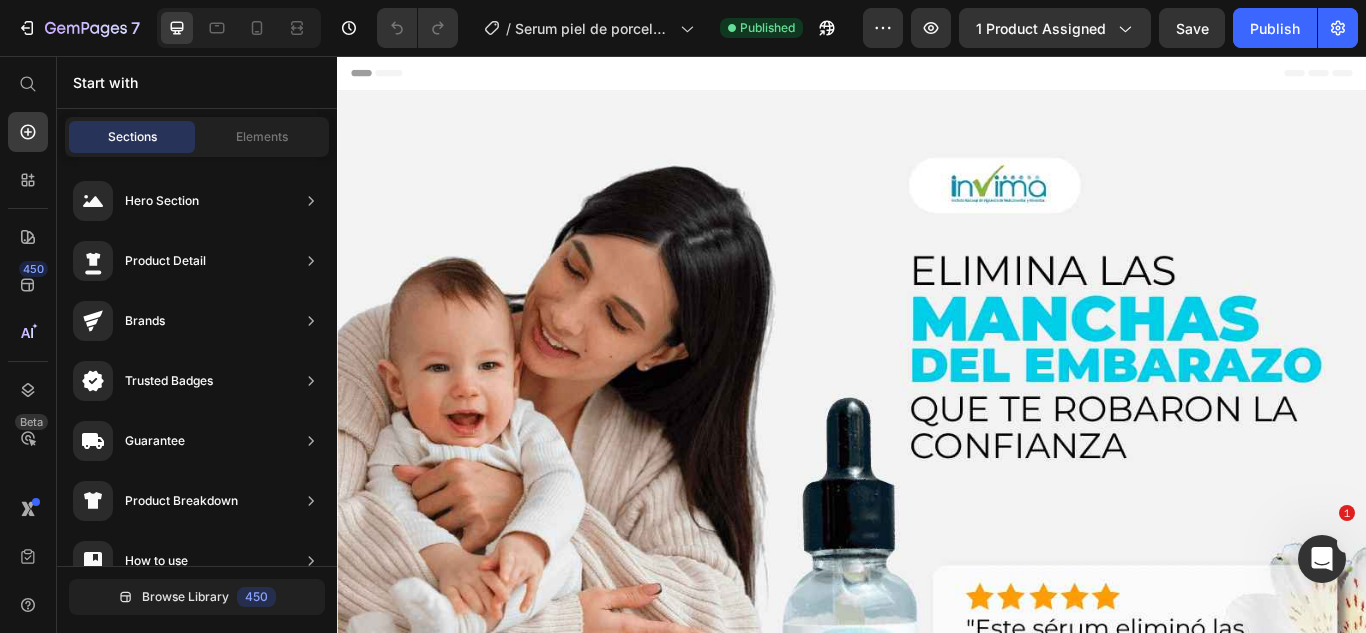 click at bounding box center (937, 916) 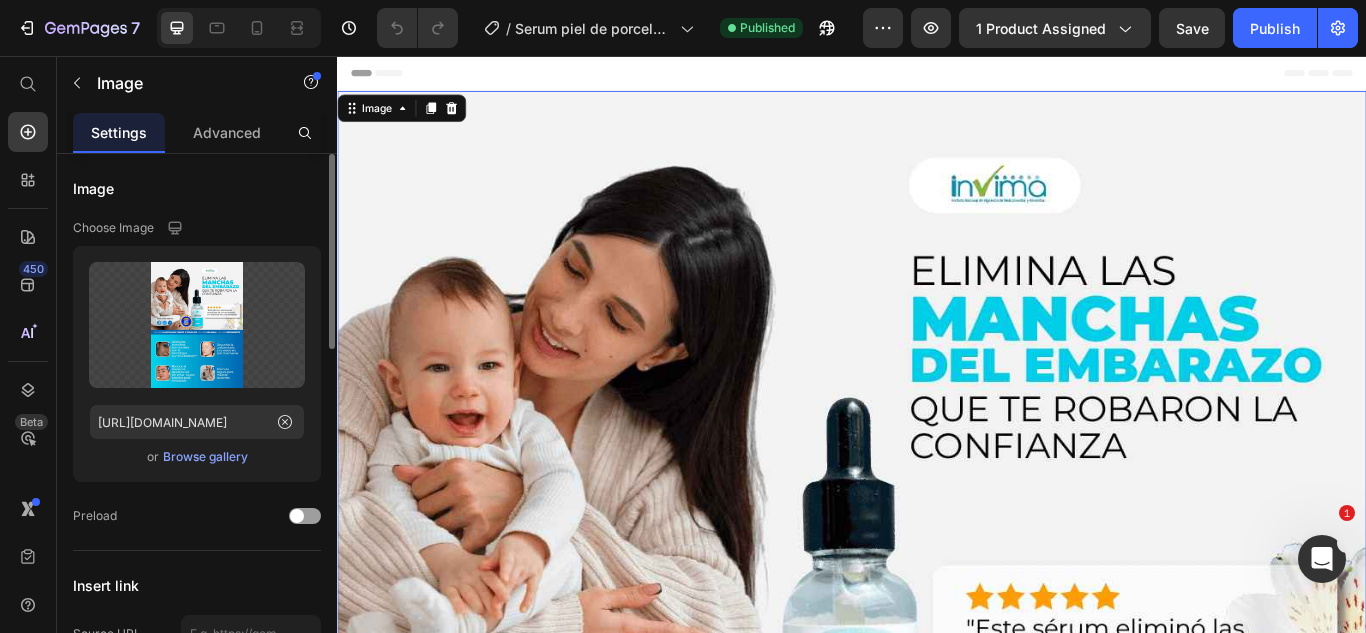 click on "Browse gallery" at bounding box center [205, 457] 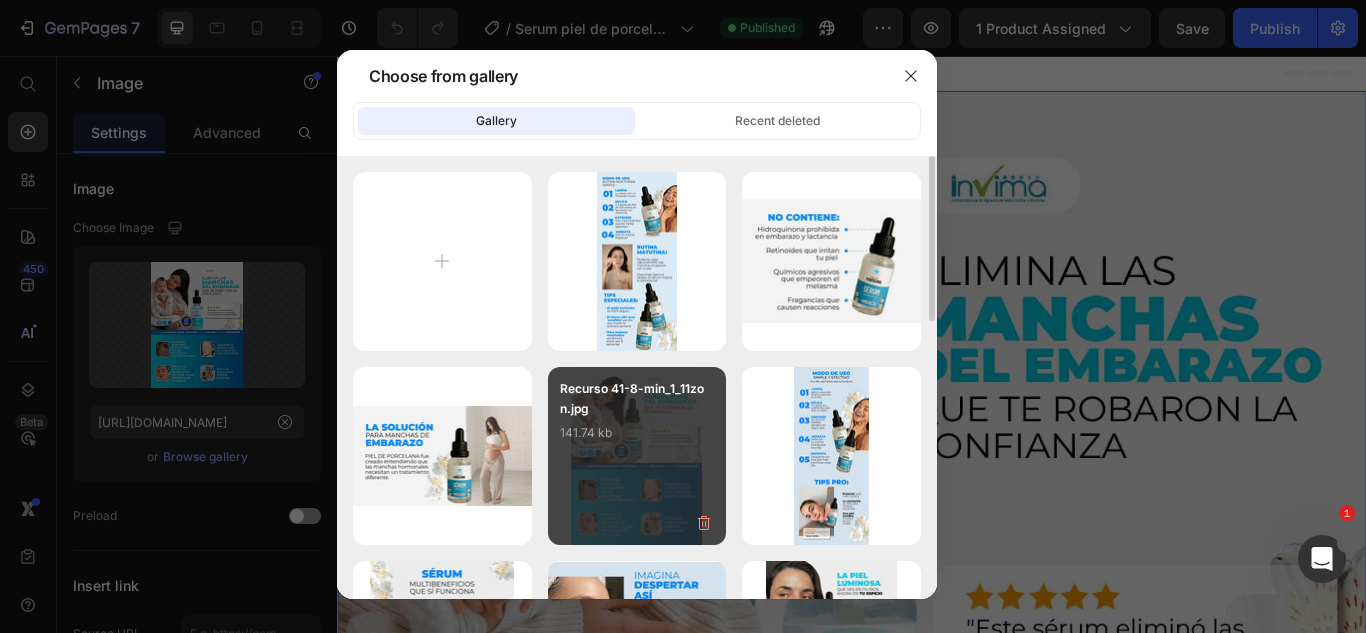 click on "Recurso 41-8-min_1_11zon.jpg 141.74 kb" at bounding box center (637, 456) 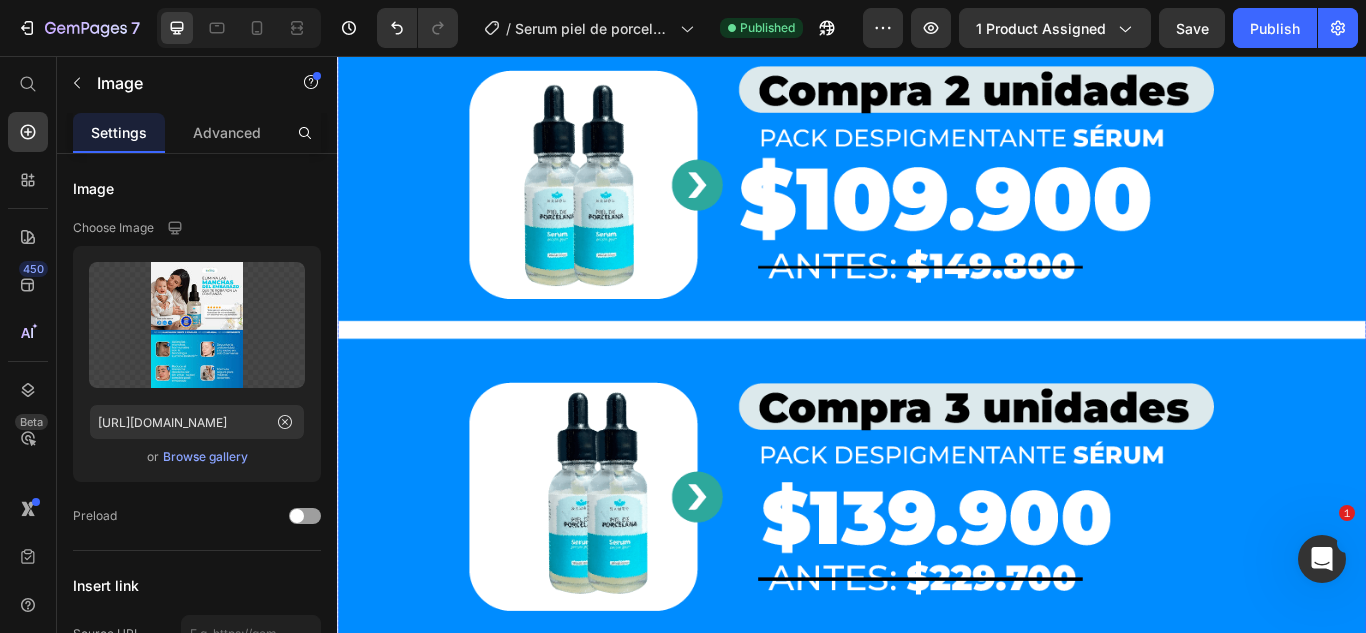 click at bounding box center [937, 187] 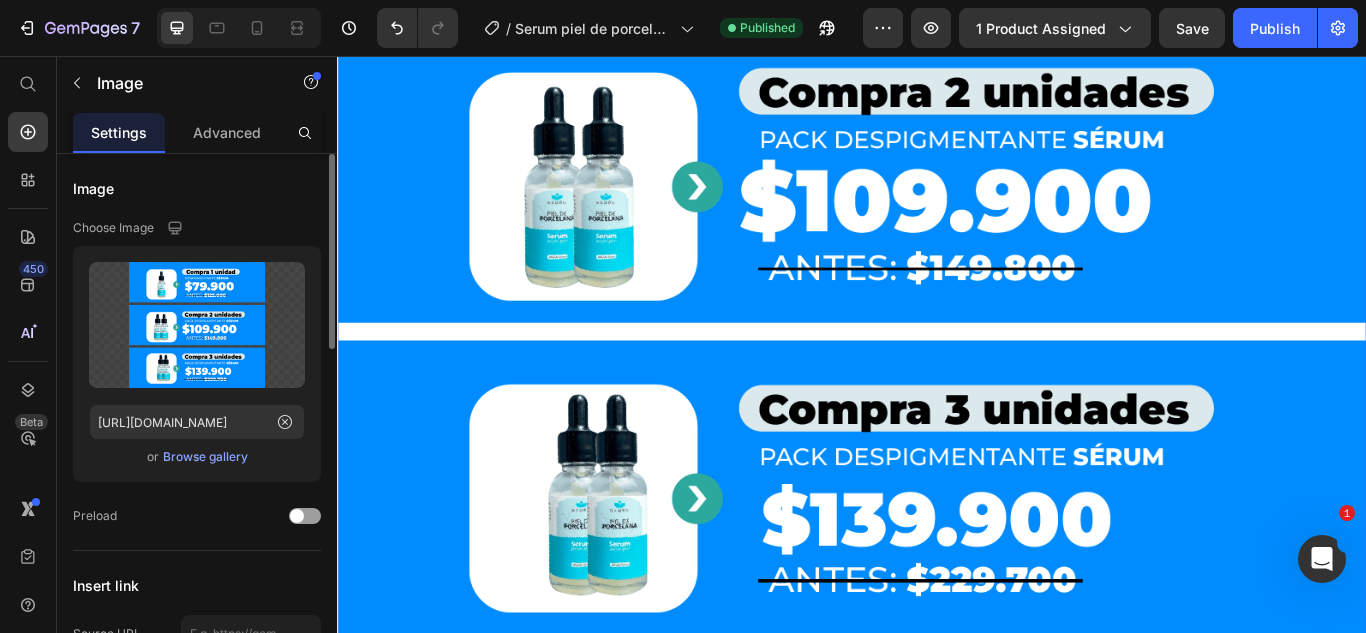 click on "Browse gallery" at bounding box center [205, 457] 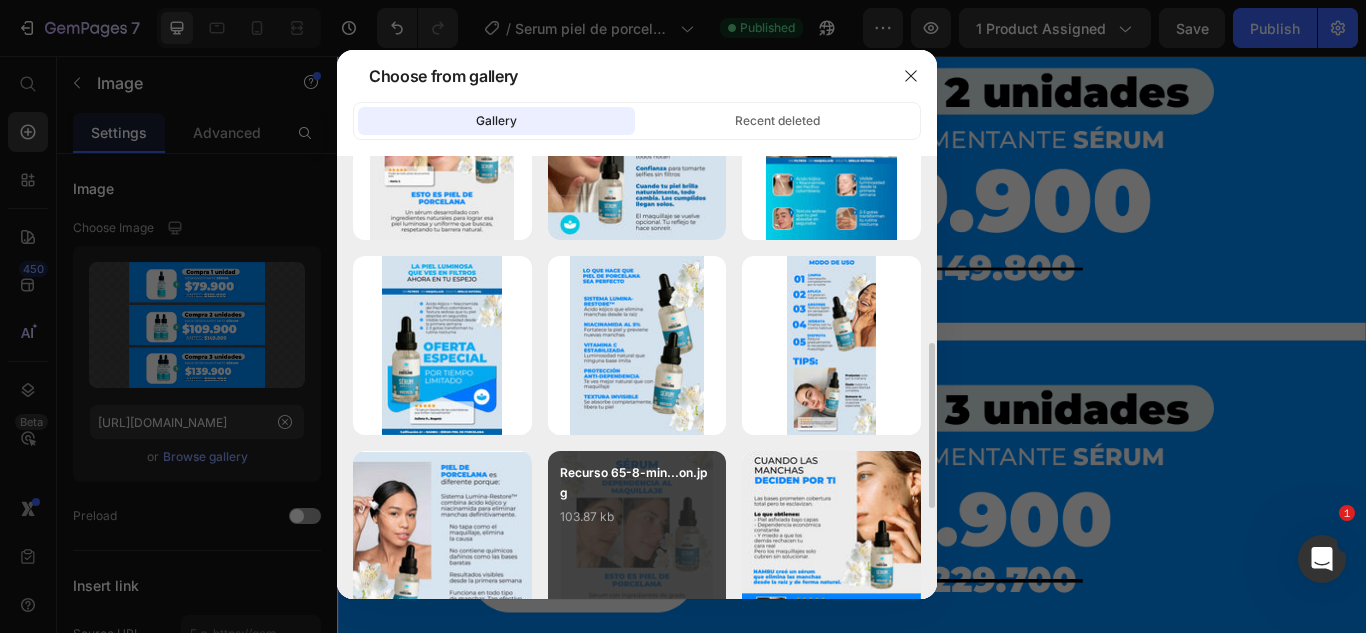 scroll, scrollTop: 700, scrollLeft: 0, axis: vertical 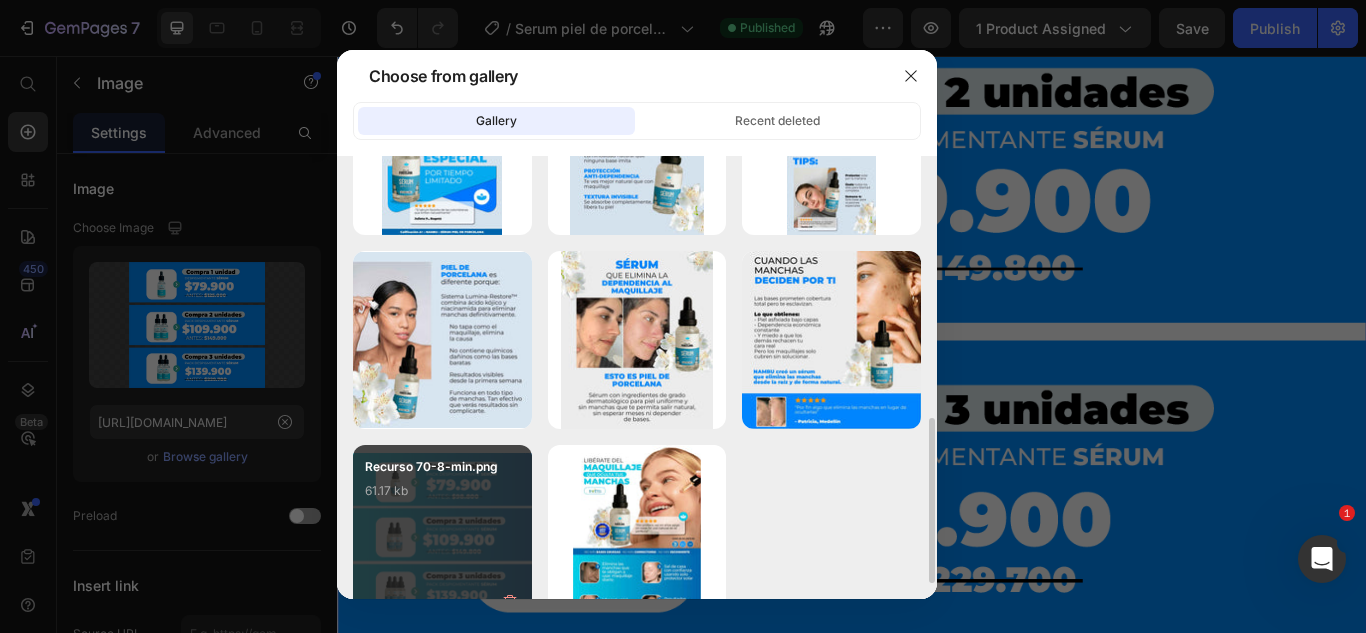 click on "Recurso 70-8-min.png" at bounding box center (442, 467) 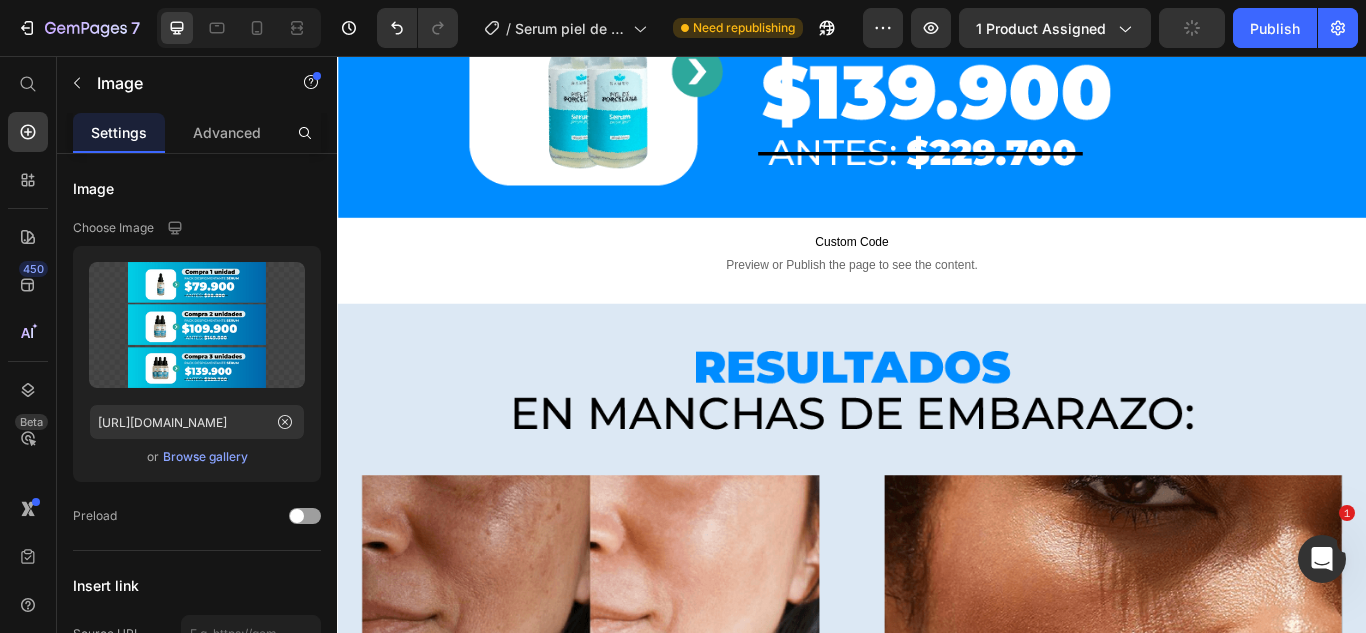 scroll, scrollTop: 6400, scrollLeft: 0, axis: vertical 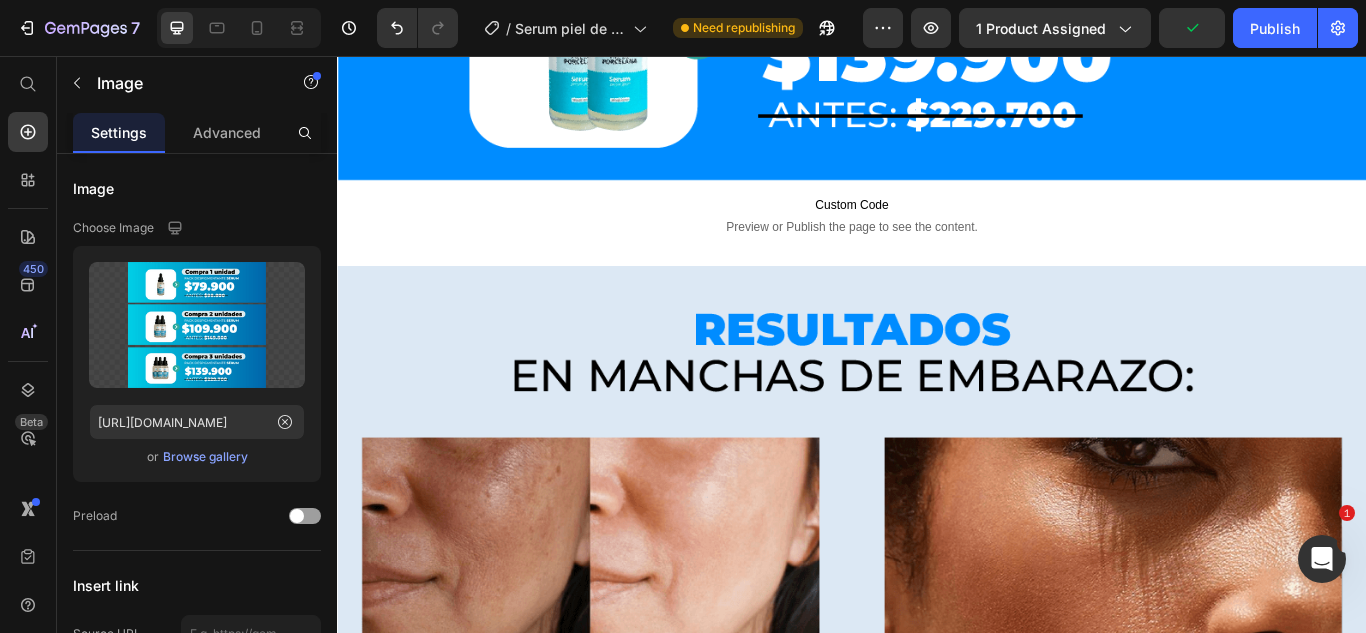 click at bounding box center (937, -1103) 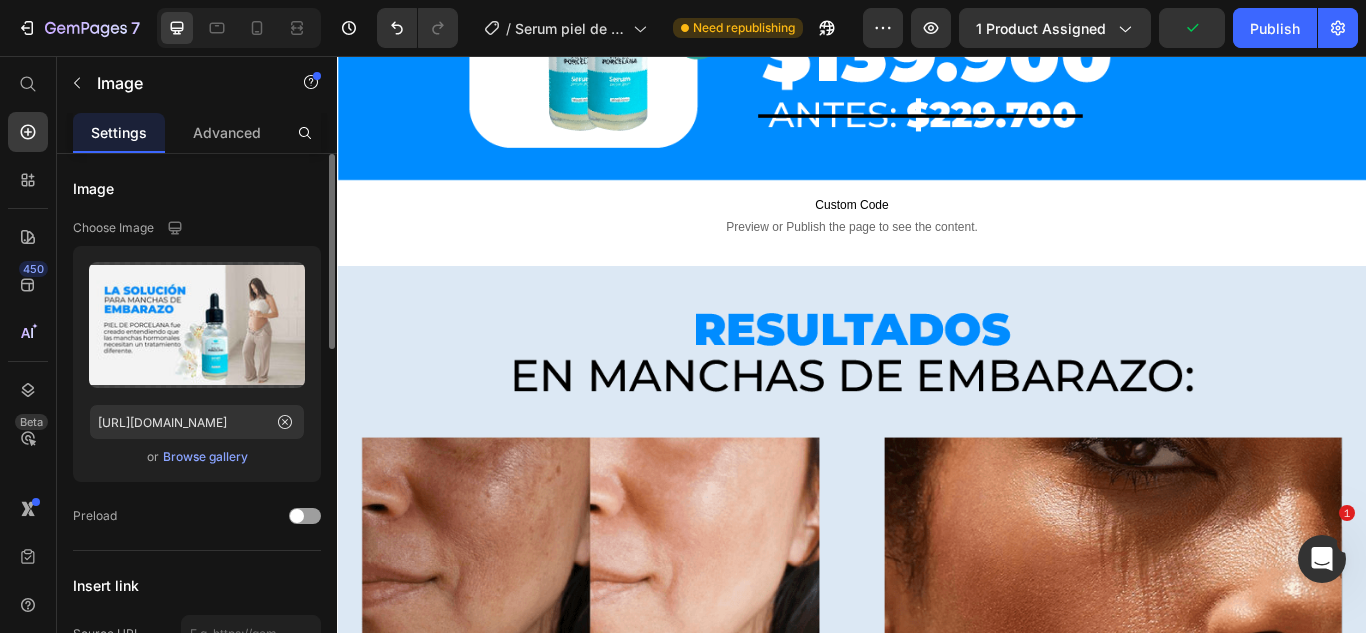 click on "Browse gallery" at bounding box center [205, 457] 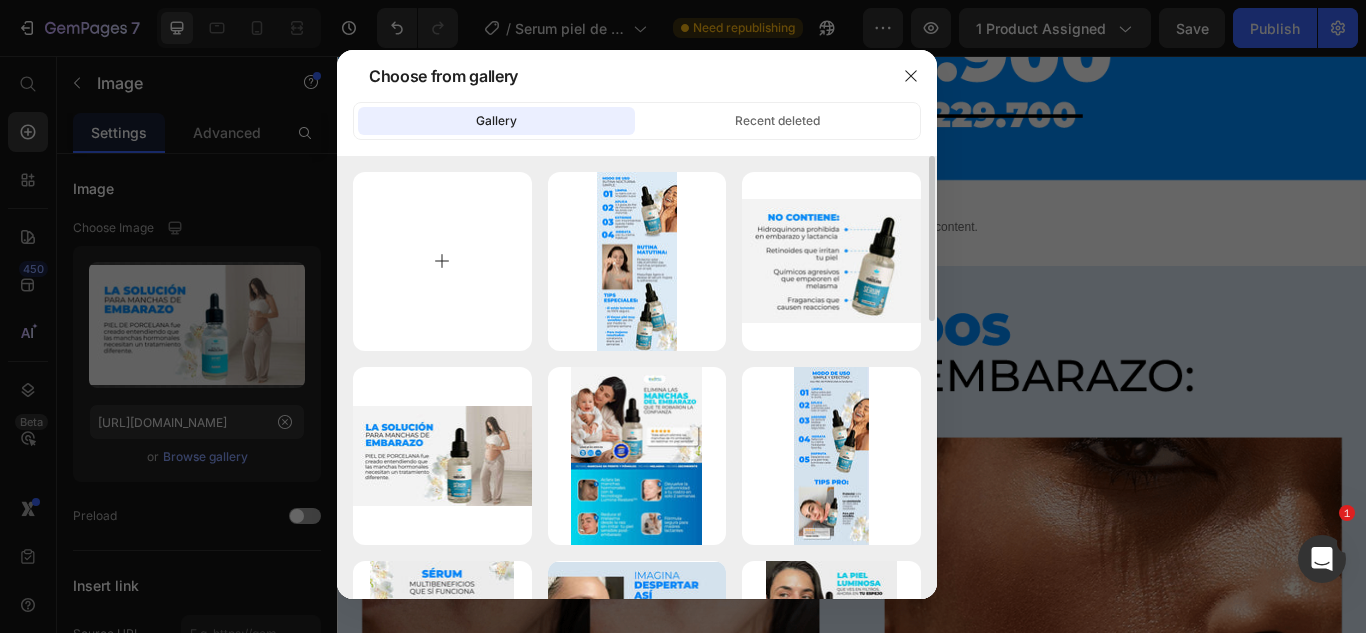 click at bounding box center (442, 261) 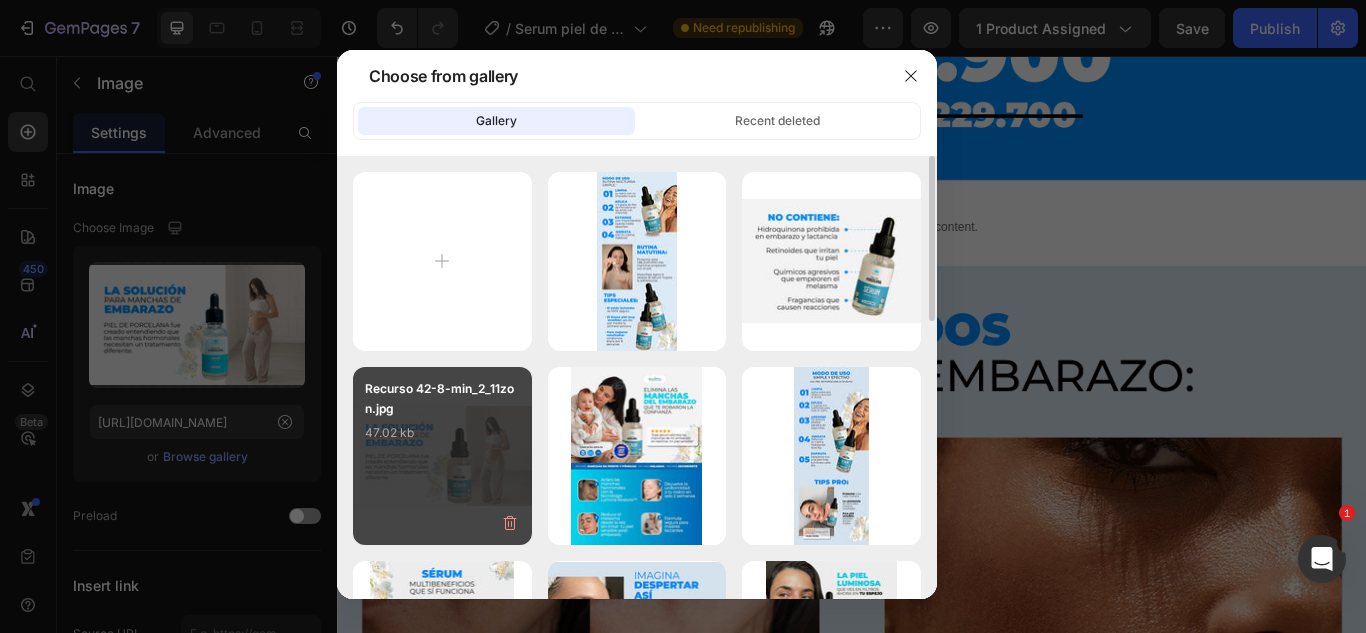 click on "Recurso 42-8-min_2_11zon.jpg 47.02 kb" at bounding box center (442, 419) 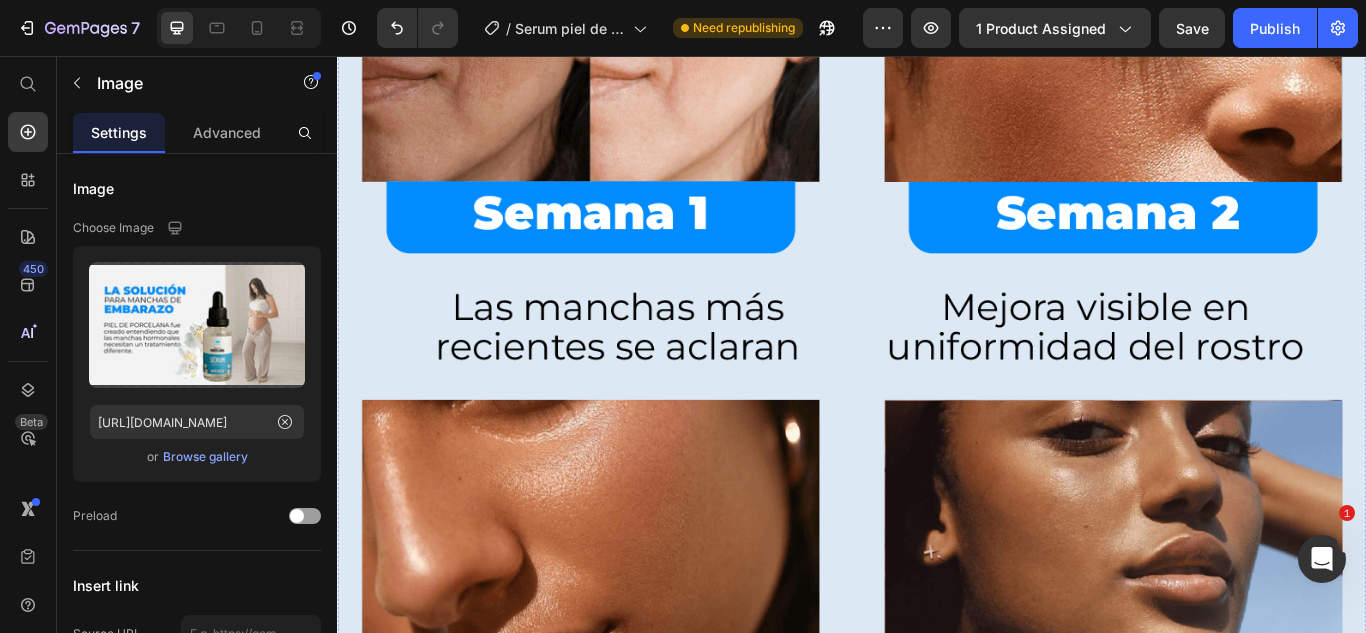scroll, scrollTop: 7000, scrollLeft: 0, axis: vertical 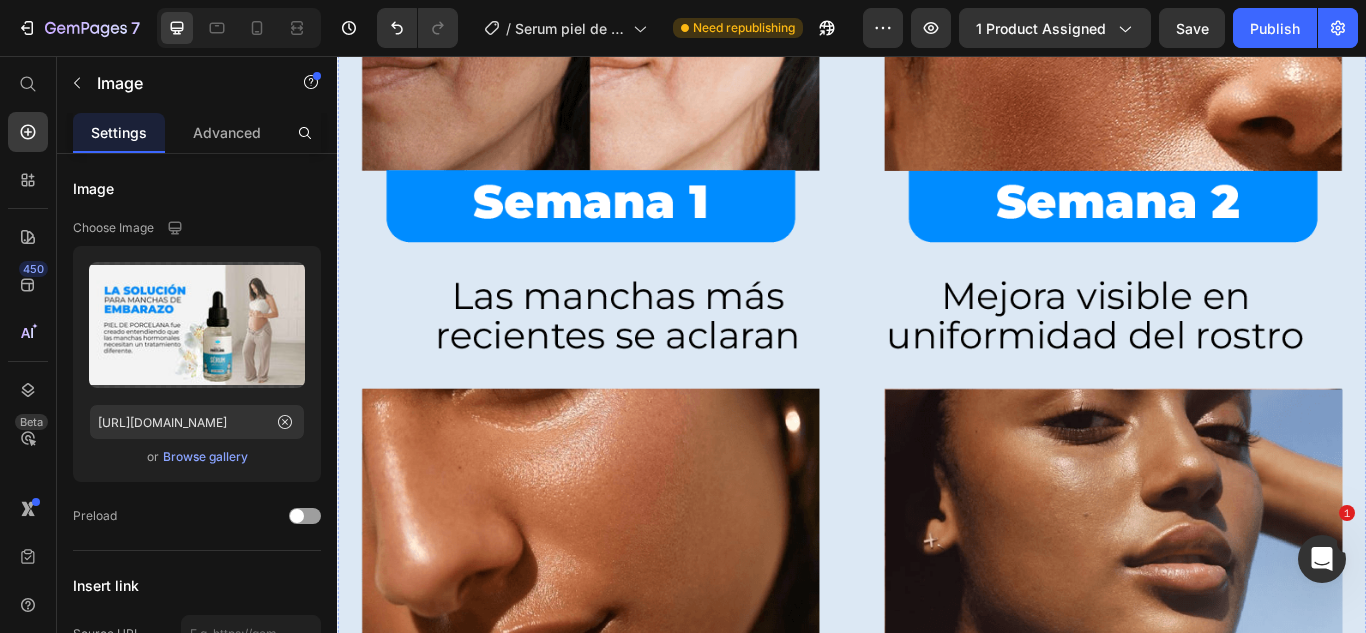 click at bounding box center (937, -1506) 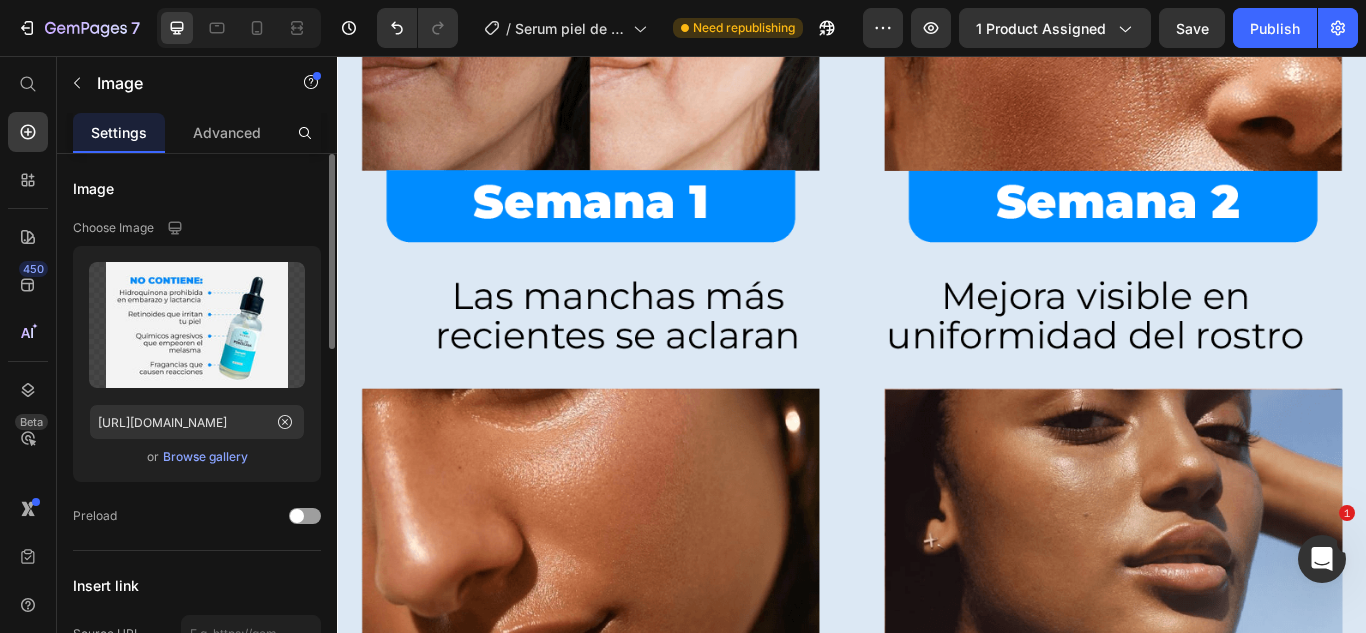 click on "Browse gallery" at bounding box center [205, 457] 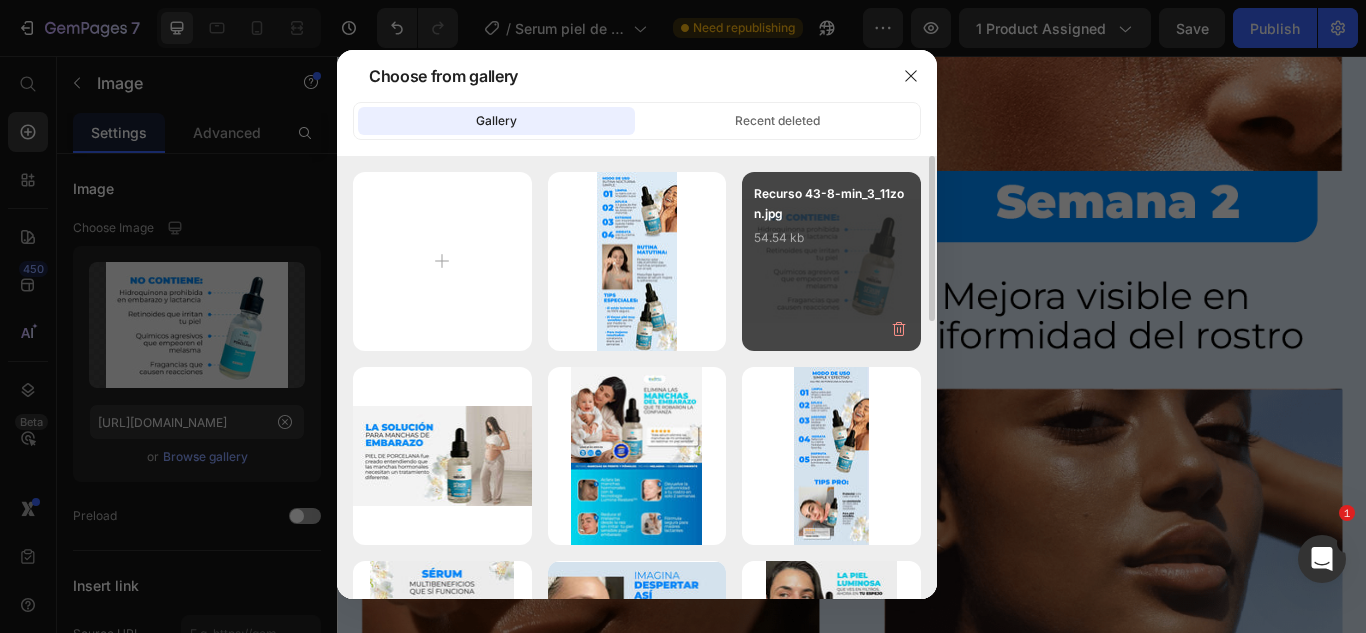 click on "Recurso 43-8-min_3_11zon.jpg 54.54 kb" at bounding box center (831, 224) 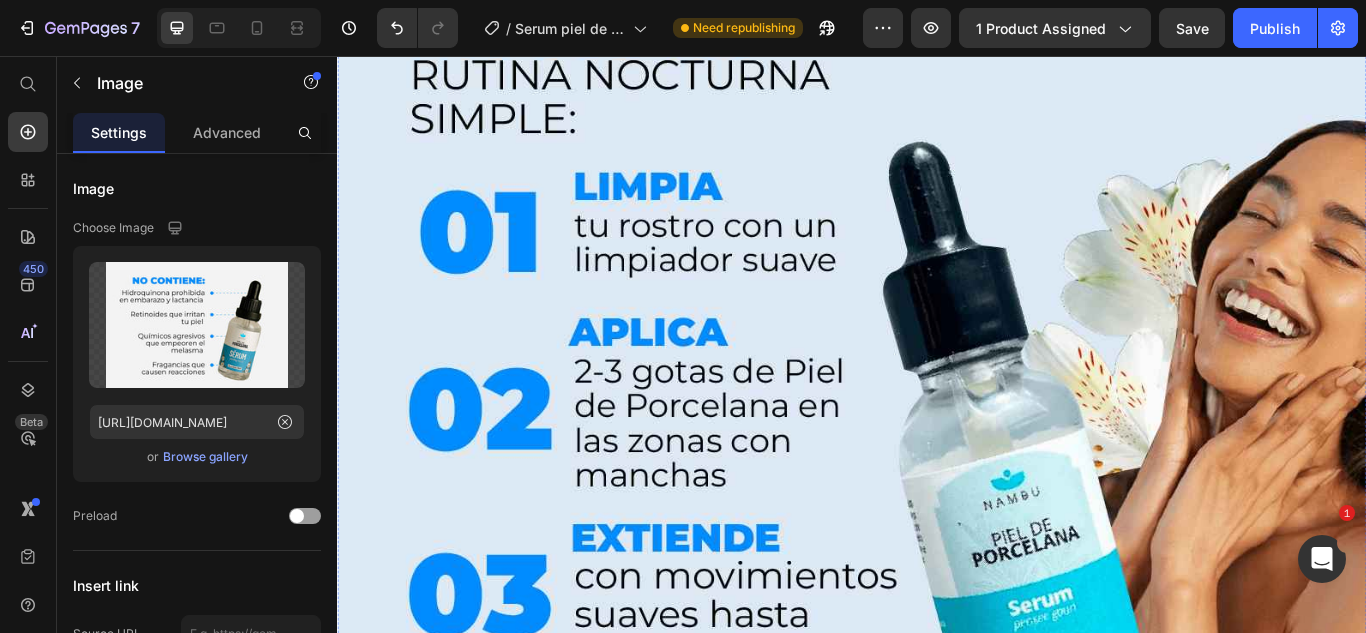 scroll, scrollTop: 8300, scrollLeft: 0, axis: vertical 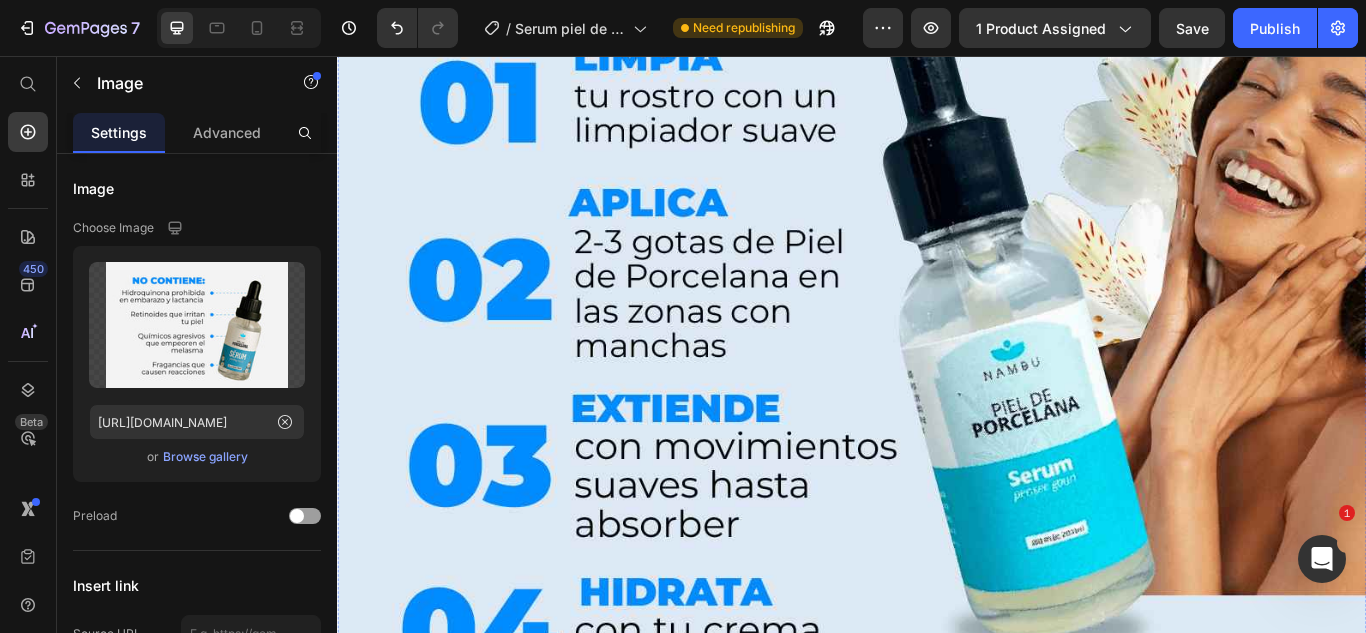 click at bounding box center [937, -2253] 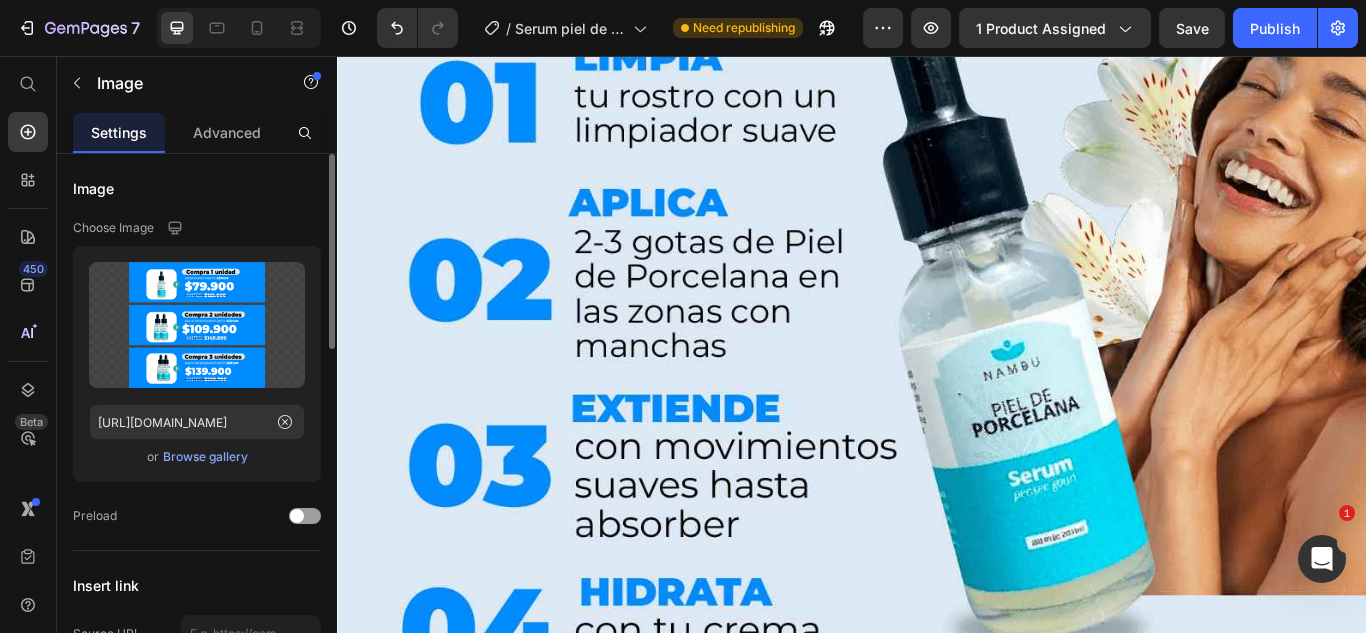 click on "Browse gallery" at bounding box center (205, 457) 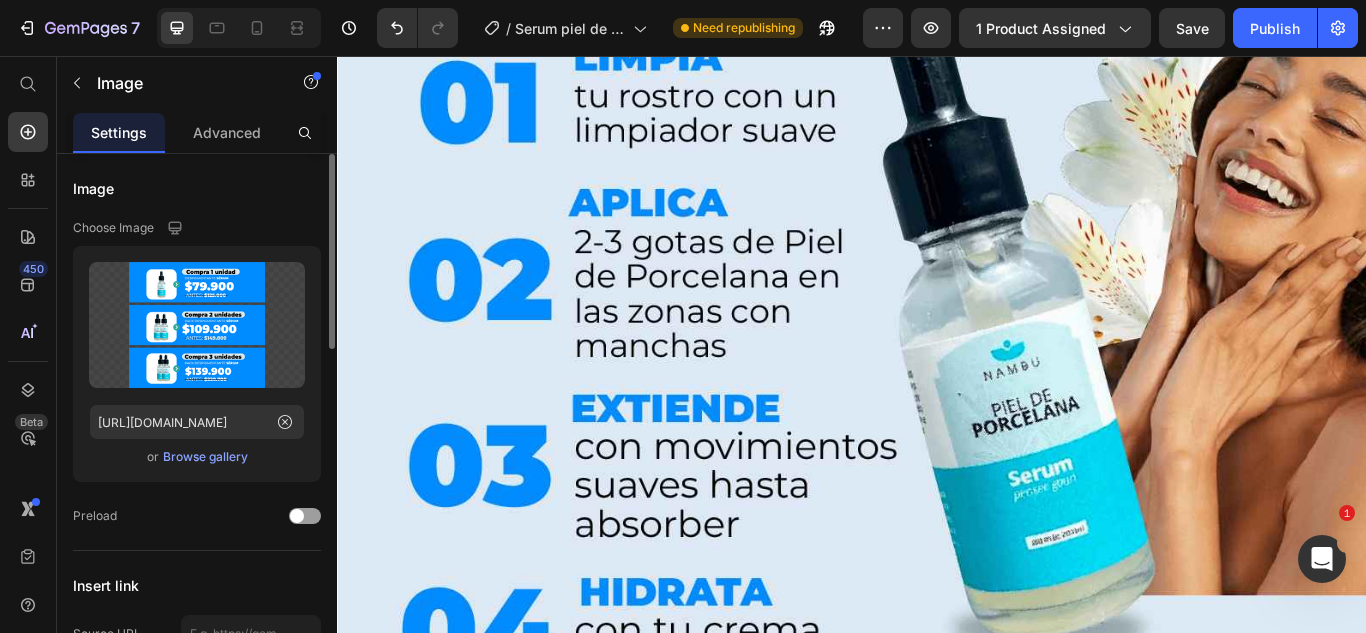 click on "Browse gallery" at bounding box center [205, 457] 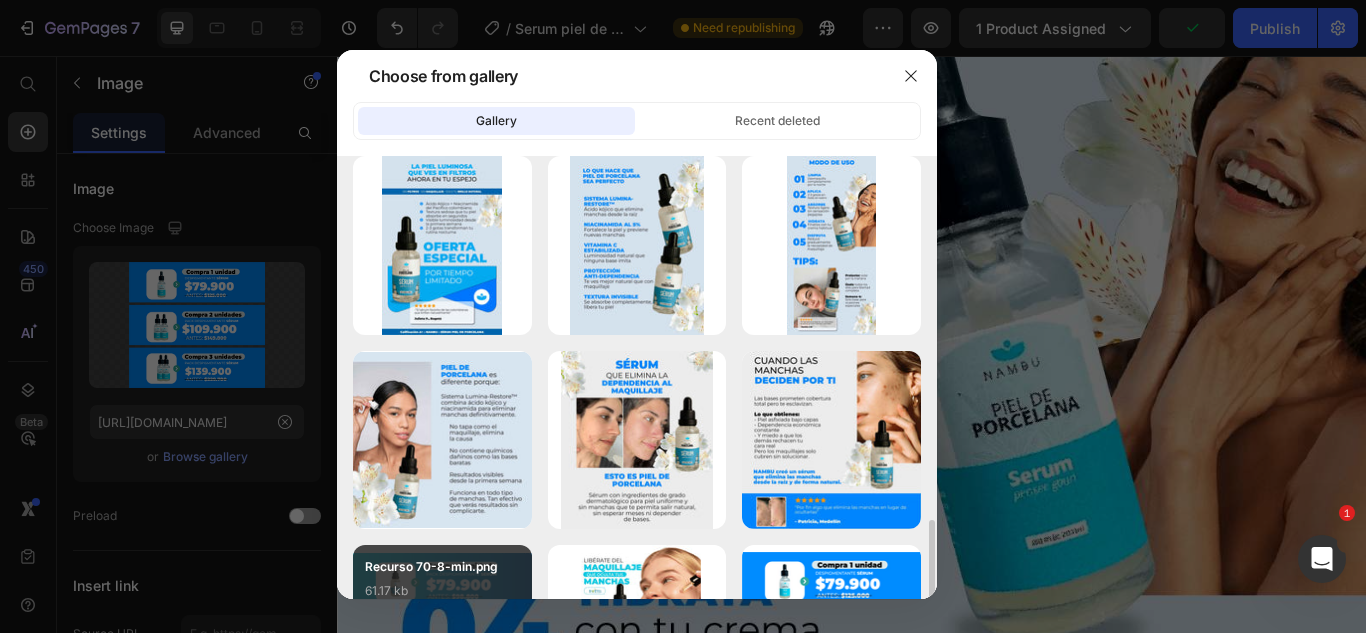 scroll, scrollTop: 800, scrollLeft: 0, axis: vertical 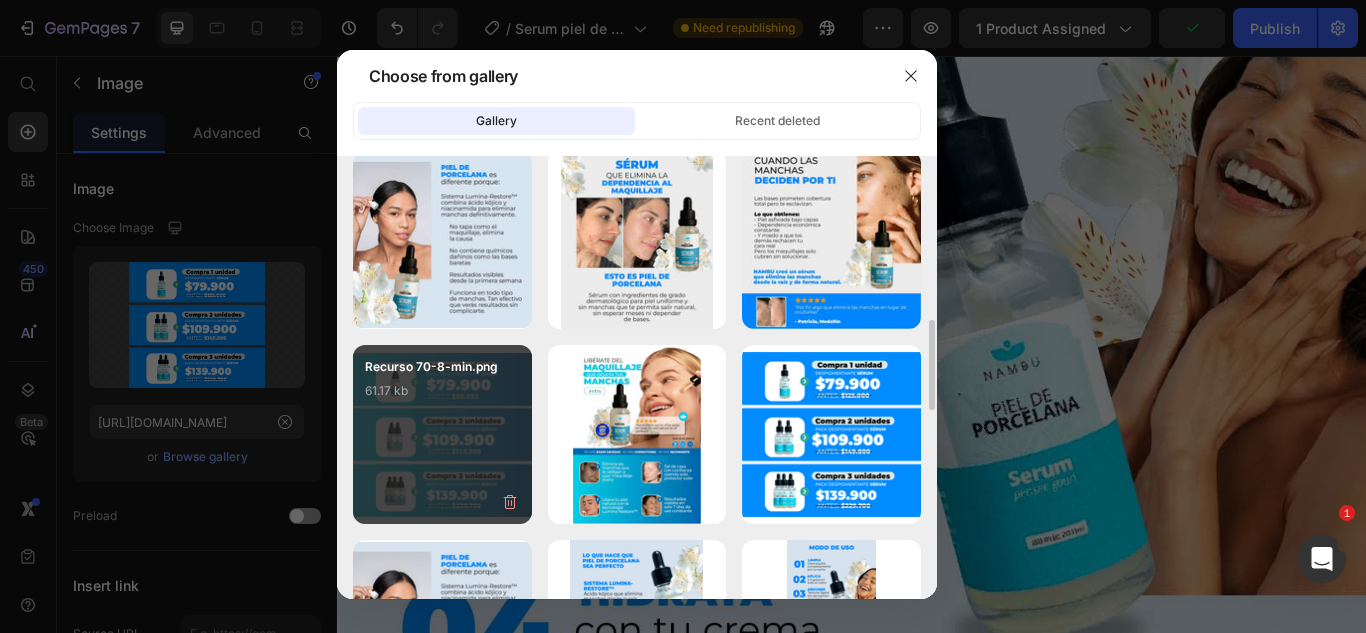 click on "Recurso 70-8-min.png 61.17 kb" at bounding box center (442, 397) 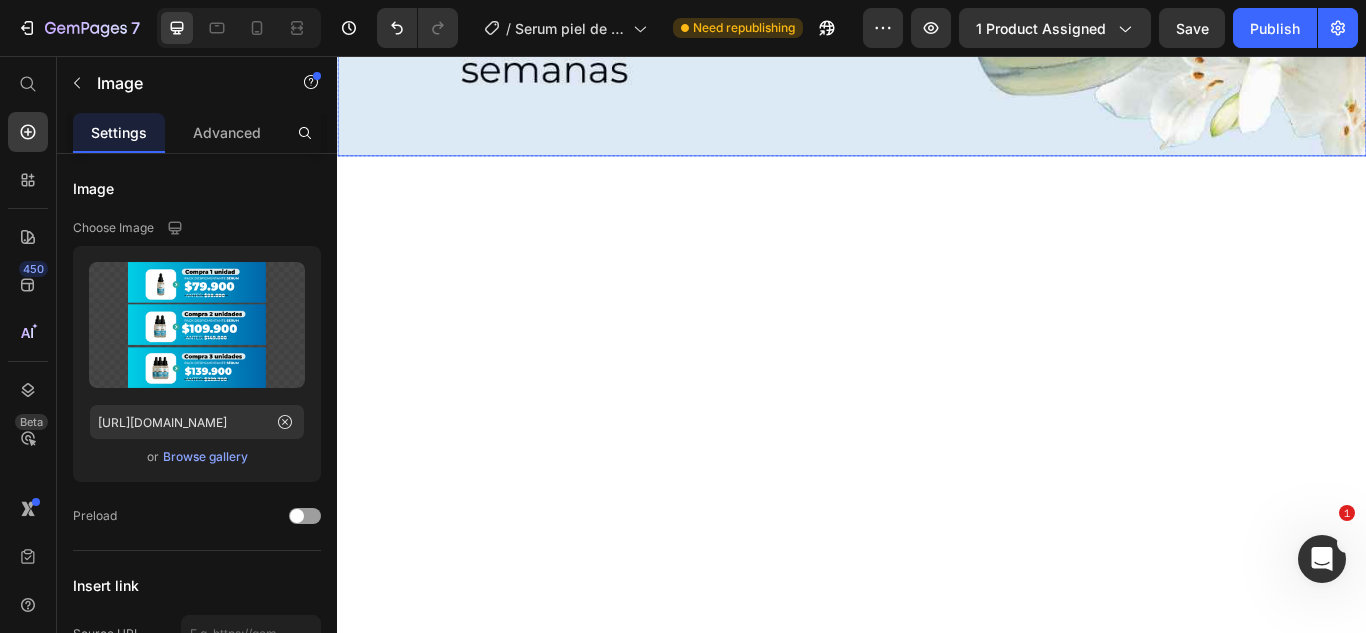 scroll, scrollTop: 10800, scrollLeft: 0, axis: vertical 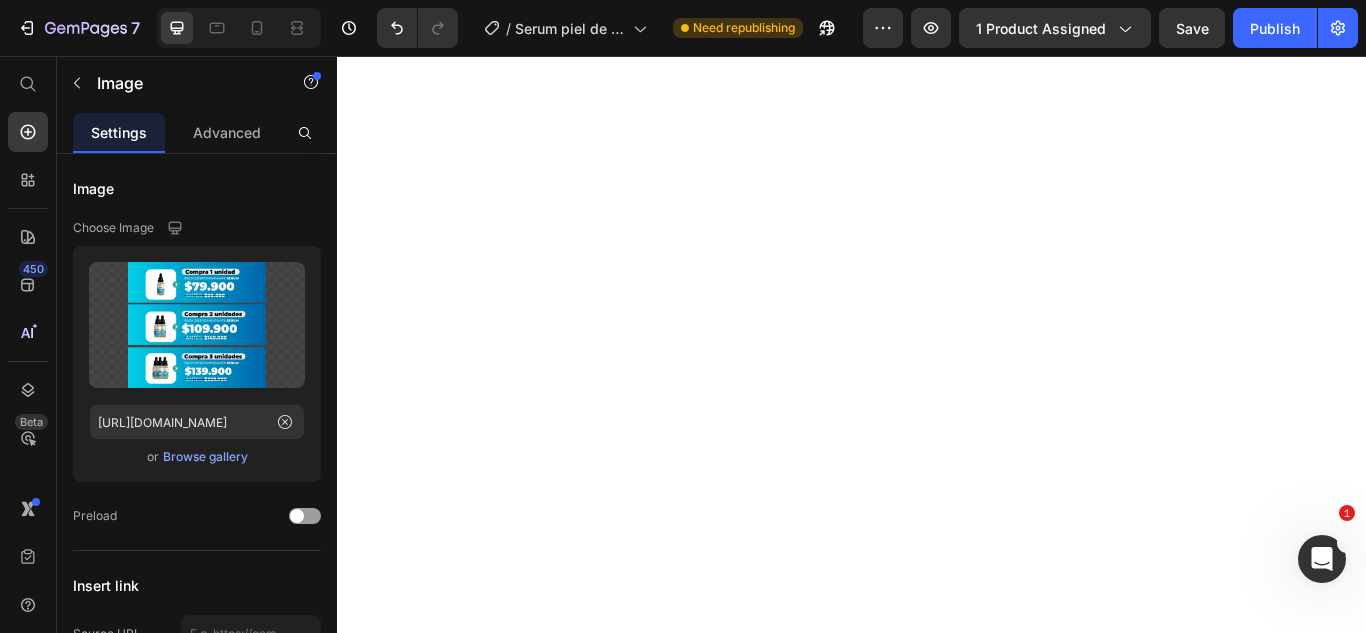 click at bounding box center (937, -1379) 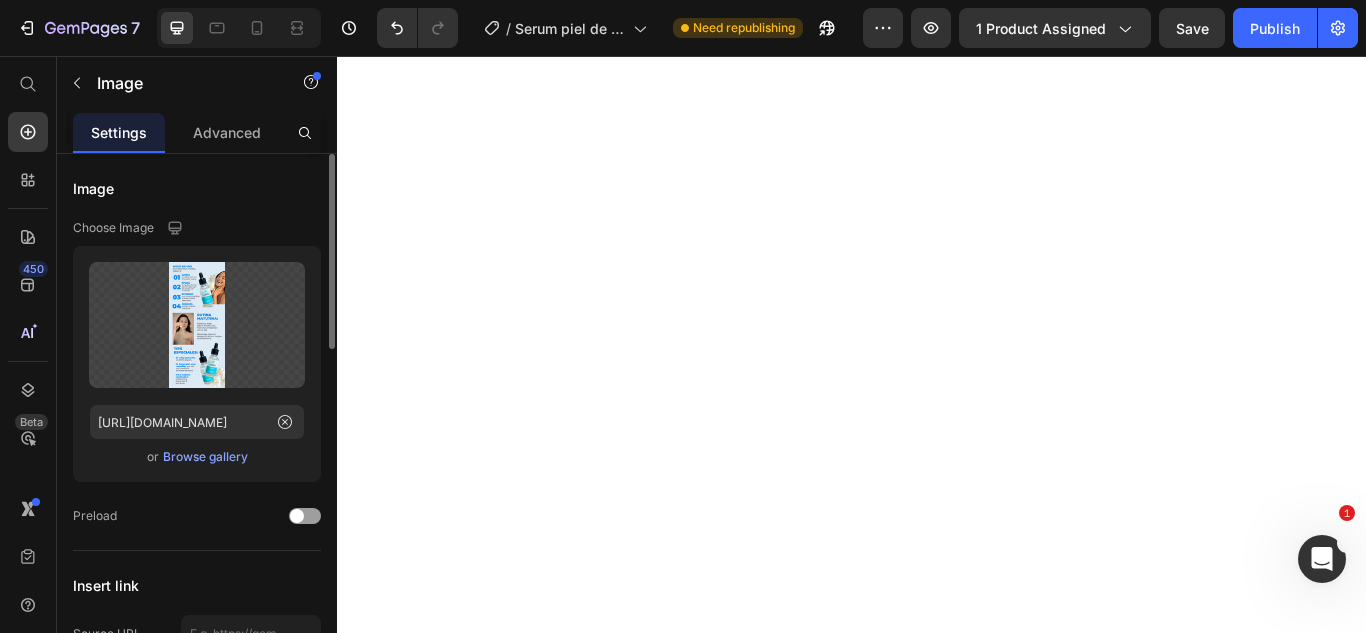 click on "Browse gallery" at bounding box center (205, 457) 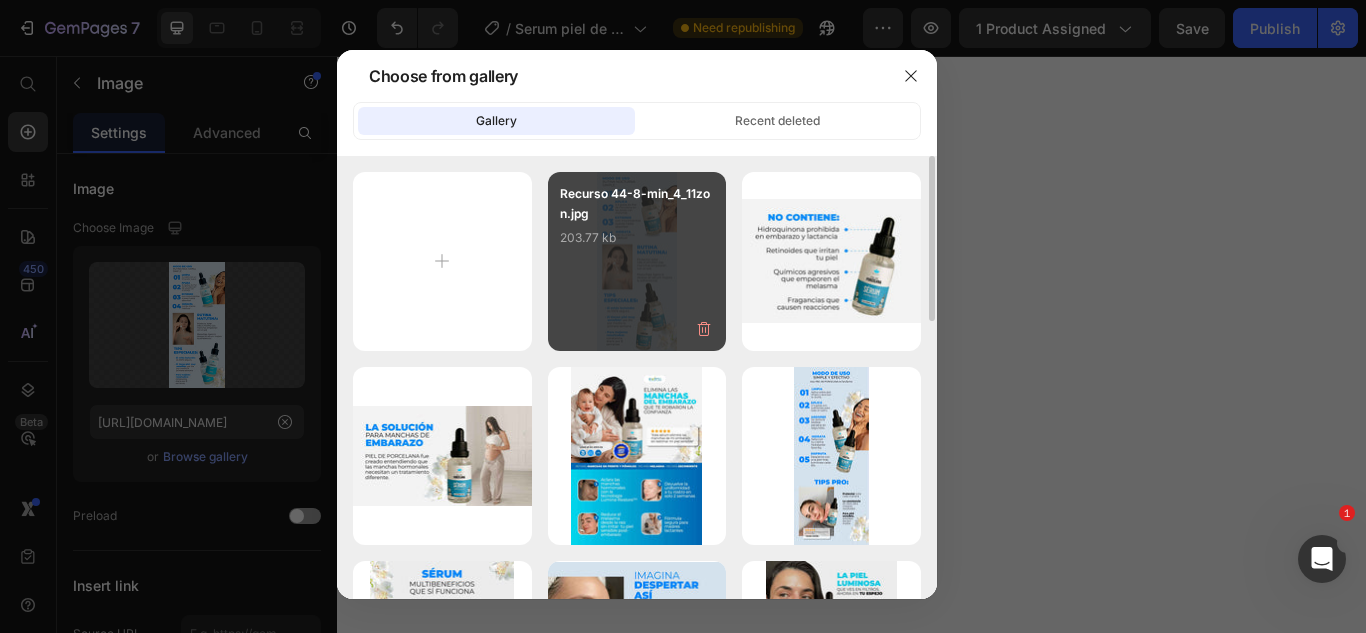 click on "Recurso 44-8-min_4_11zon.jpg 203.77 kb" at bounding box center (637, 261) 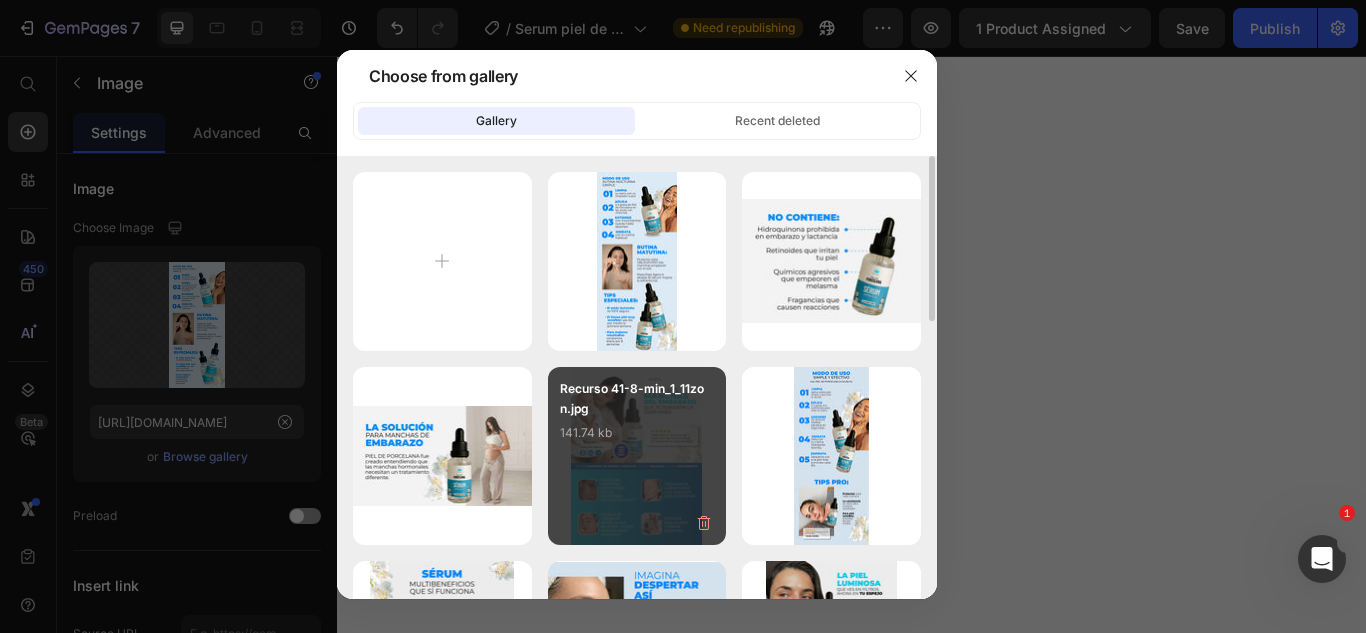 type on "https://cdn.shopify.com/s/files/1/0661/2670/8896/files/gempages_557582480312370309-df7c7017-3cc0-4d9c-9c70-4b2853ea1408.jpg" 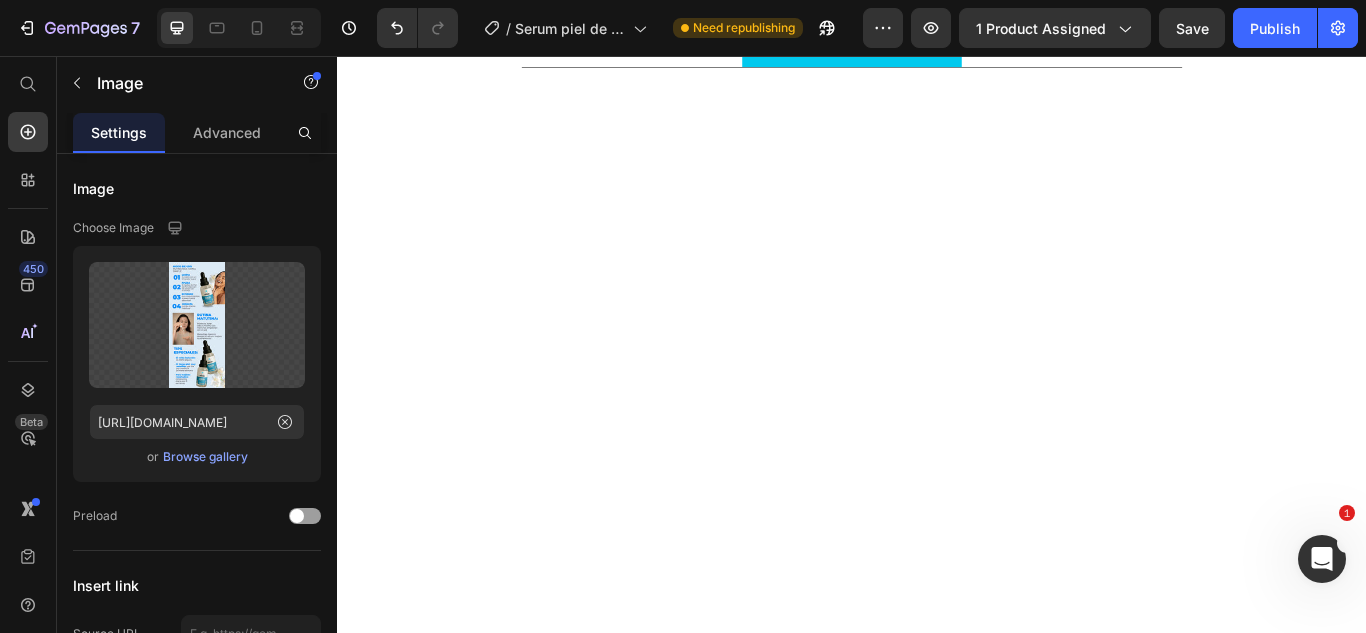 scroll, scrollTop: 13300, scrollLeft: 0, axis: vertical 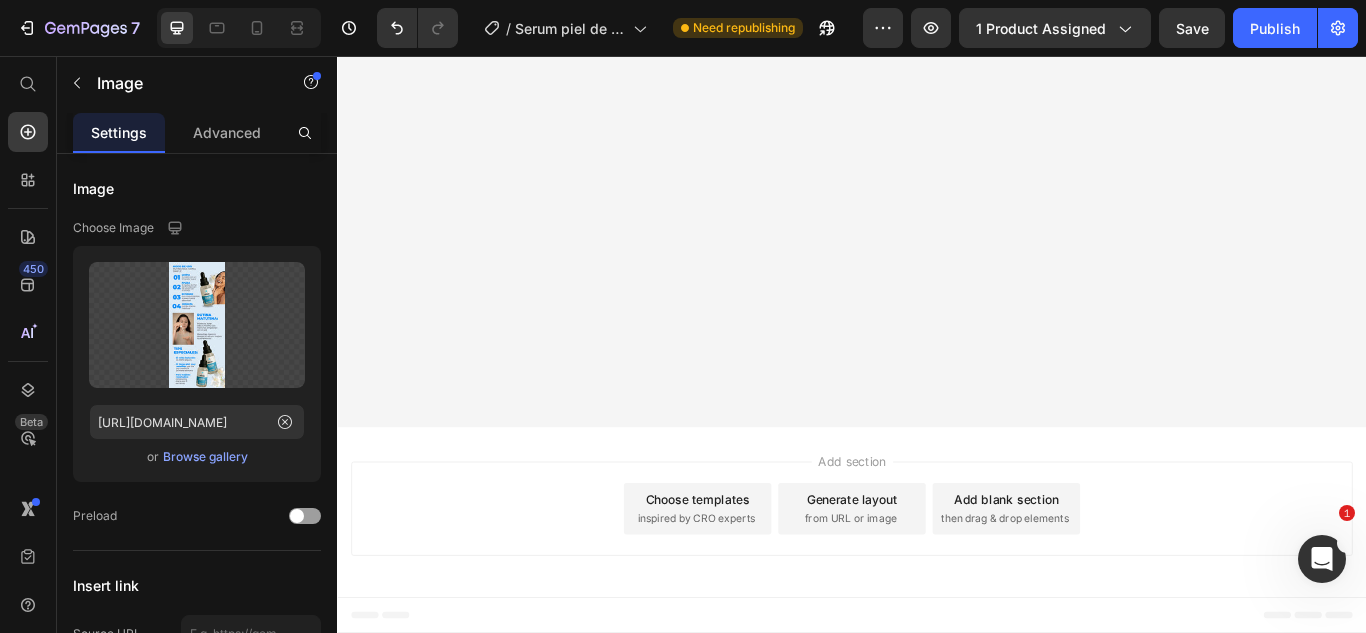 click at bounding box center [937, -4927] 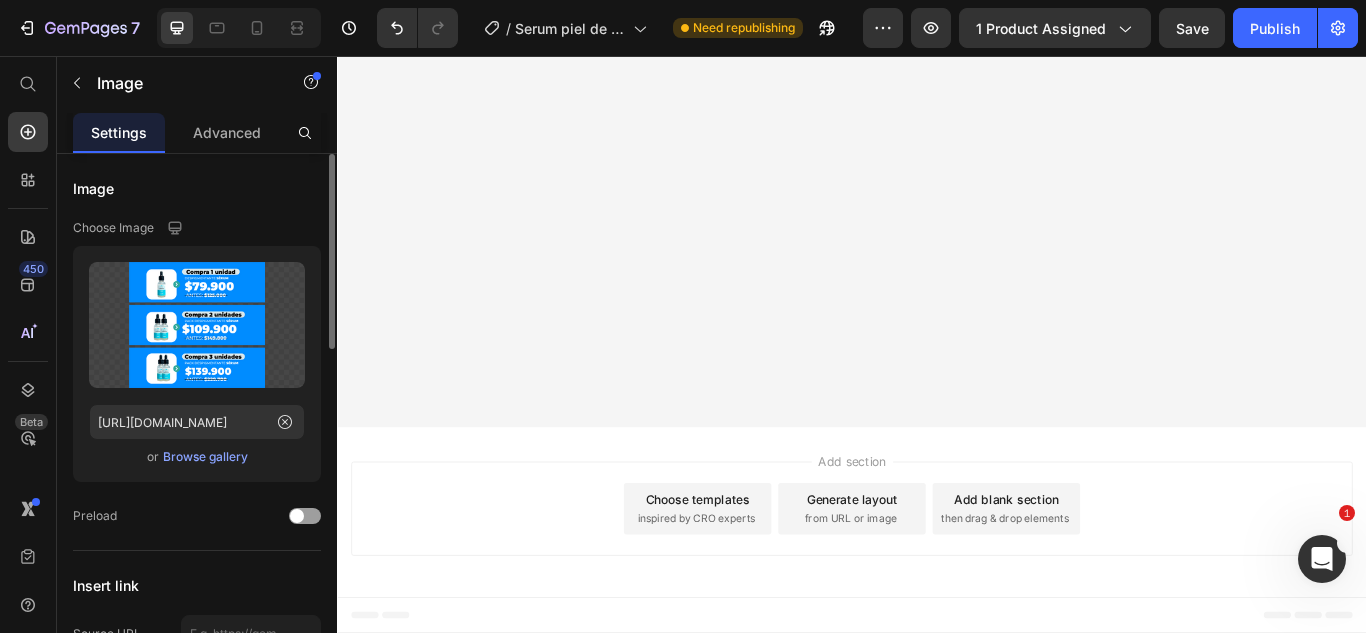 click on "Browse gallery" at bounding box center [205, 457] 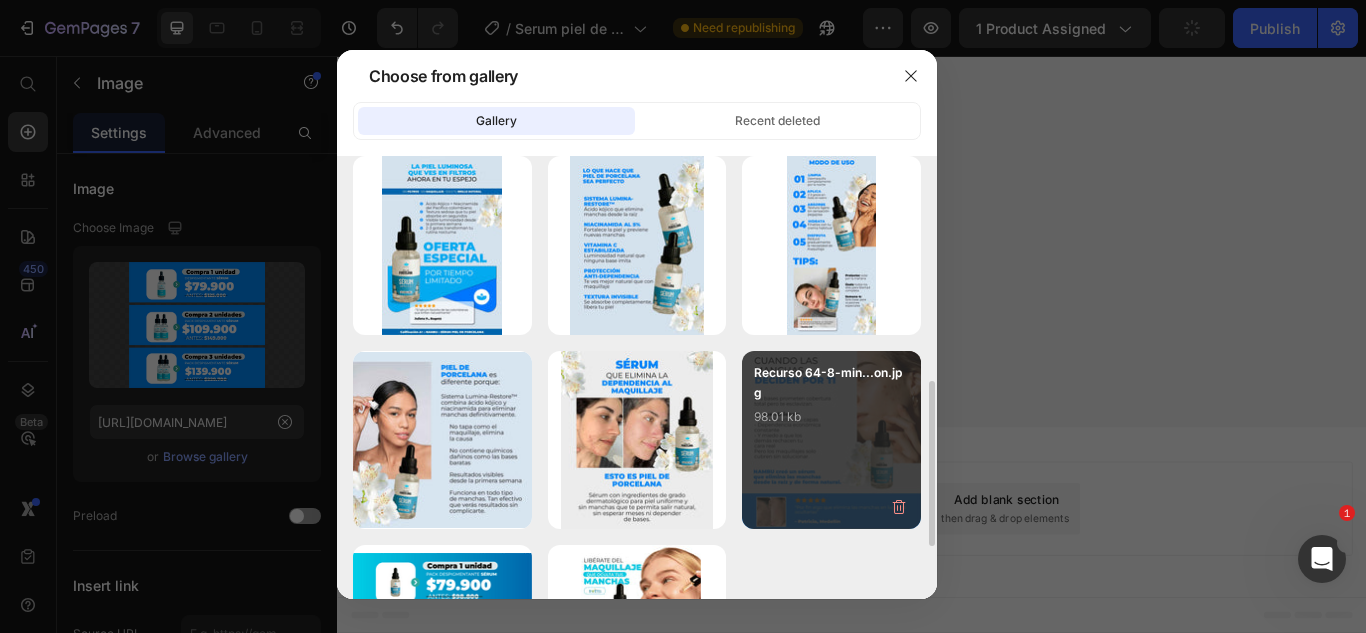 scroll, scrollTop: 700, scrollLeft: 0, axis: vertical 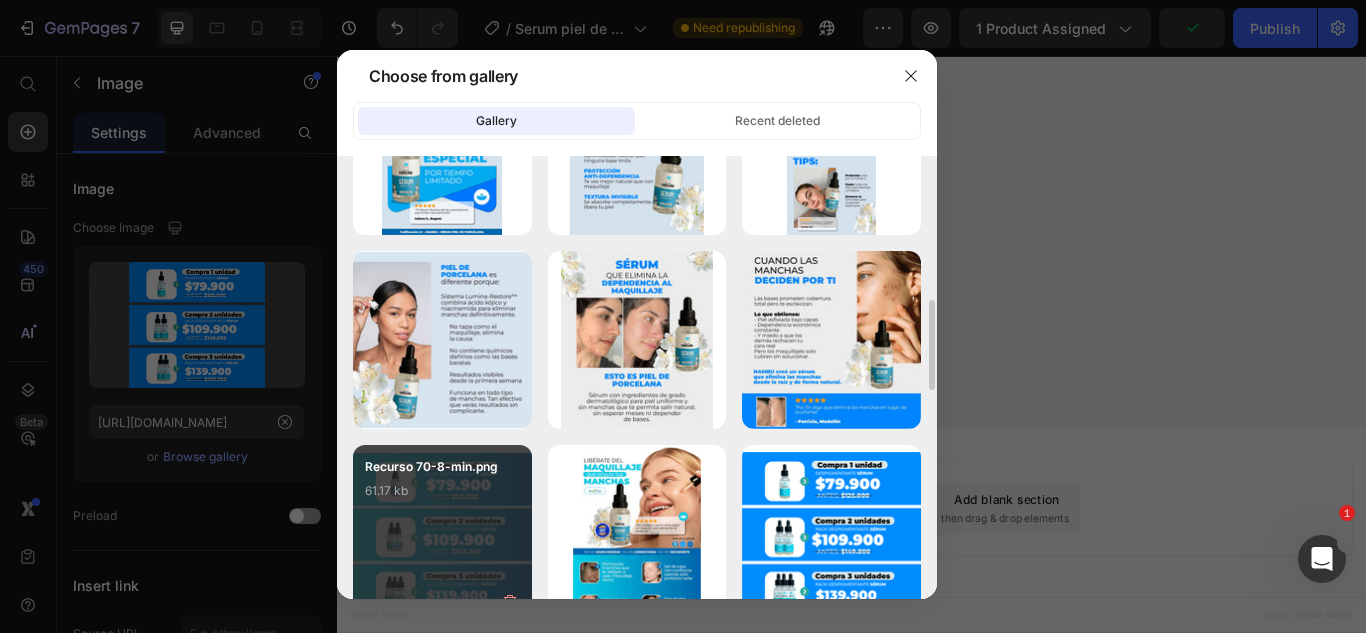 click on "Recurso 70-8-min.png 61.17 kb" at bounding box center (442, 497) 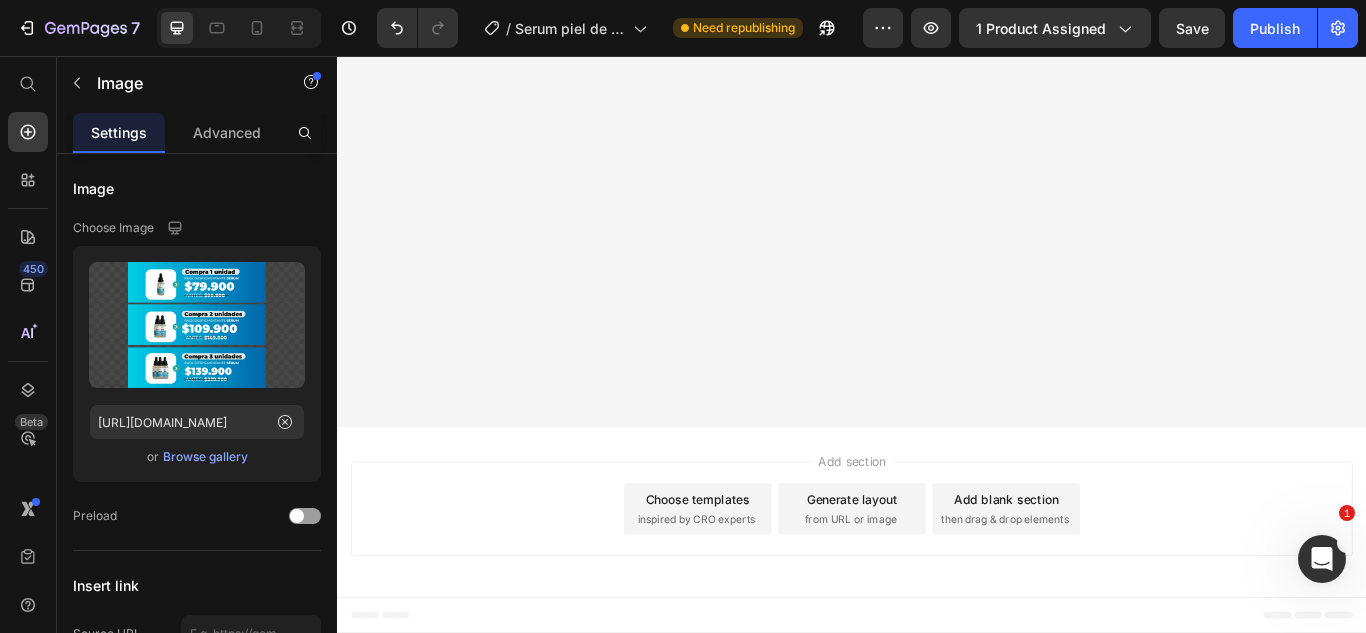scroll, scrollTop: 17600, scrollLeft: 0, axis: vertical 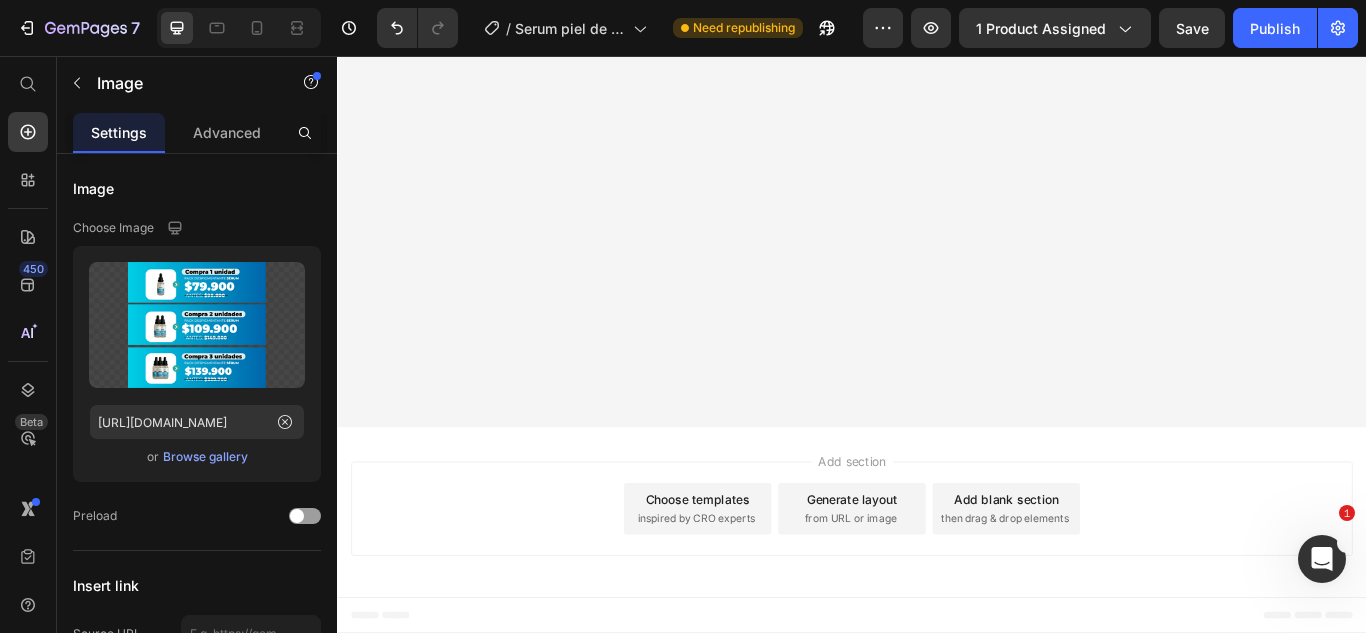 click at bounding box center (937, -300) 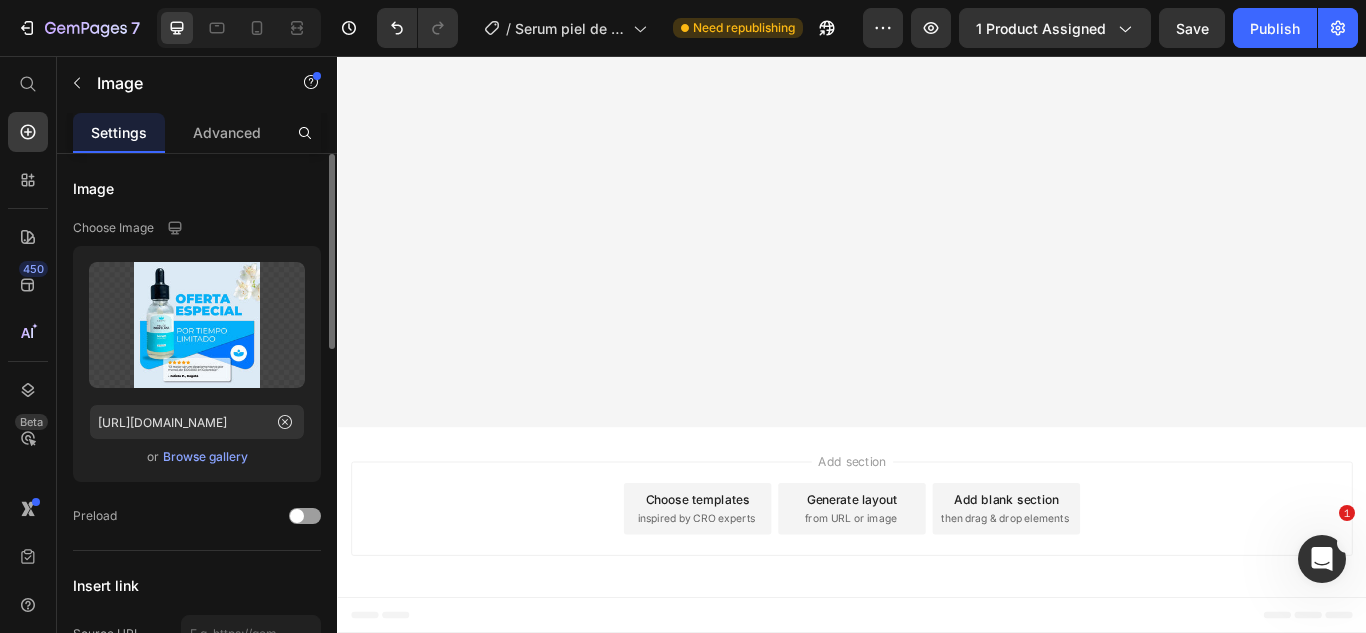 click on "Browse gallery" at bounding box center (205, 457) 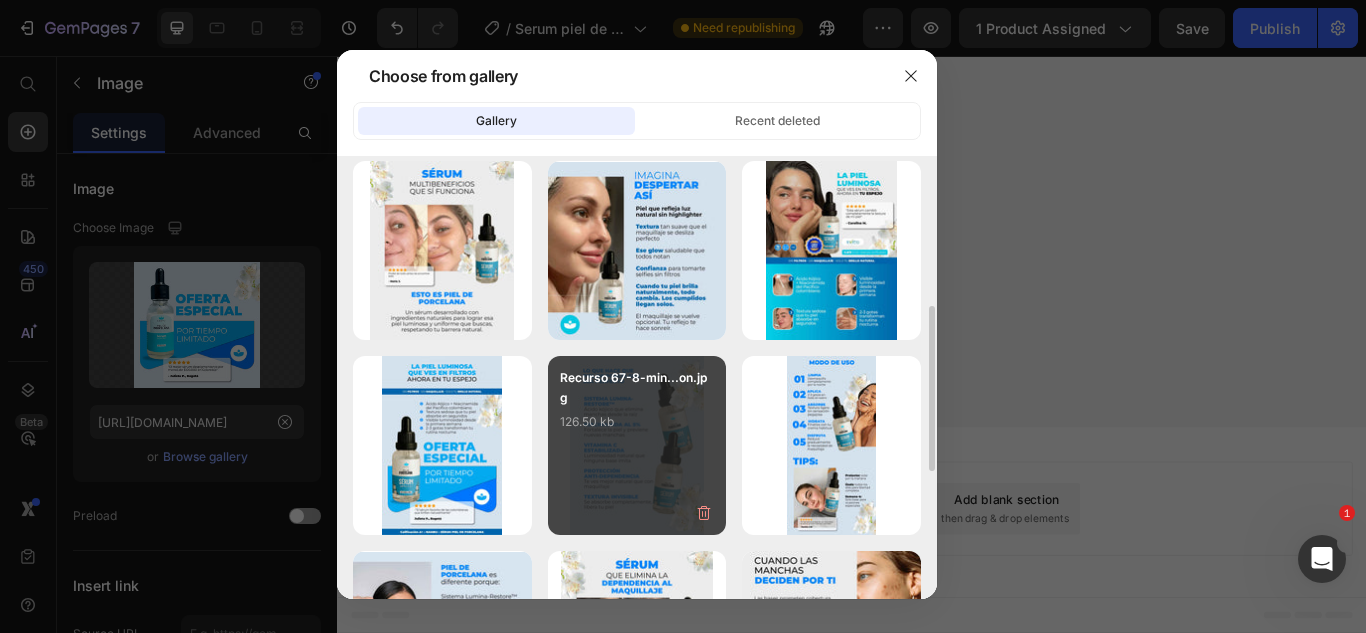 scroll, scrollTop: 500, scrollLeft: 0, axis: vertical 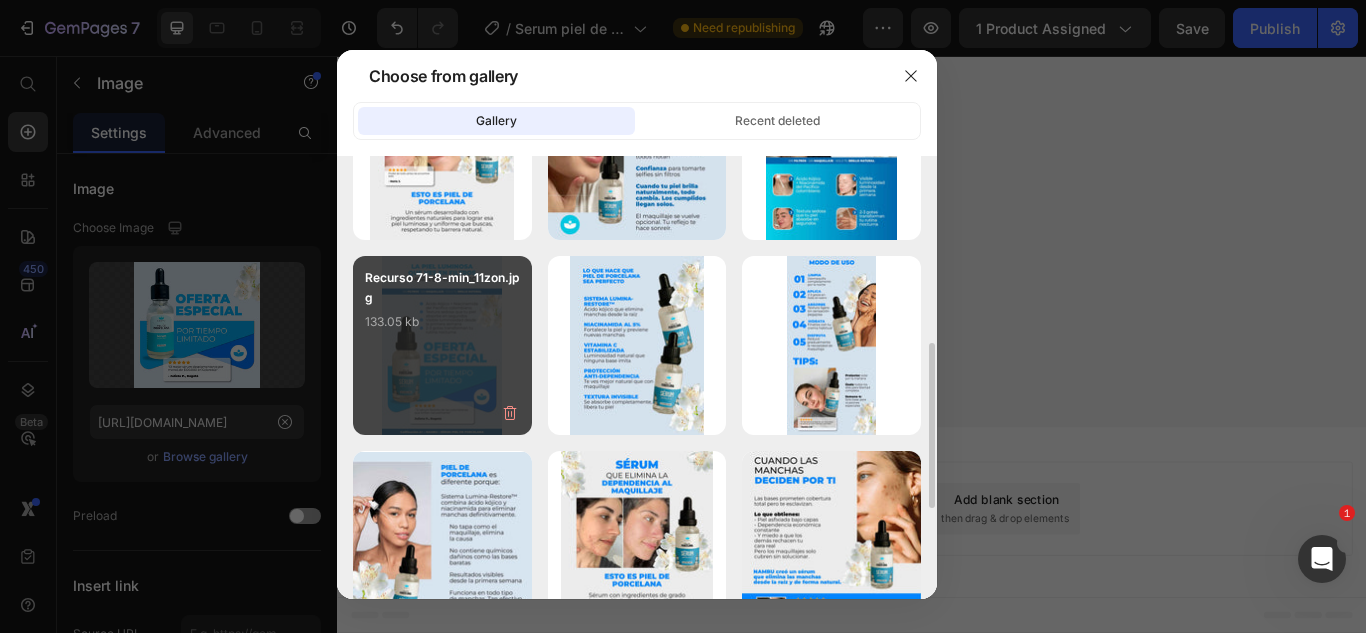 click on "Recurso 71-8-min_11zon.jpg 133.05 kb" at bounding box center (442, 345) 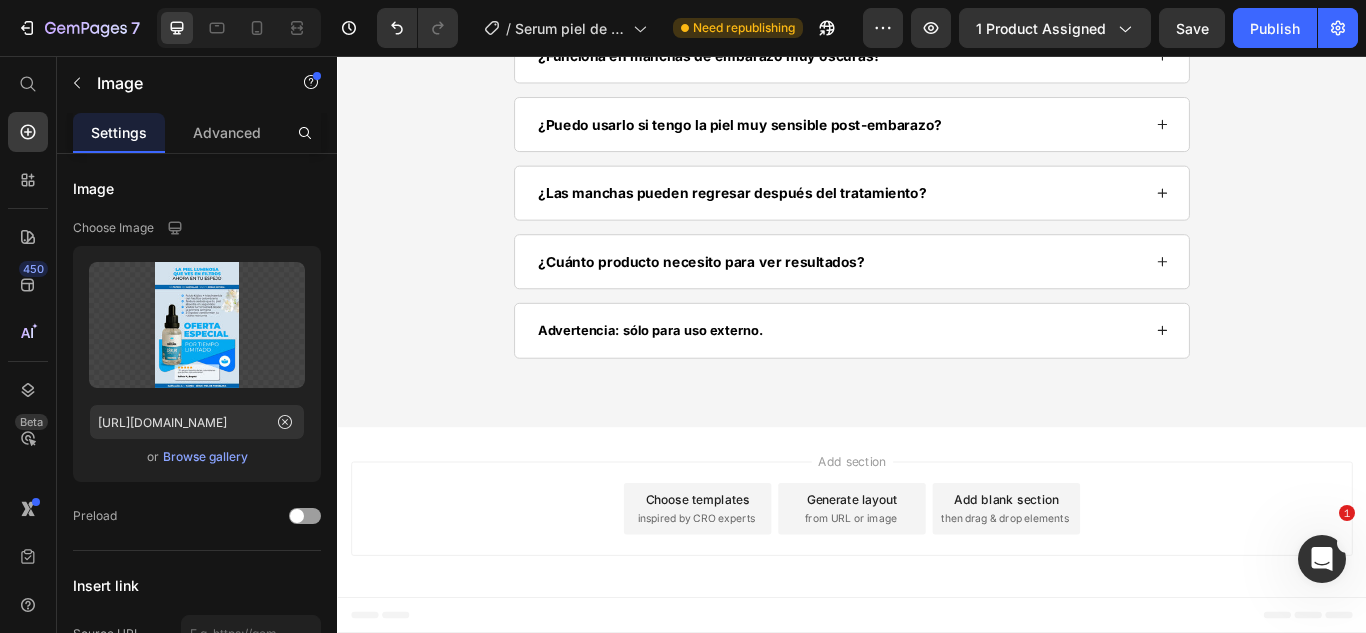 scroll, scrollTop: 19500, scrollLeft: 0, axis: vertical 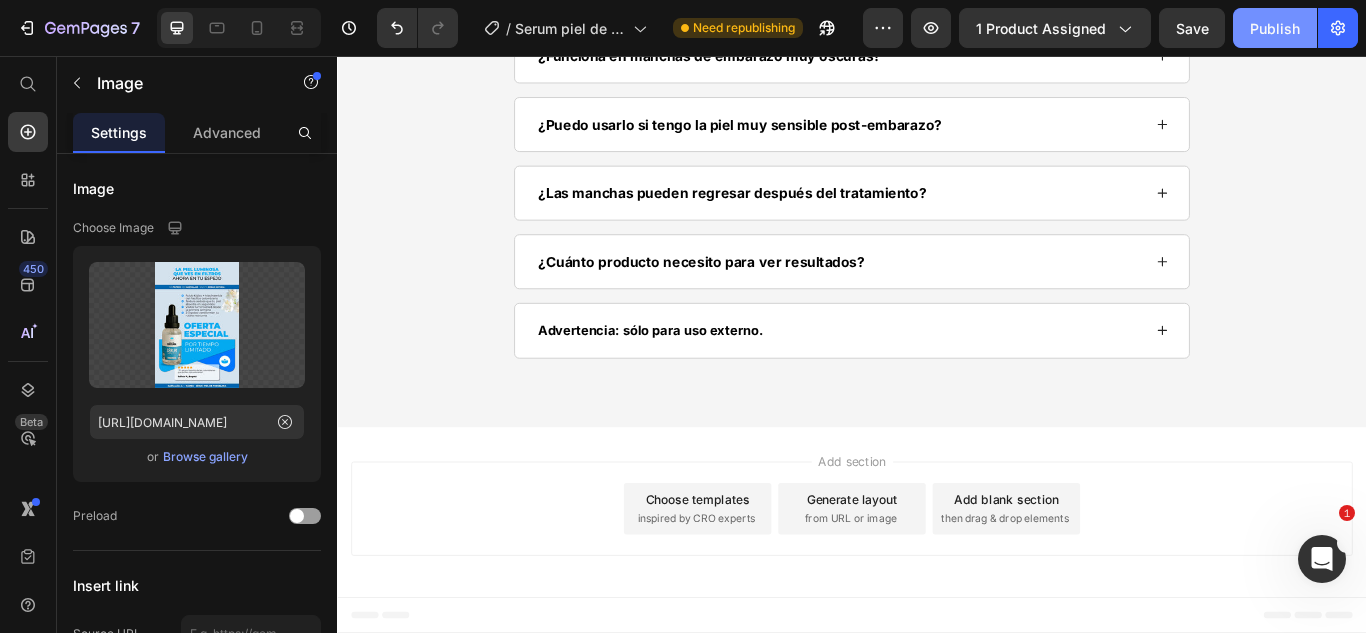 click on "Publish" at bounding box center (1275, 28) 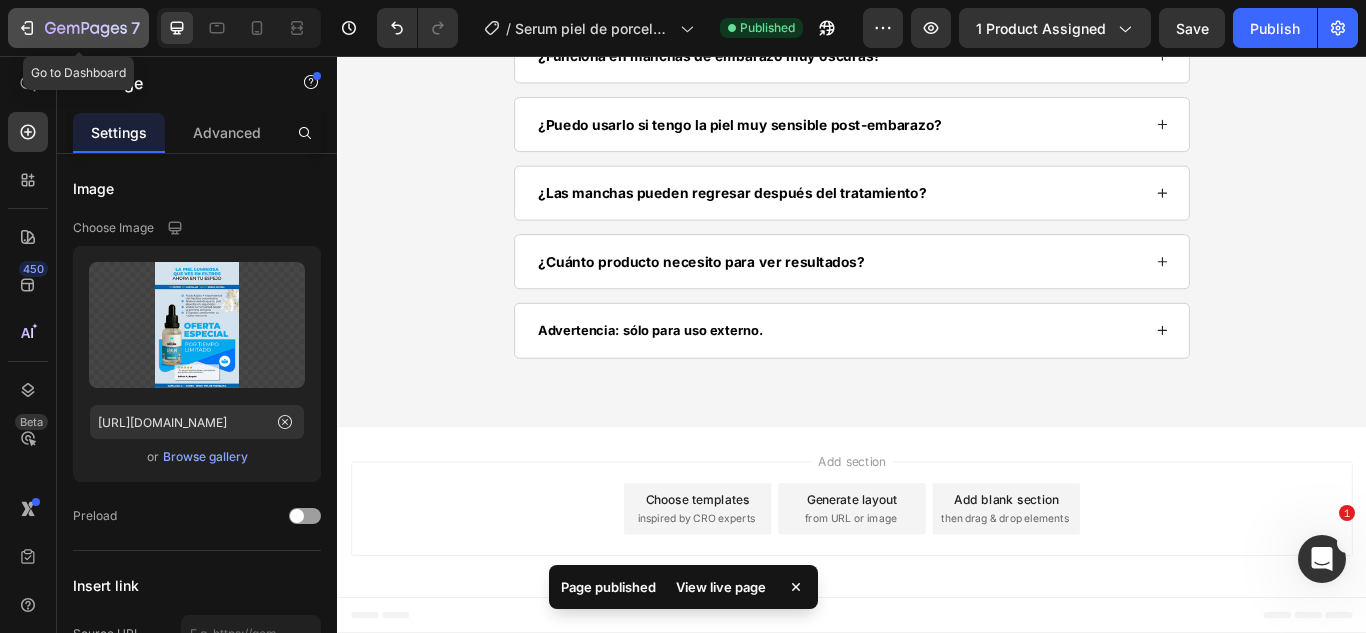 click on "7" at bounding box center (78, 28) 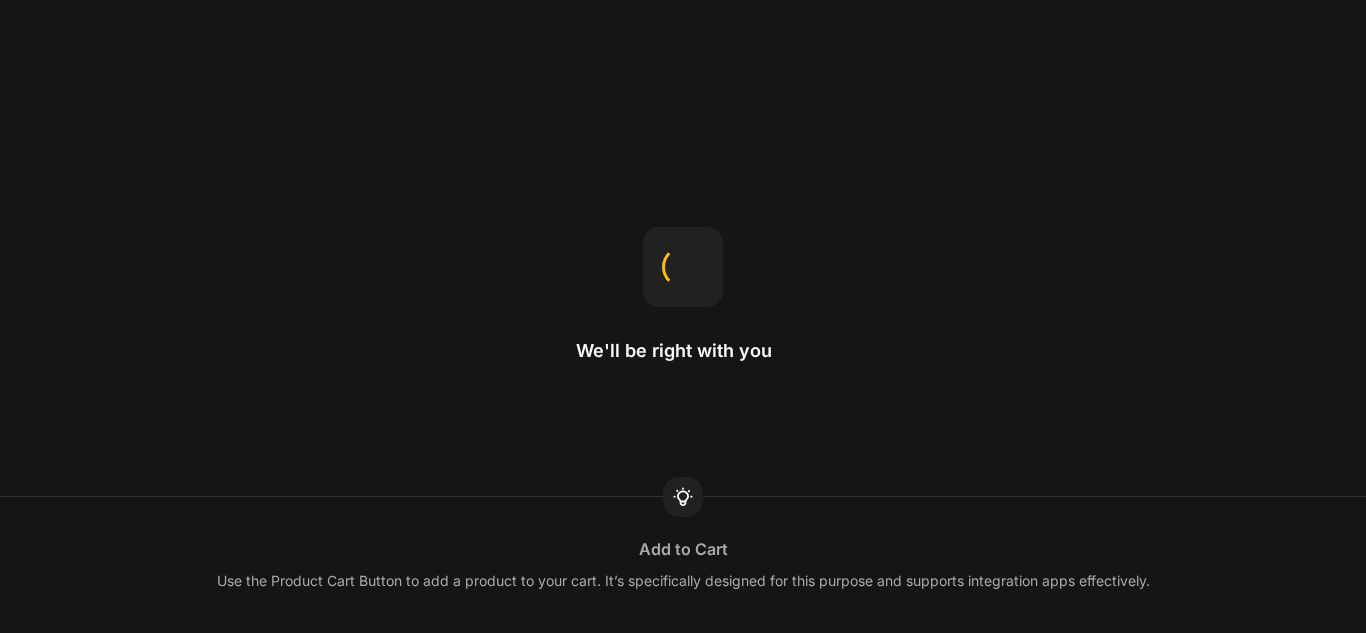 scroll, scrollTop: 0, scrollLeft: 0, axis: both 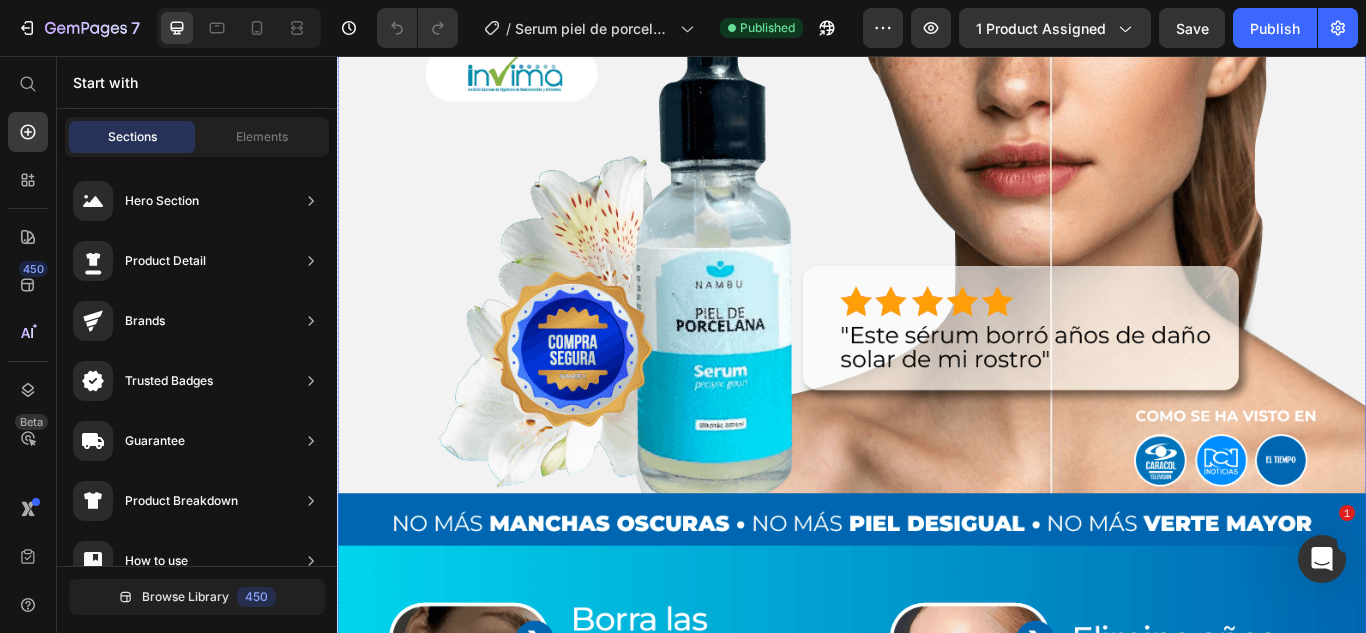 click at bounding box center [937, 435] 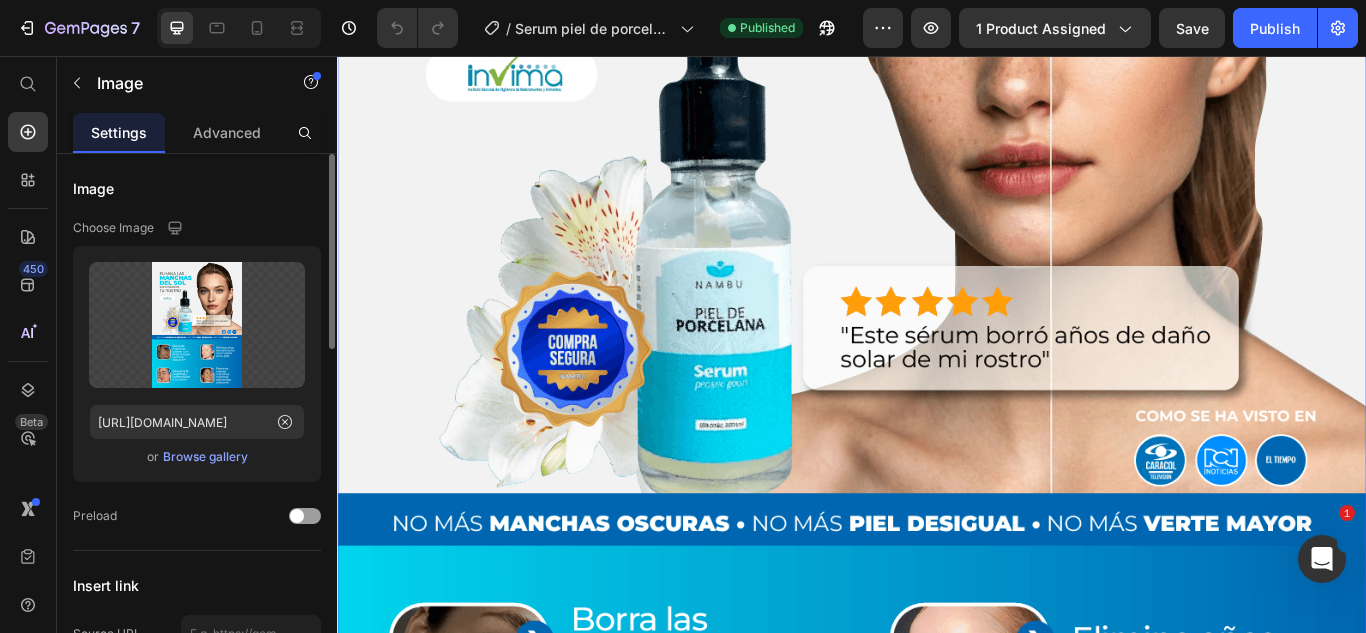 click on "Browse gallery" at bounding box center (205, 457) 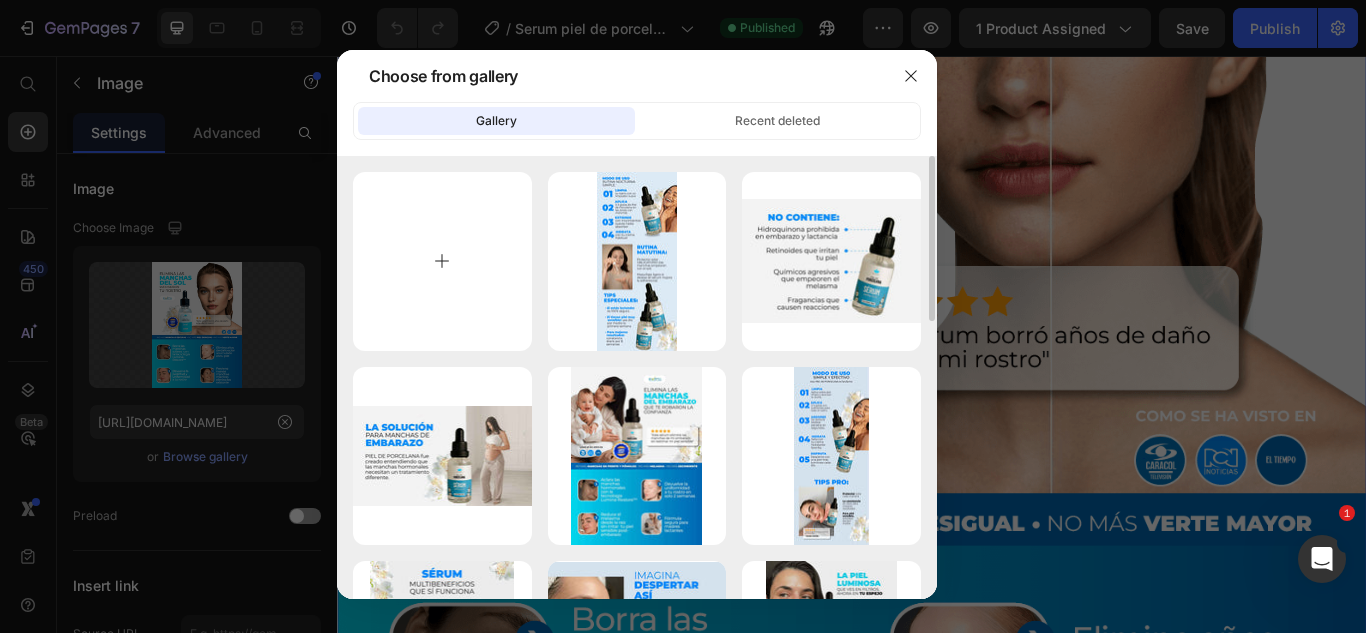 click at bounding box center [442, 261] 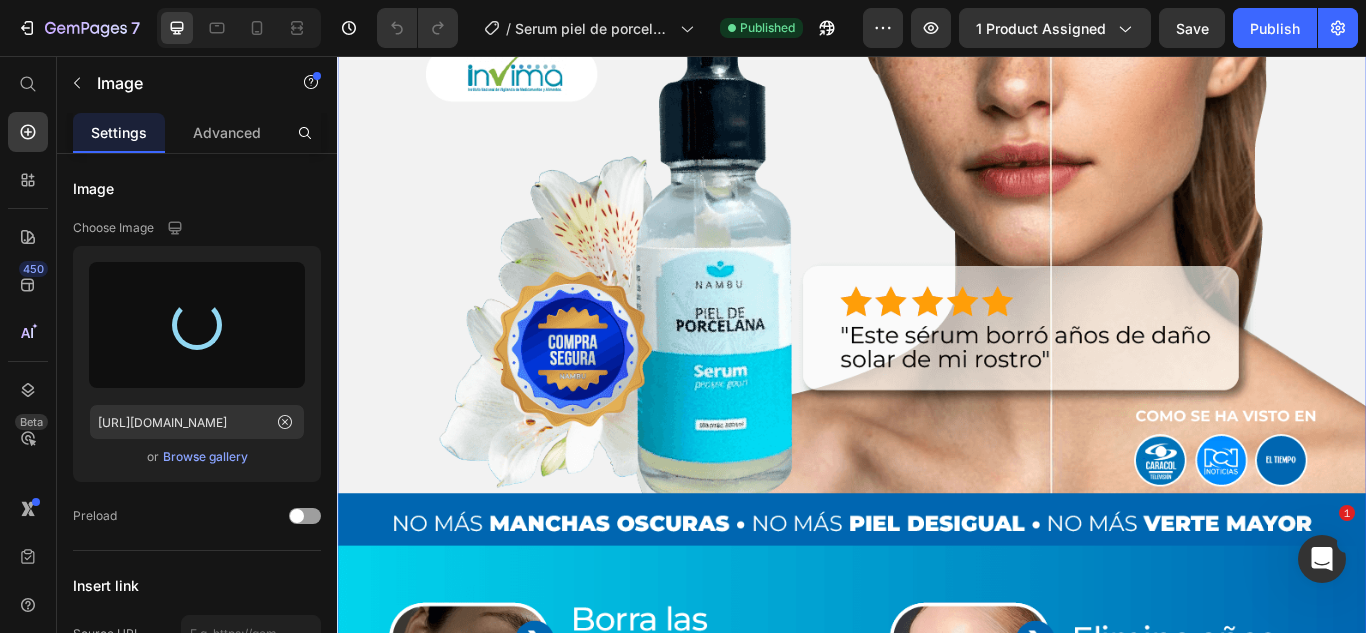 scroll, scrollTop: 600, scrollLeft: 0, axis: vertical 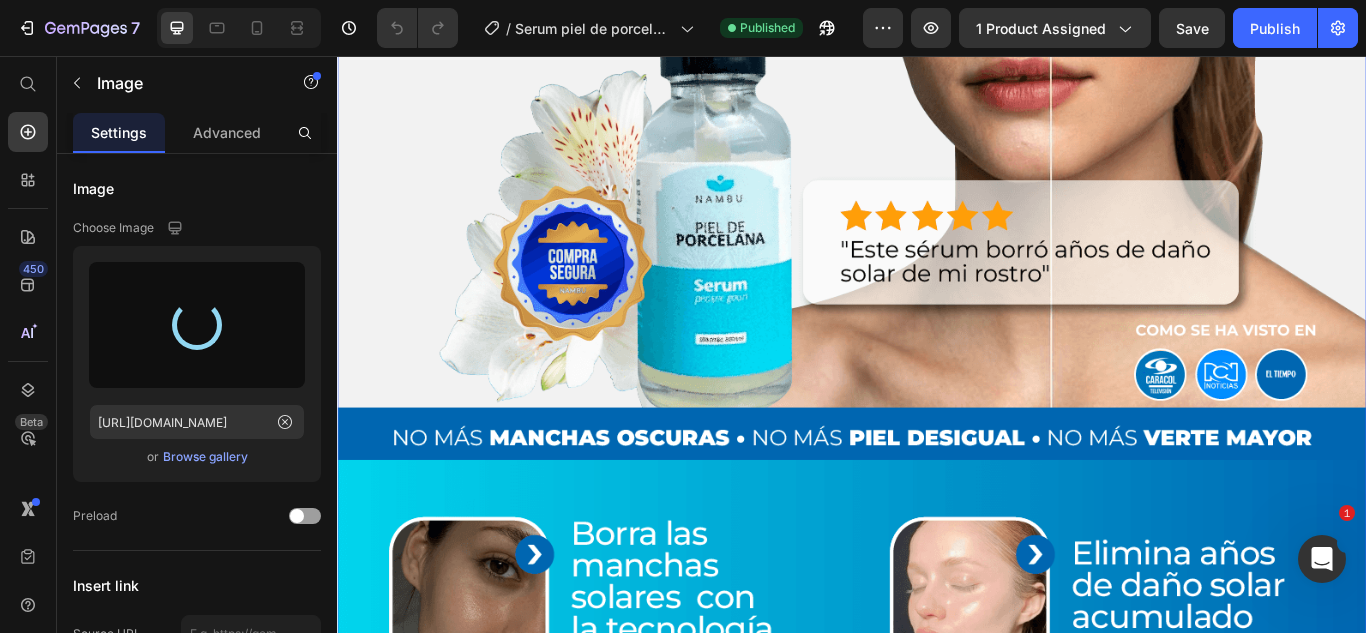 type on "[URL][DOMAIN_NAME]" 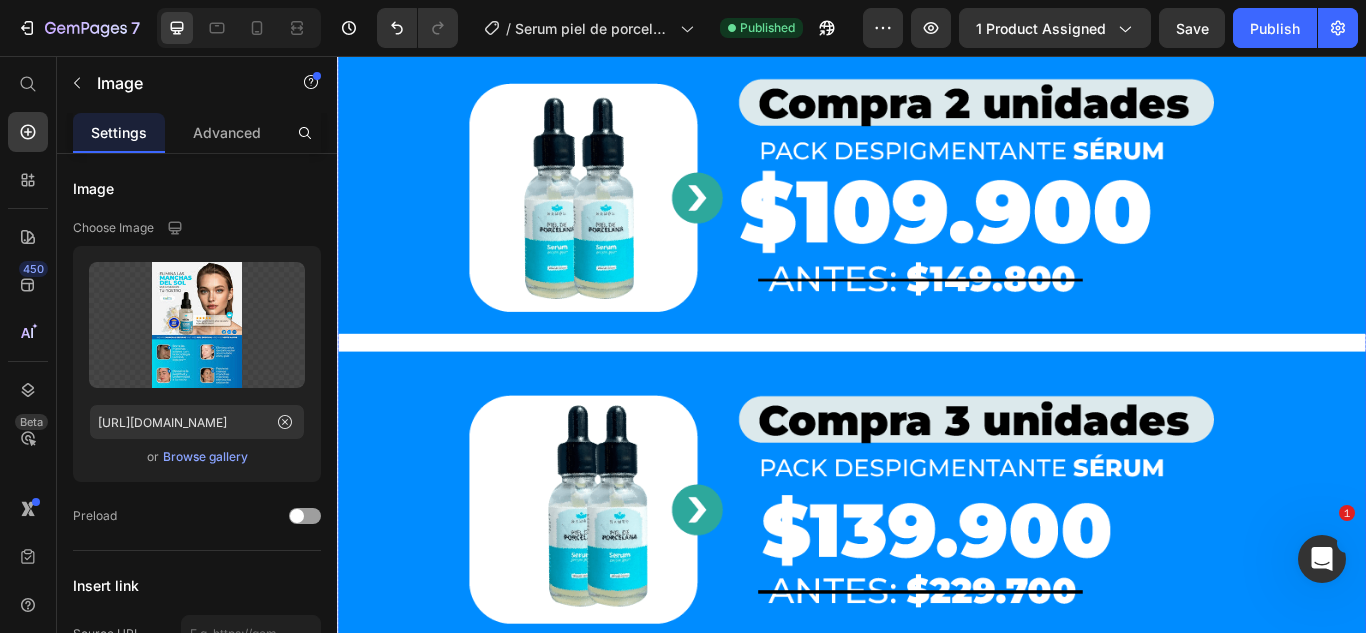 scroll, scrollTop: 2100, scrollLeft: 0, axis: vertical 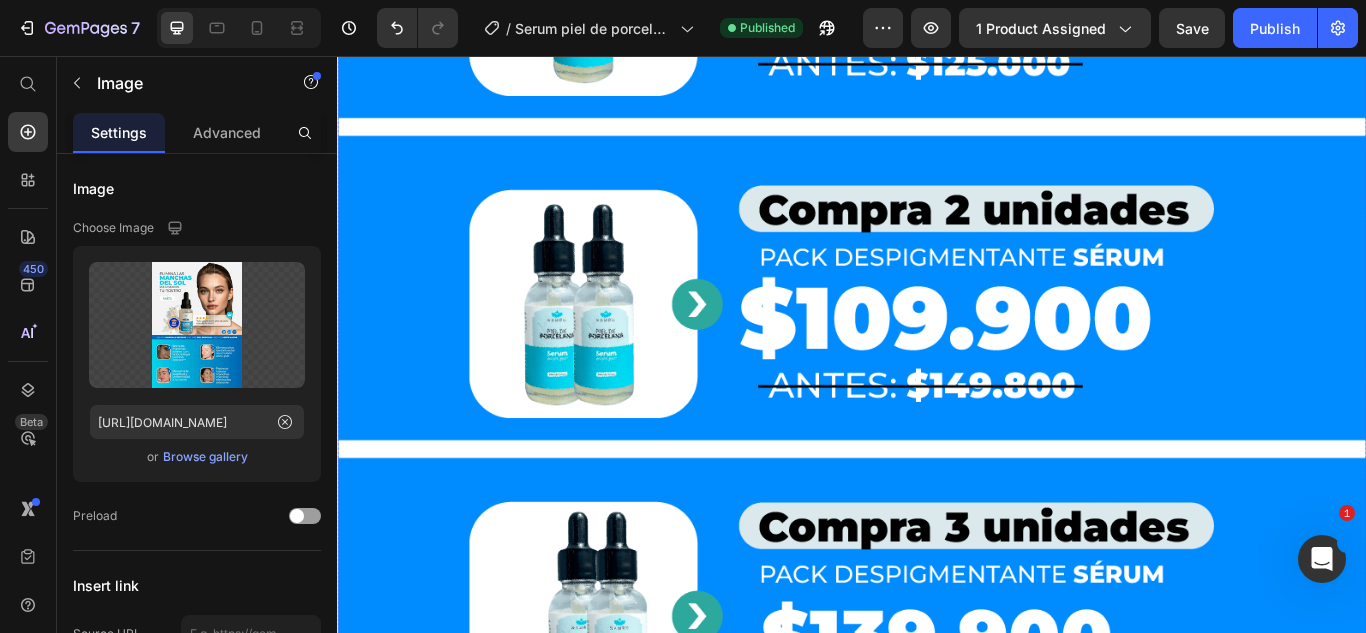 click at bounding box center (937, 326) 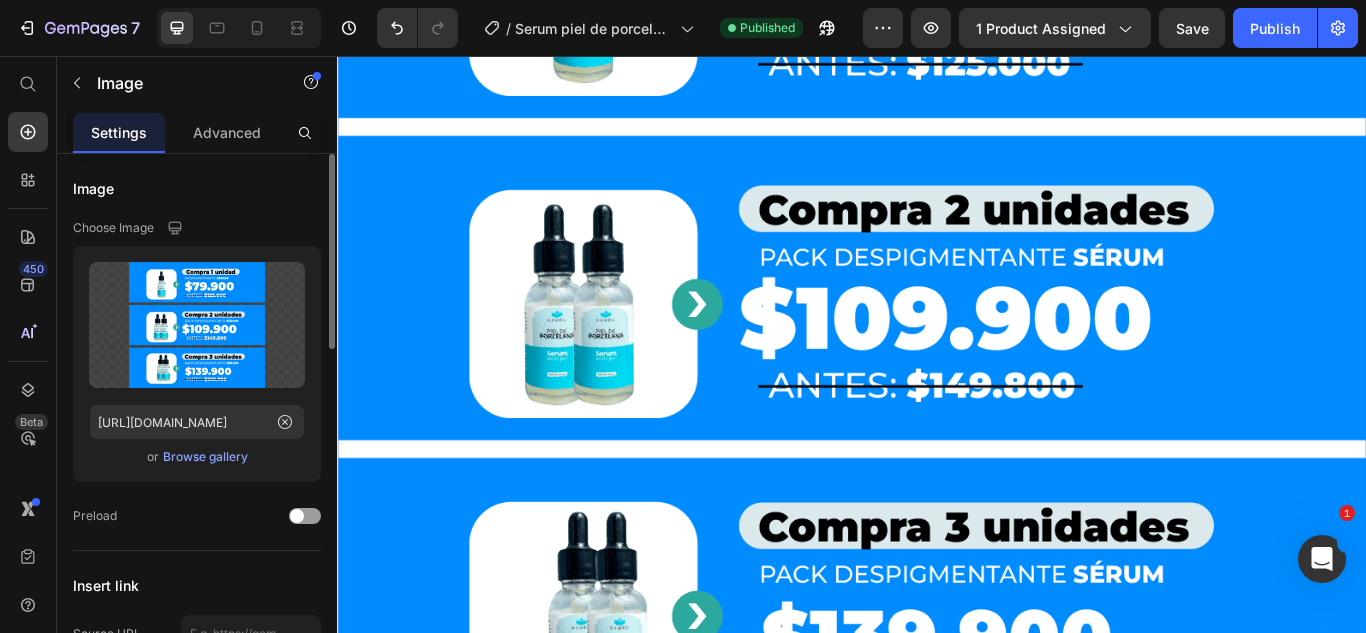 click on "Upload Image [URL][DOMAIN_NAME]  or   Browse gallery" at bounding box center (197, 364) 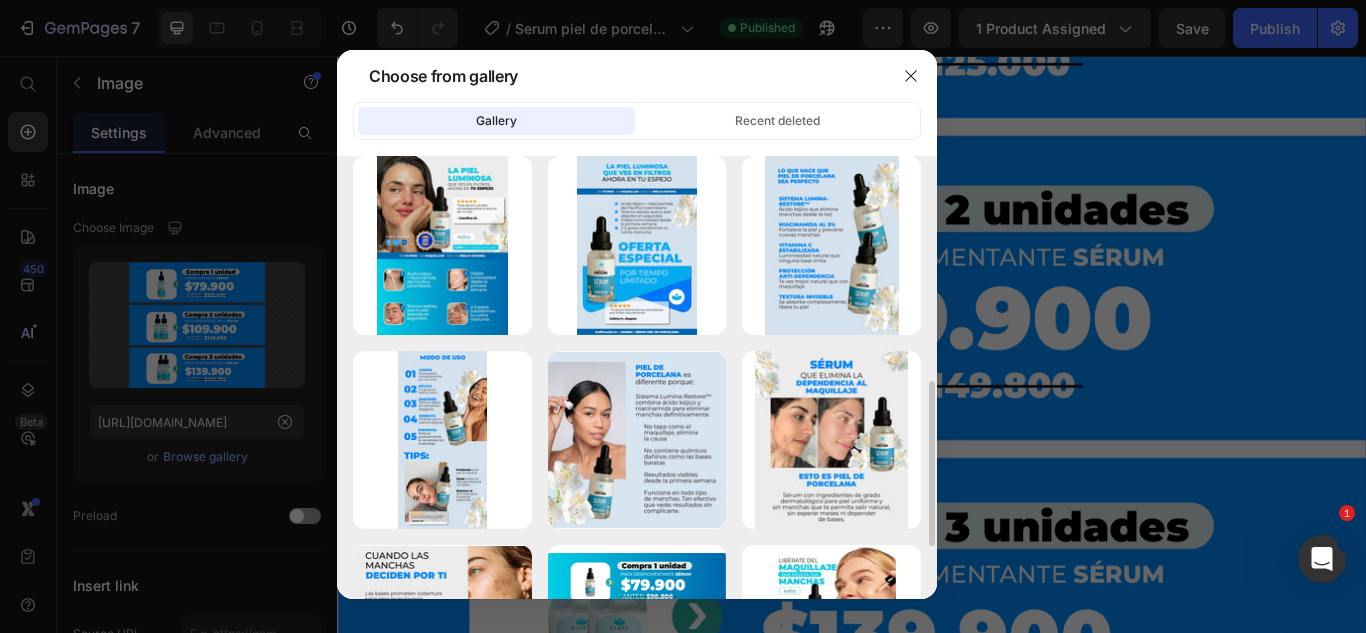 scroll, scrollTop: 741, scrollLeft: 0, axis: vertical 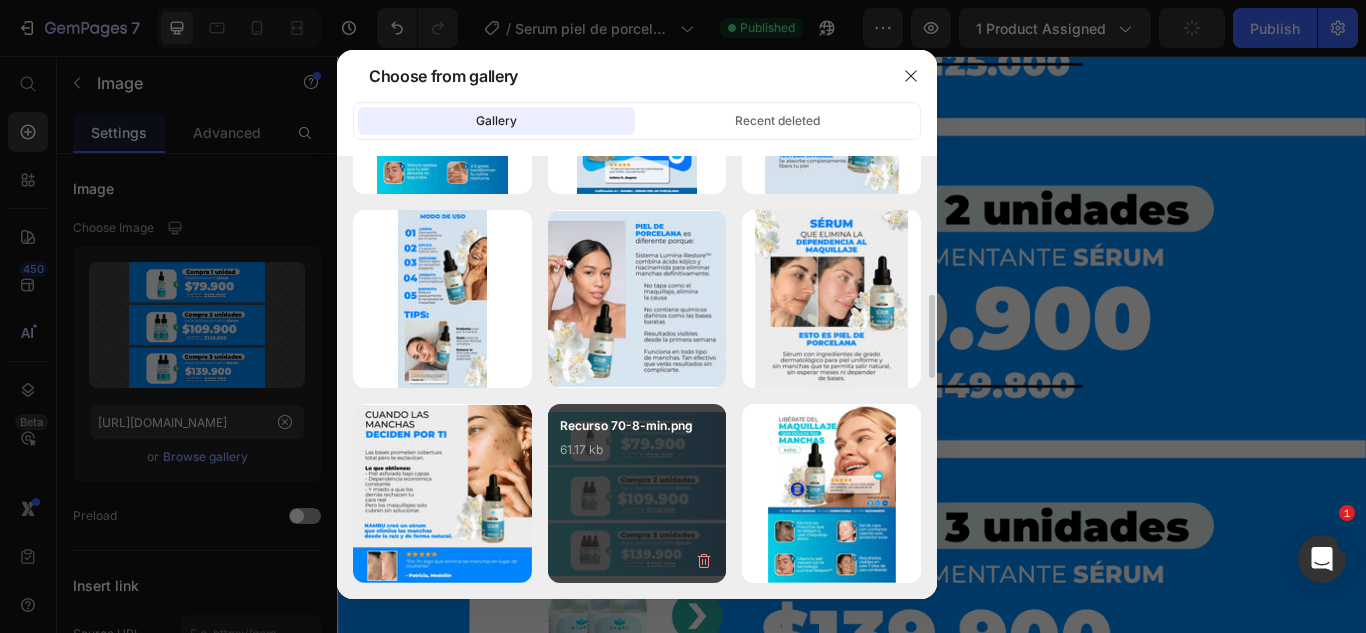 click on "Recurso 70-8-min.png 61.17 kb" at bounding box center (637, 456) 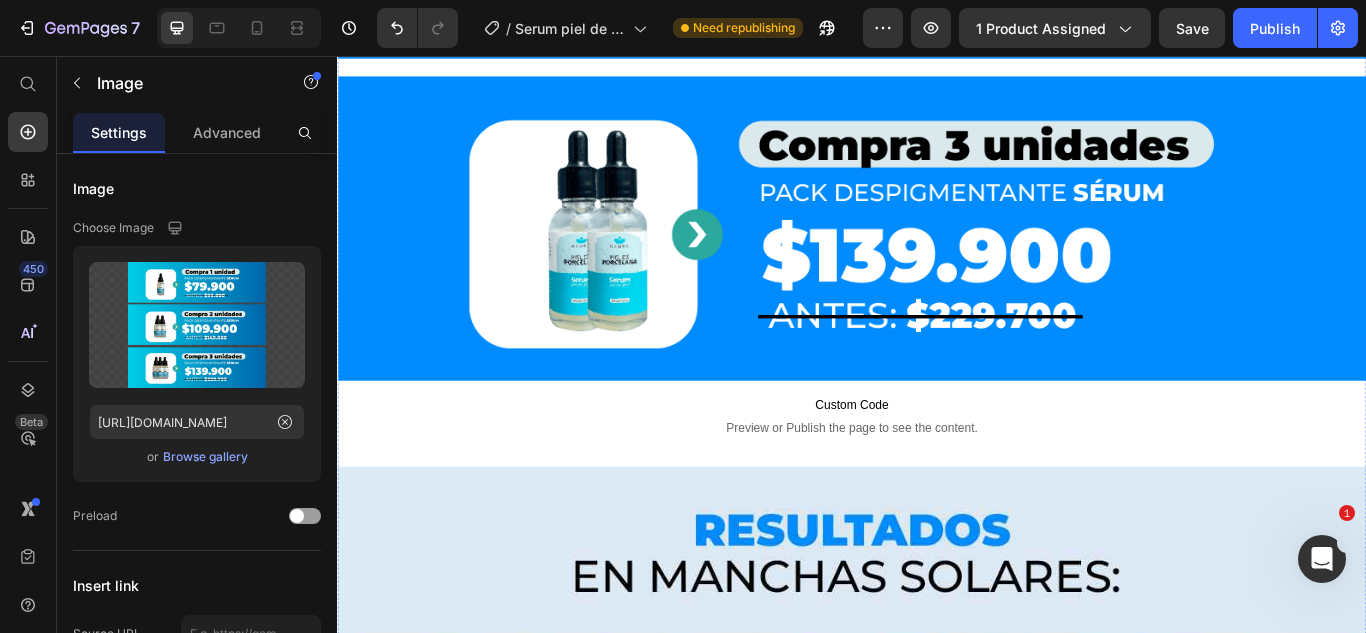 scroll, scrollTop: 6500, scrollLeft: 0, axis: vertical 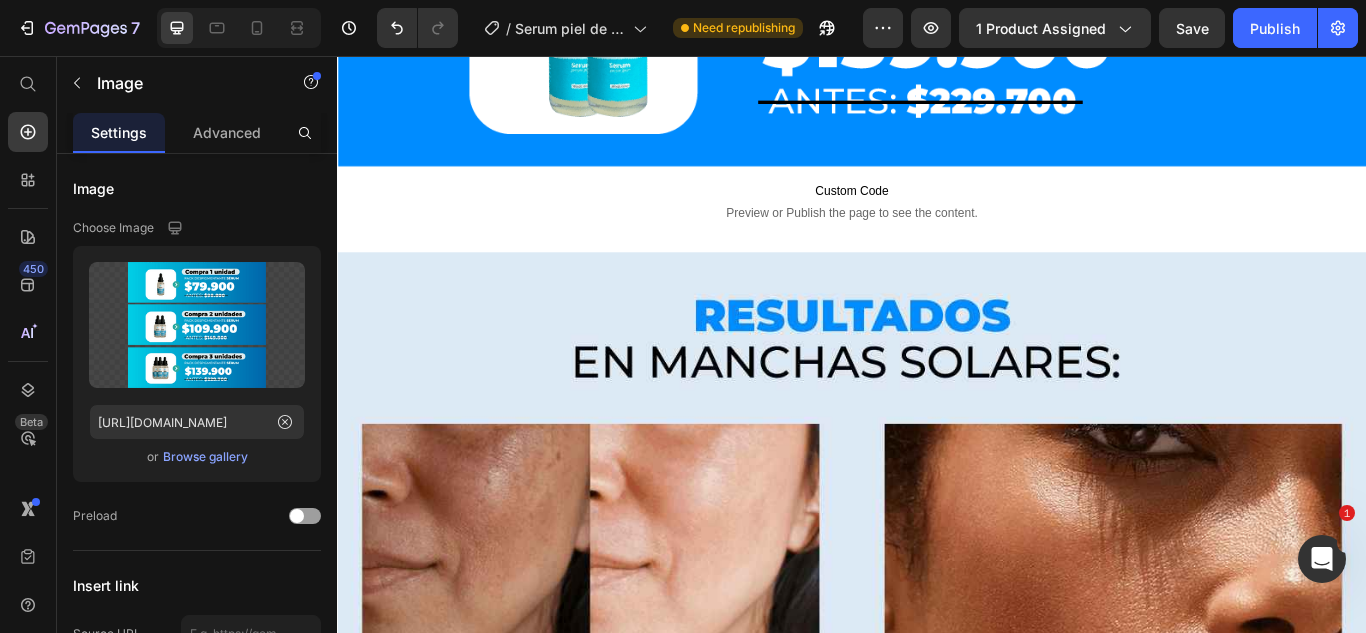 click at bounding box center [937, -1064] 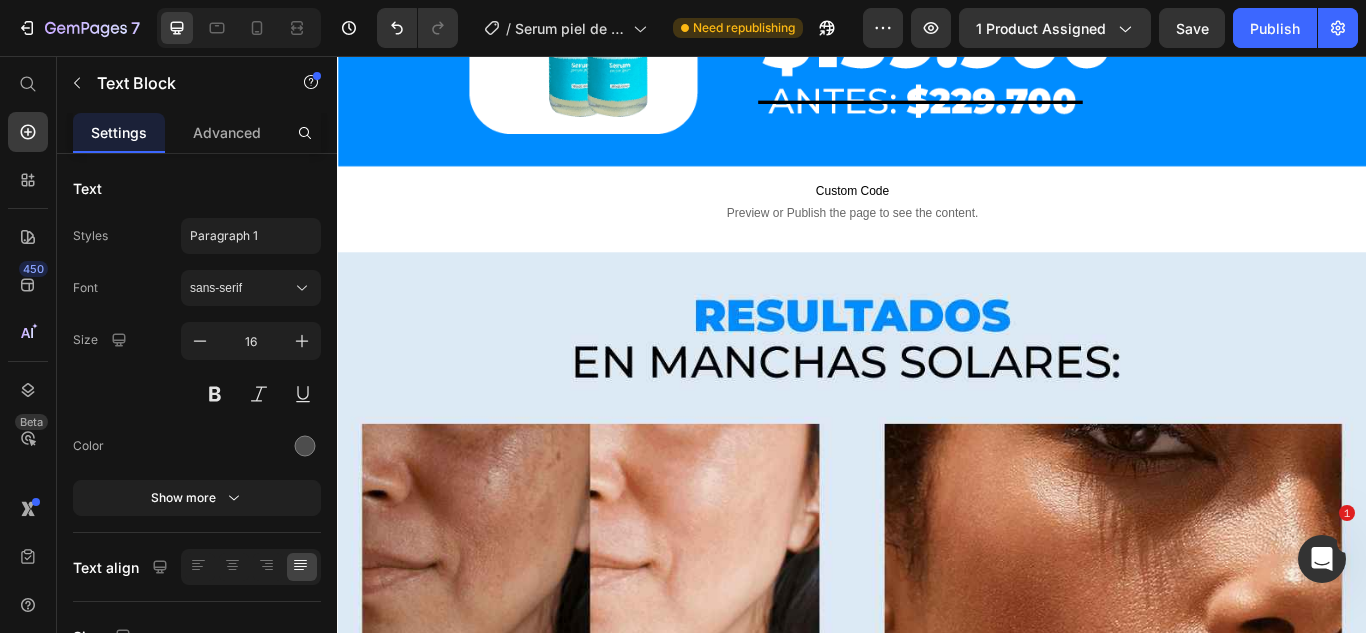 click at bounding box center [937, -1119] 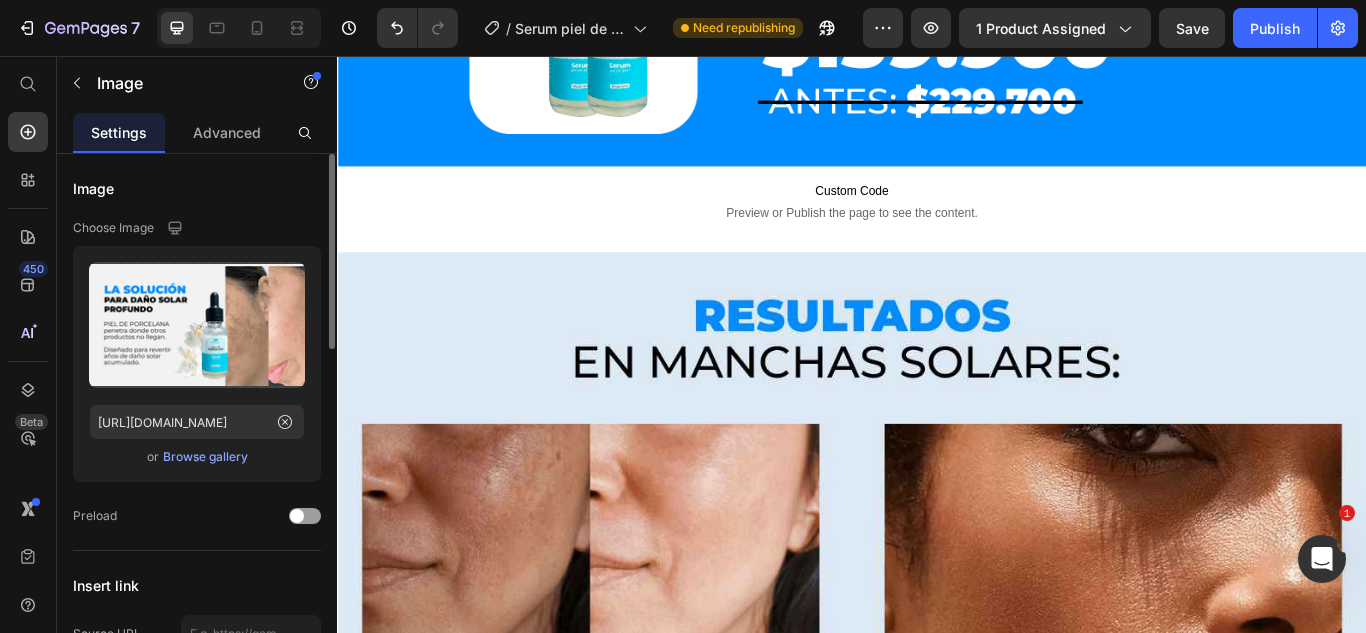 click on "Browse gallery" at bounding box center (205, 457) 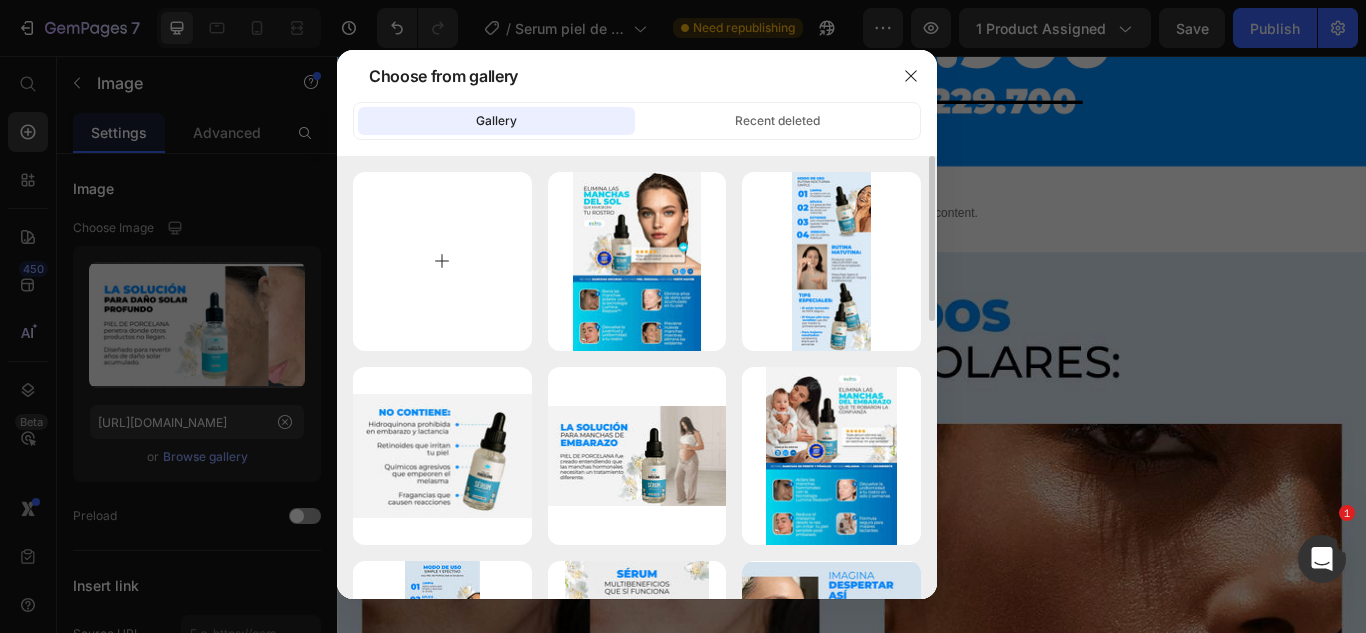 click at bounding box center [442, 261] 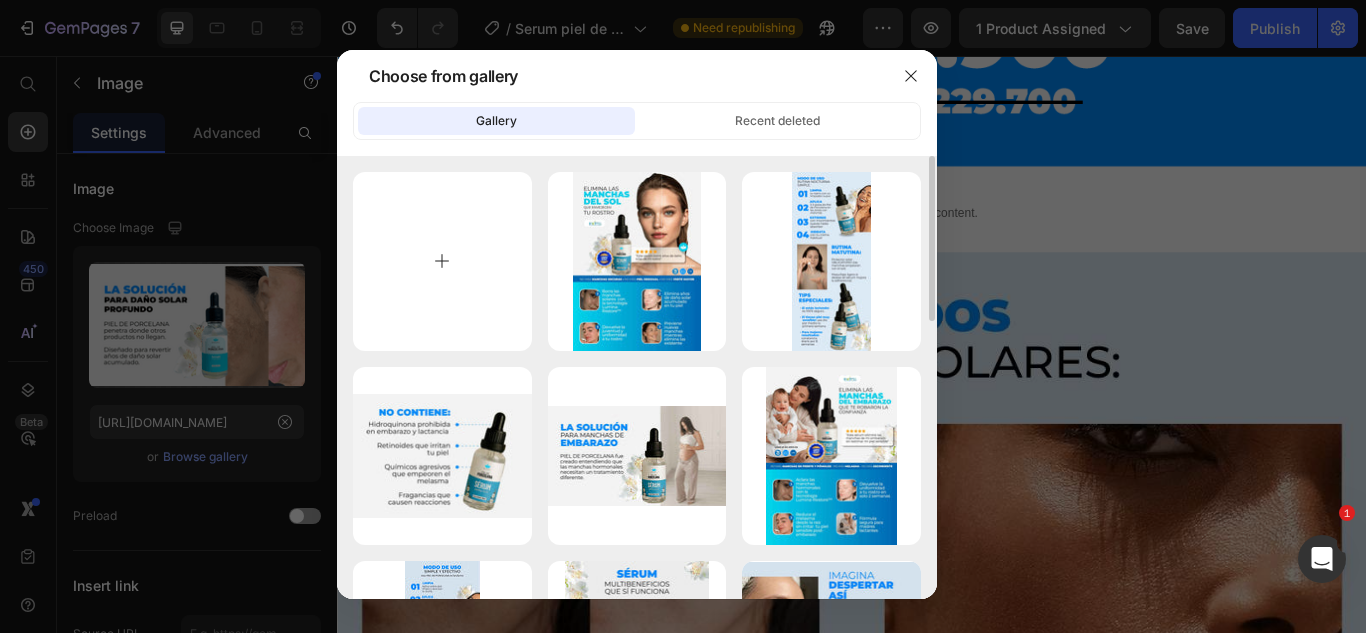 type on "C:\fakepath\Recurso 46-8-min_2_11zon.jpg" 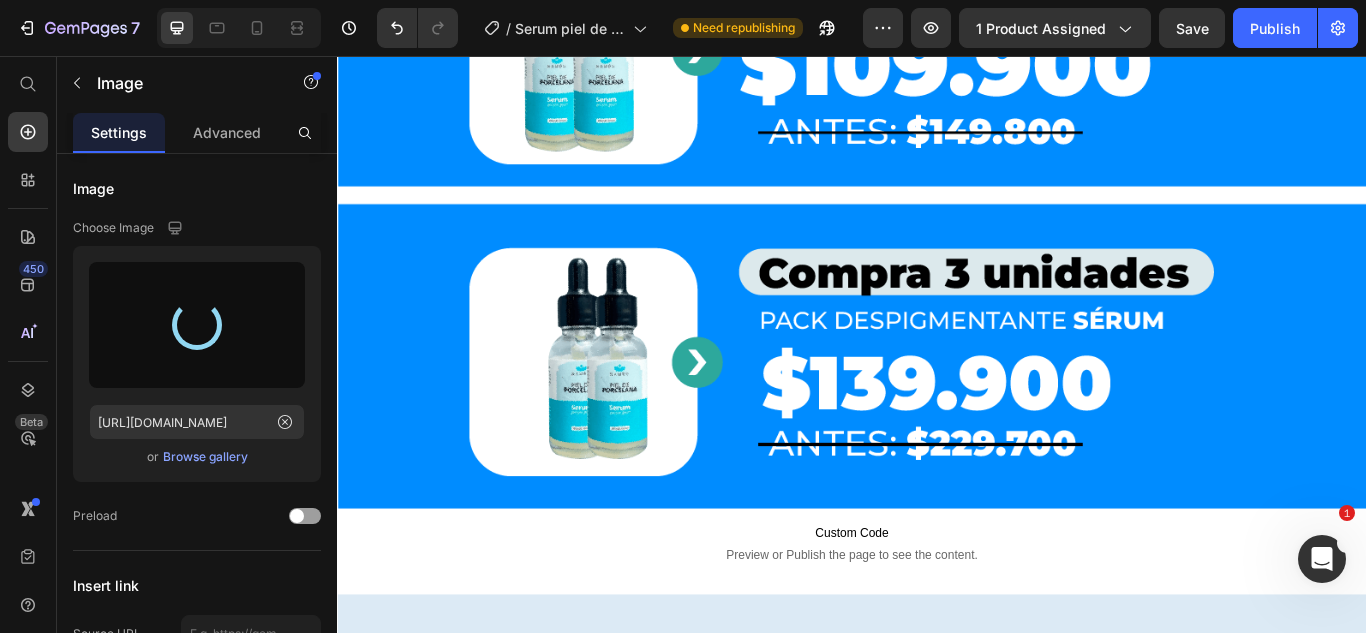 scroll, scrollTop: 6100, scrollLeft: 0, axis: vertical 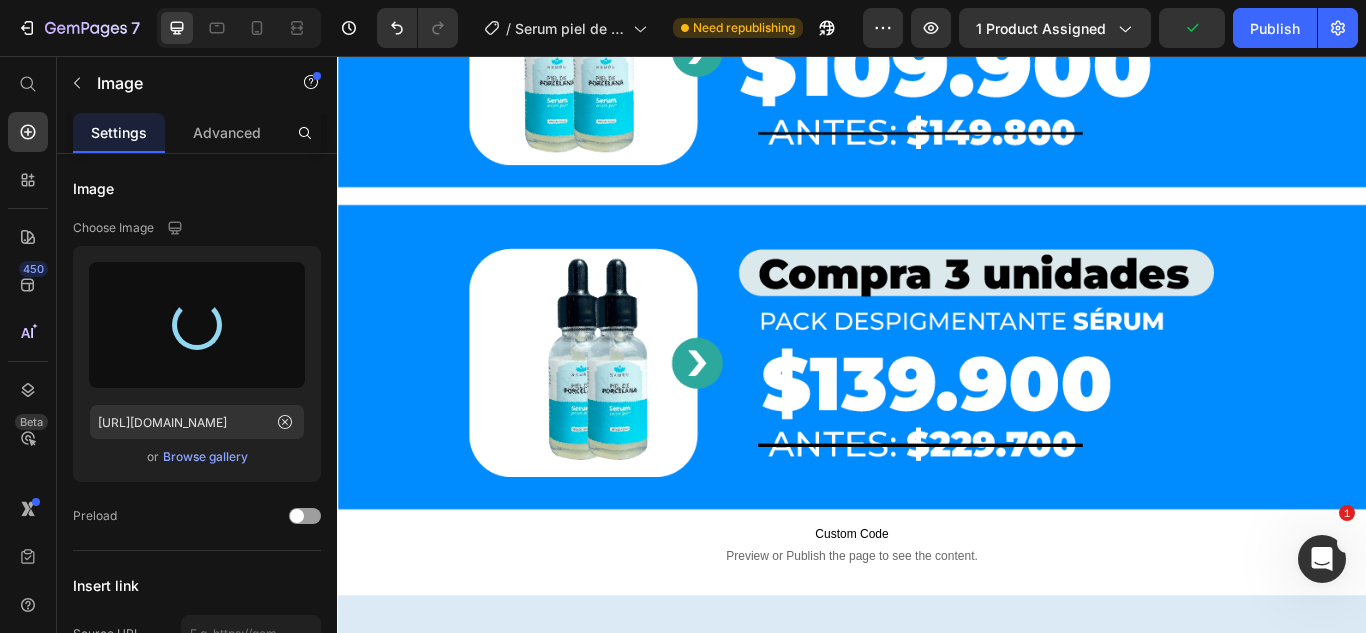 type on "[URL][DOMAIN_NAME]" 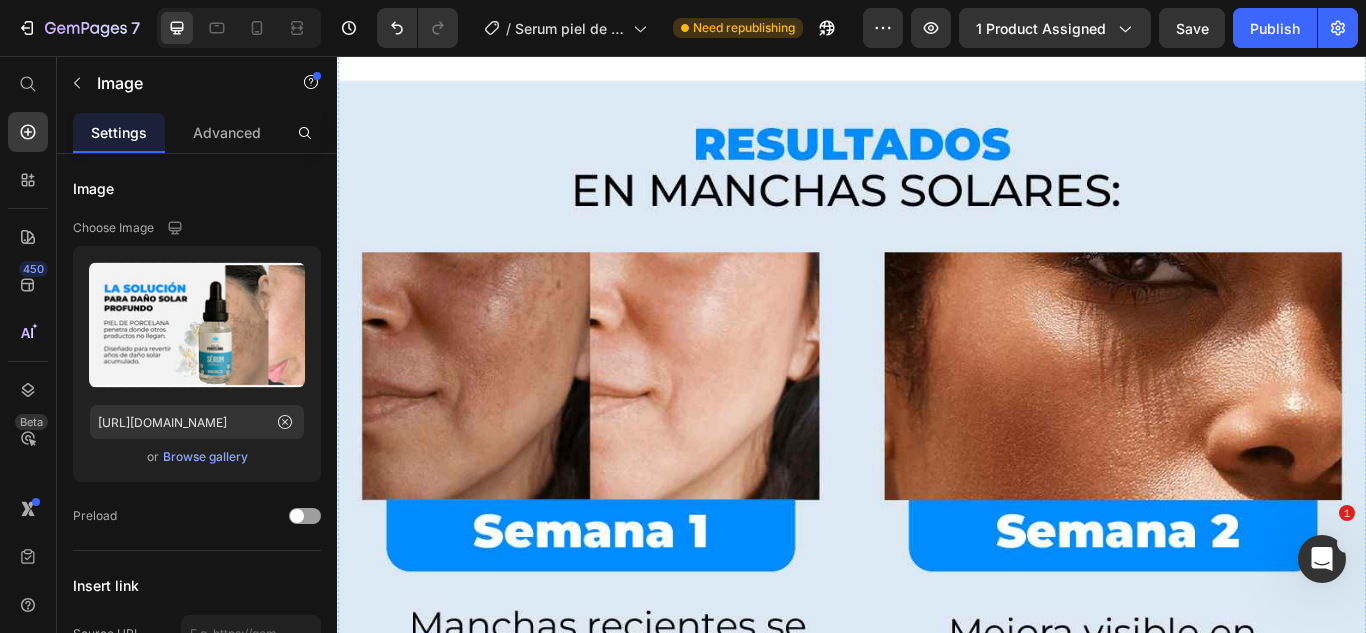 scroll, scrollTop: 7300, scrollLeft: 0, axis: vertical 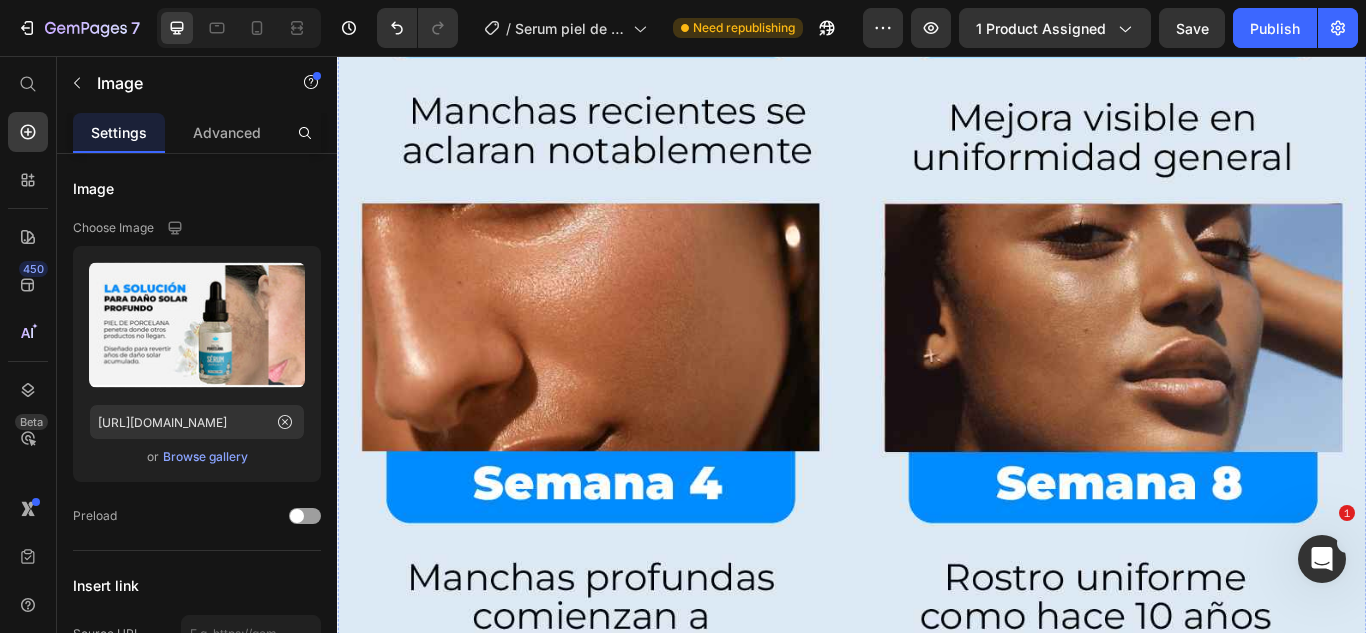 click at bounding box center [937, -1722] 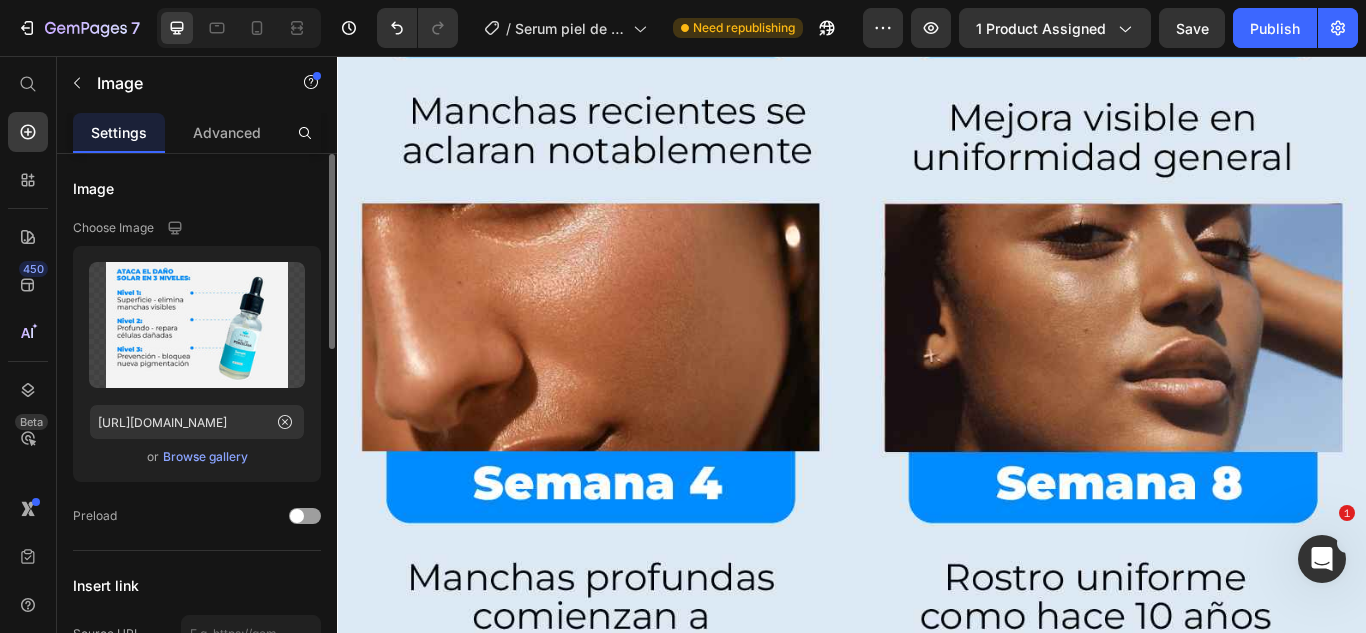 click on "Browse gallery" at bounding box center (205, 457) 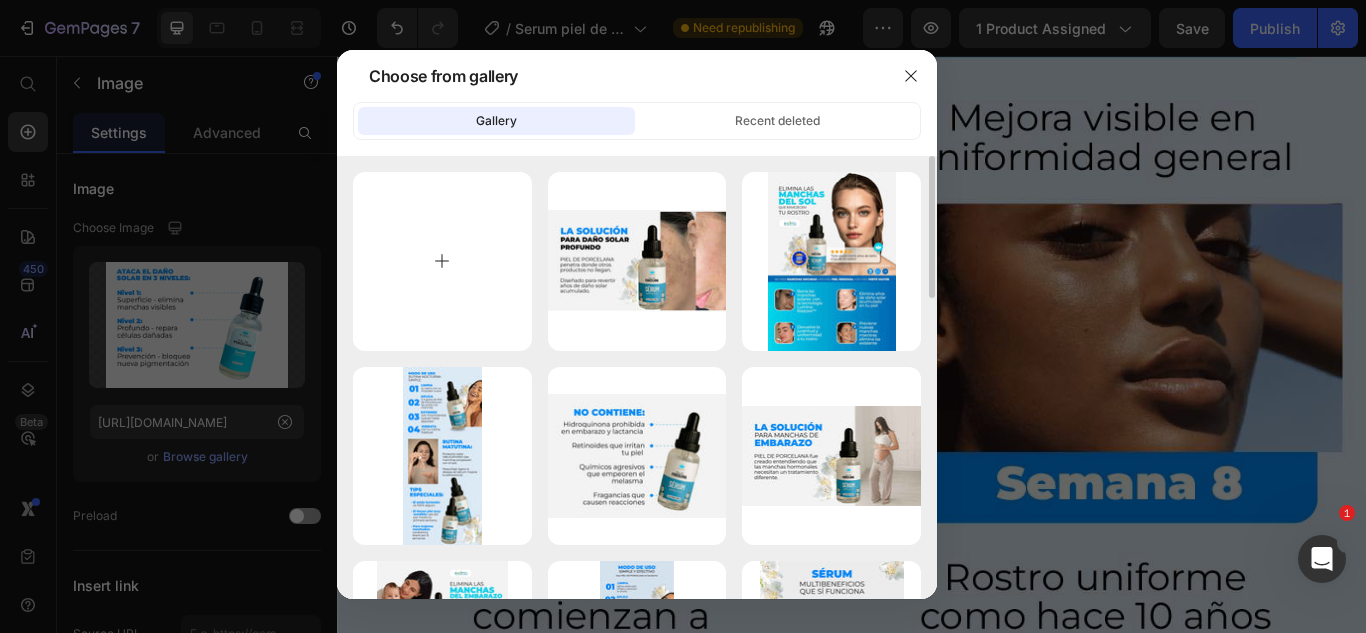 click at bounding box center [442, 261] 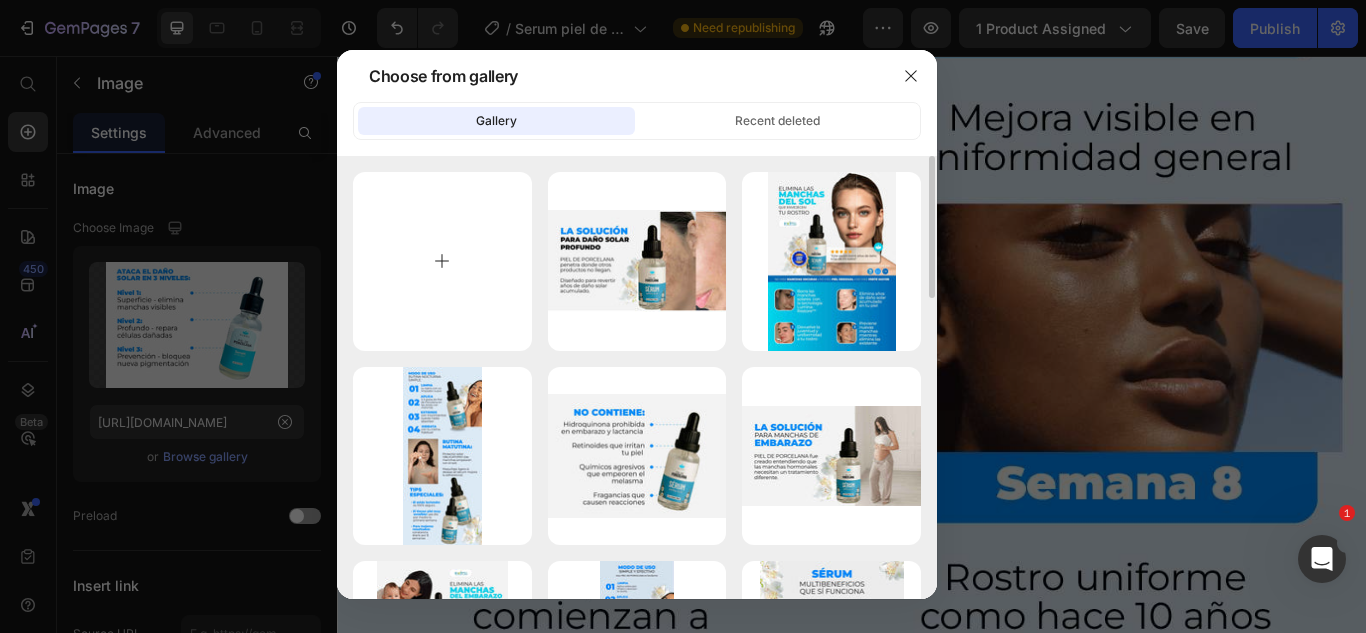 type on "C:\fakepath\Recurso 47-8-min_3_11zon.jpg" 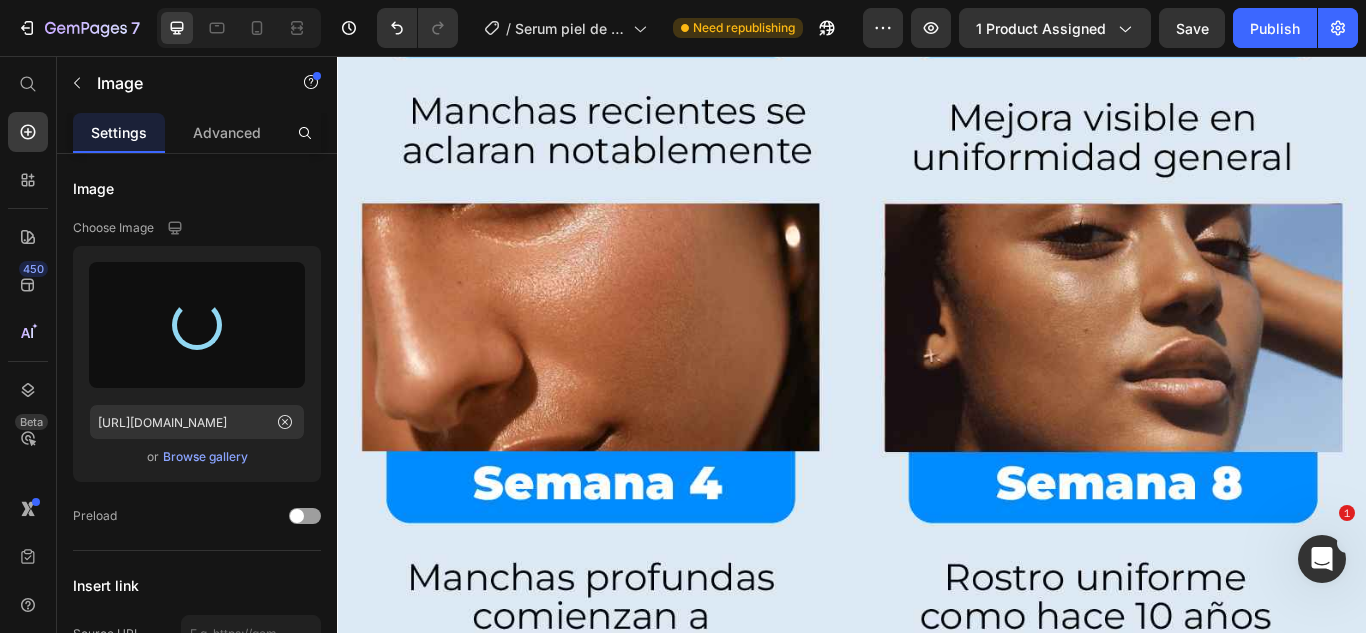 type on "[URL][DOMAIN_NAME]" 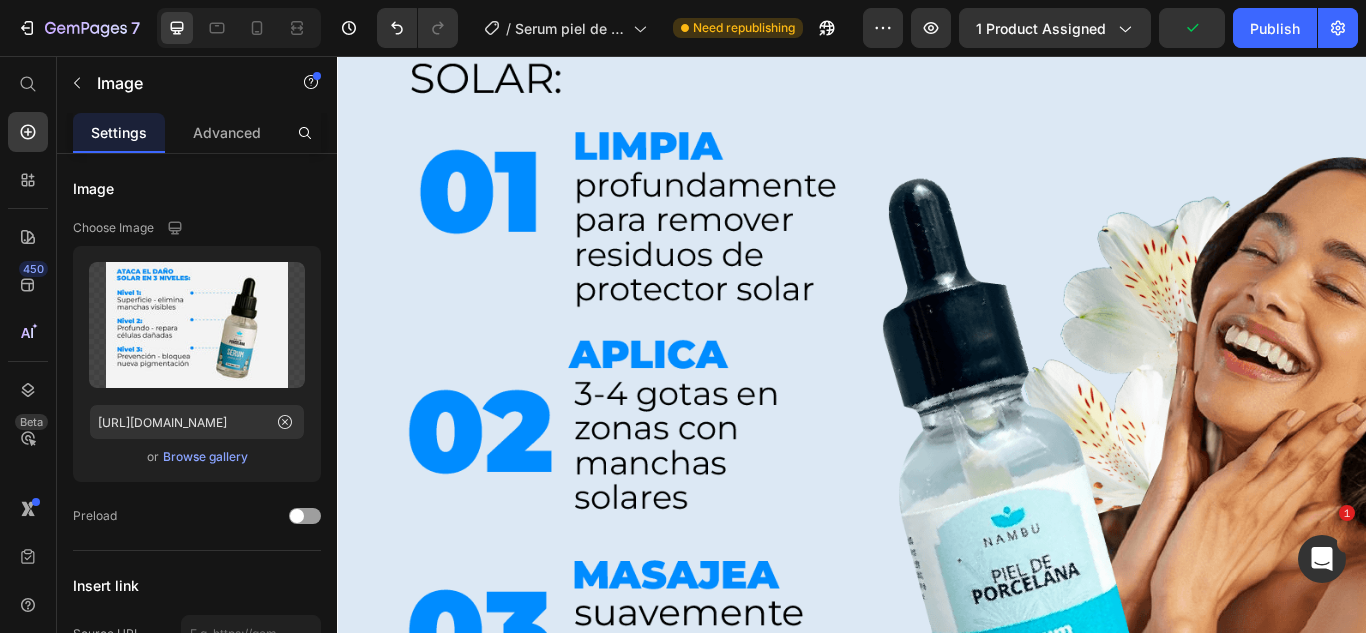 scroll, scrollTop: 8300, scrollLeft: 0, axis: vertical 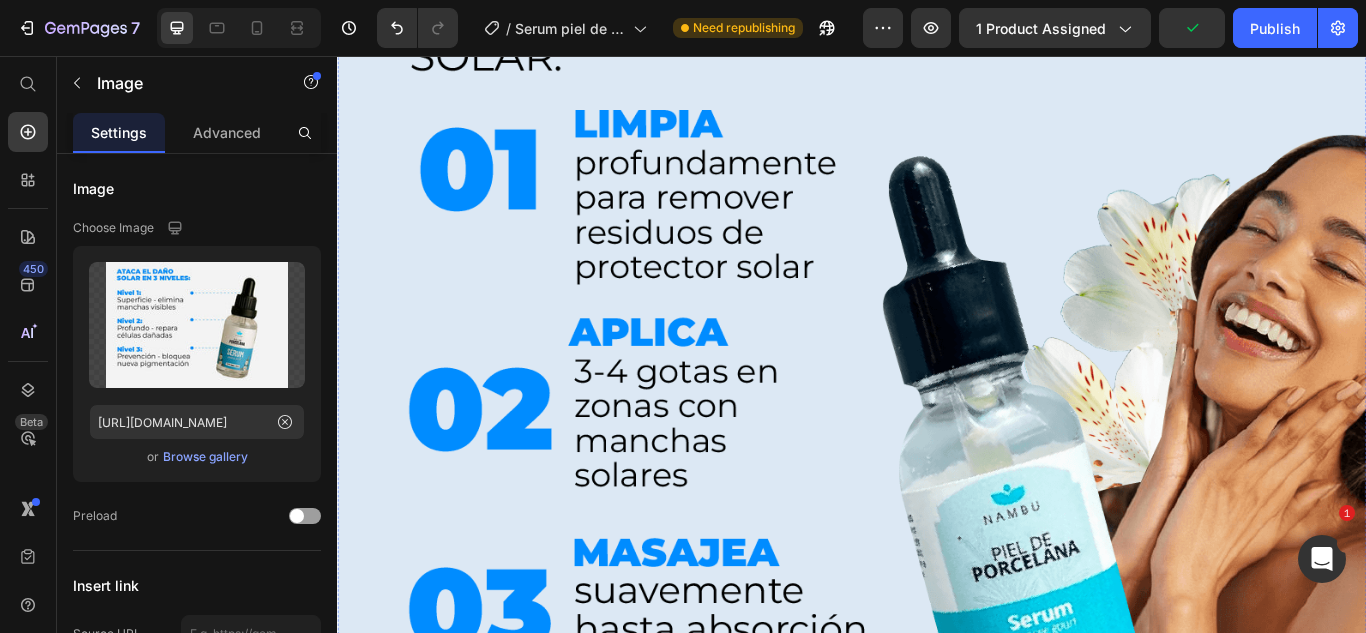 click at bounding box center [937, -2169] 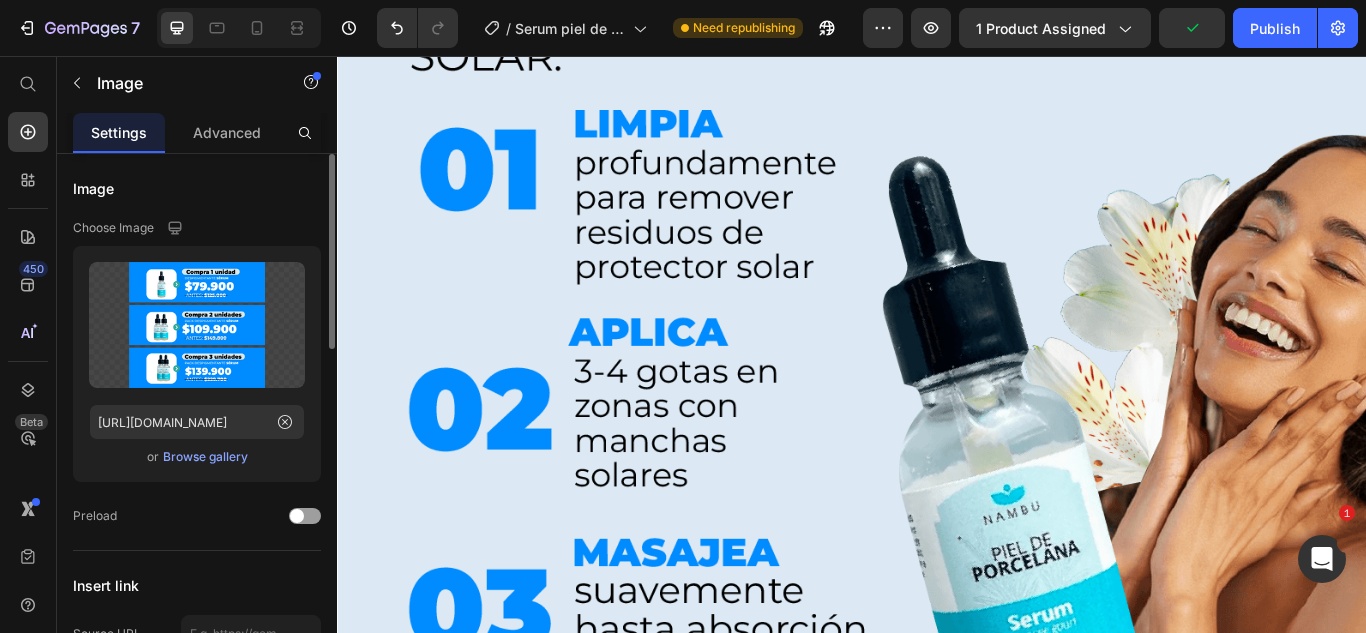 click on "Browse gallery" at bounding box center [205, 457] 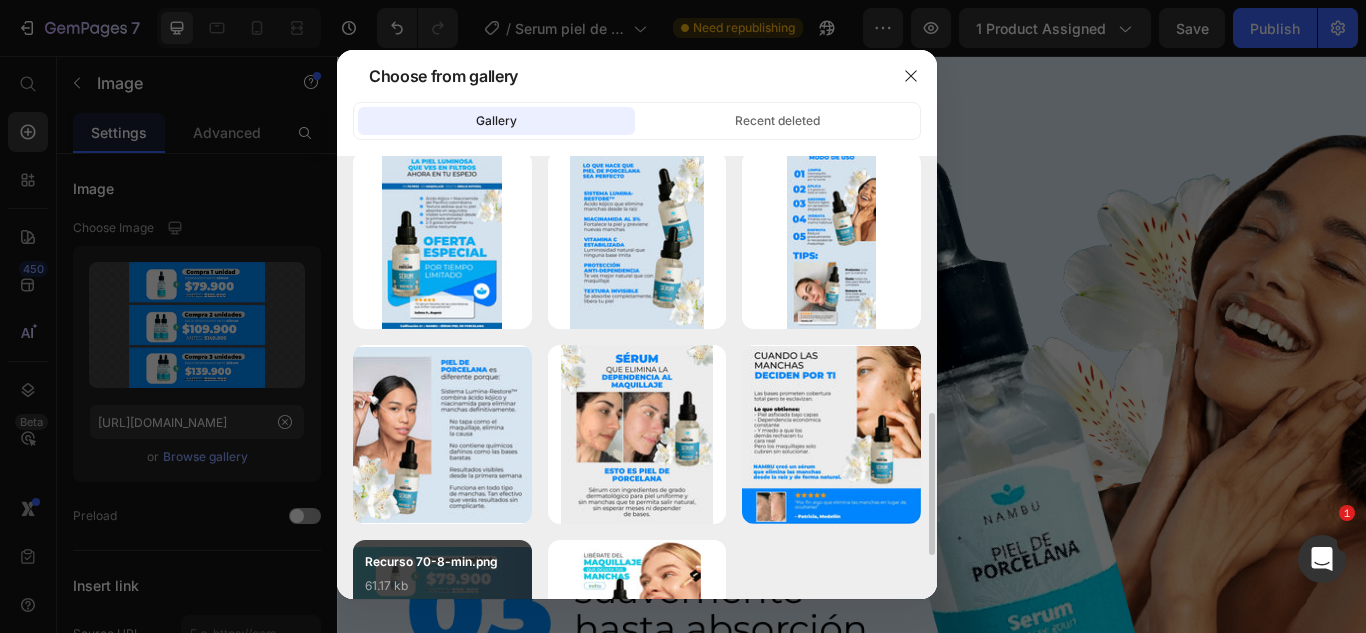 scroll, scrollTop: 900, scrollLeft: 0, axis: vertical 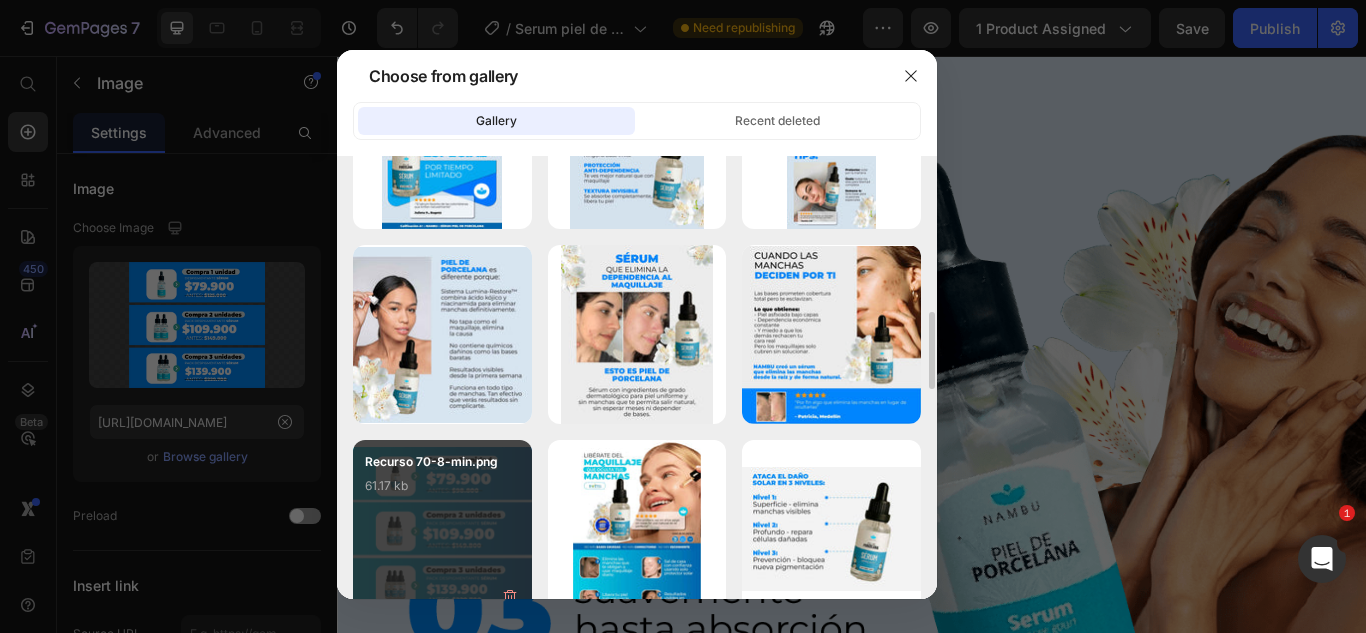 click on "Recurso 70-8-min.png 61.17 kb" at bounding box center (442, 492) 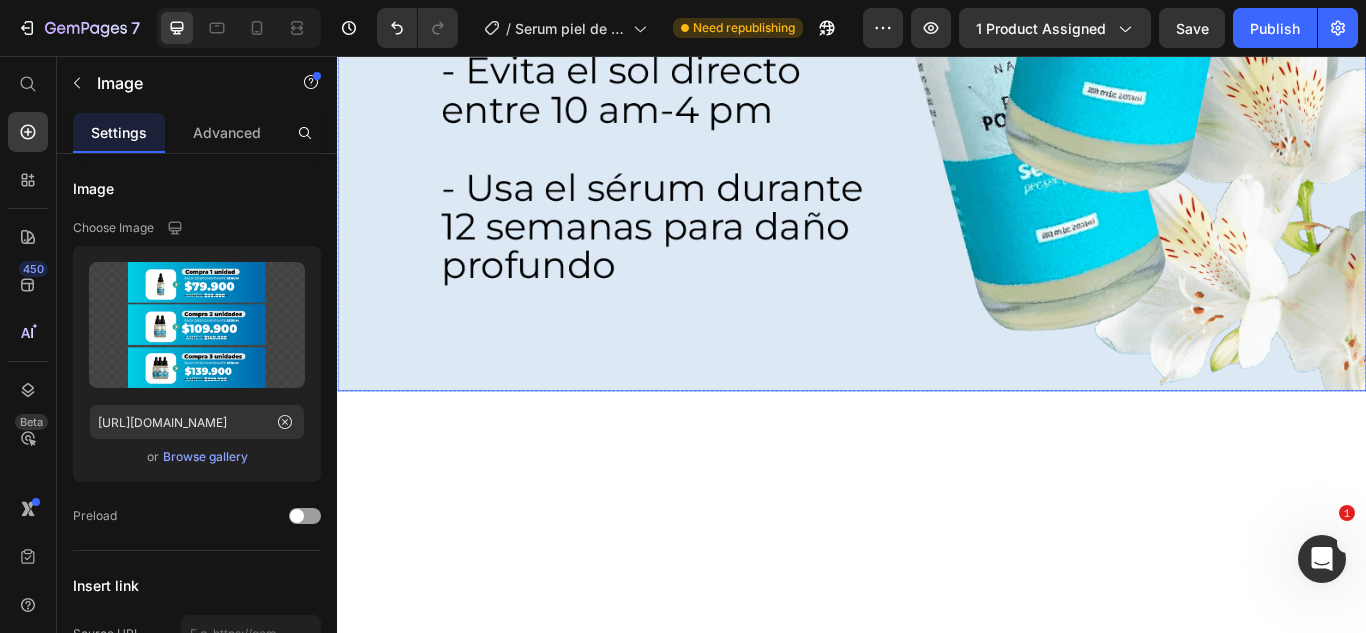 scroll, scrollTop: 10700, scrollLeft: 0, axis: vertical 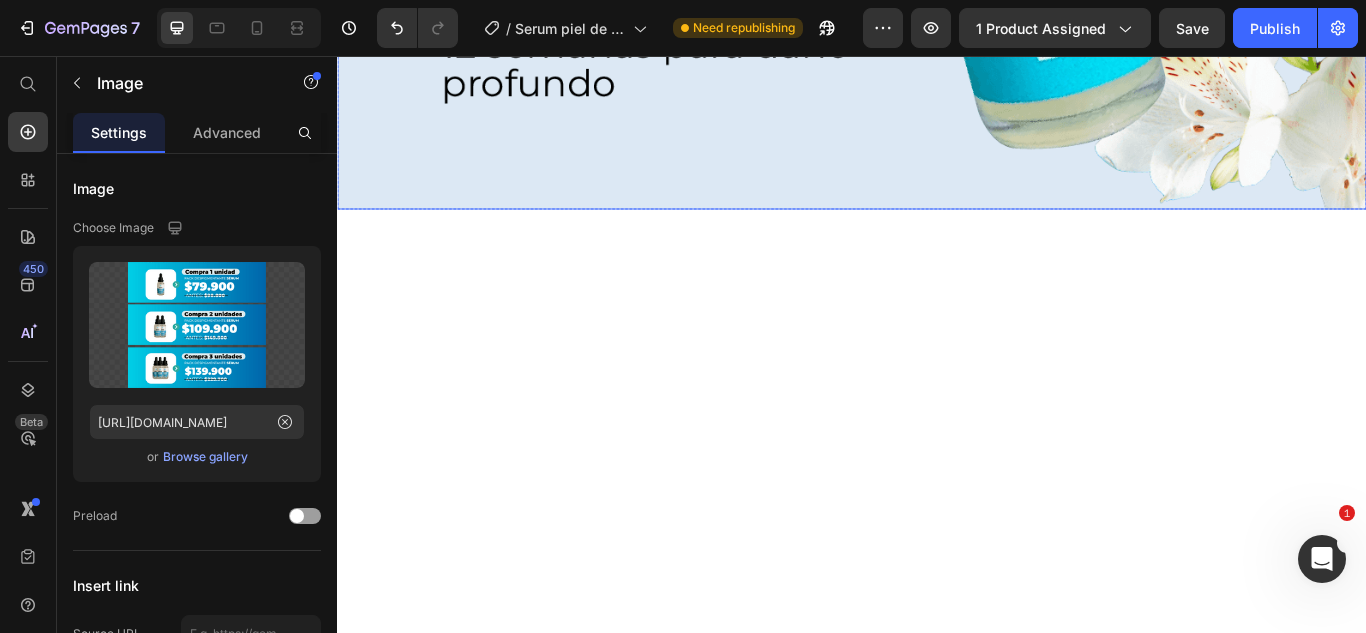 click at bounding box center (937, -1153) 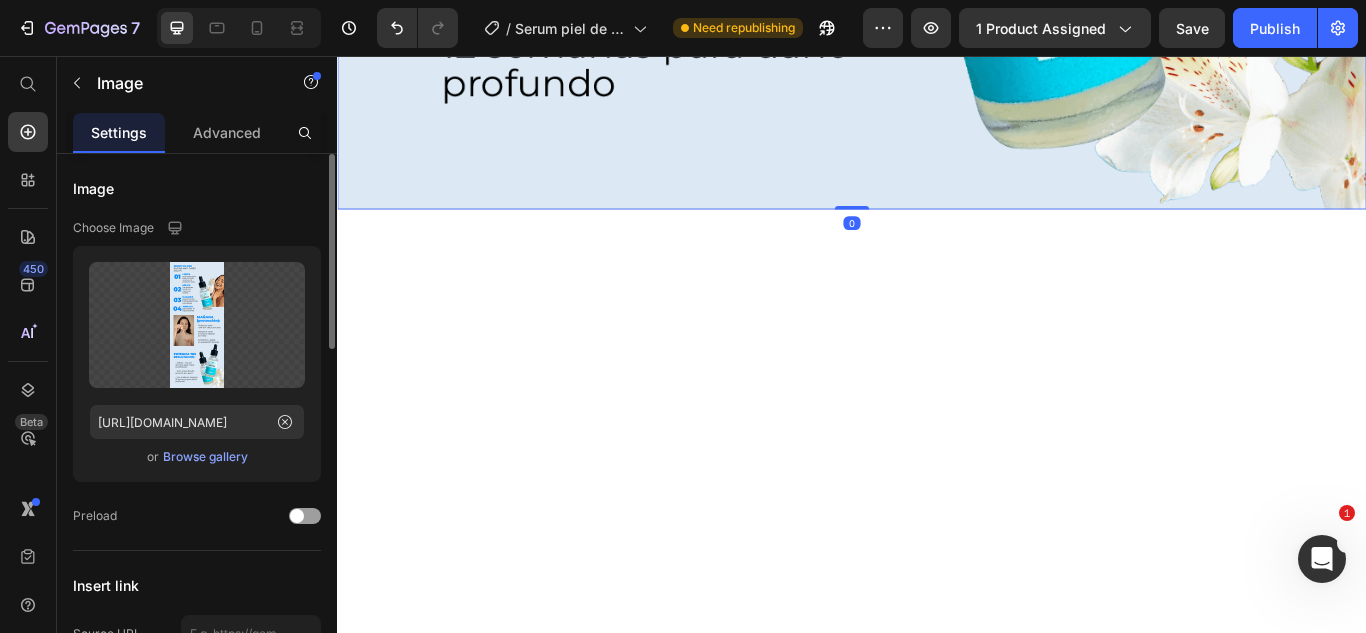 click on "Browse gallery" at bounding box center [205, 457] 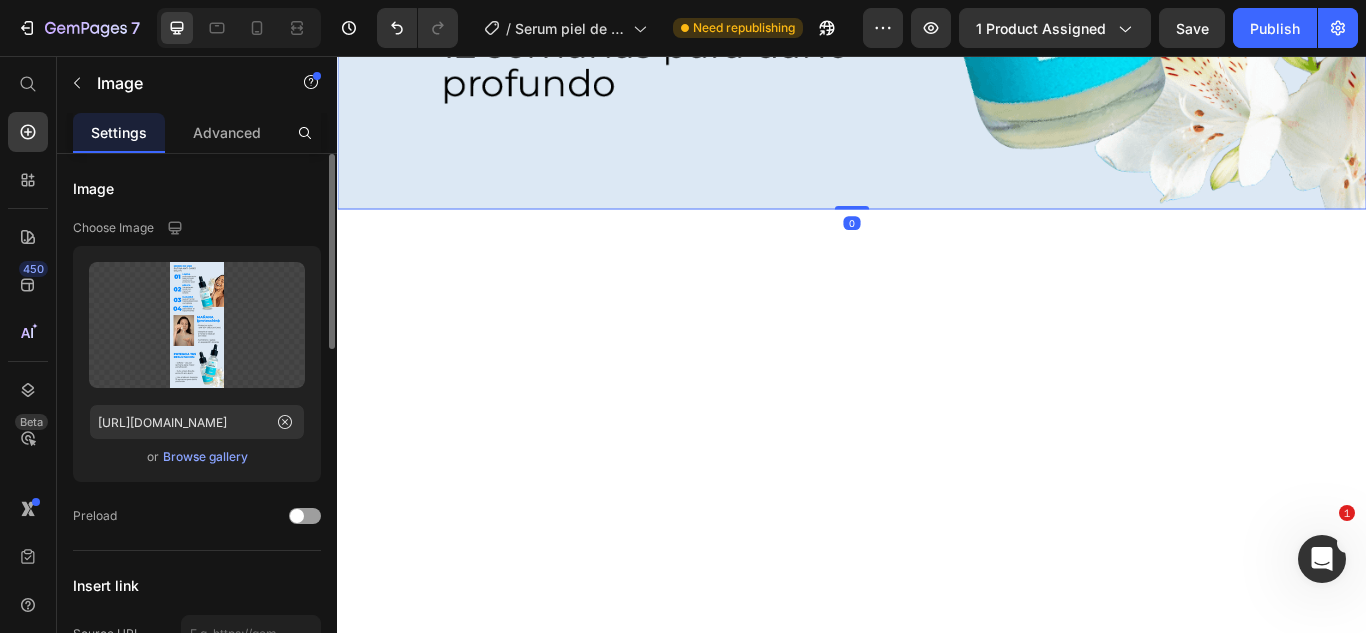 click on "Browse gallery" at bounding box center (205, 457) 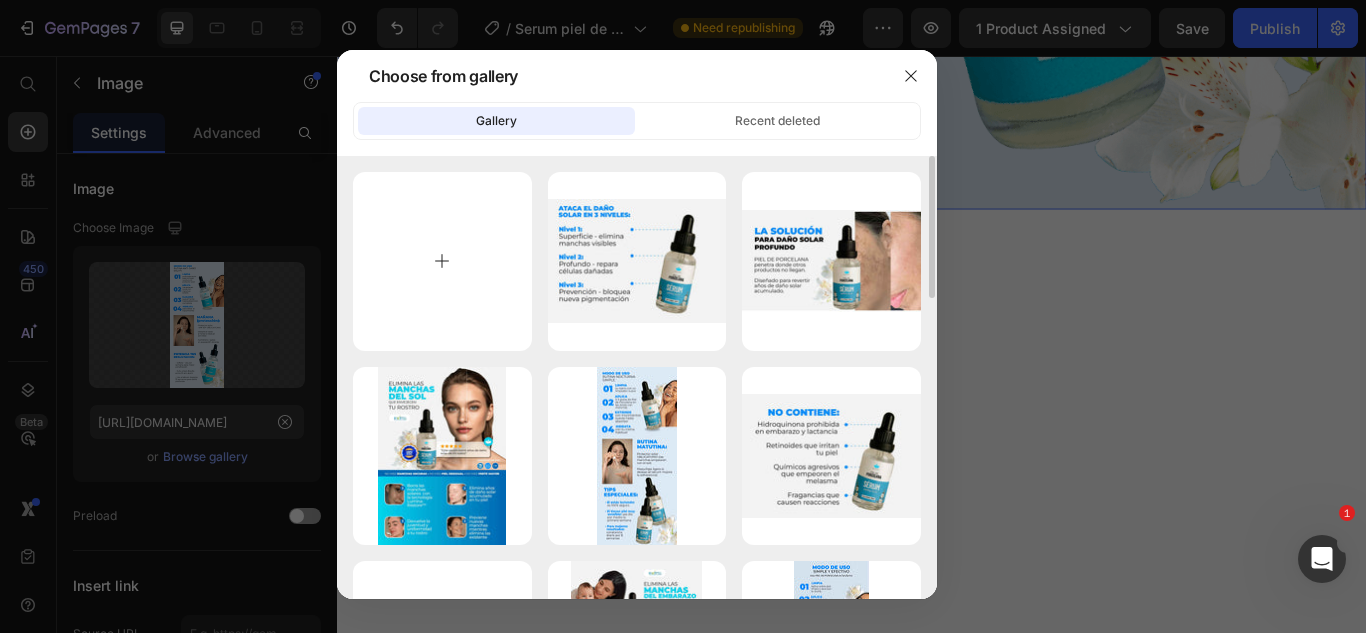 click at bounding box center (442, 261) 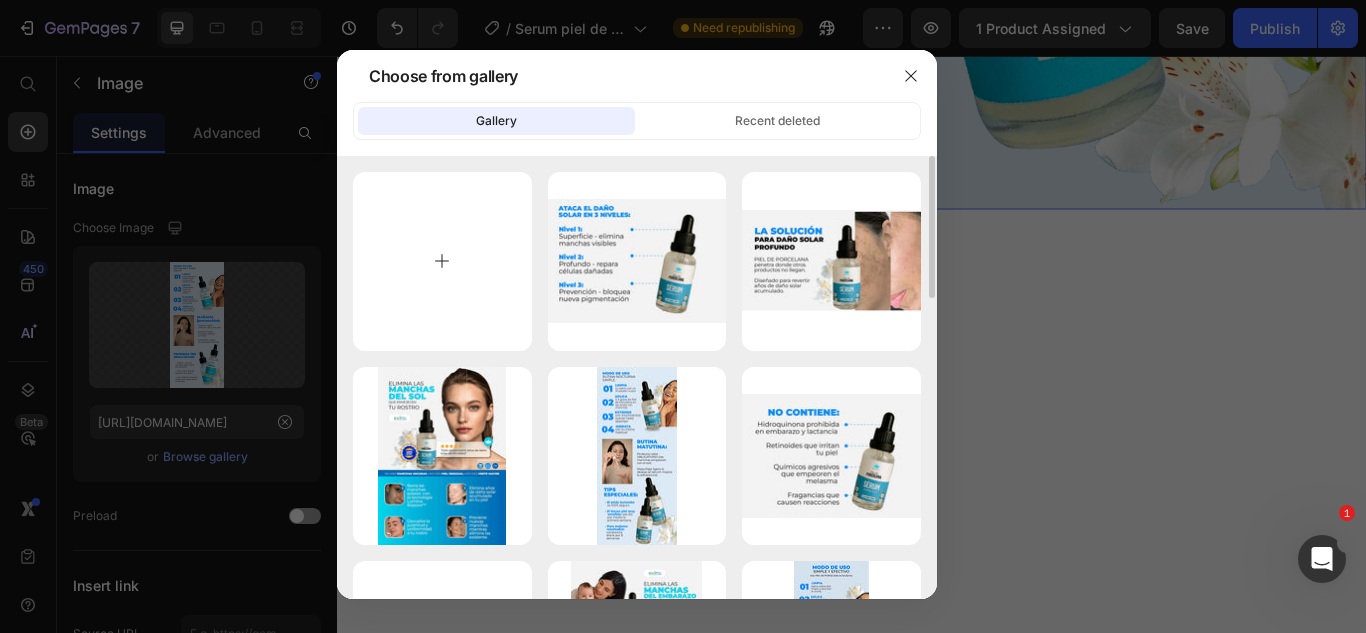 type on "C:\fakepath\Recurso 48-8-min_4_11zon.jpg" 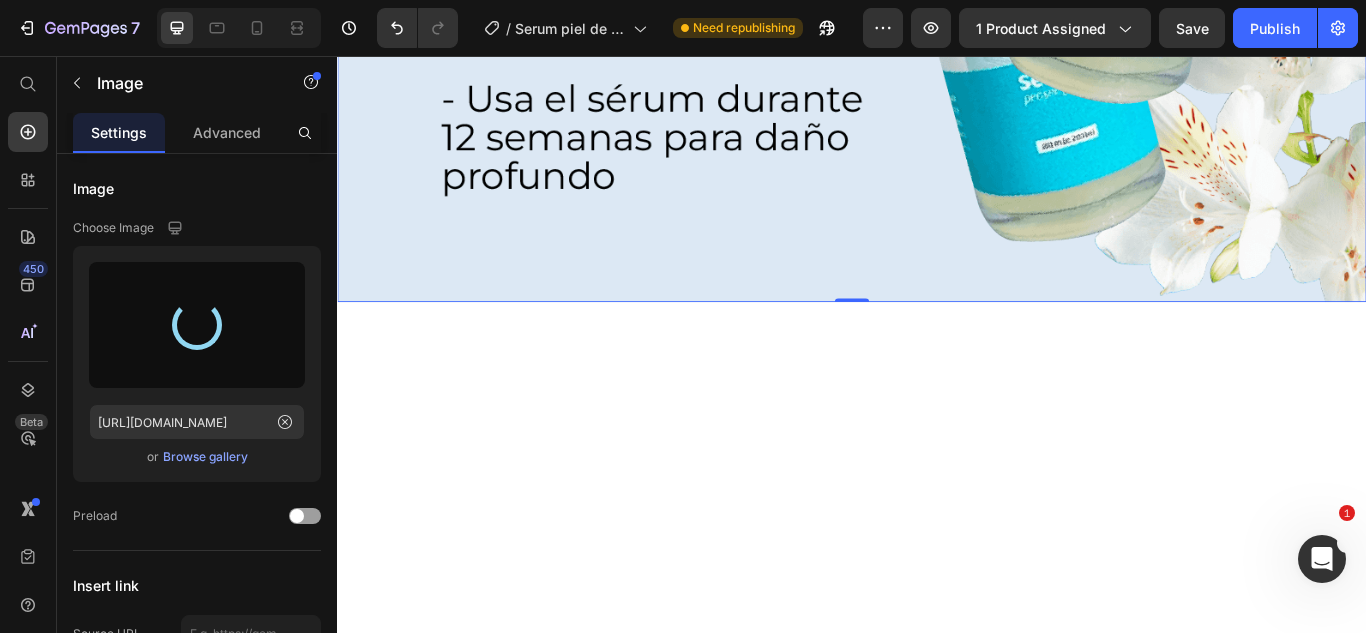 scroll, scrollTop: 10600, scrollLeft: 0, axis: vertical 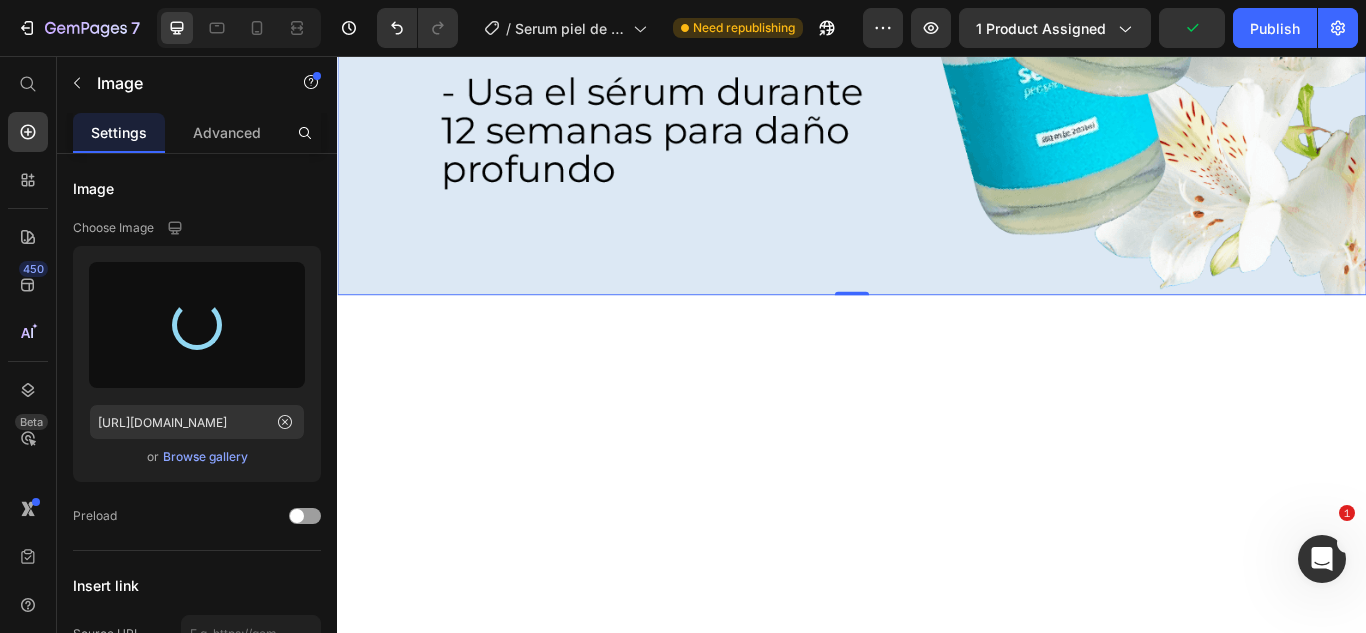 type on "[URL][DOMAIN_NAME]" 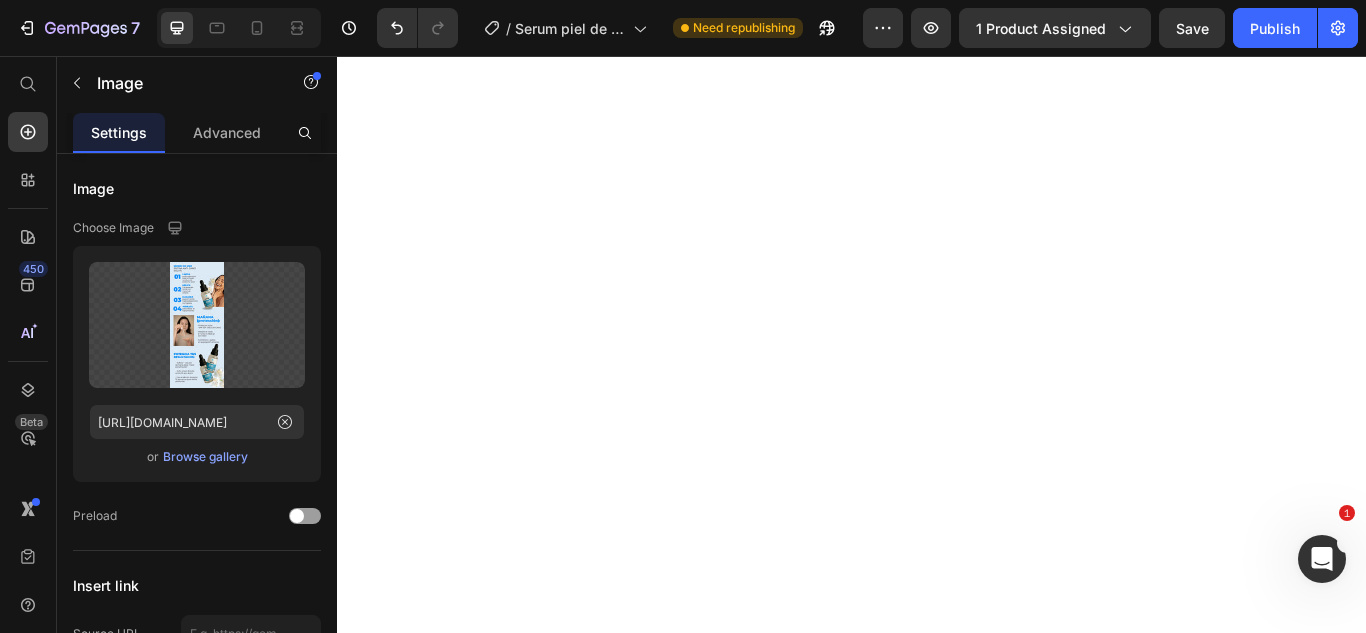 scroll, scrollTop: 13500, scrollLeft: 0, axis: vertical 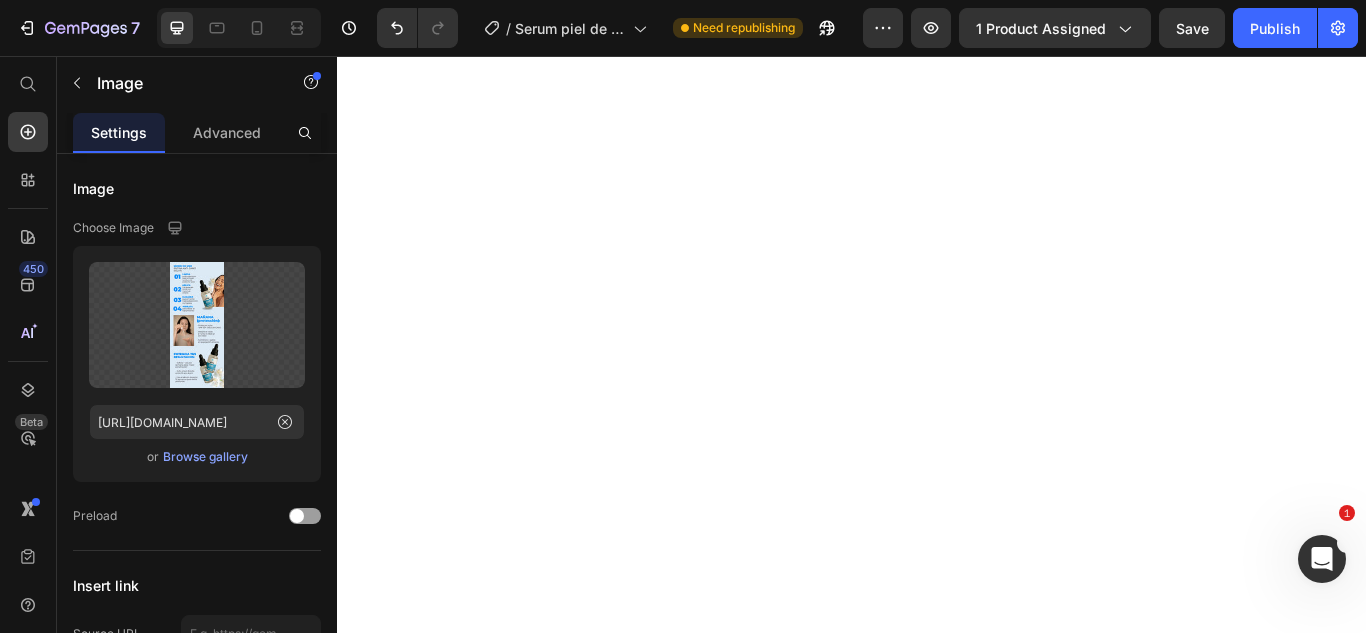 drag, startPoint x: 692, startPoint y: 454, endPoint x: 420, endPoint y: 555, distance: 290.1465 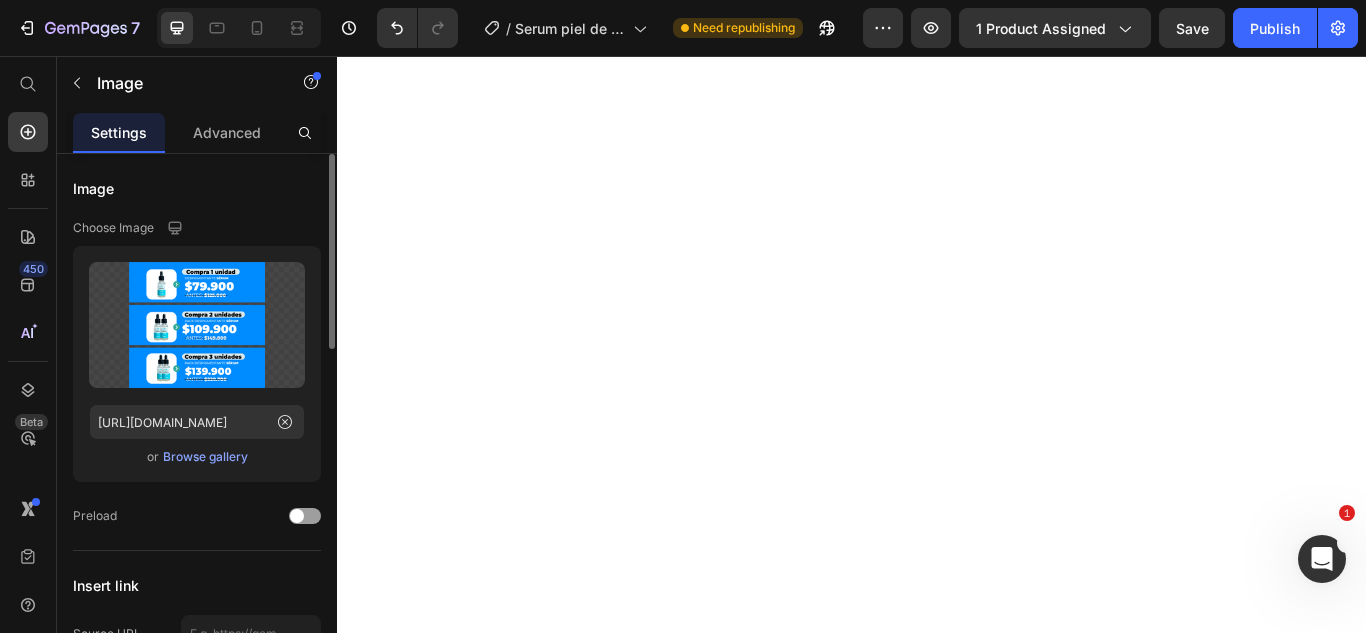 click on "Browse gallery" at bounding box center (205, 457) 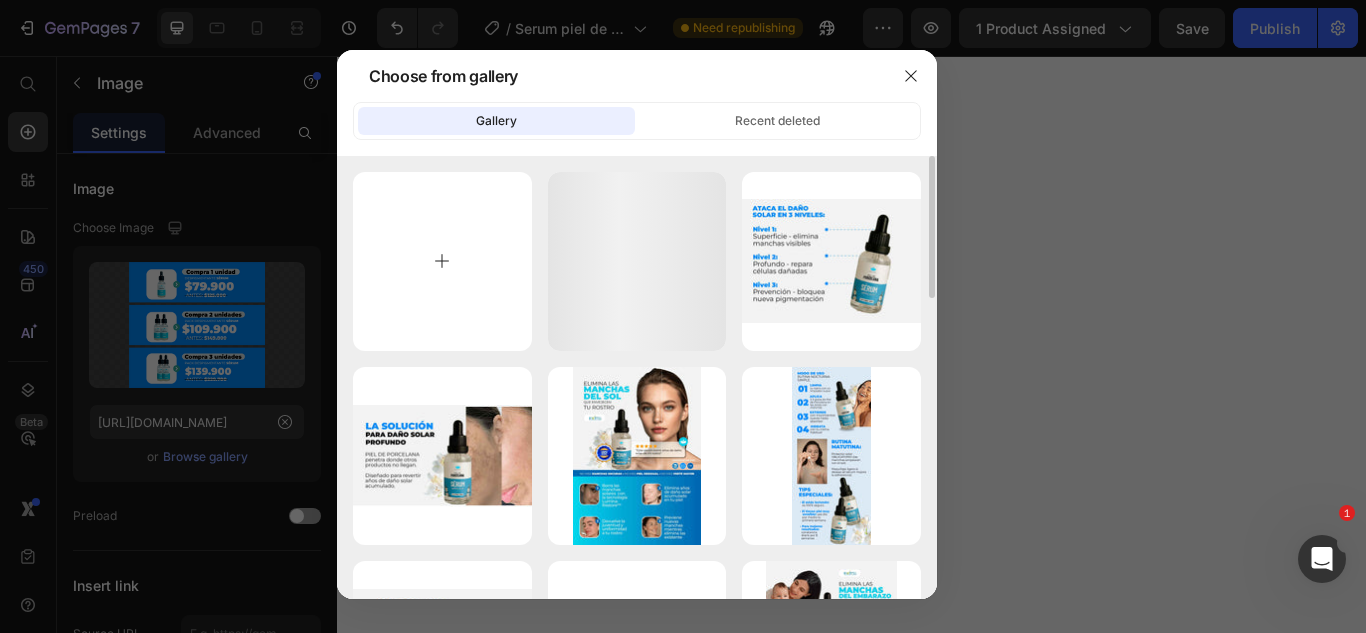 click at bounding box center [442, 261] 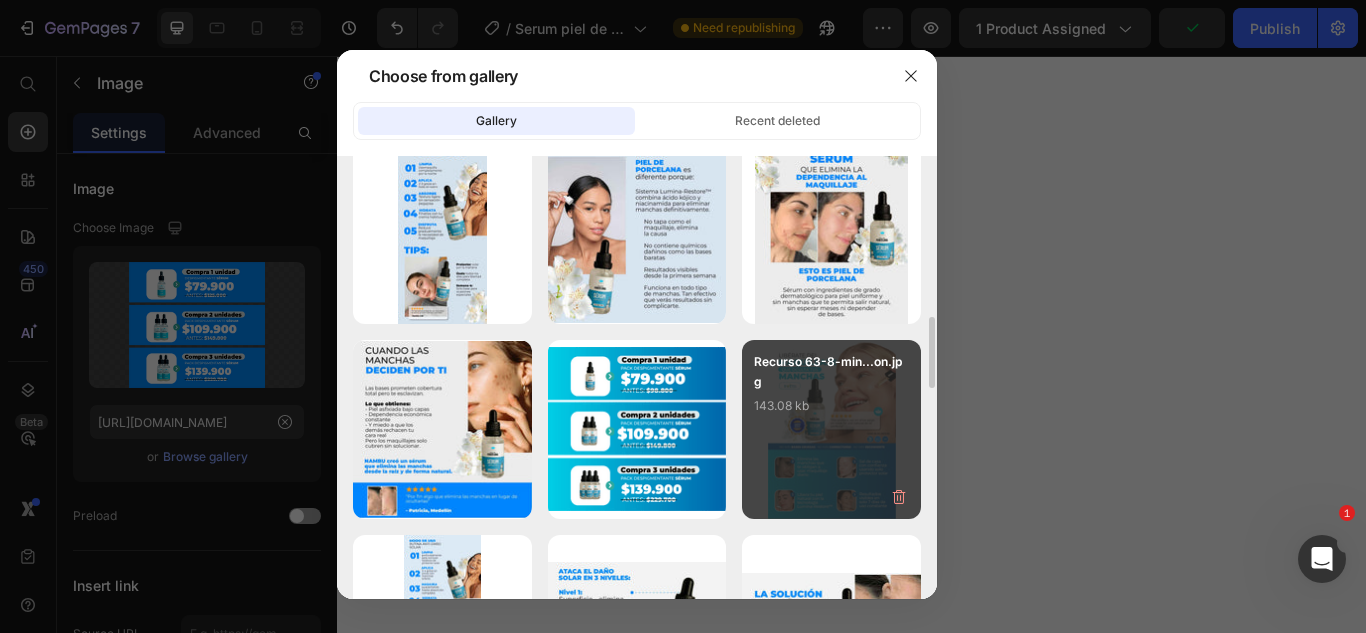 scroll, scrollTop: 1100, scrollLeft: 0, axis: vertical 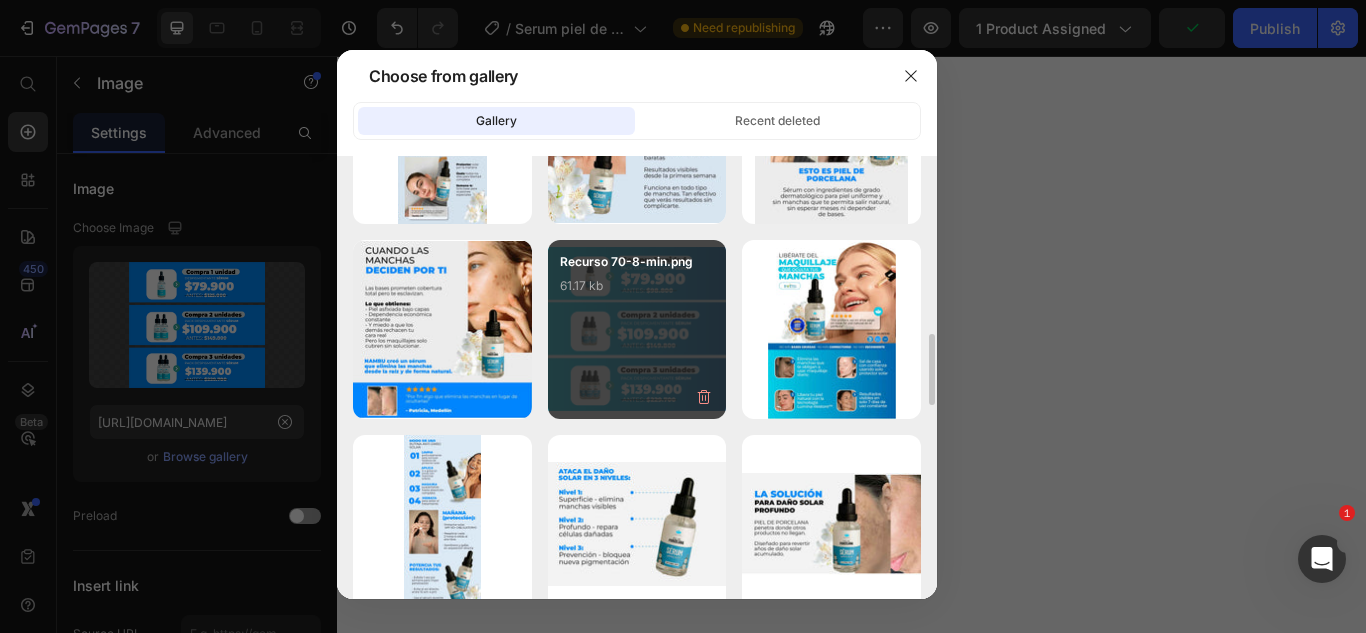 click on "Recurso 70-8-min.png 61.17 kb" at bounding box center (637, 329) 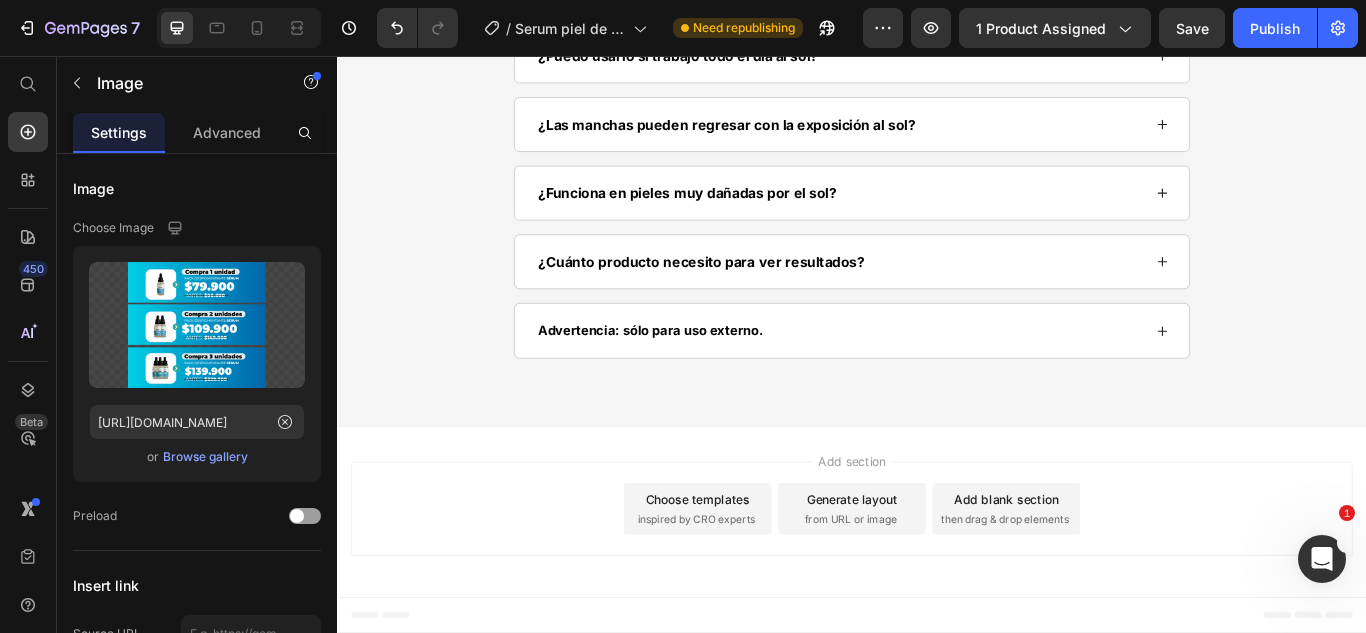 scroll, scrollTop: 17900, scrollLeft: 0, axis: vertical 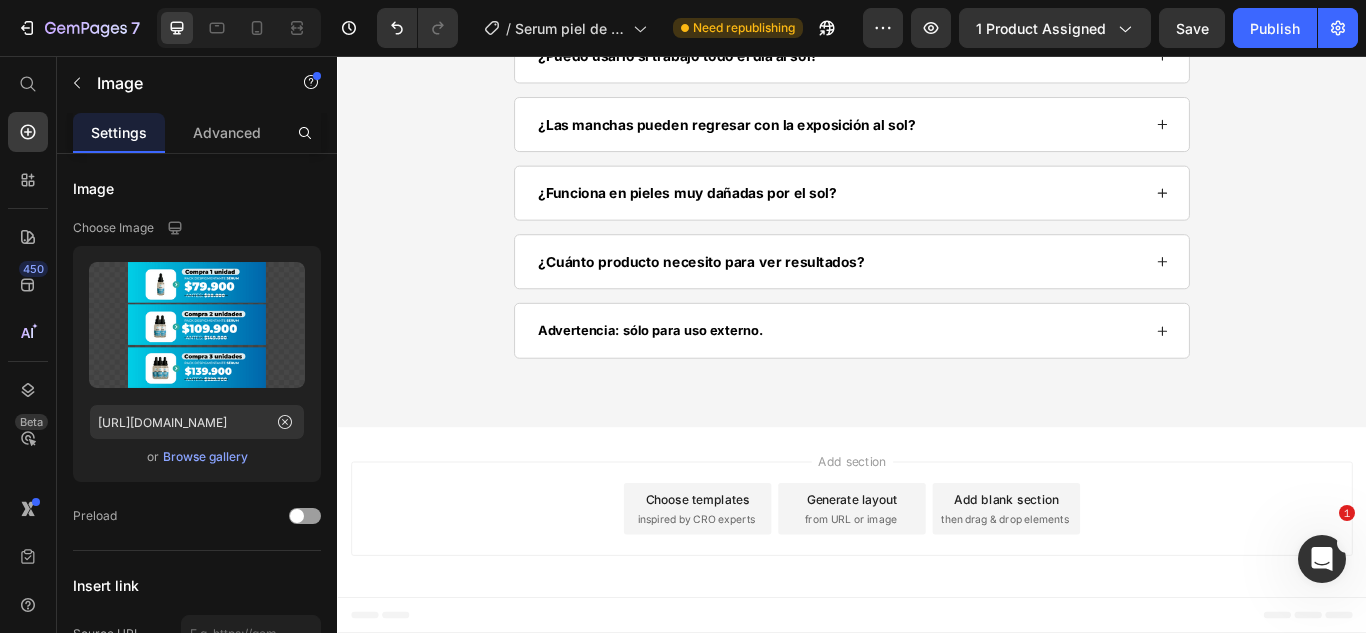 click at bounding box center (937, -289) 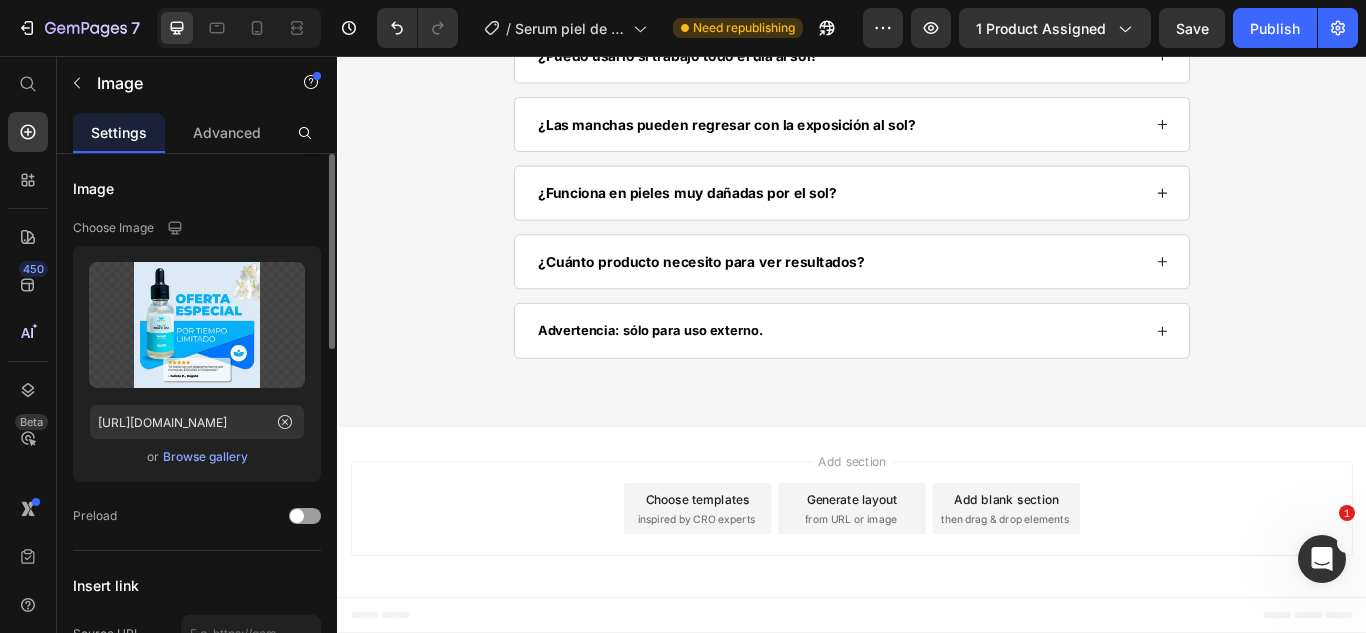 click on "Browse gallery" at bounding box center [205, 457] 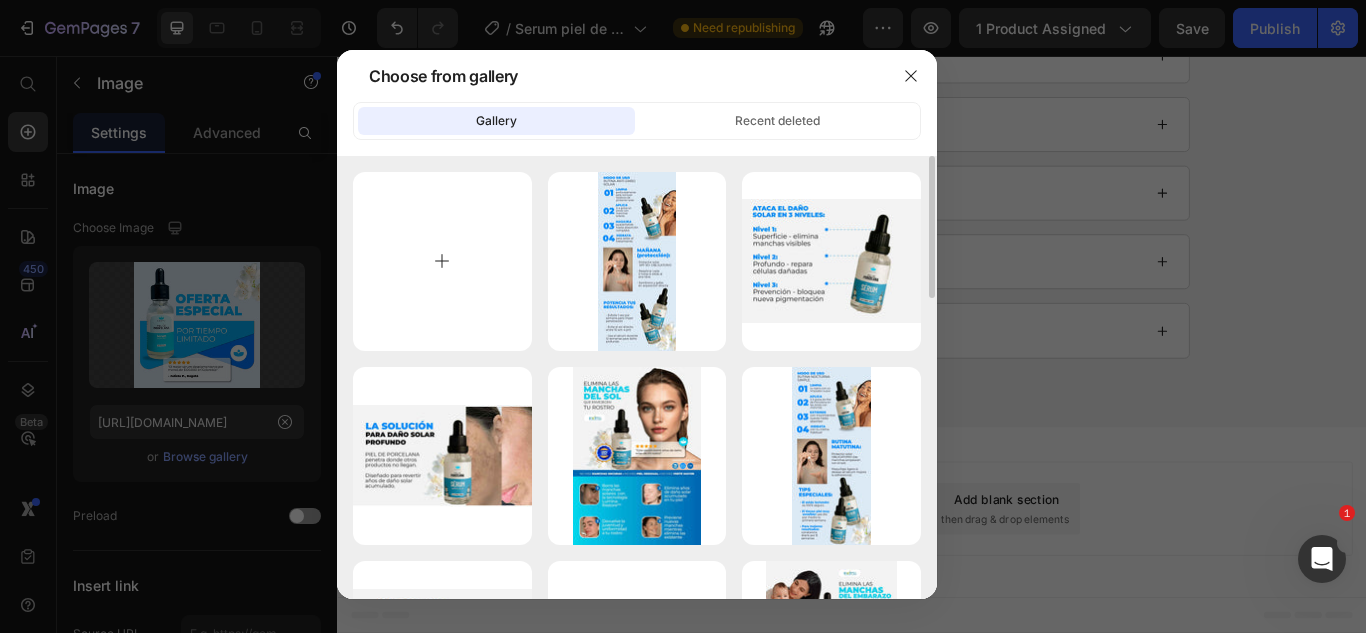 click at bounding box center (442, 261) 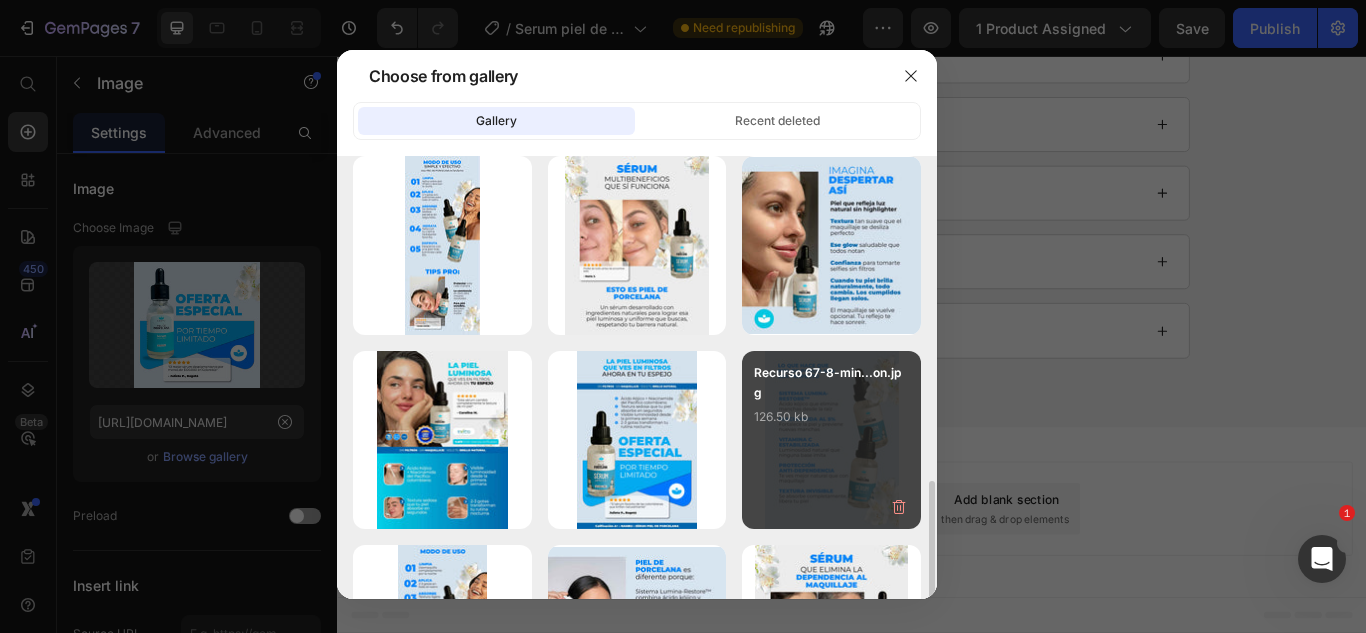 scroll, scrollTop: 700, scrollLeft: 0, axis: vertical 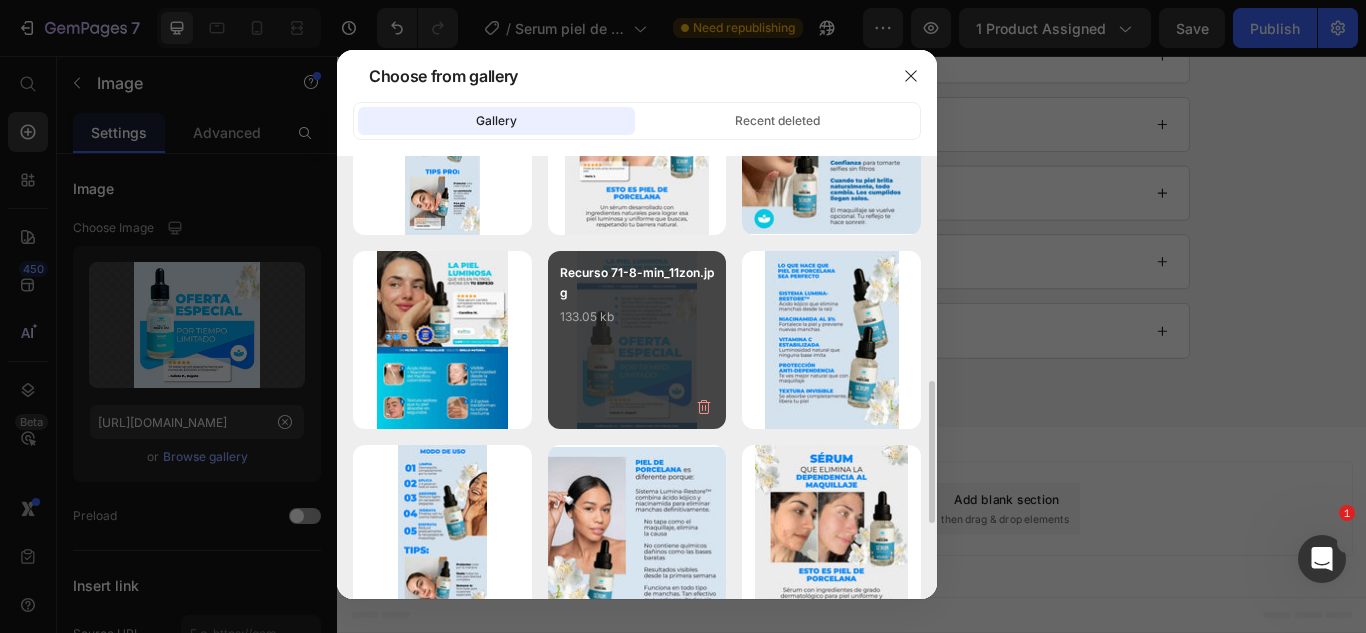 click on "Recurso 71-8-min_11zon.jpg 133.05 kb" at bounding box center [637, 340] 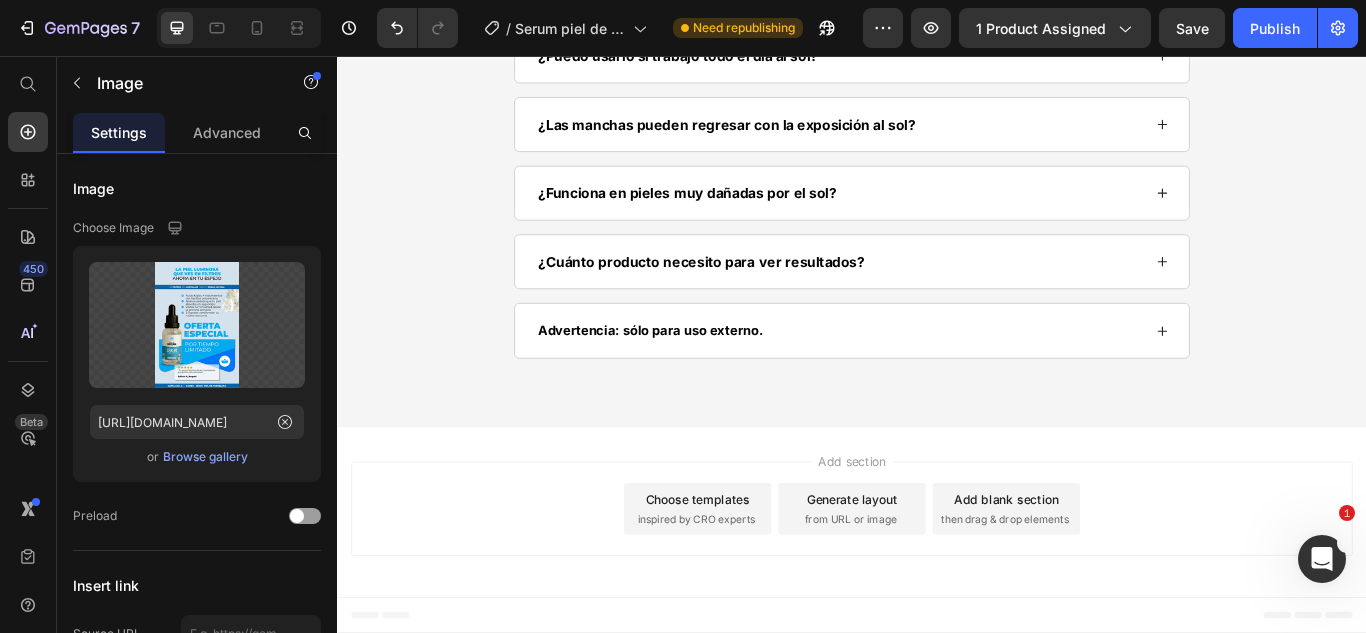 scroll, scrollTop: 18600, scrollLeft: 0, axis: vertical 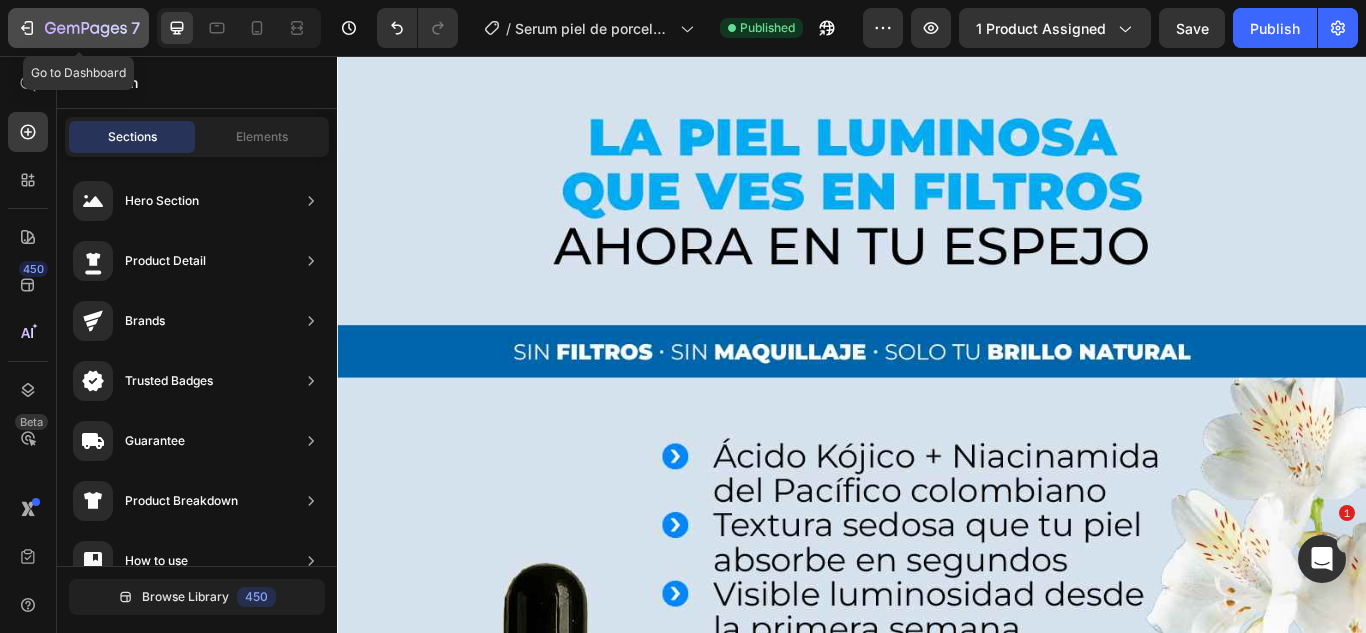 click 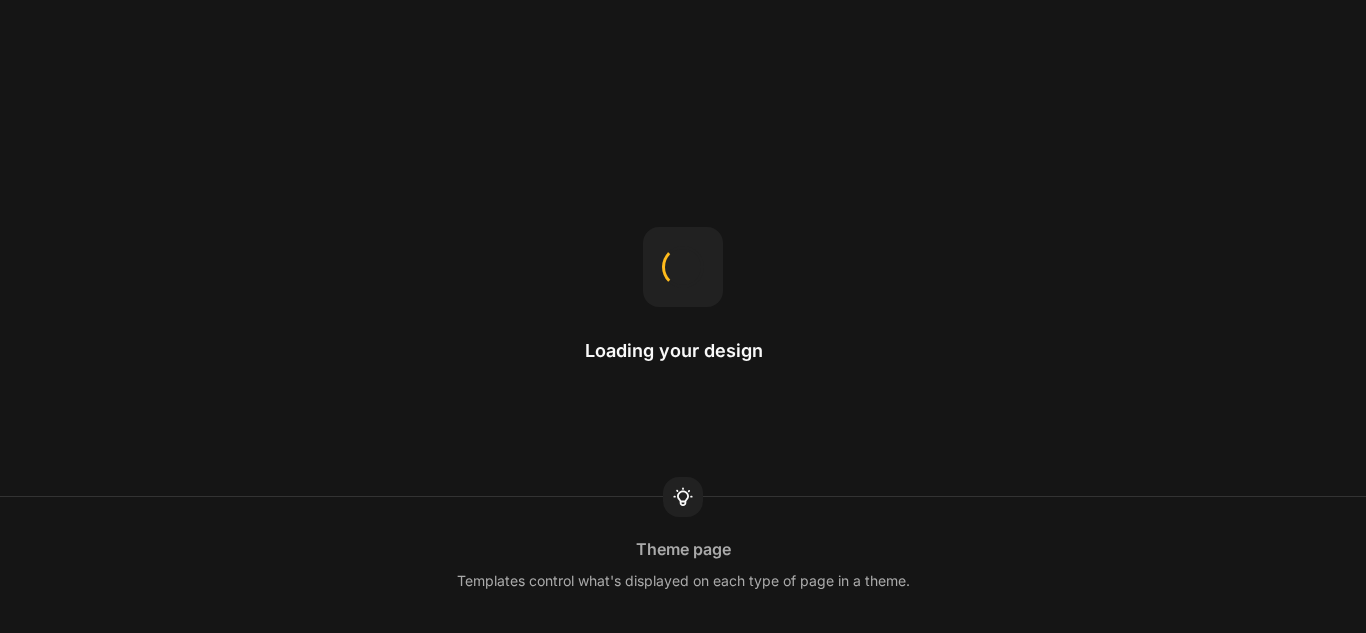scroll, scrollTop: 0, scrollLeft: 0, axis: both 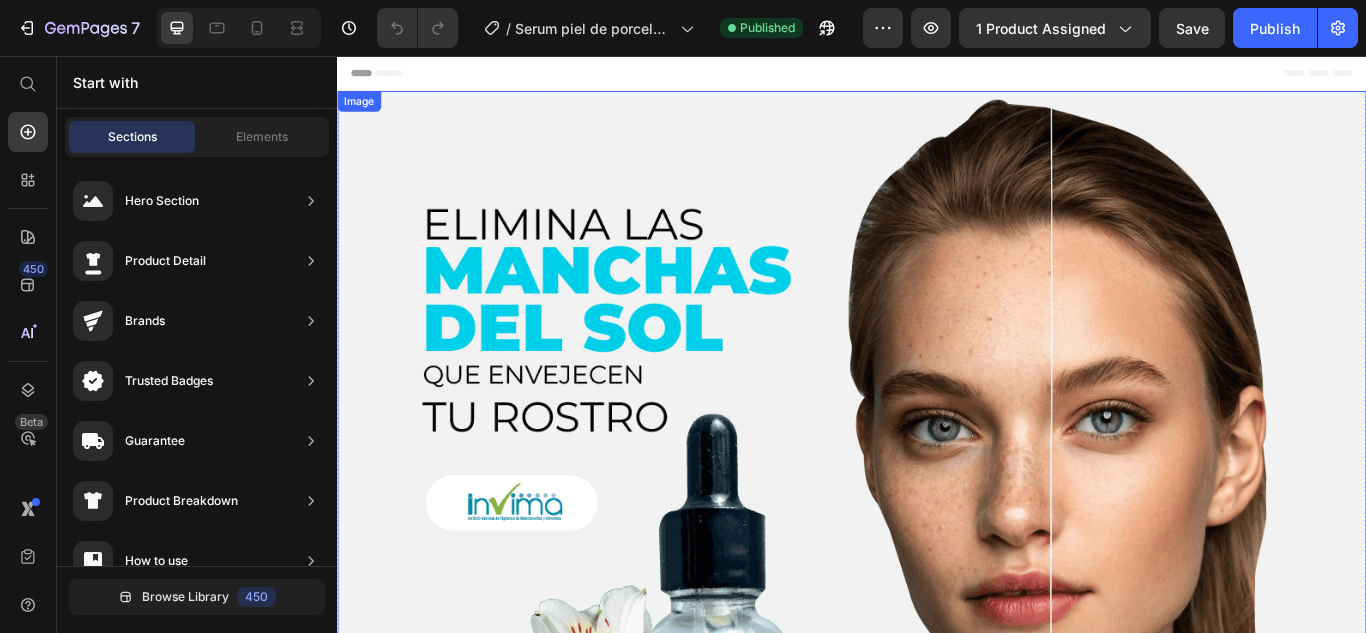 click at bounding box center (937, 935) 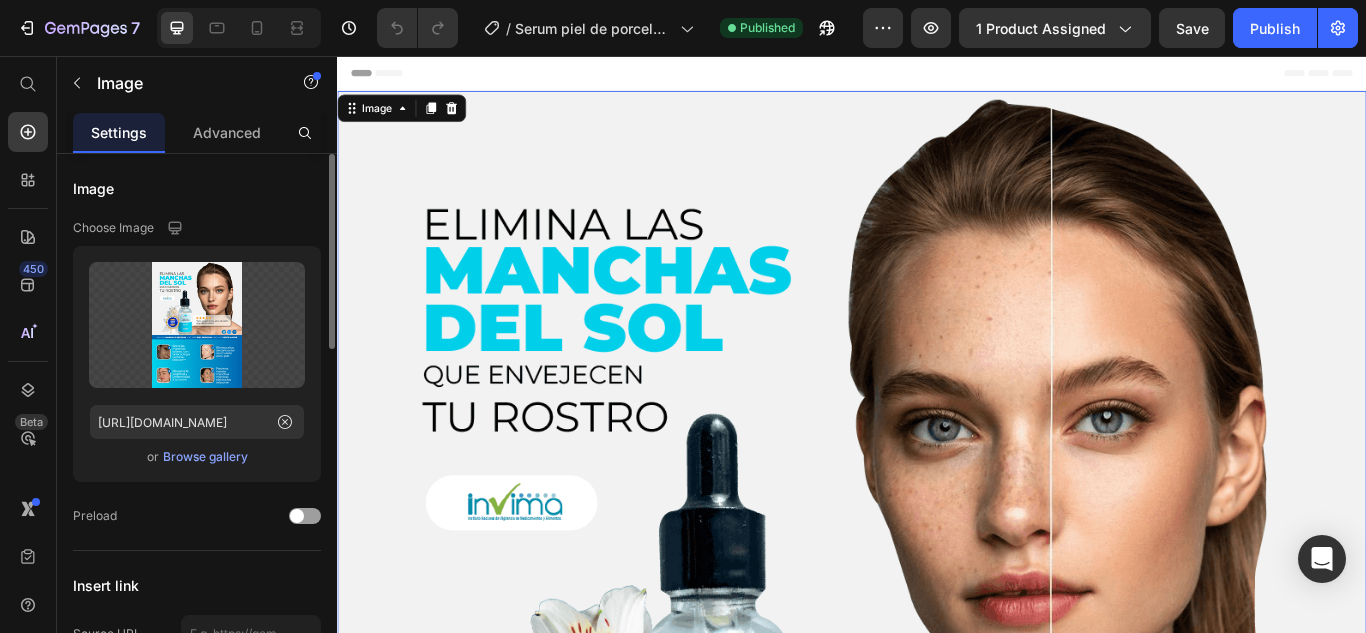 click on "Browse gallery" at bounding box center [205, 457] 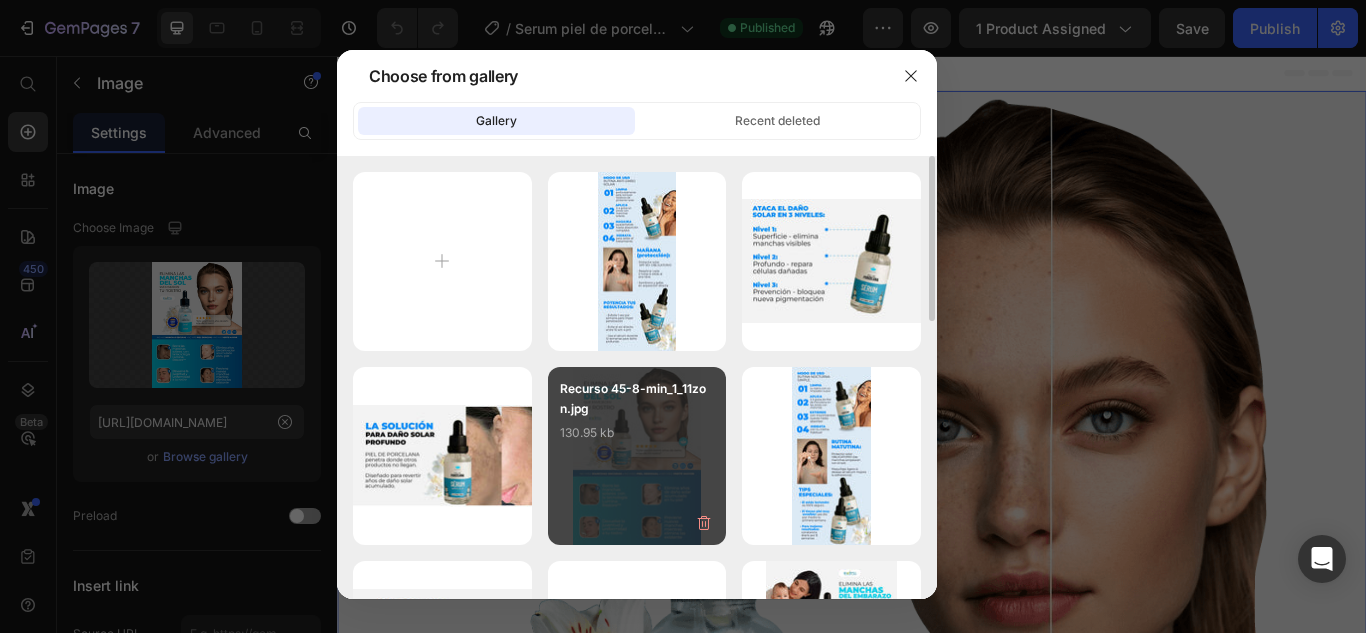 click on "Recurso 45-8-min_1_11zon.jpg 130.95 kb" at bounding box center (637, 456) 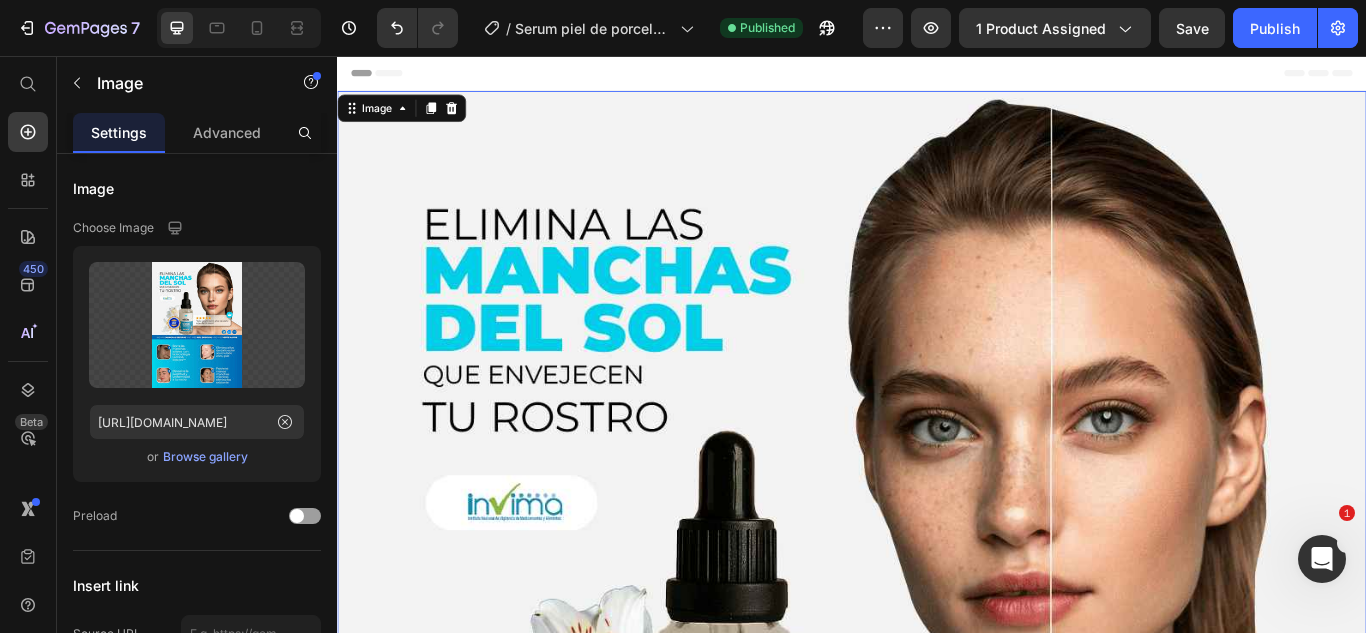 scroll, scrollTop: 0, scrollLeft: 0, axis: both 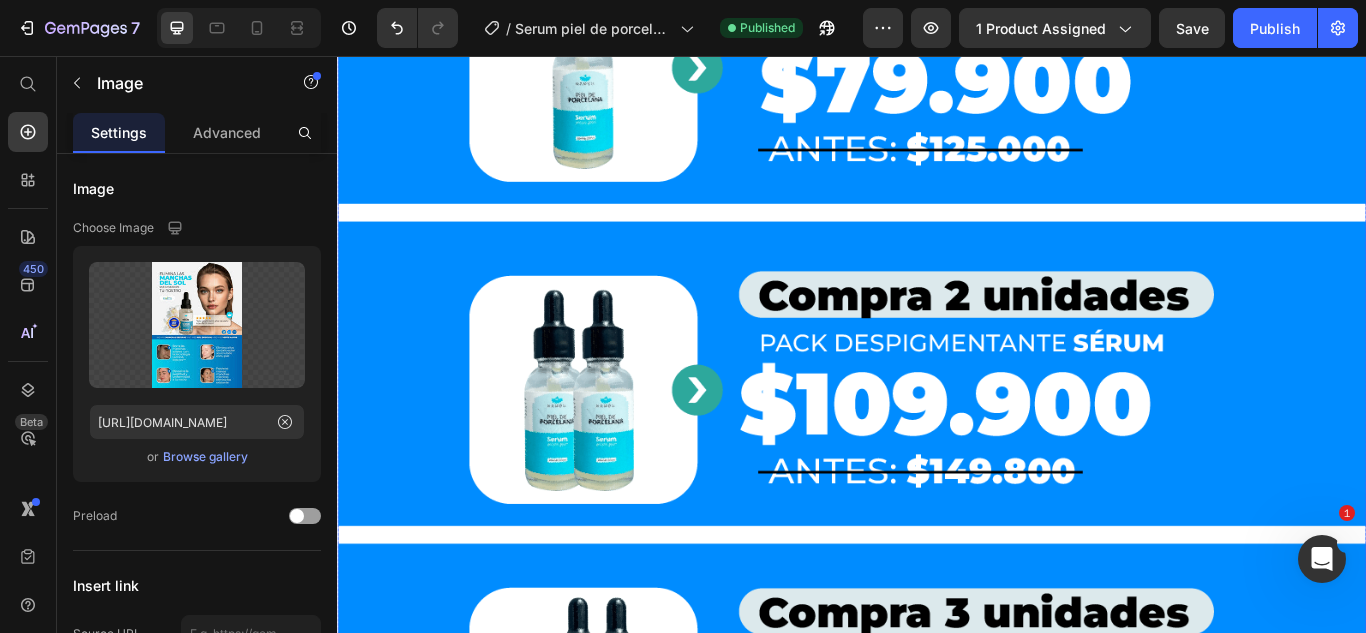 click at bounding box center [937, 426] 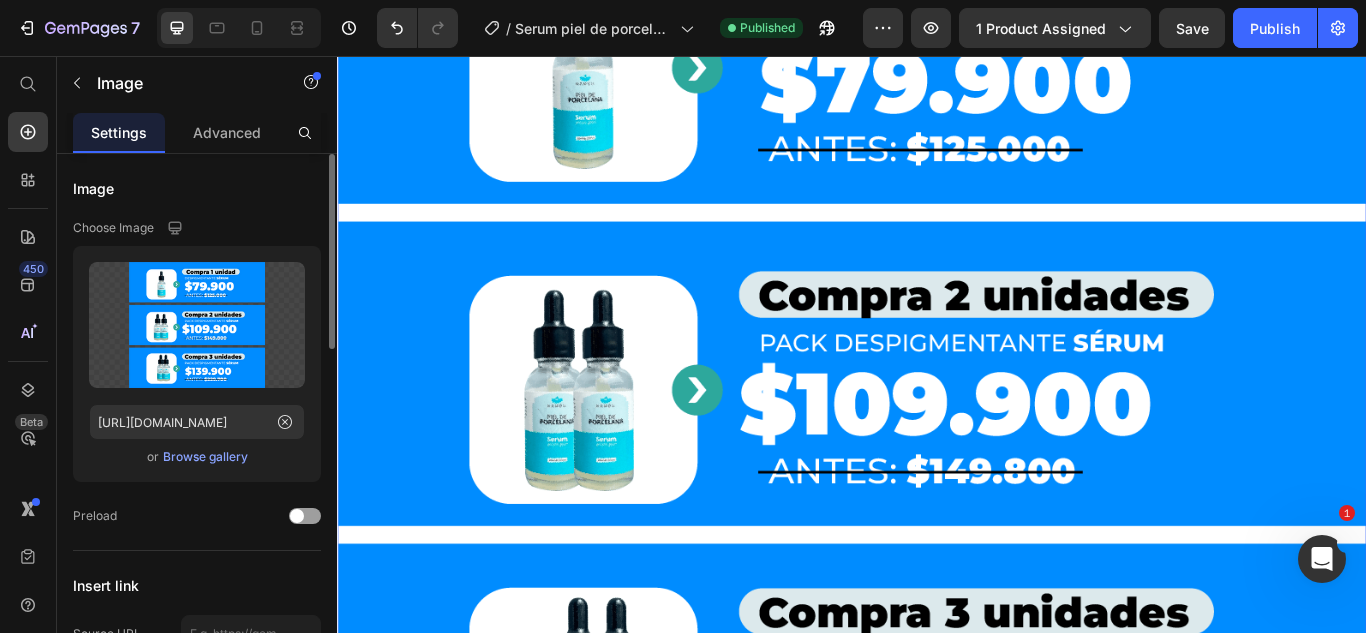 click on "Browse gallery" at bounding box center (205, 457) 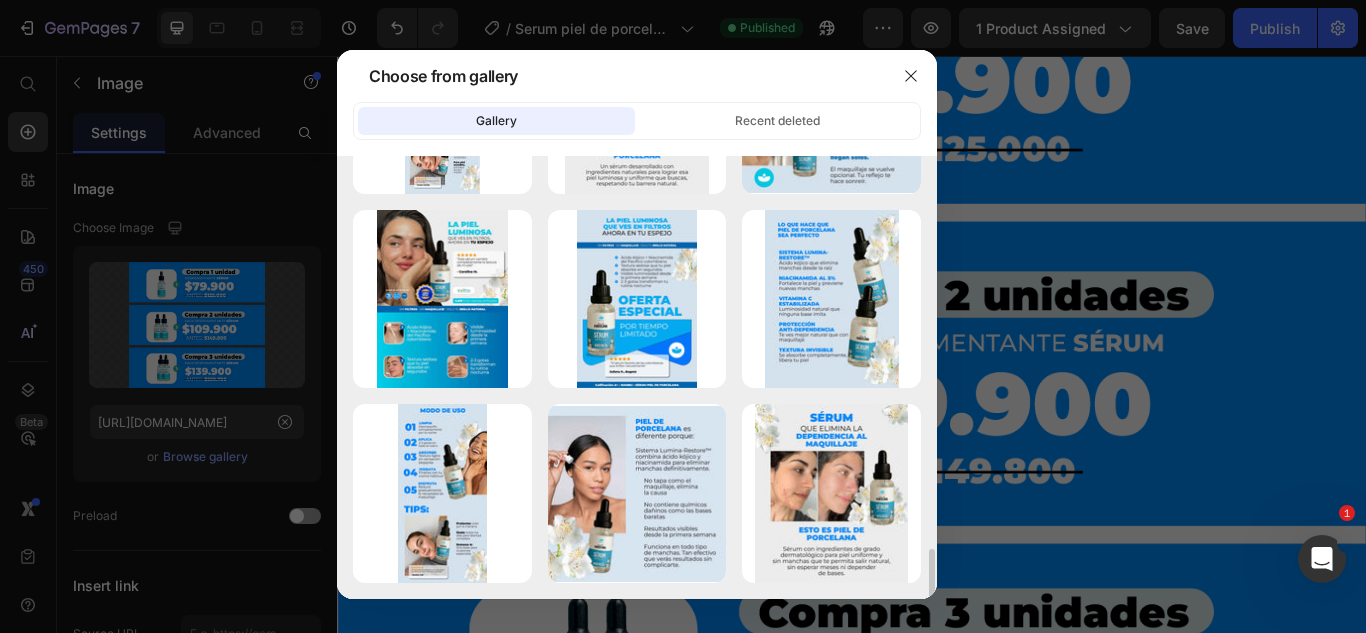 scroll, scrollTop: 941, scrollLeft: 0, axis: vertical 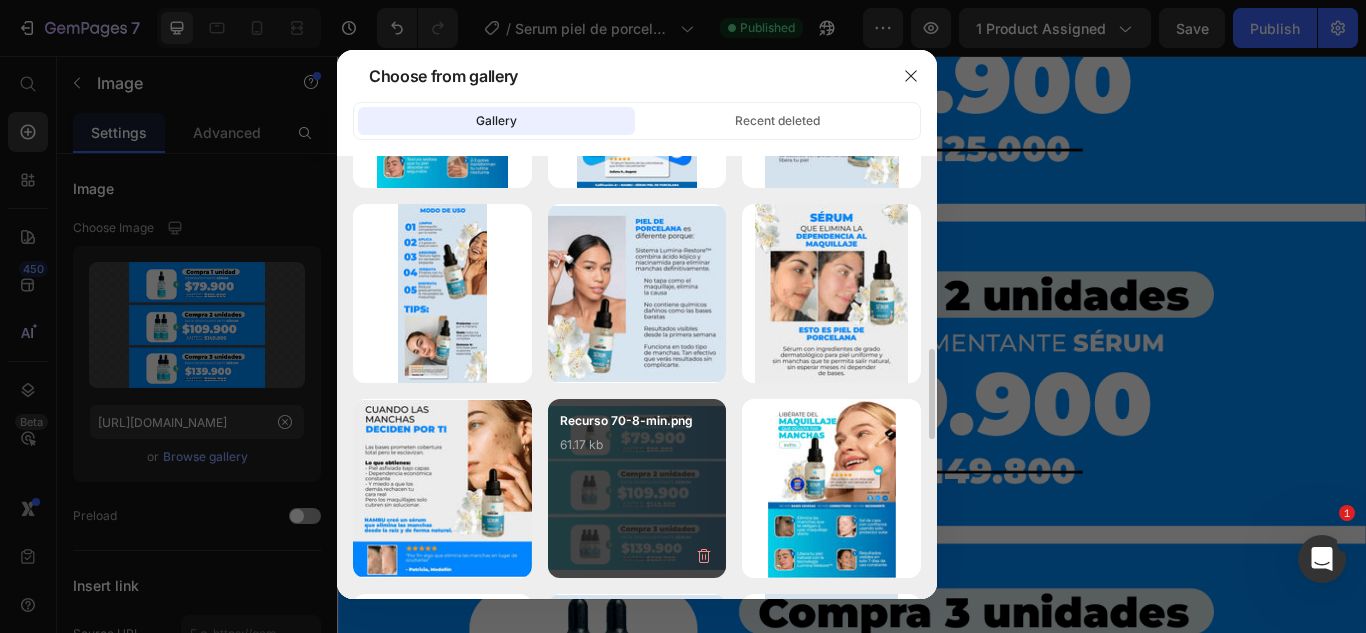 click on "Recurso 70-8-min.png 61.17 kb" at bounding box center [637, 451] 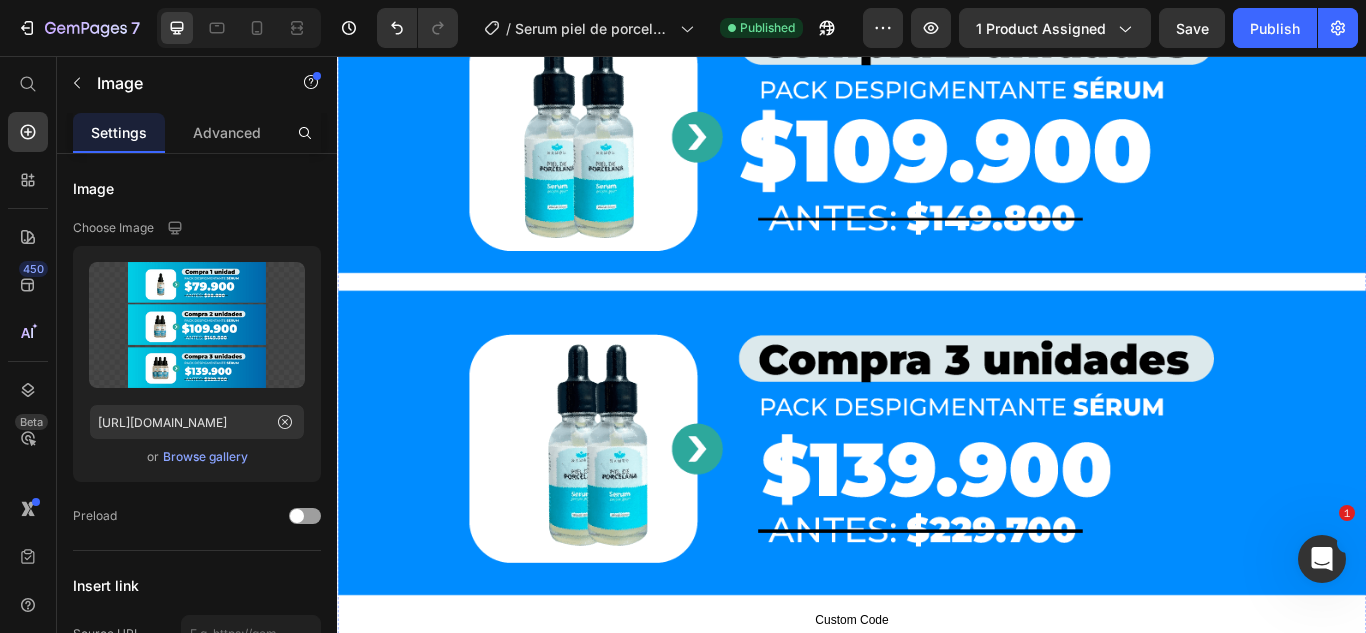 scroll, scrollTop: 6400, scrollLeft: 0, axis: vertical 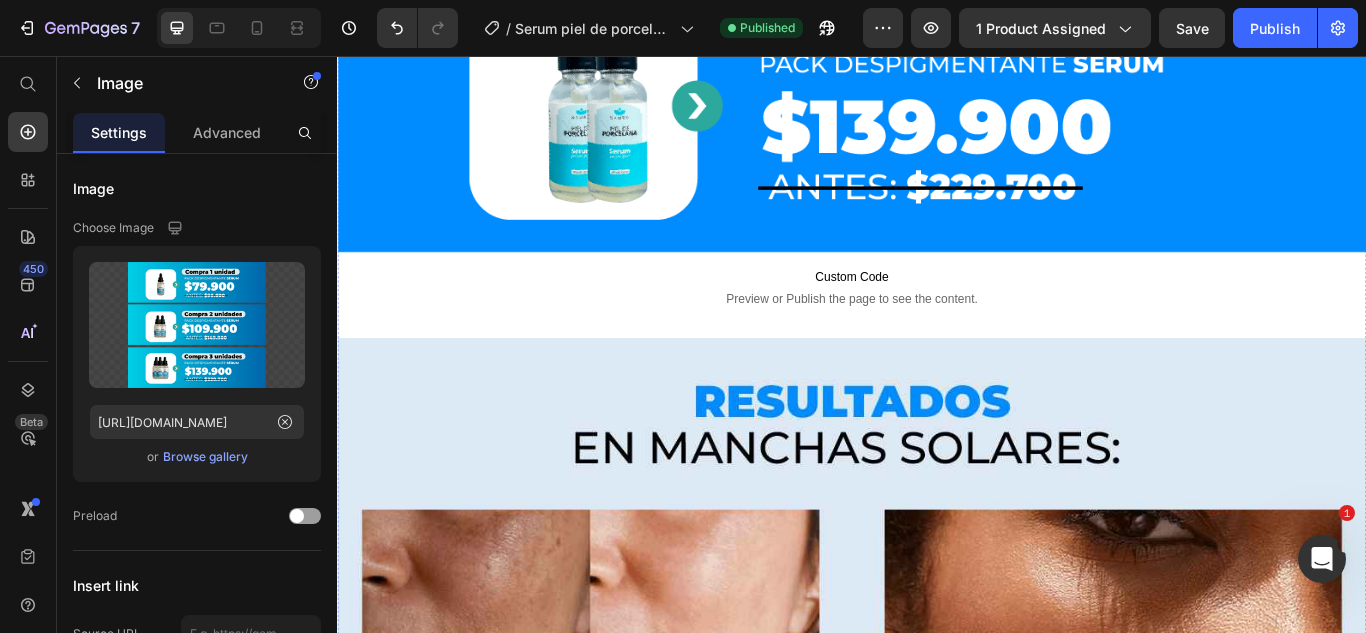 click at bounding box center [937, -1019] 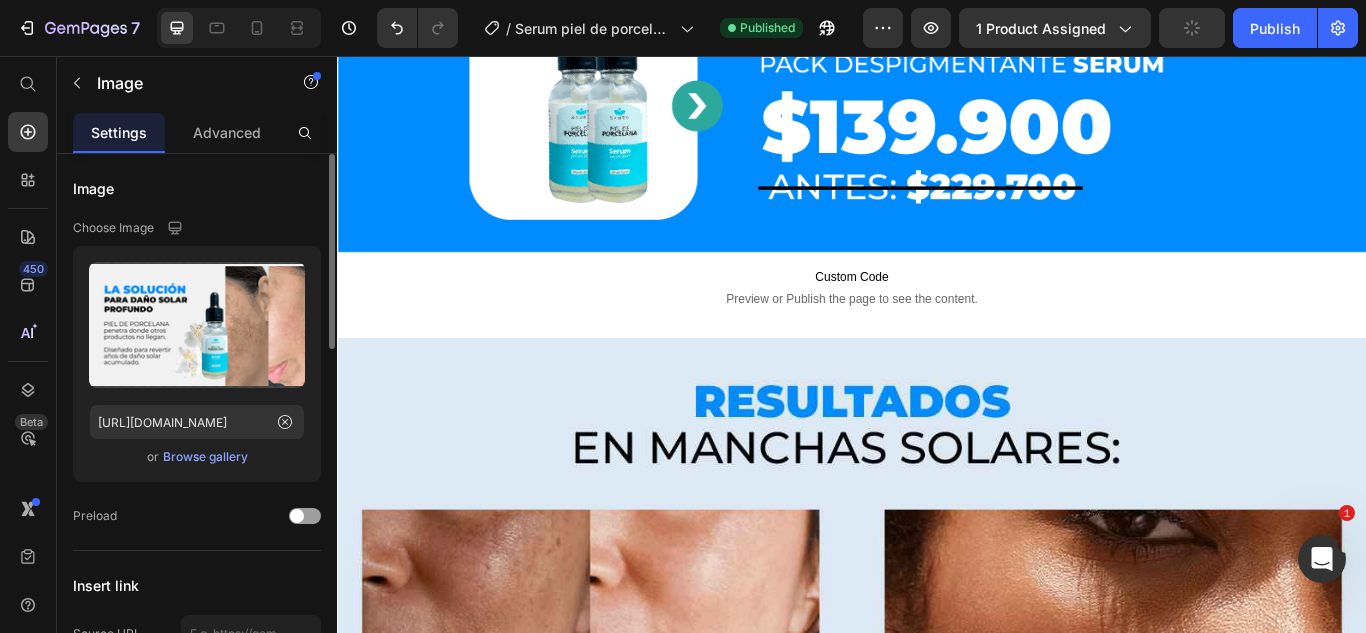 click on "Browse gallery" at bounding box center (205, 457) 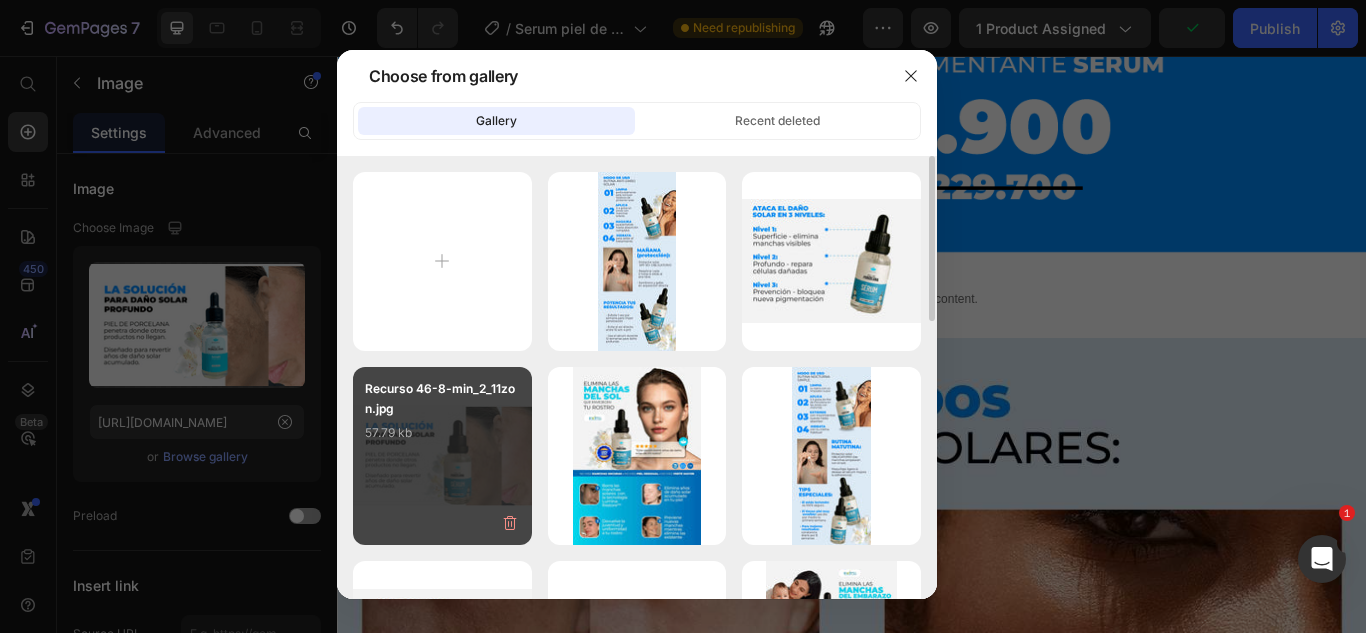 click on "Recurso 46-8-min_2_11zon.jpg 57.79 kb" at bounding box center (442, 456) 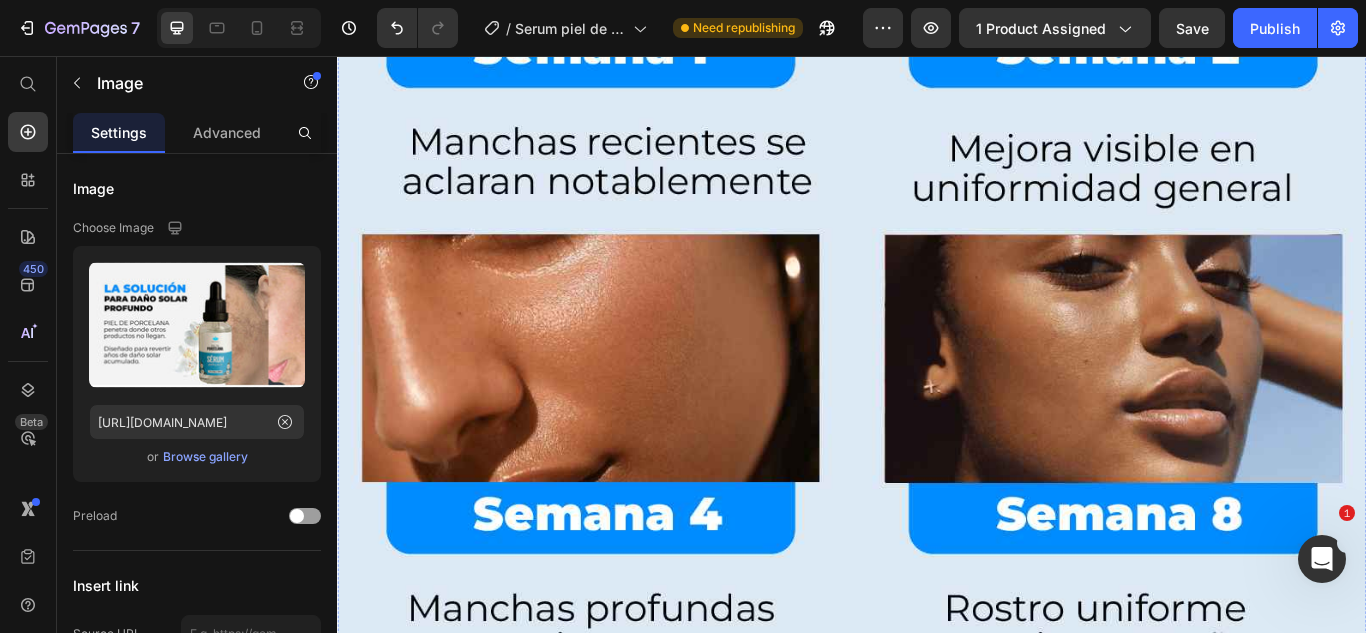 scroll, scrollTop: 7600, scrollLeft: 0, axis: vertical 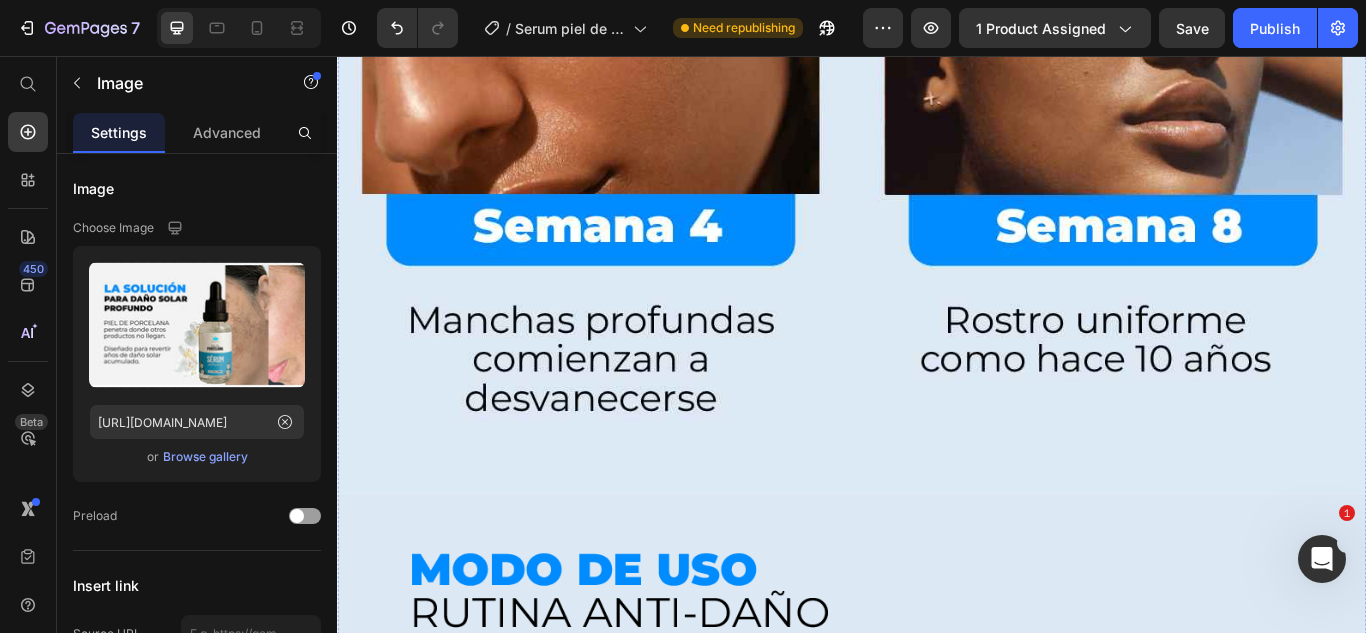 click at bounding box center [937, -2022] 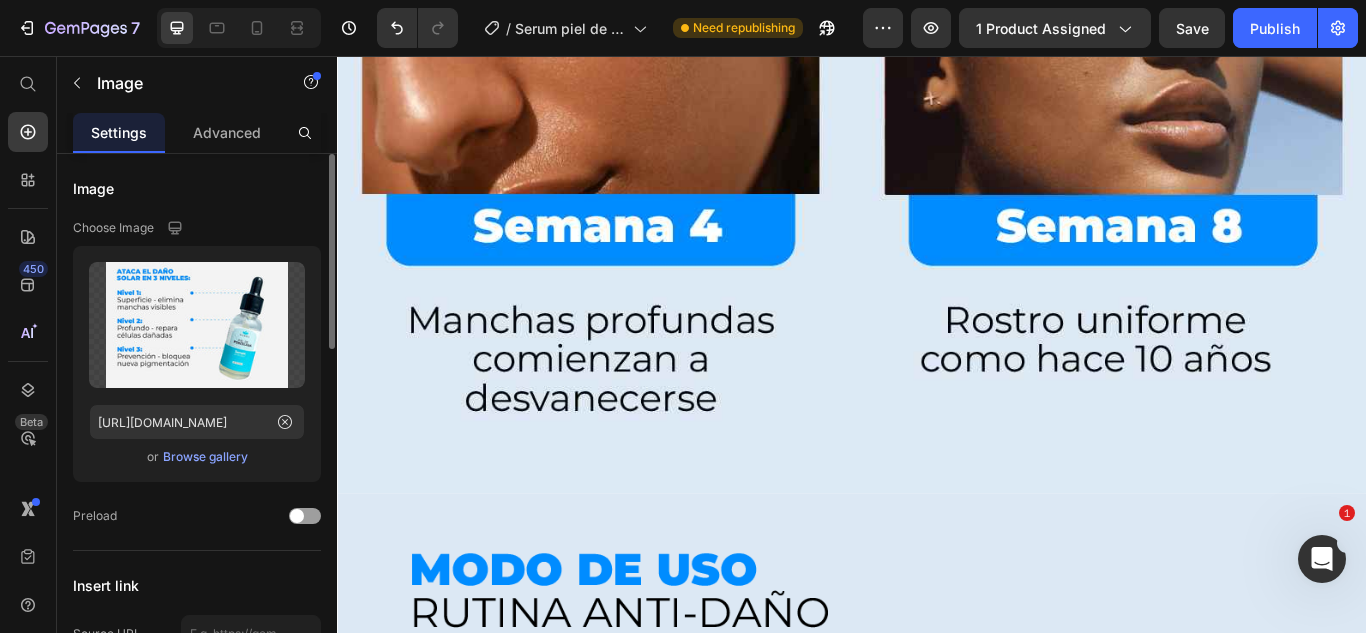 click on "Browse gallery" at bounding box center [205, 457] 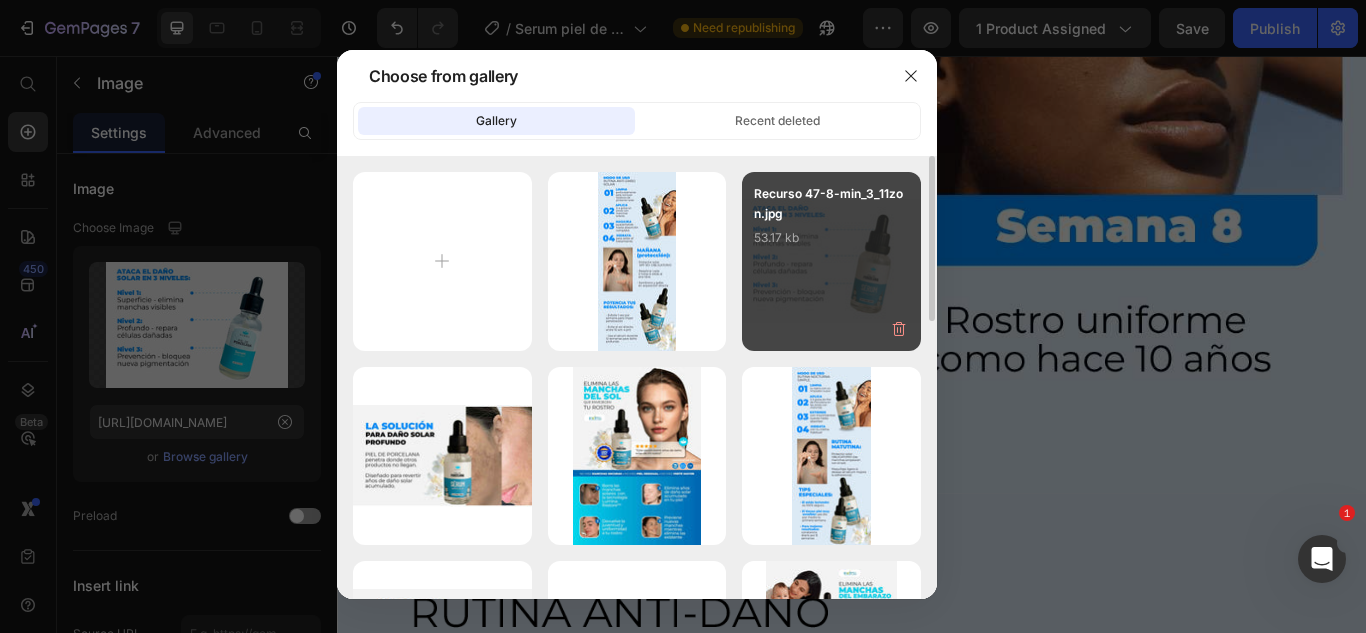 click on "Recurso 47-8-min_3_11zon.jpg 53.17 kb" at bounding box center [831, 224] 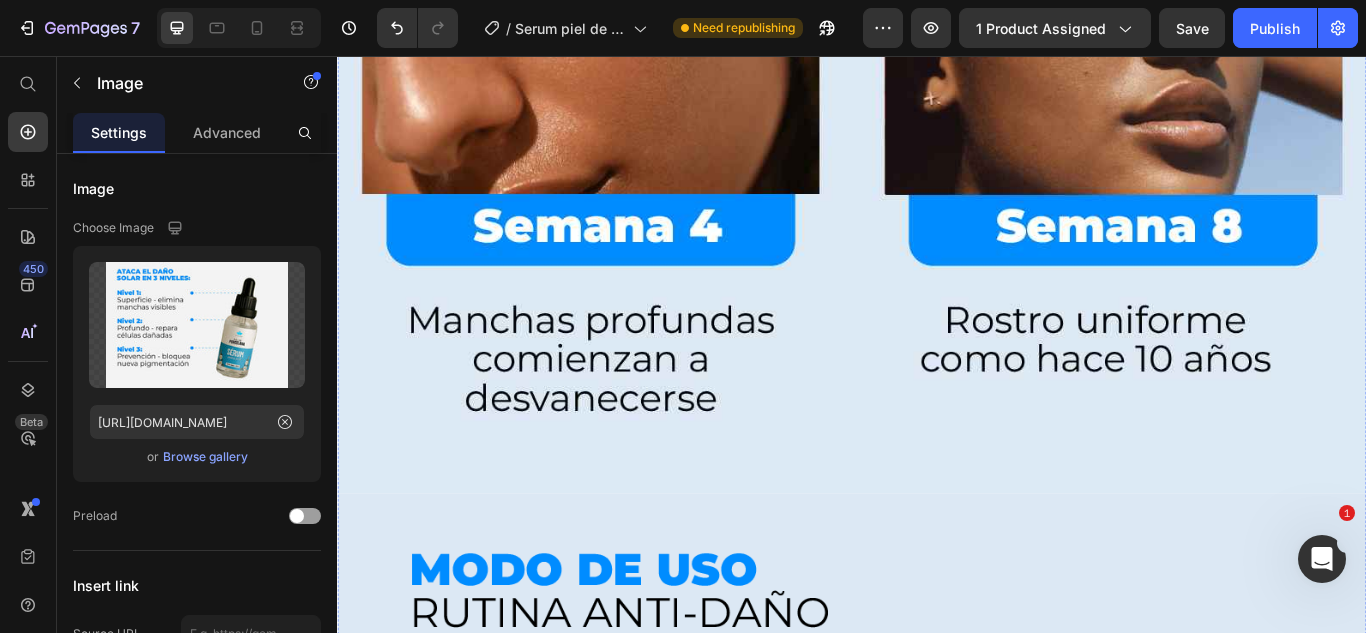 click at bounding box center (937, -1469) 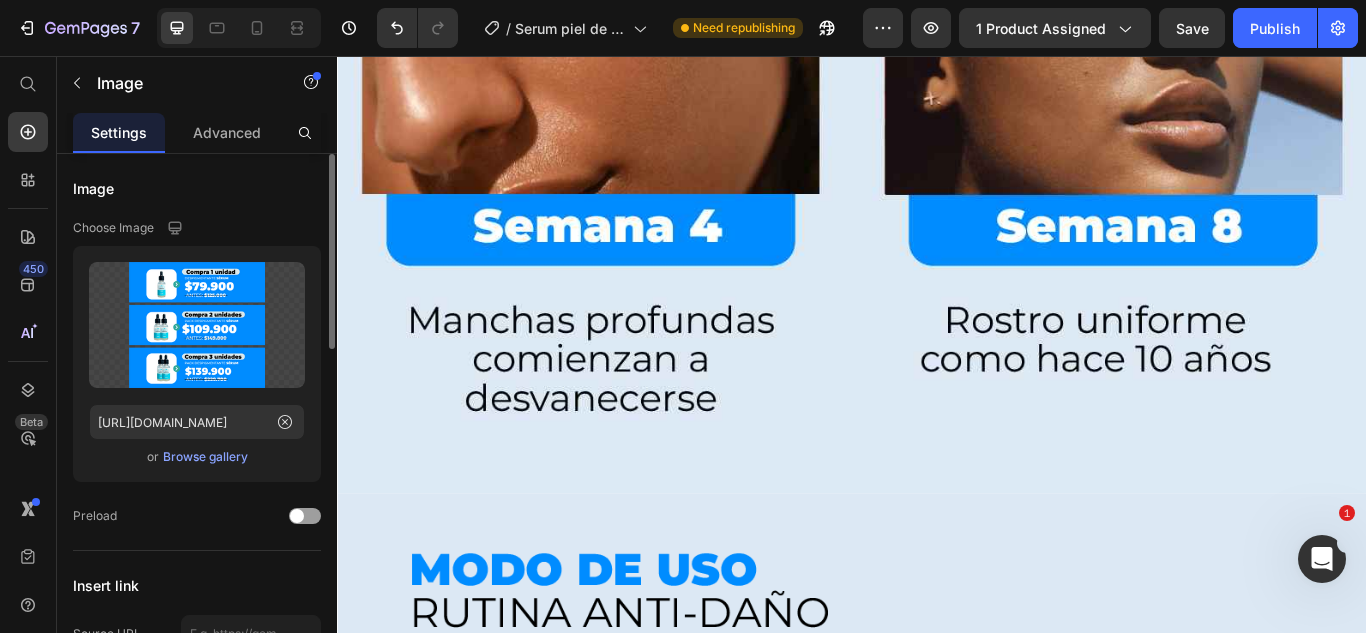 click on "Browse gallery" at bounding box center (205, 457) 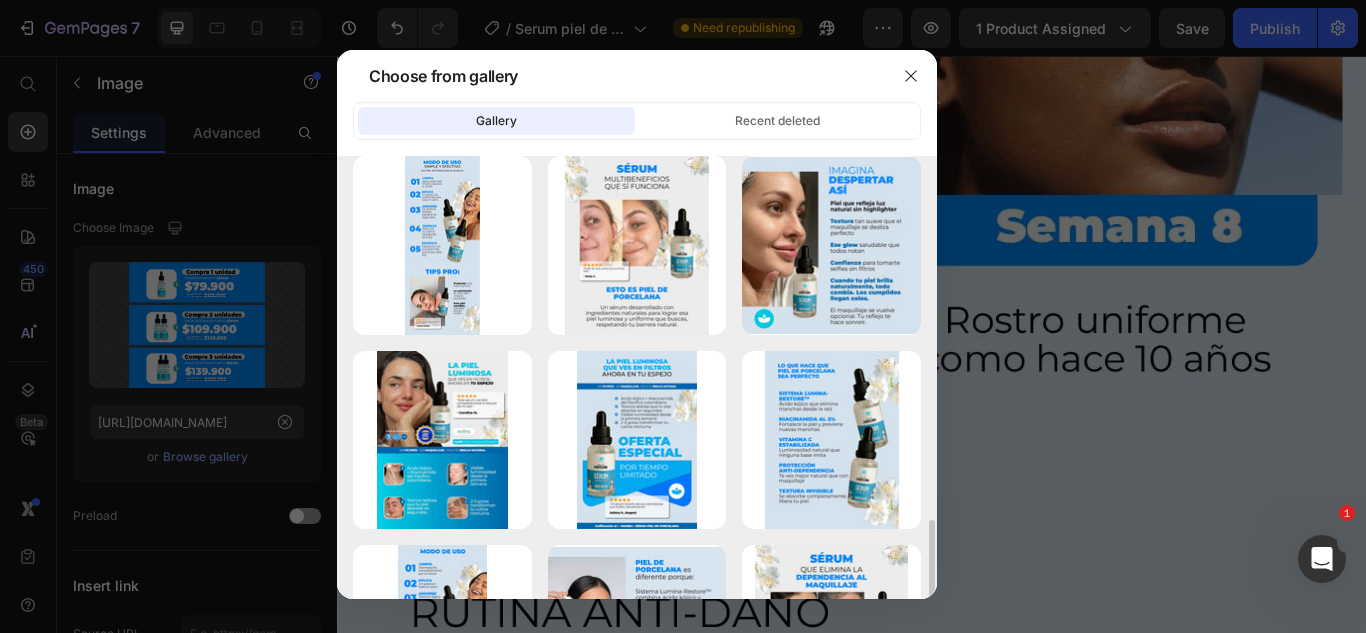 scroll, scrollTop: 900, scrollLeft: 0, axis: vertical 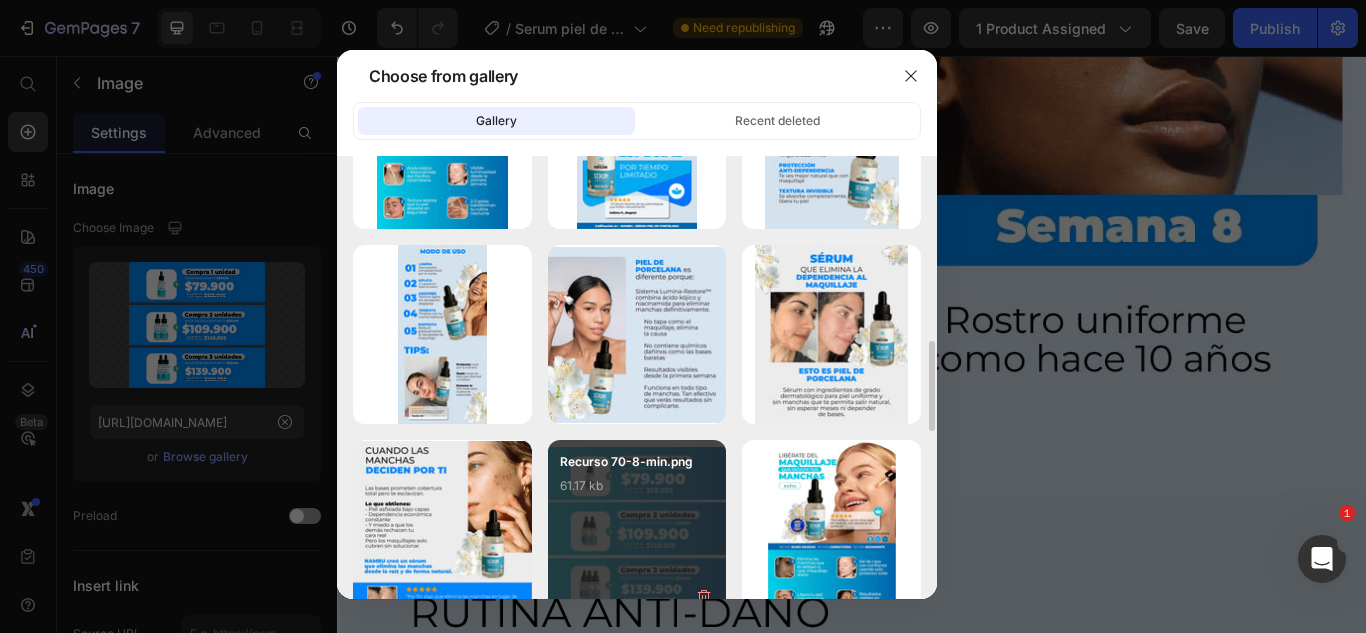 click on "Recurso 70-8-min.png 61.17 kb" at bounding box center (637, 492) 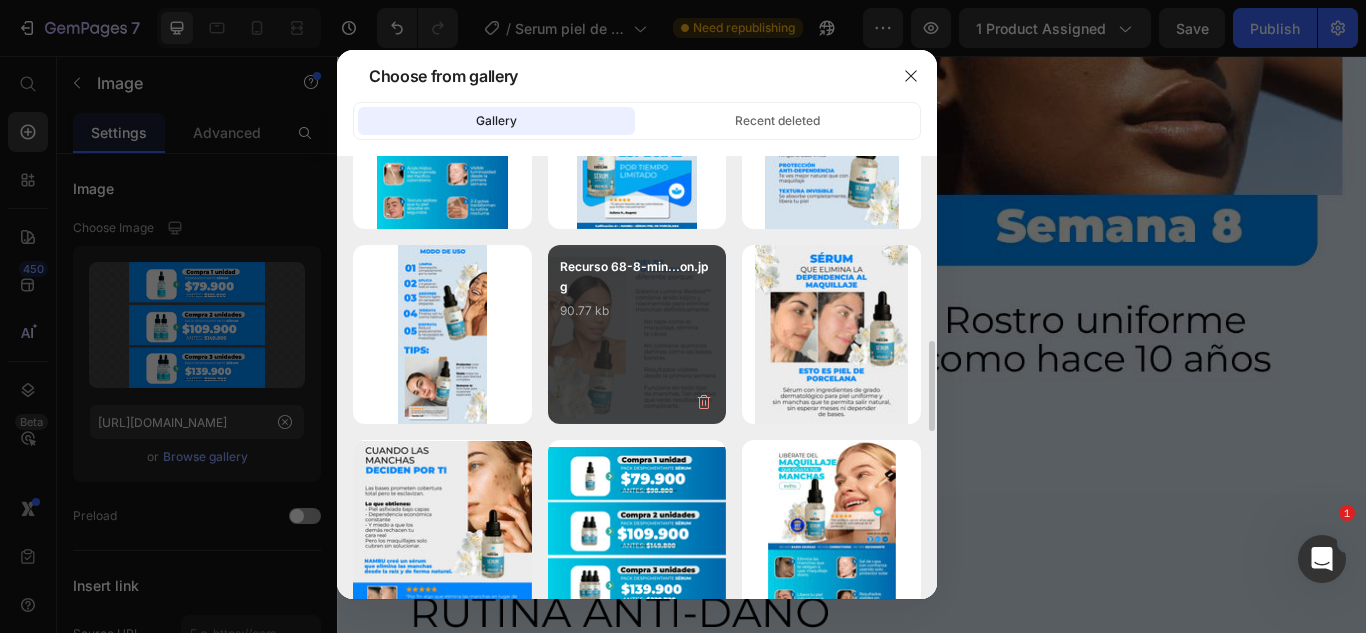 type on "https://cdn.shopify.com/s/files/1/0661/2670/8896/files/gempages_557582480312370309-b52495ed-9e32-470b-a96b-95f19750e5f4.png" 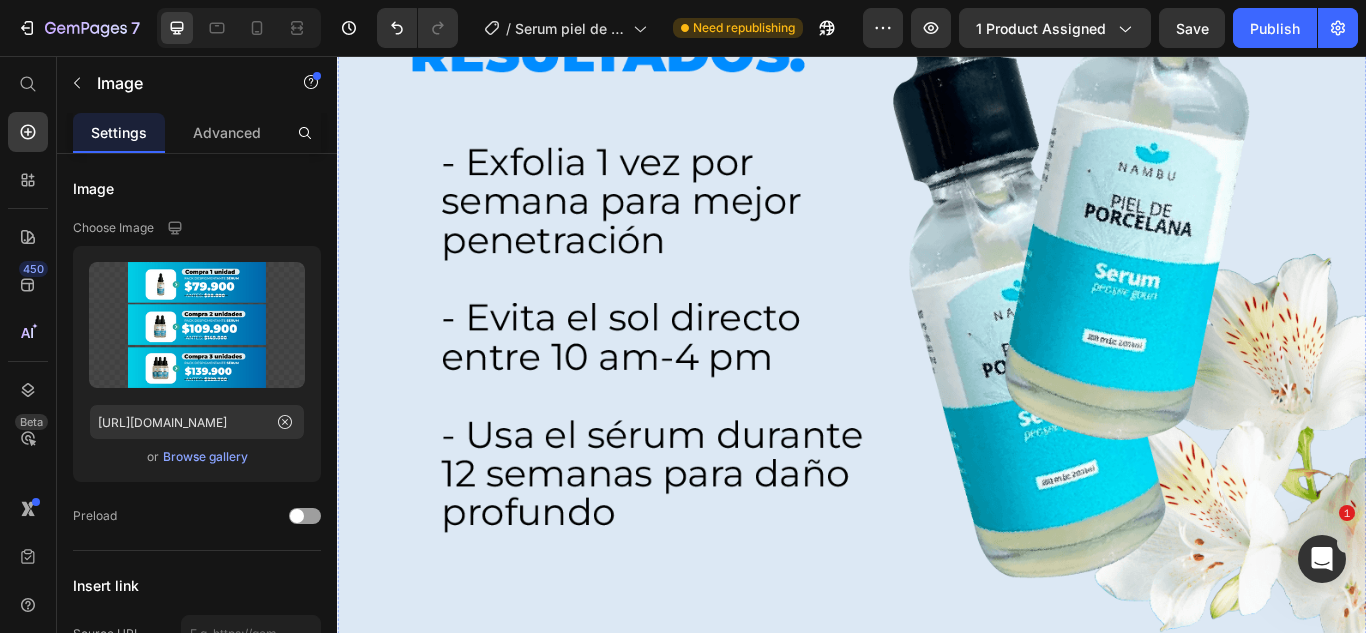 scroll, scrollTop: 10700, scrollLeft: 0, axis: vertical 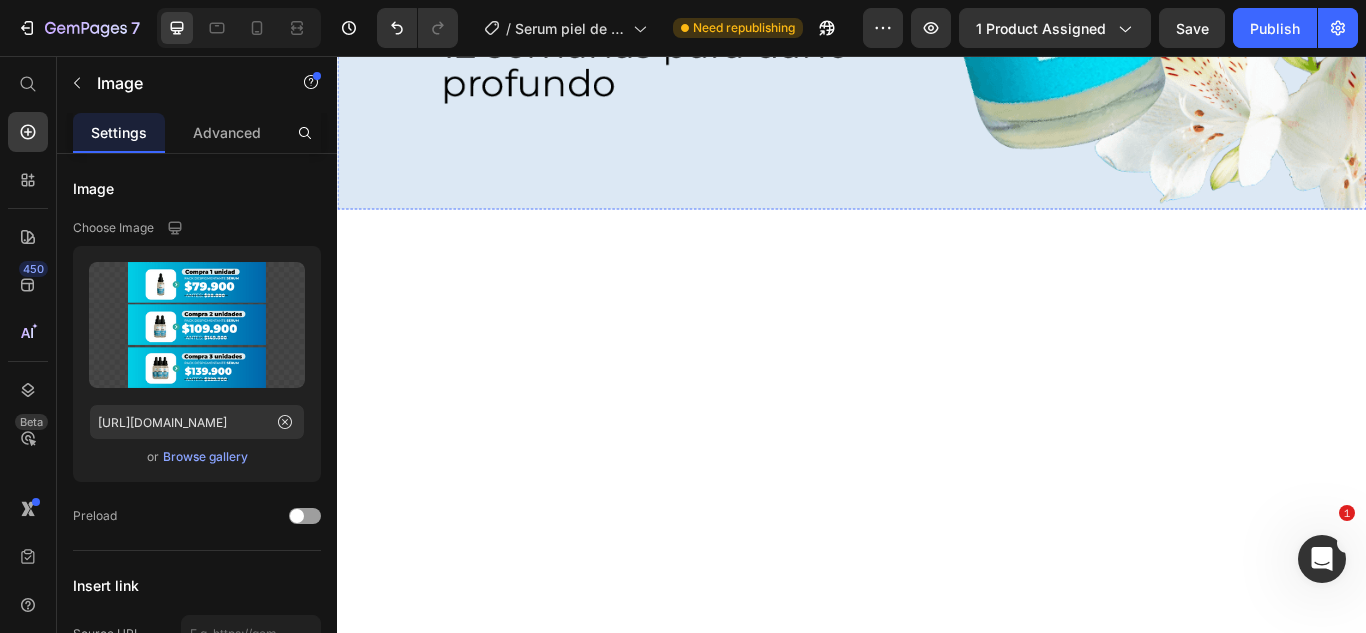 click at bounding box center [937, -1153] 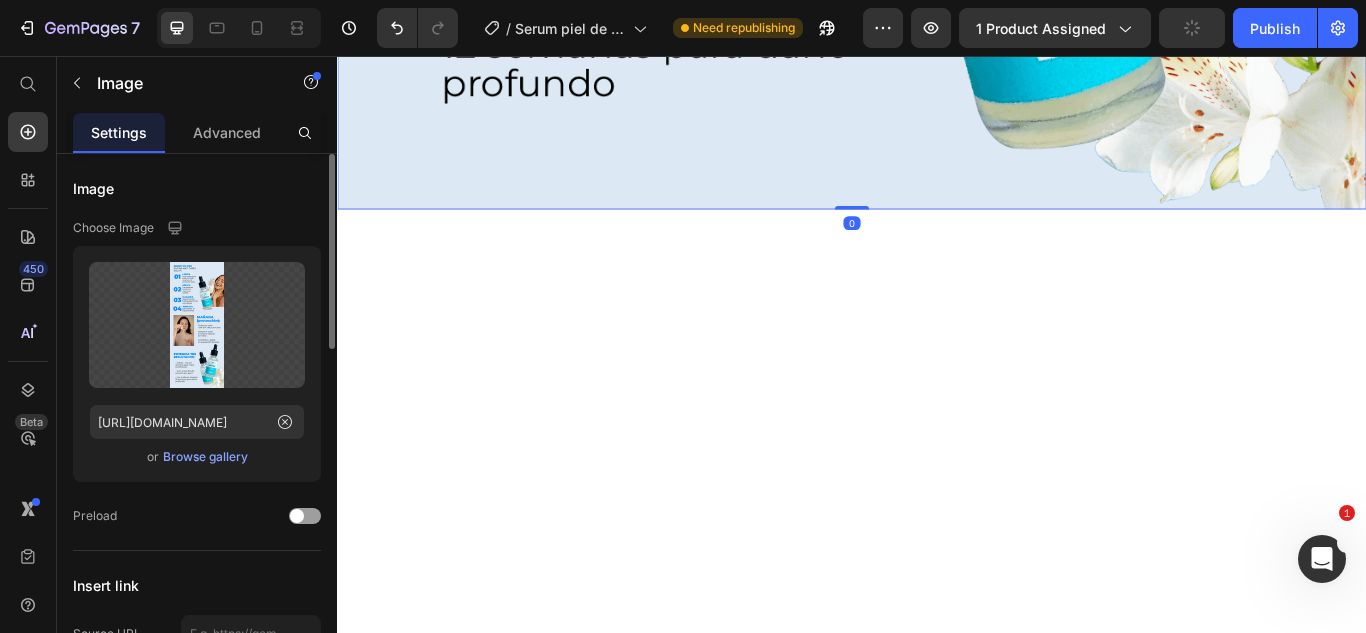click on "Browse gallery" at bounding box center [205, 457] 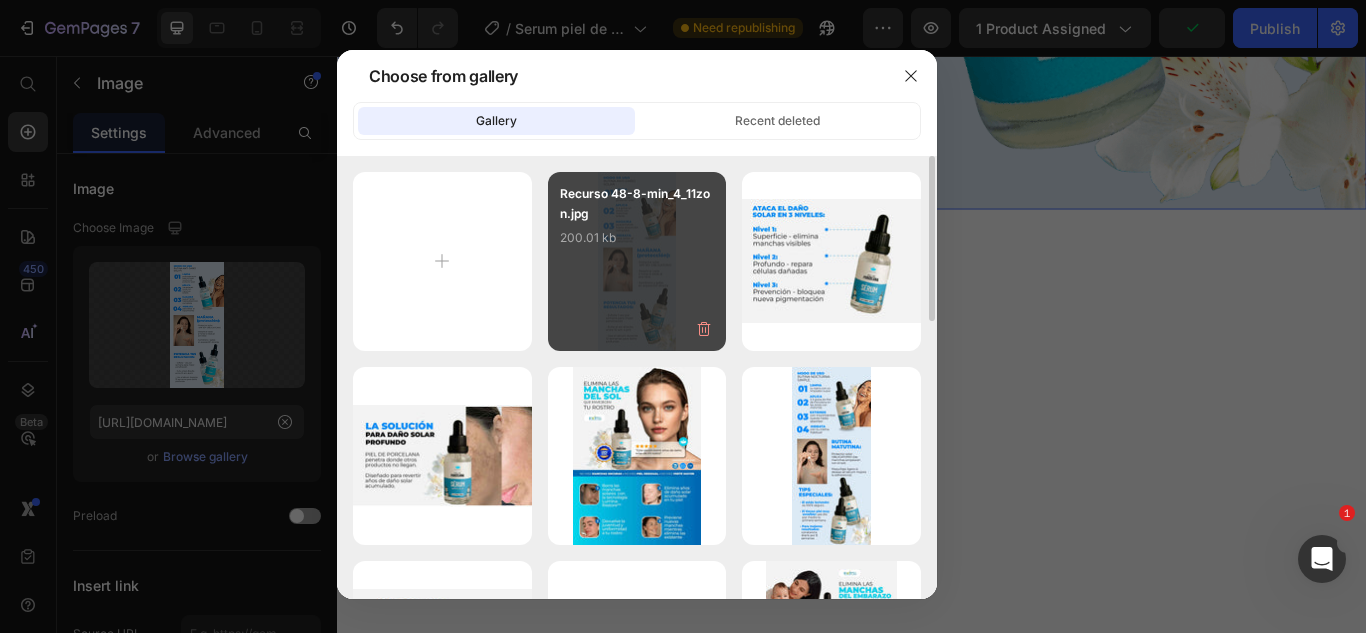 click on "Recurso 48-8-min_4_11zon.jpg 200.01 kb" at bounding box center (637, 261) 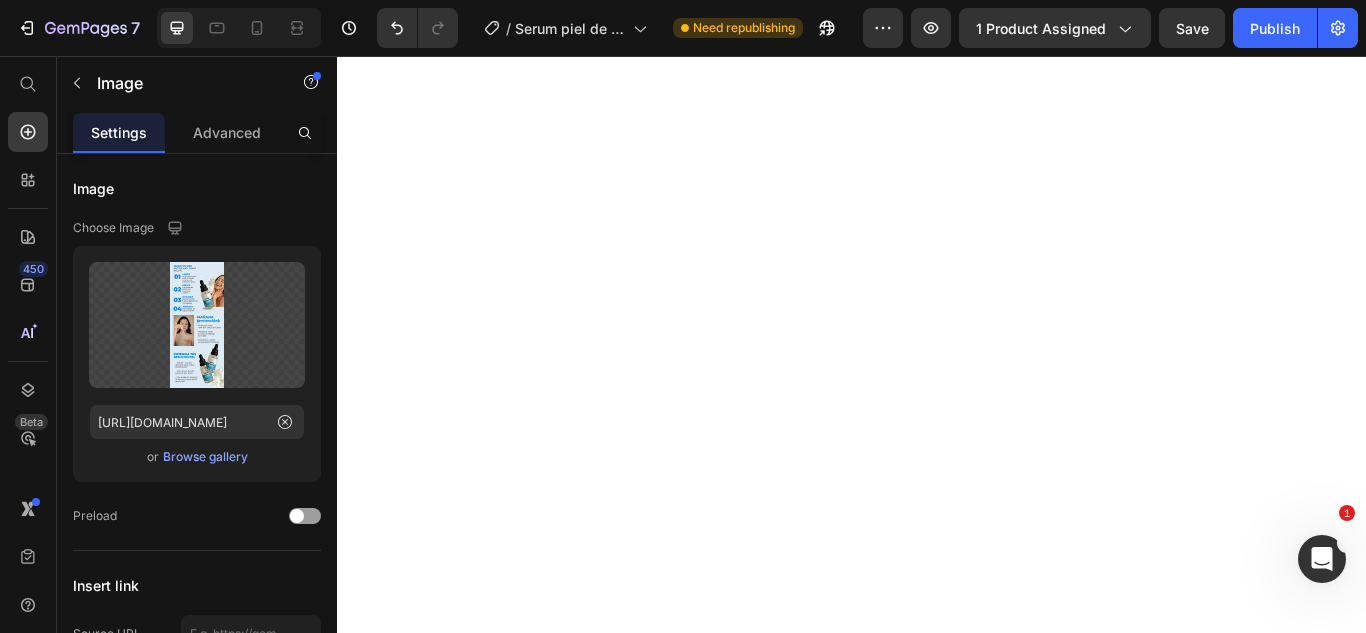 scroll, scrollTop: 13700, scrollLeft: 0, axis: vertical 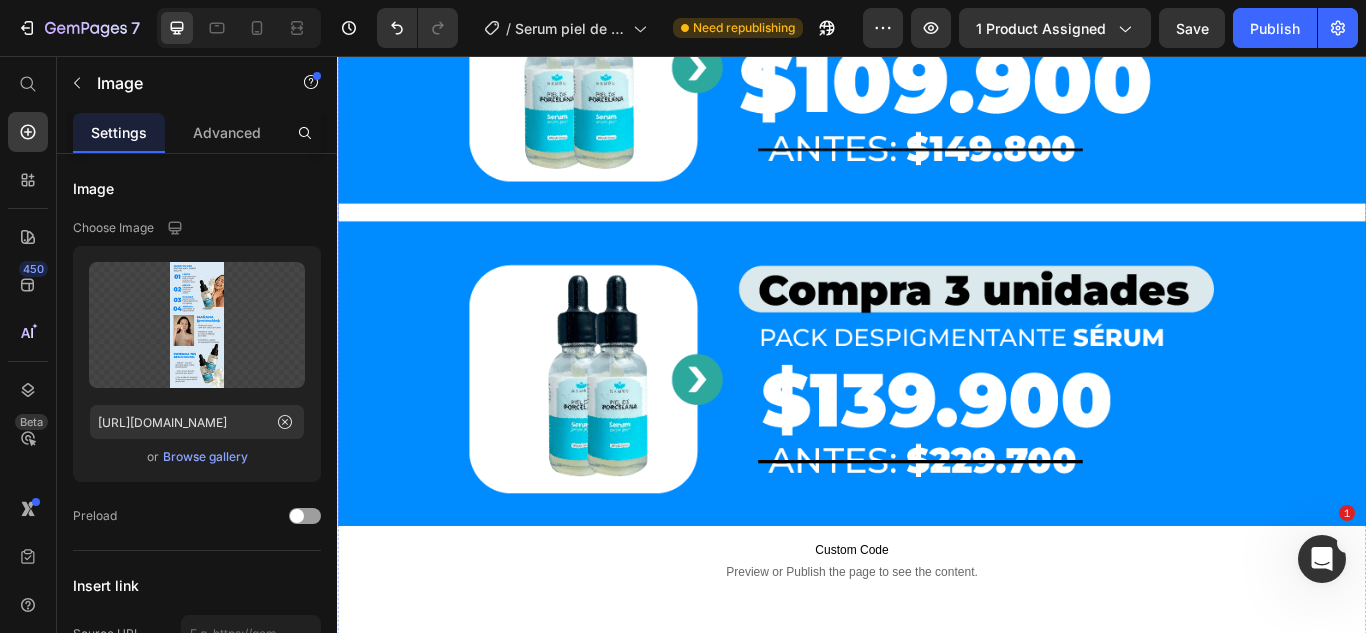 click at bounding box center (937, 50) 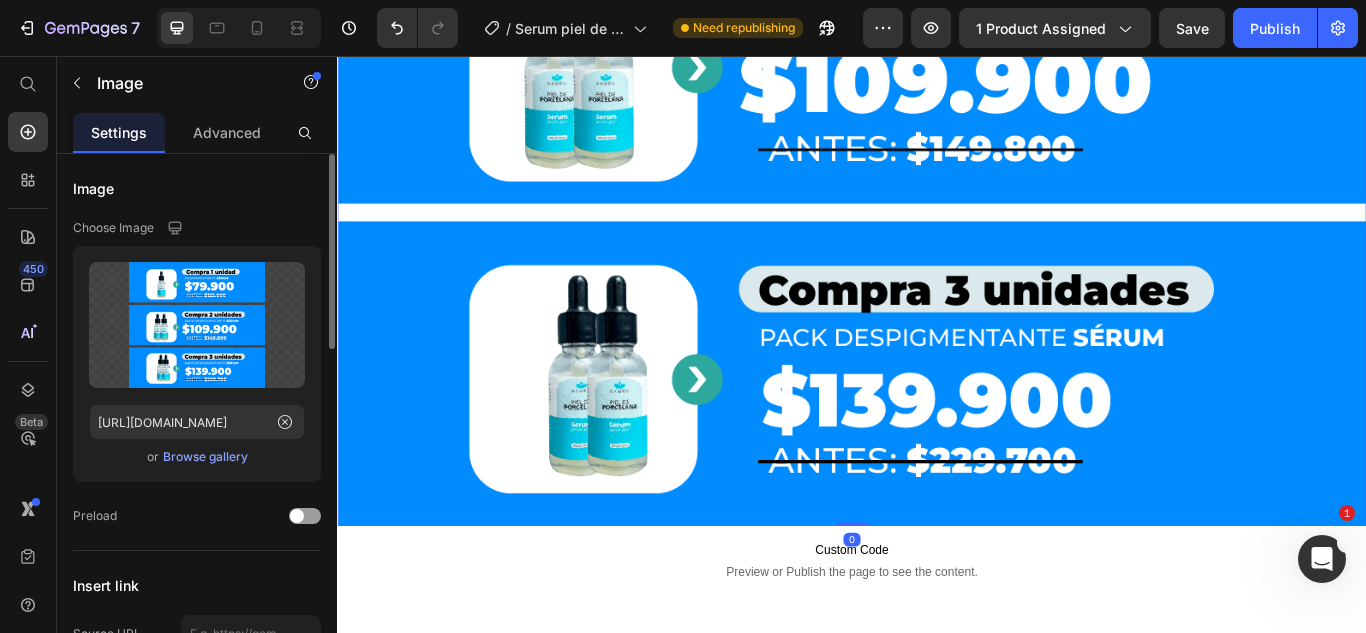 click on "Browse gallery" at bounding box center (205, 457) 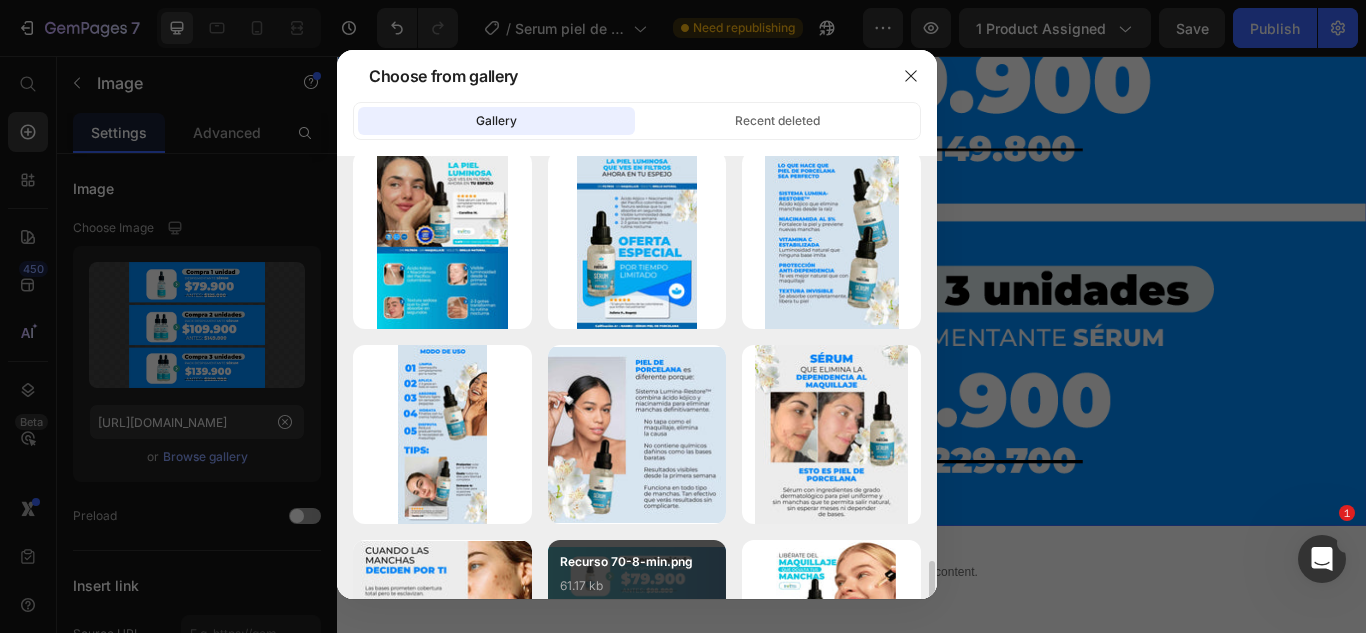 scroll, scrollTop: 1000, scrollLeft: 0, axis: vertical 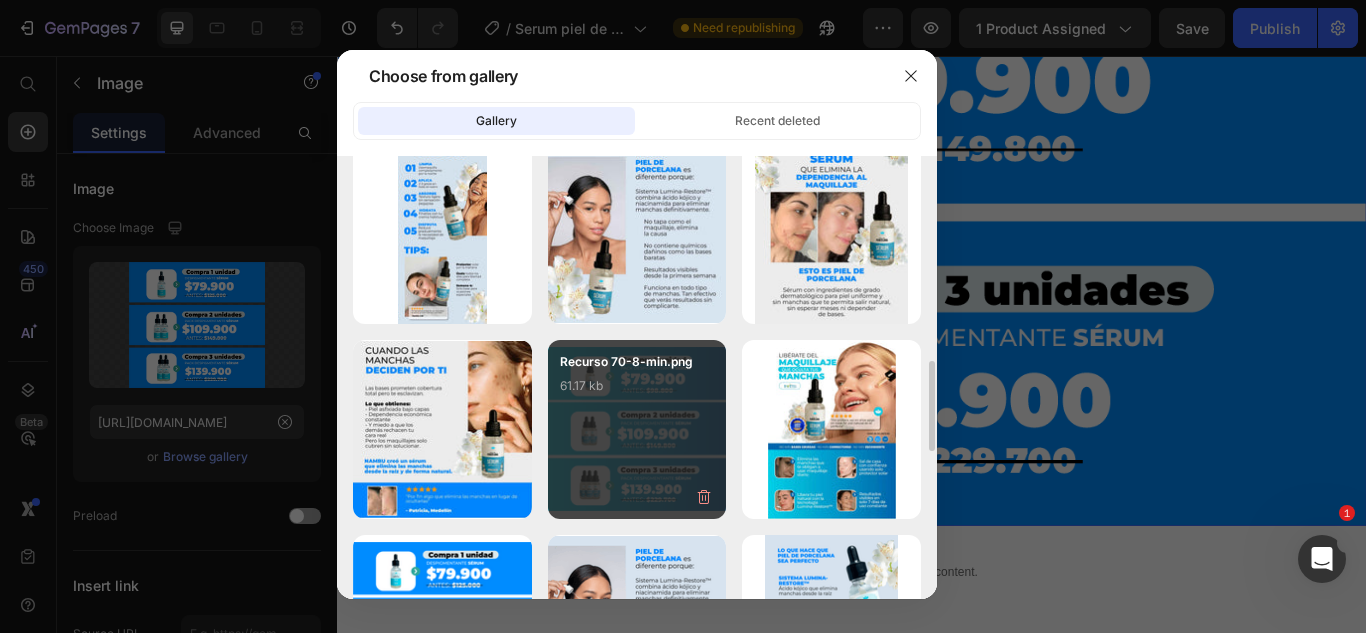 click on "Recurso 70-8-min.png 61.17 kb" at bounding box center (637, 392) 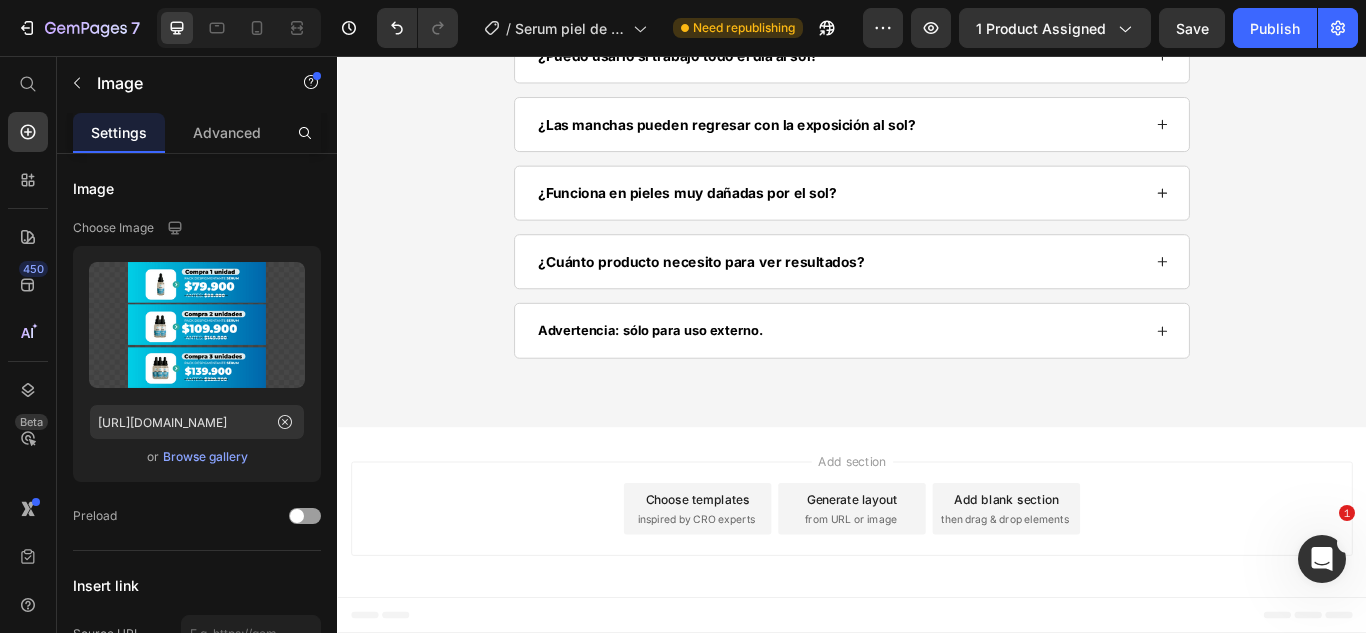 scroll, scrollTop: 17900, scrollLeft: 0, axis: vertical 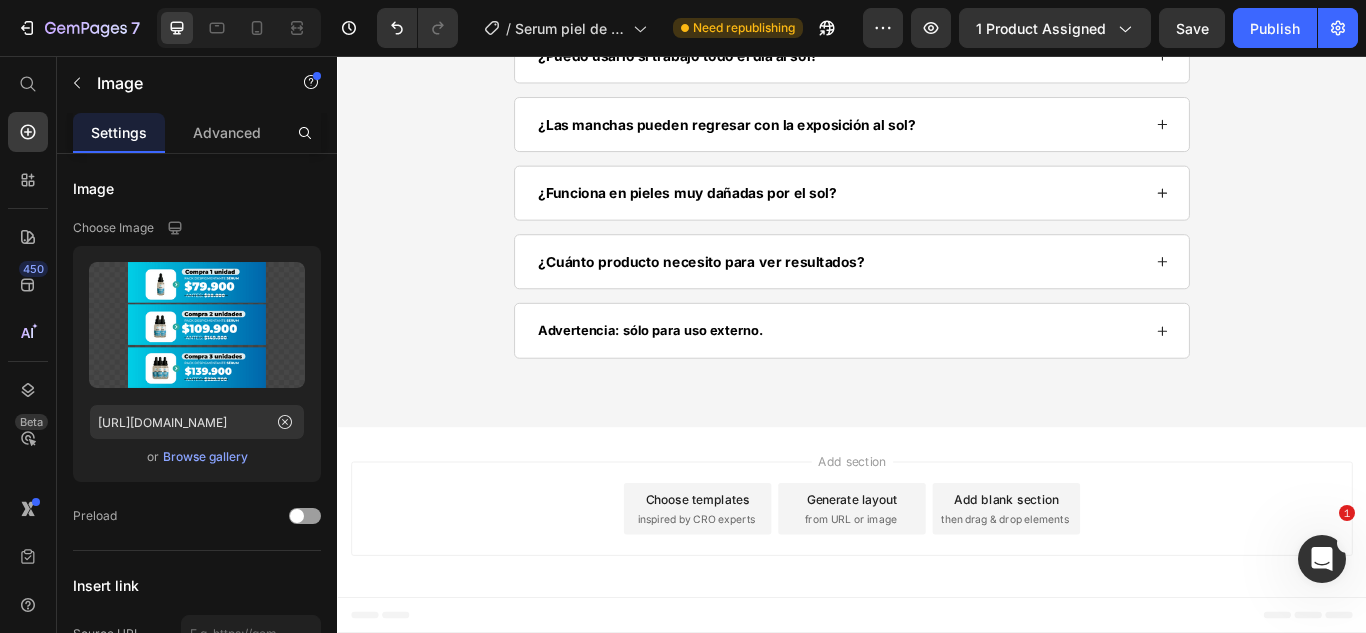 click at bounding box center [937, -289] 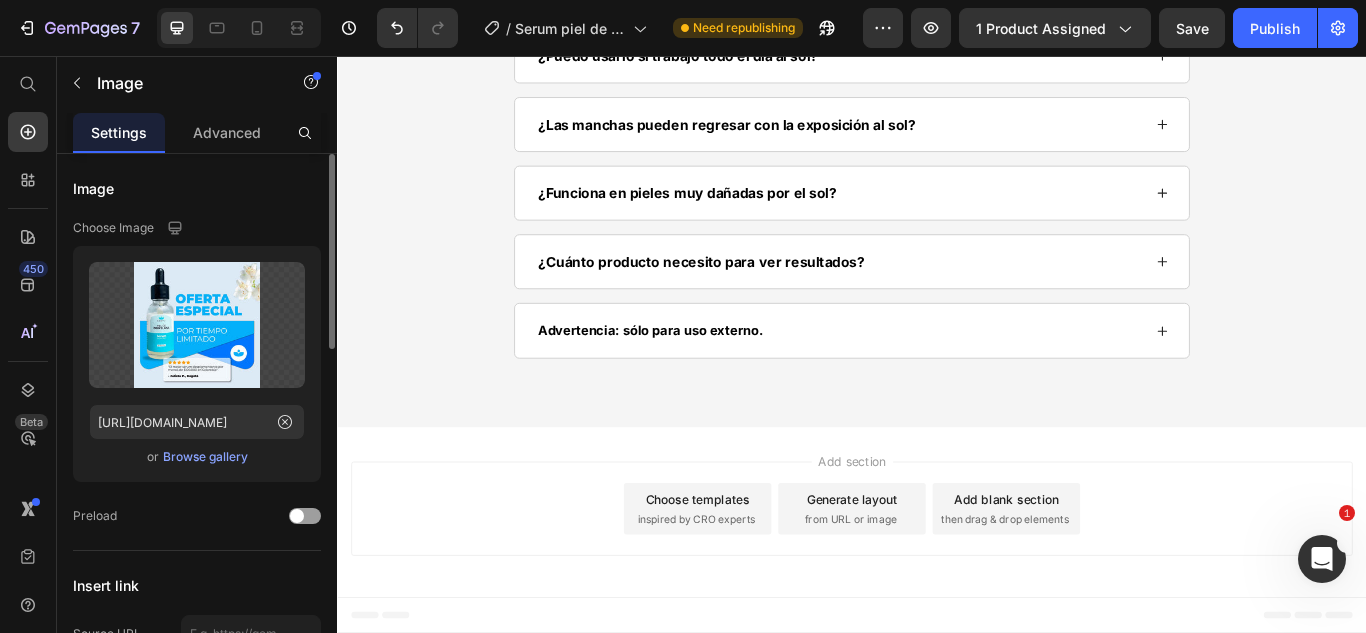 click on "Browse gallery" at bounding box center [205, 457] 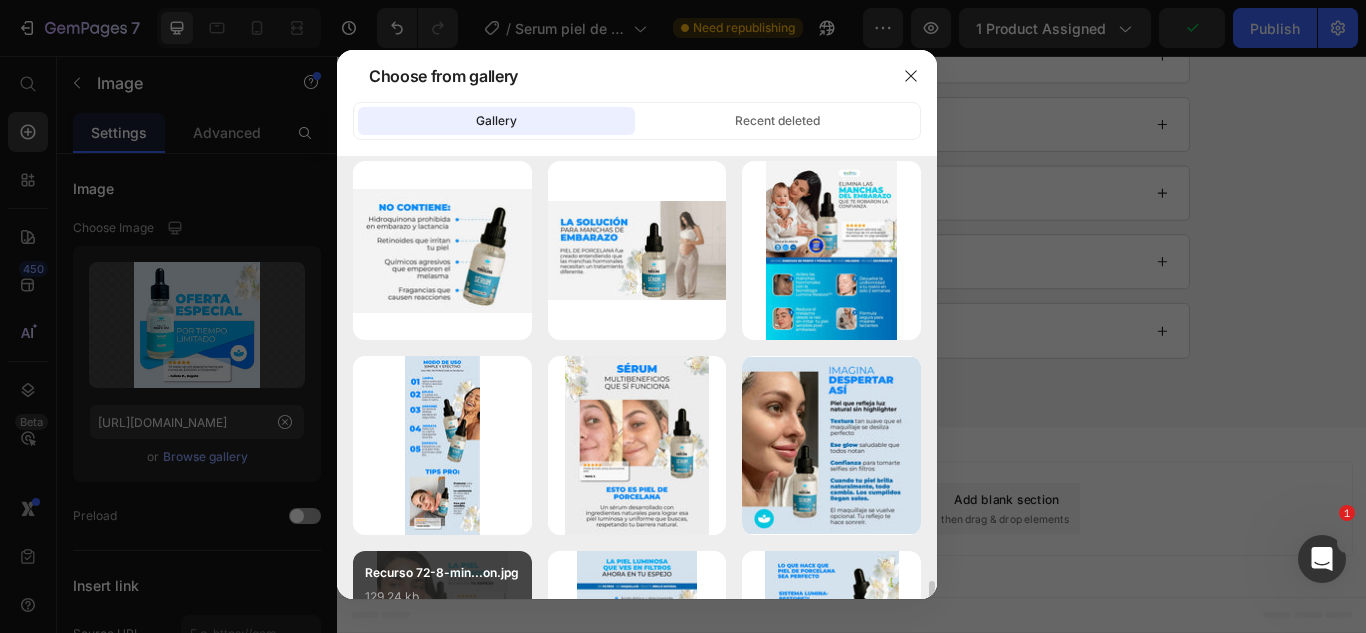 scroll, scrollTop: 600, scrollLeft: 0, axis: vertical 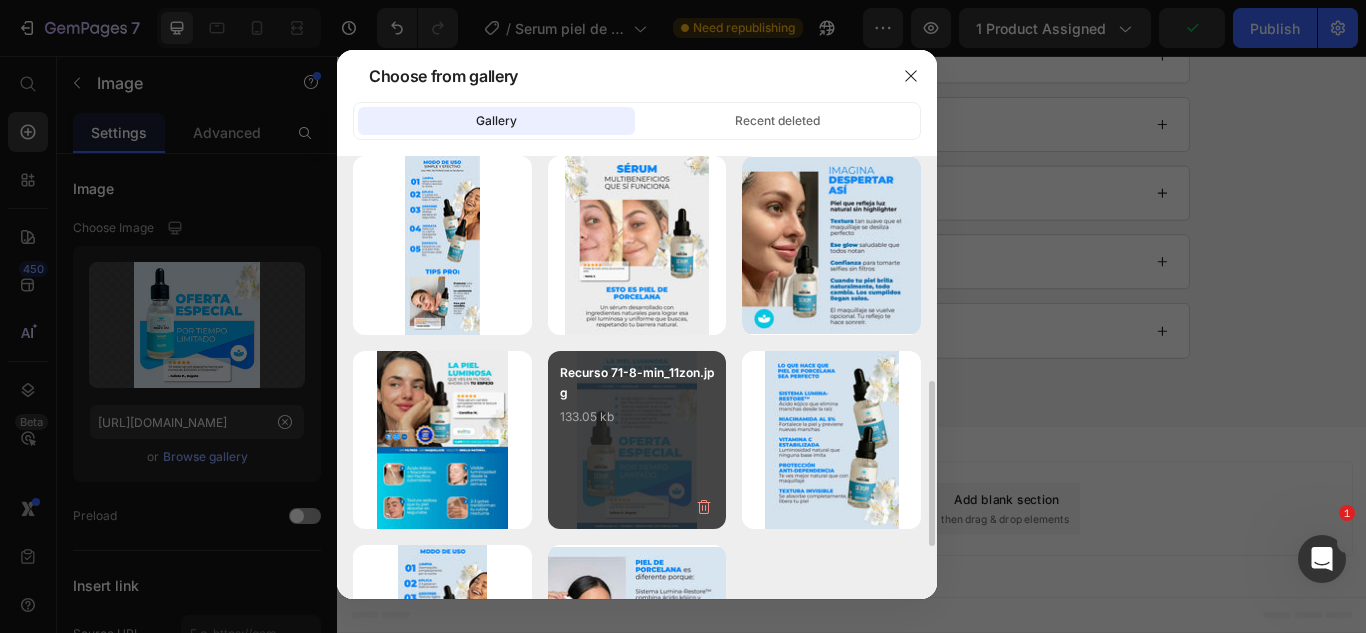 click on "Recurso 71-8-min_11zon.jpg 133.05 kb" at bounding box center [637, 403] 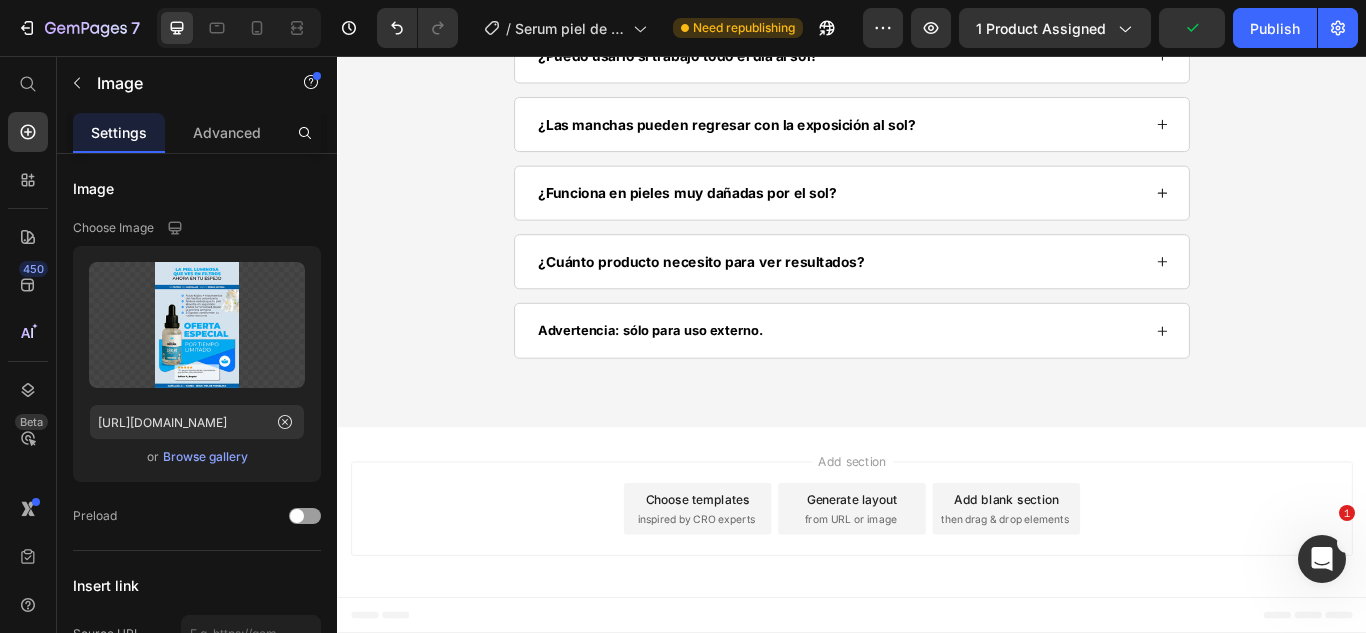 scroll, scrollTop: 19000, scrollLeft: 0, axis: vertical 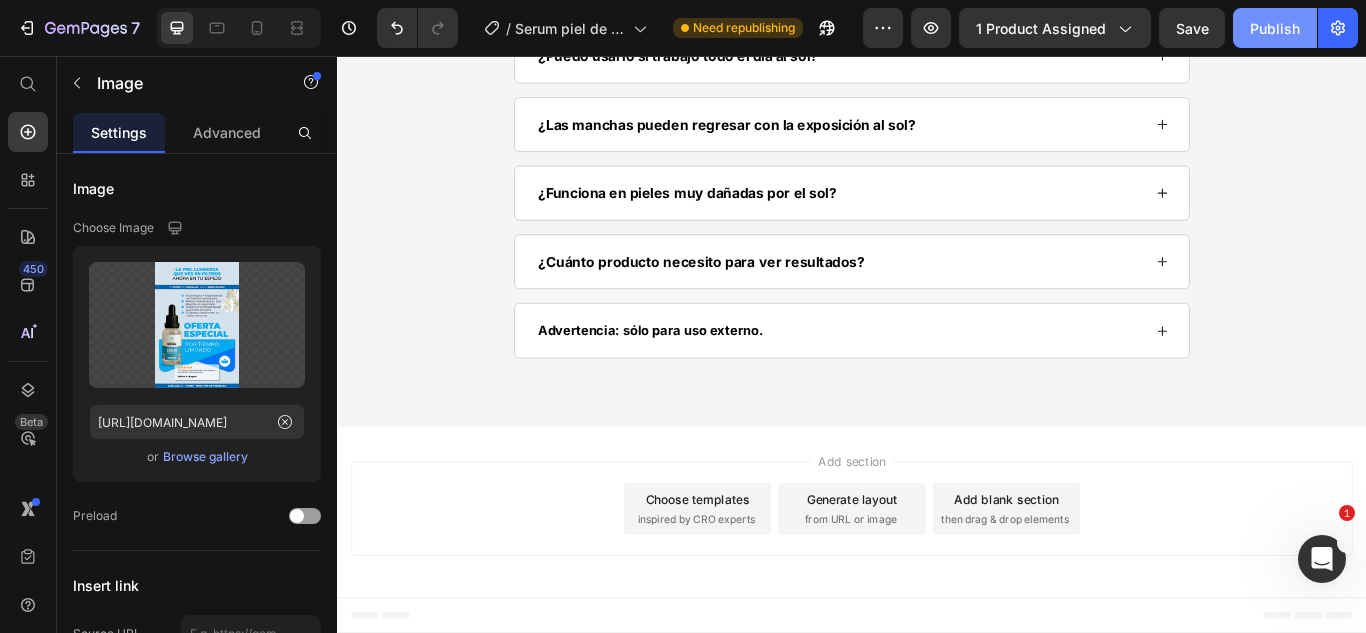click on "Publish" at bounding box center [1275, 28] 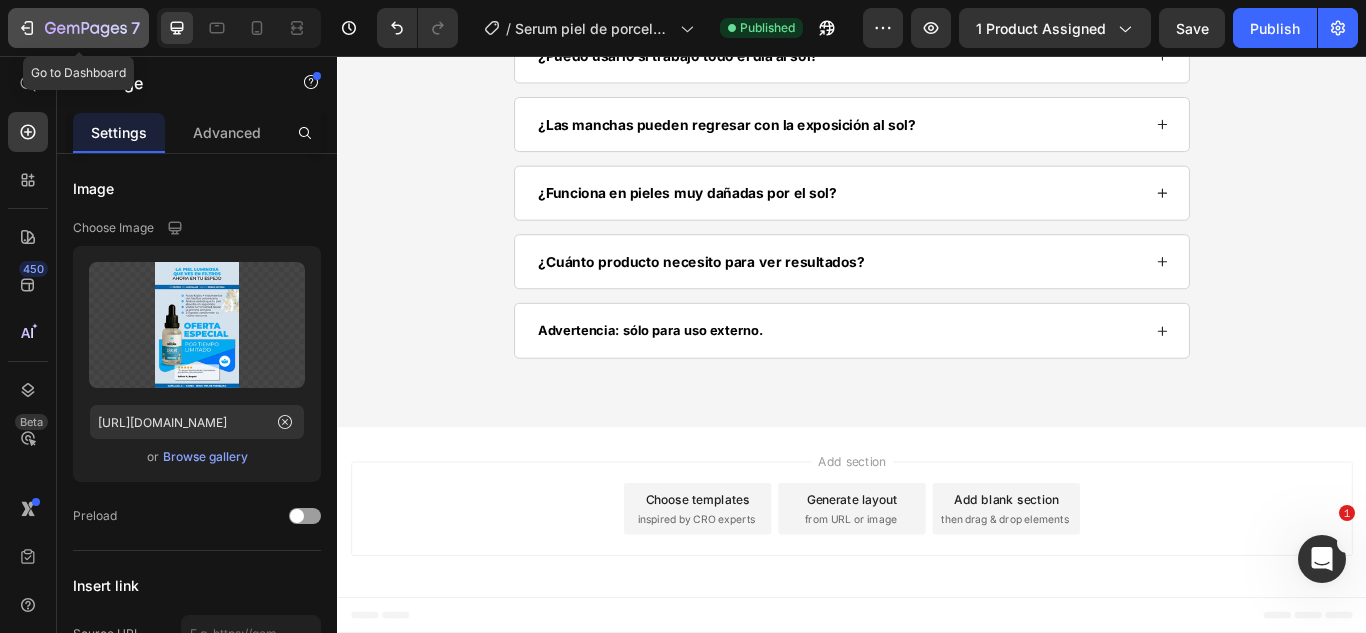 click 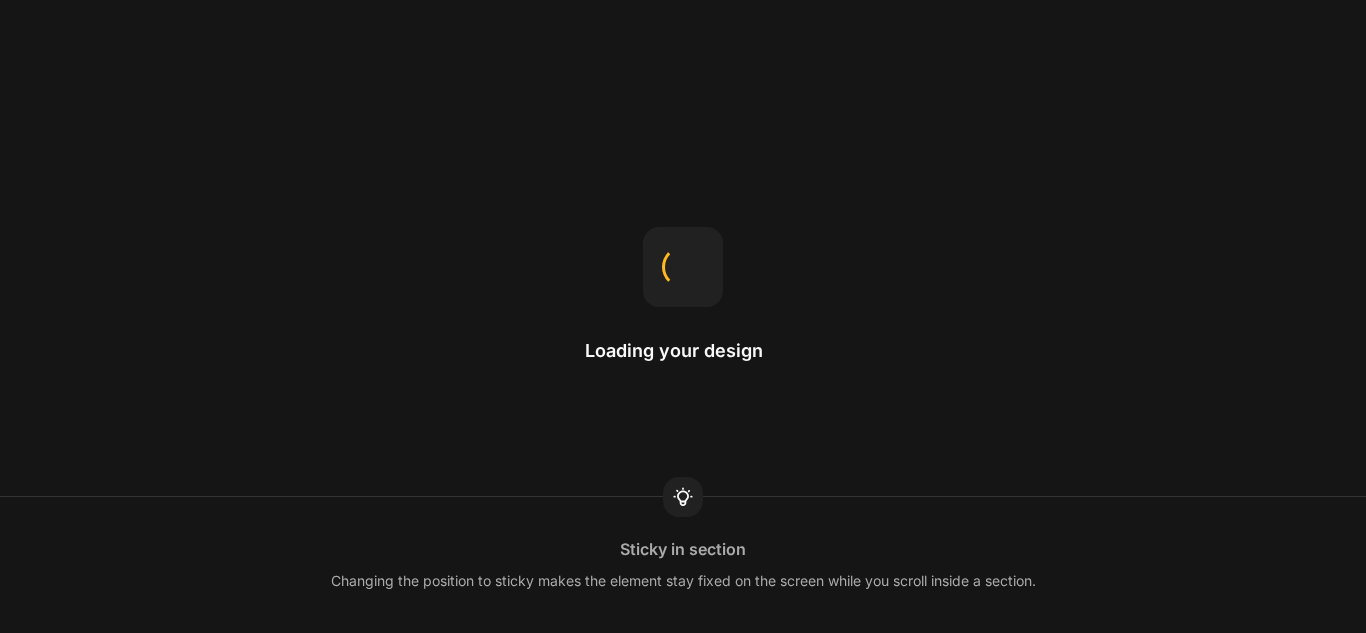 scroll, scrollTop: 0, scrollLeft: 0, axis: both 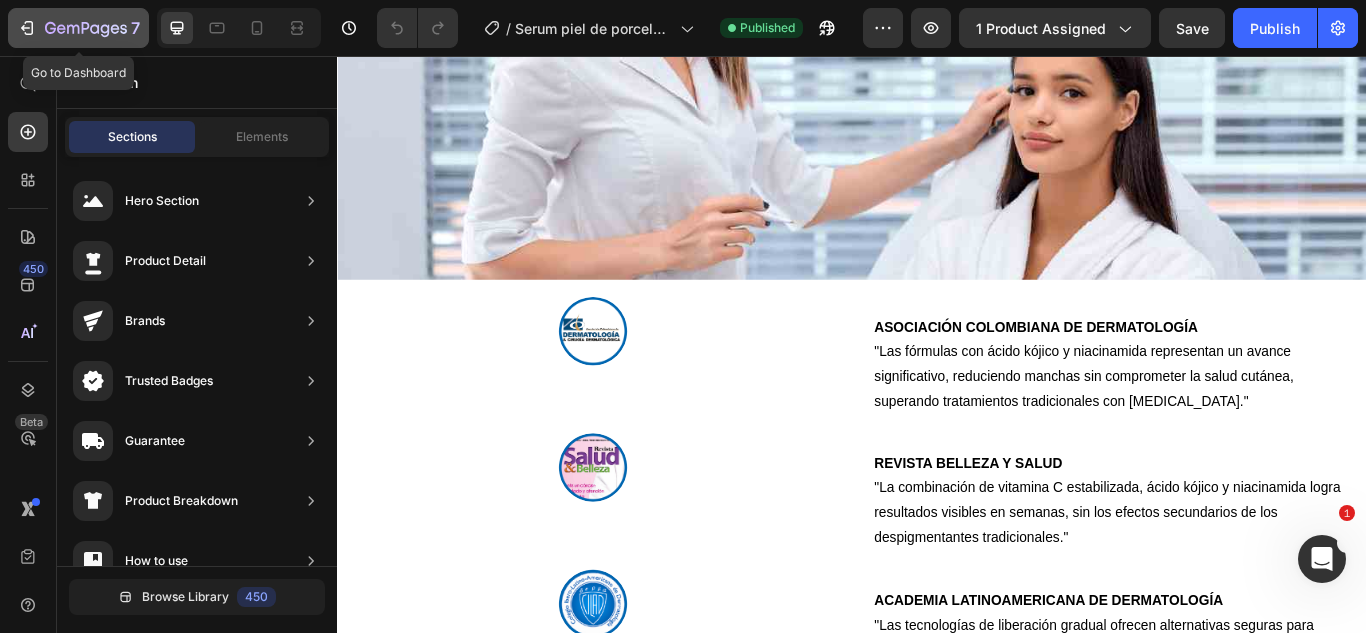 click 